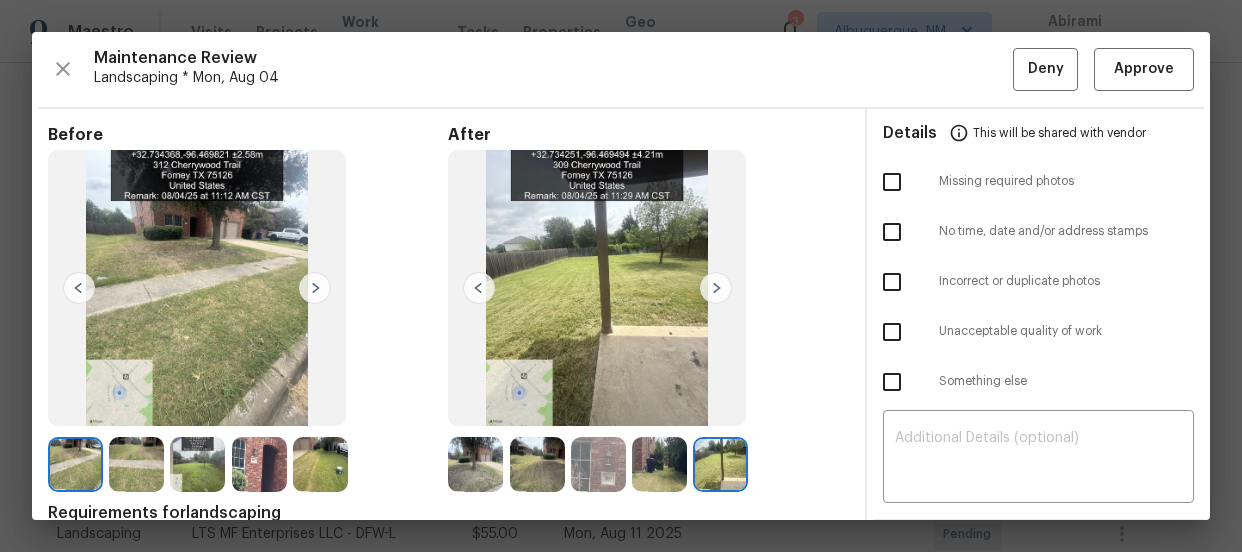 scroll, scrollTop: 0, scrollLeft: 0, axis: both 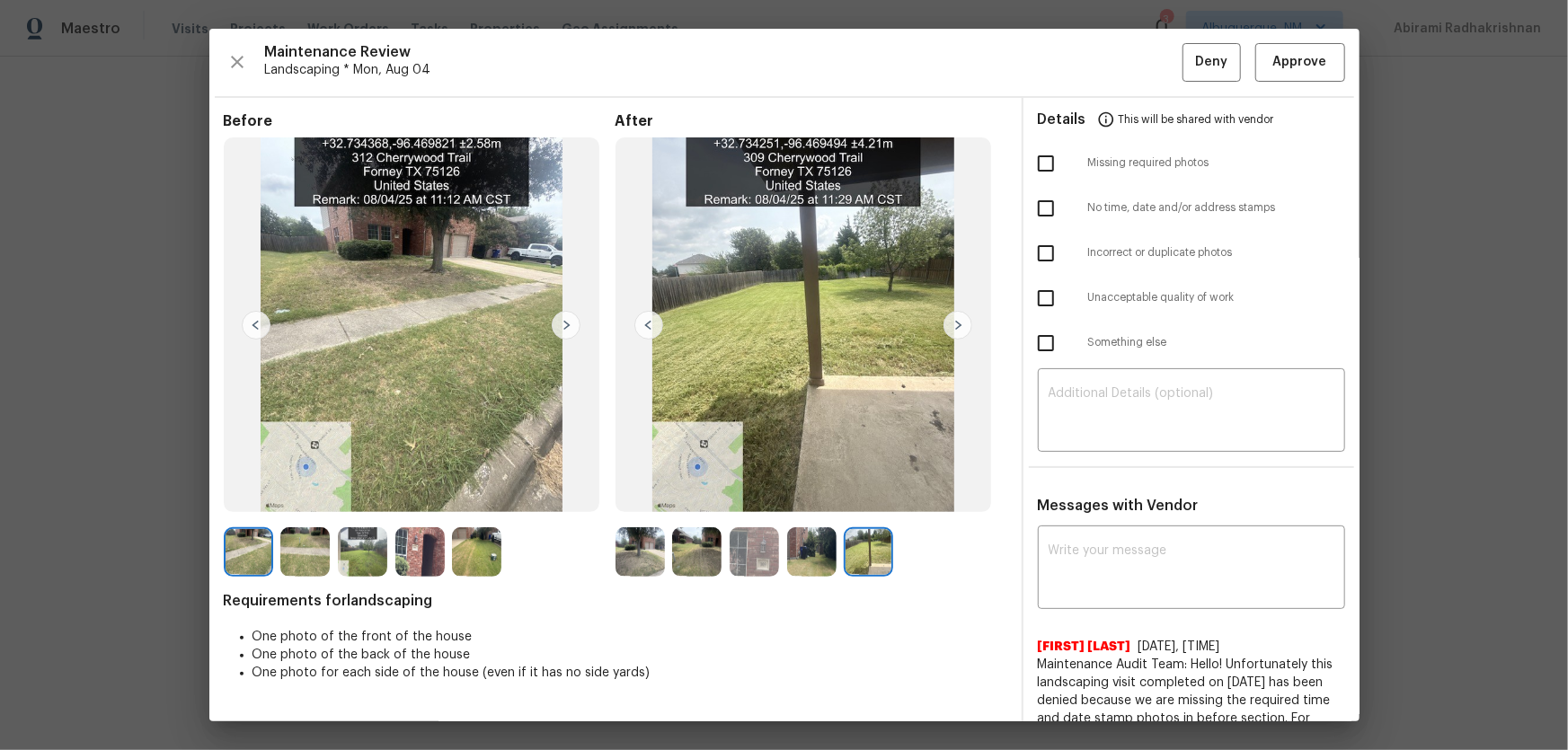 click at bounding box center (640, 551) 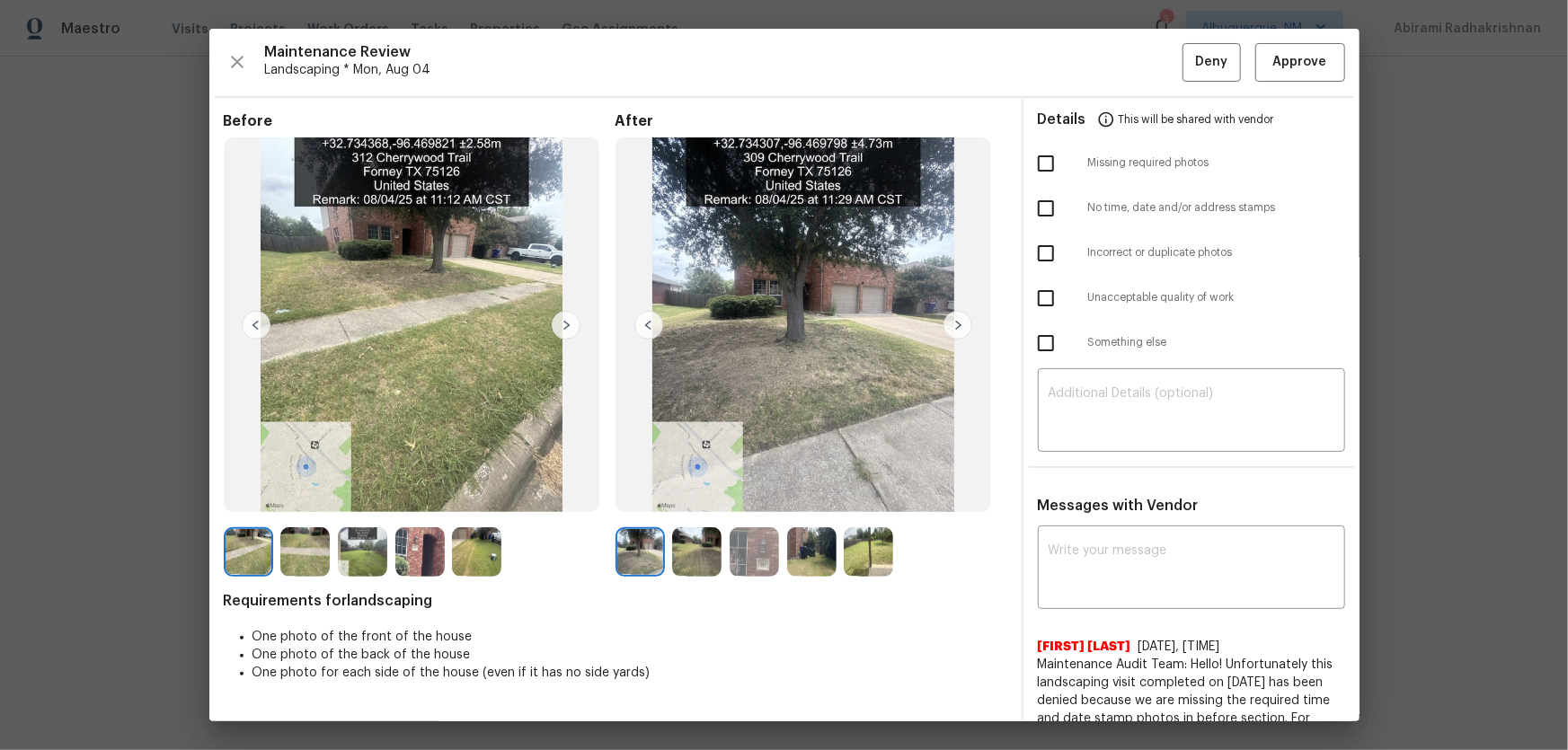 click at bounding box center (696, 551) 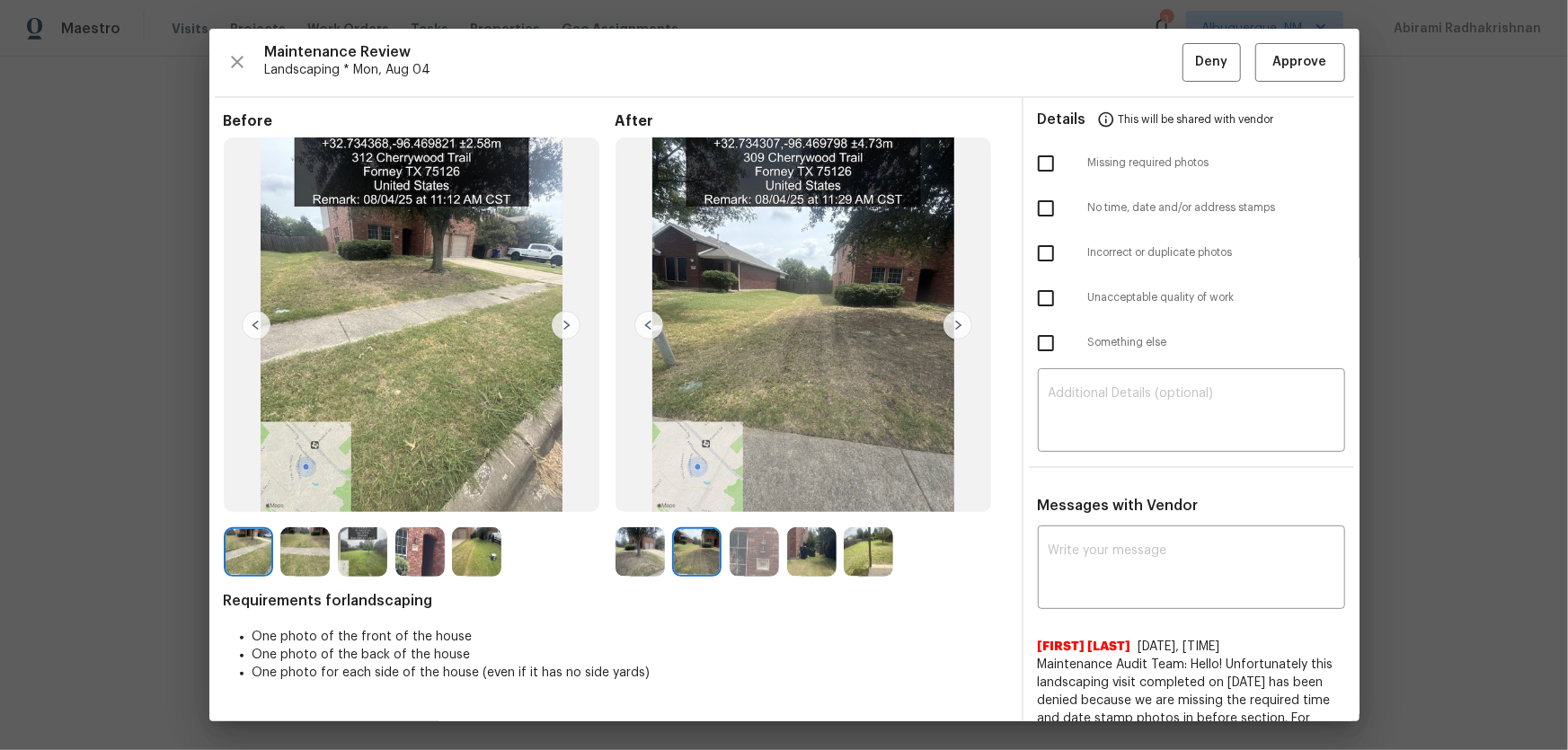 click at bounding box center (701, 551) 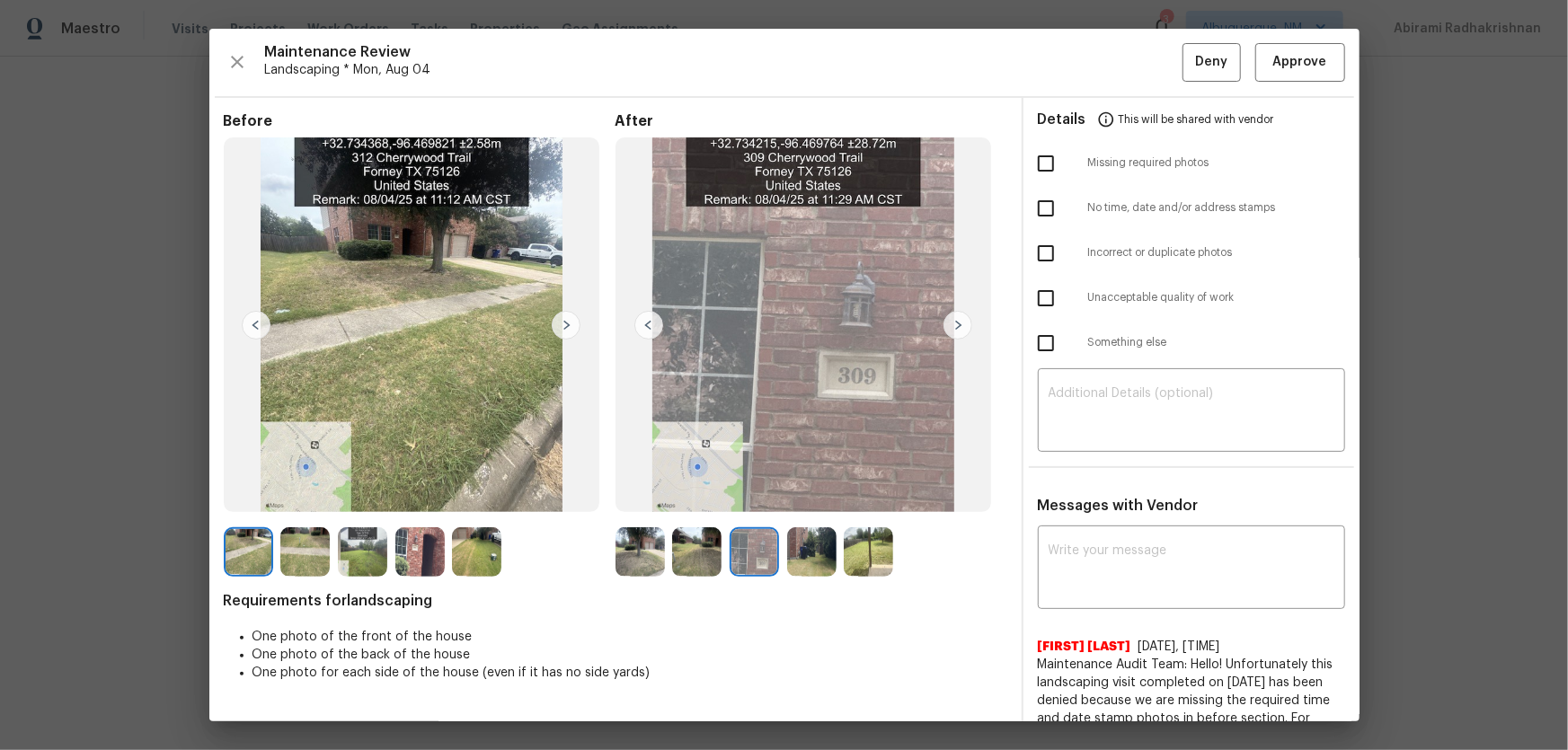 click at bounding box center (811, 551) 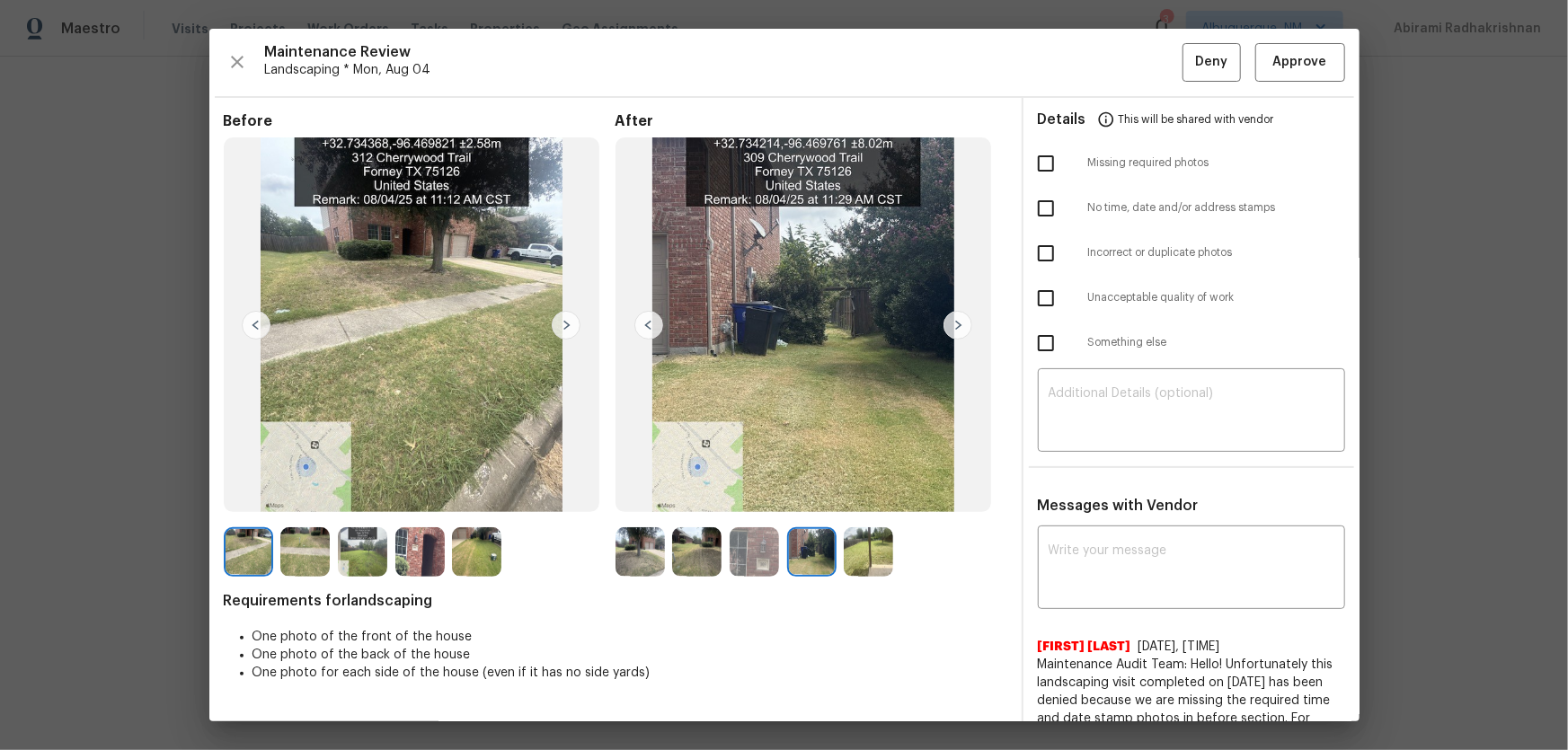 click at bounding box center [868, 551] 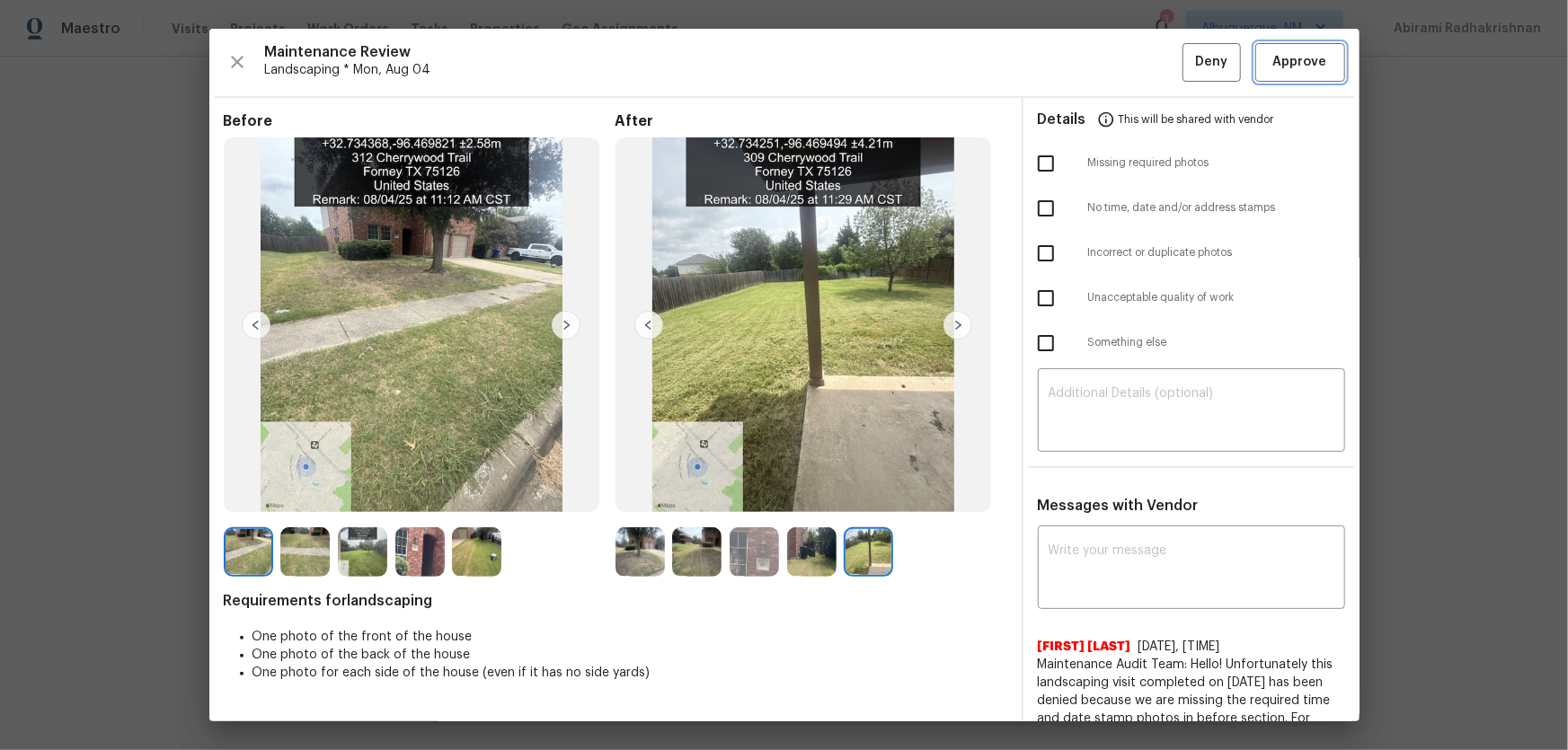click on "Approve" at bounding box center (1300, 62) 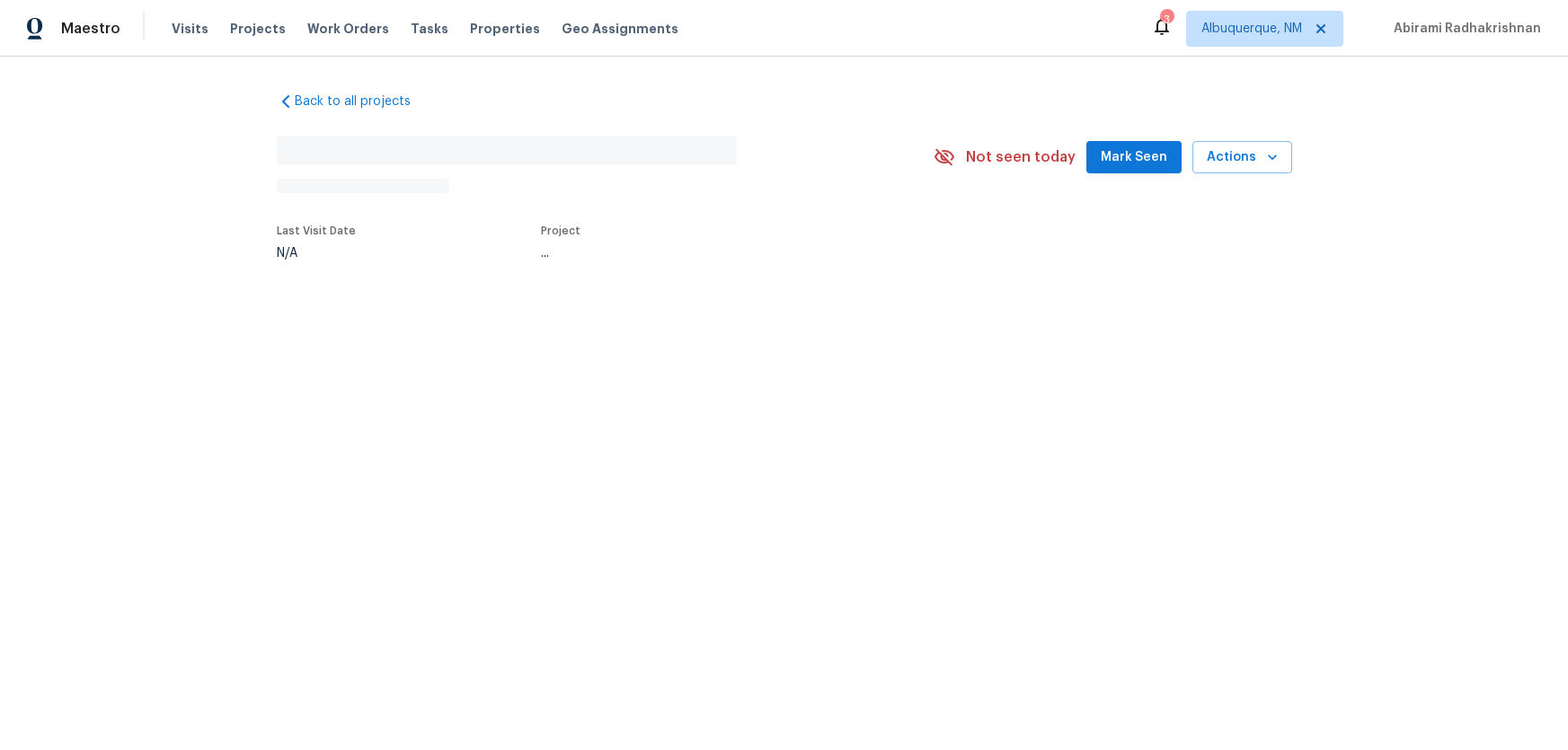 scroll, scrollTop: 0, scrollLeft: 0, axis: both 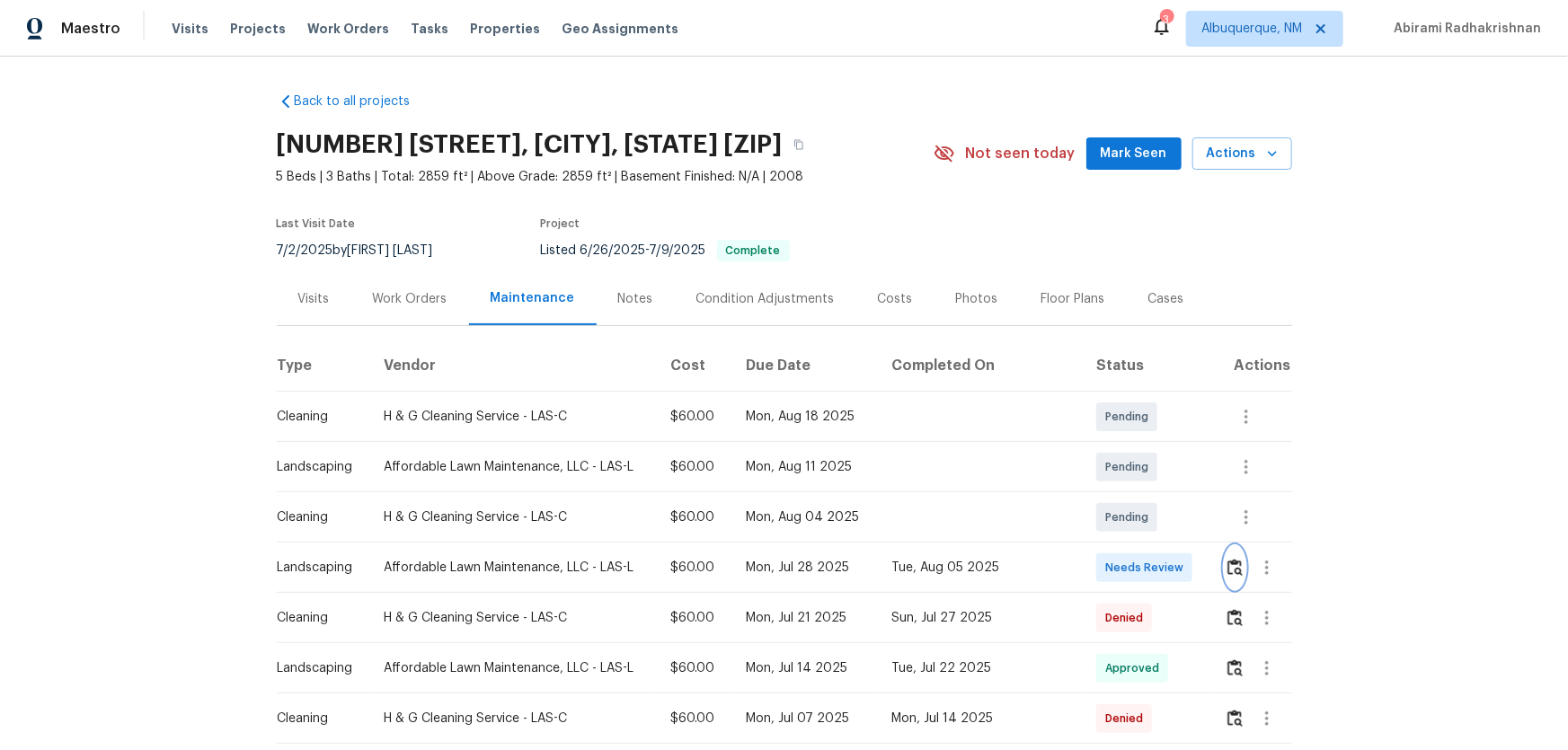 click at bounding box center [1235, 568] 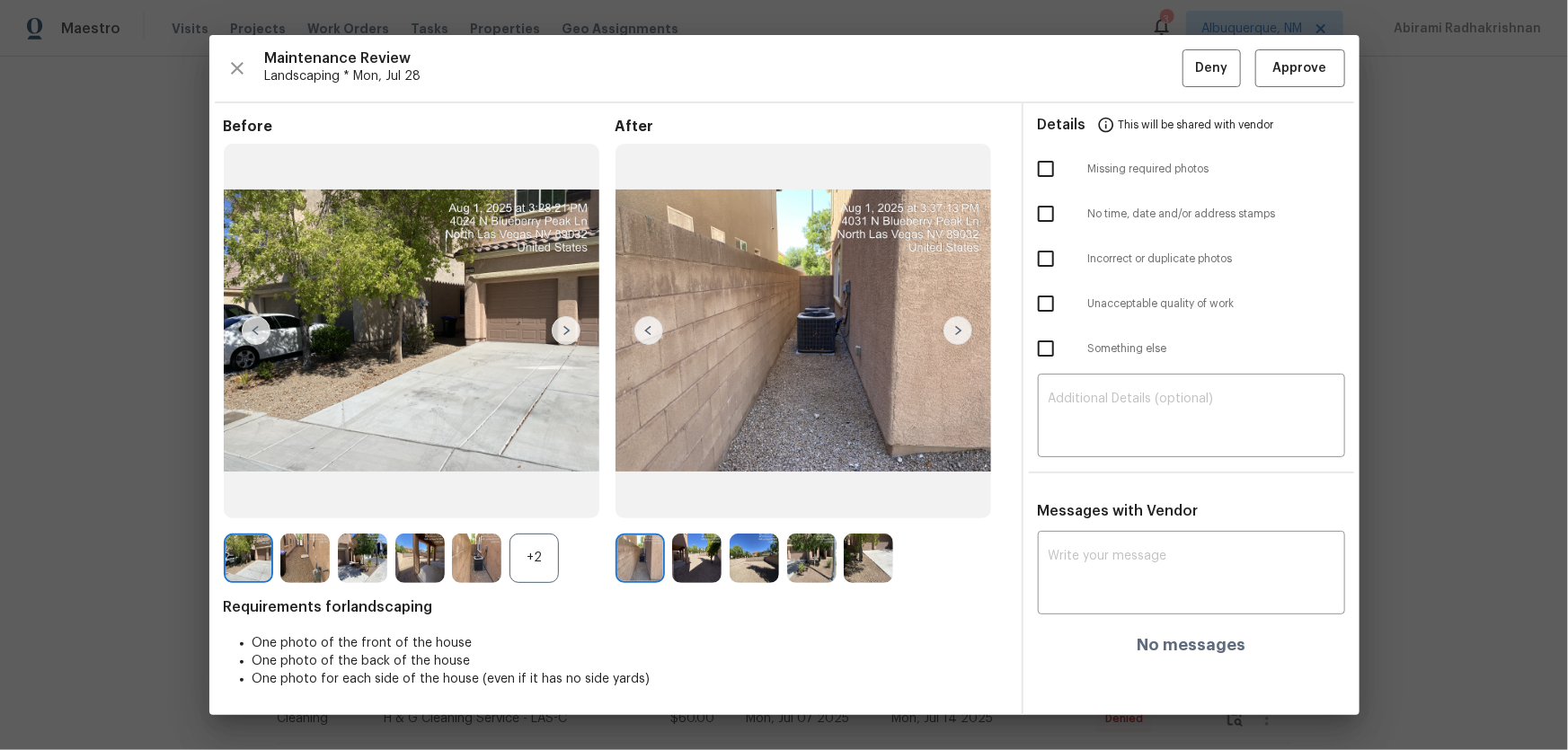 click on "+2" at bounding box center [534, 558] 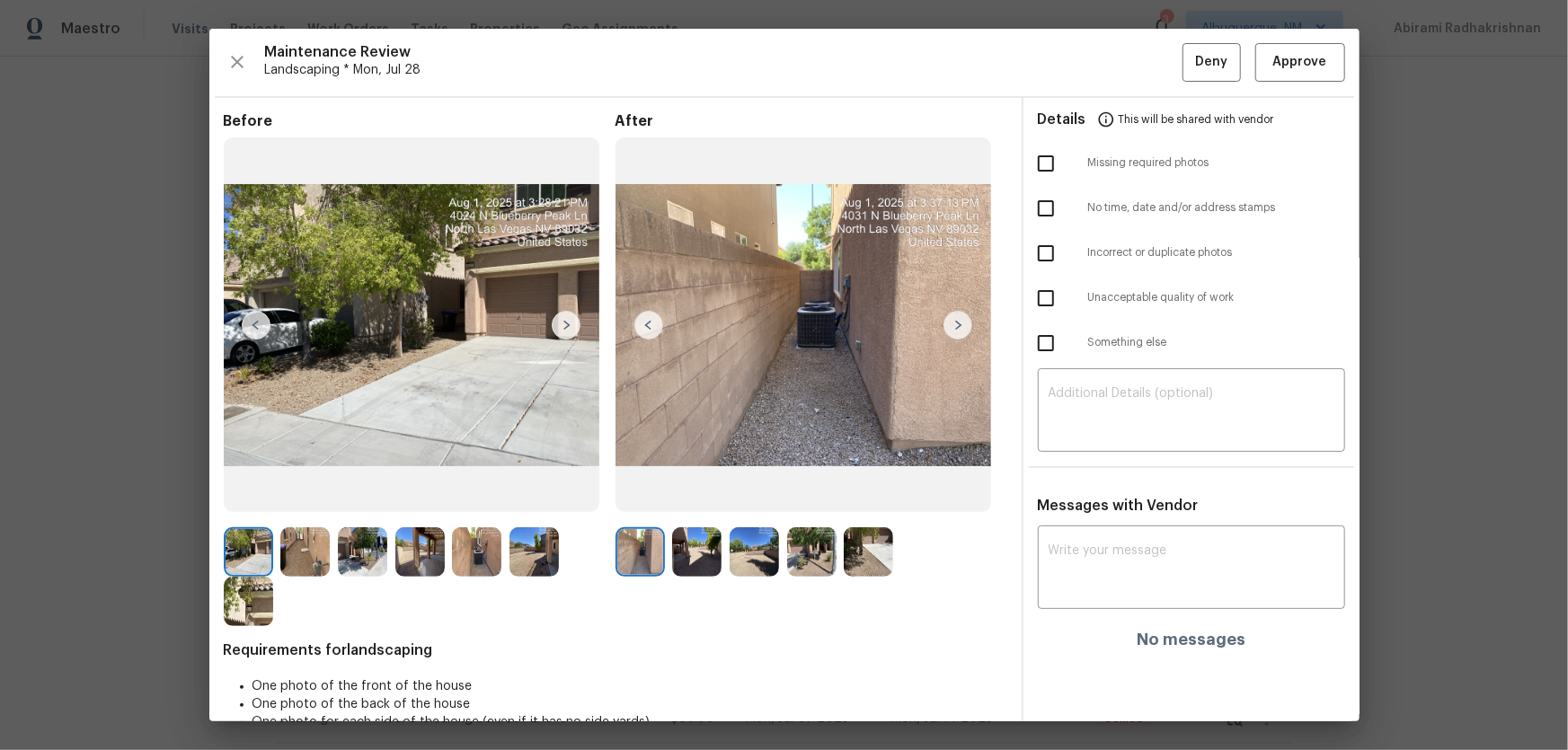 click at bounding box center [696, 551] 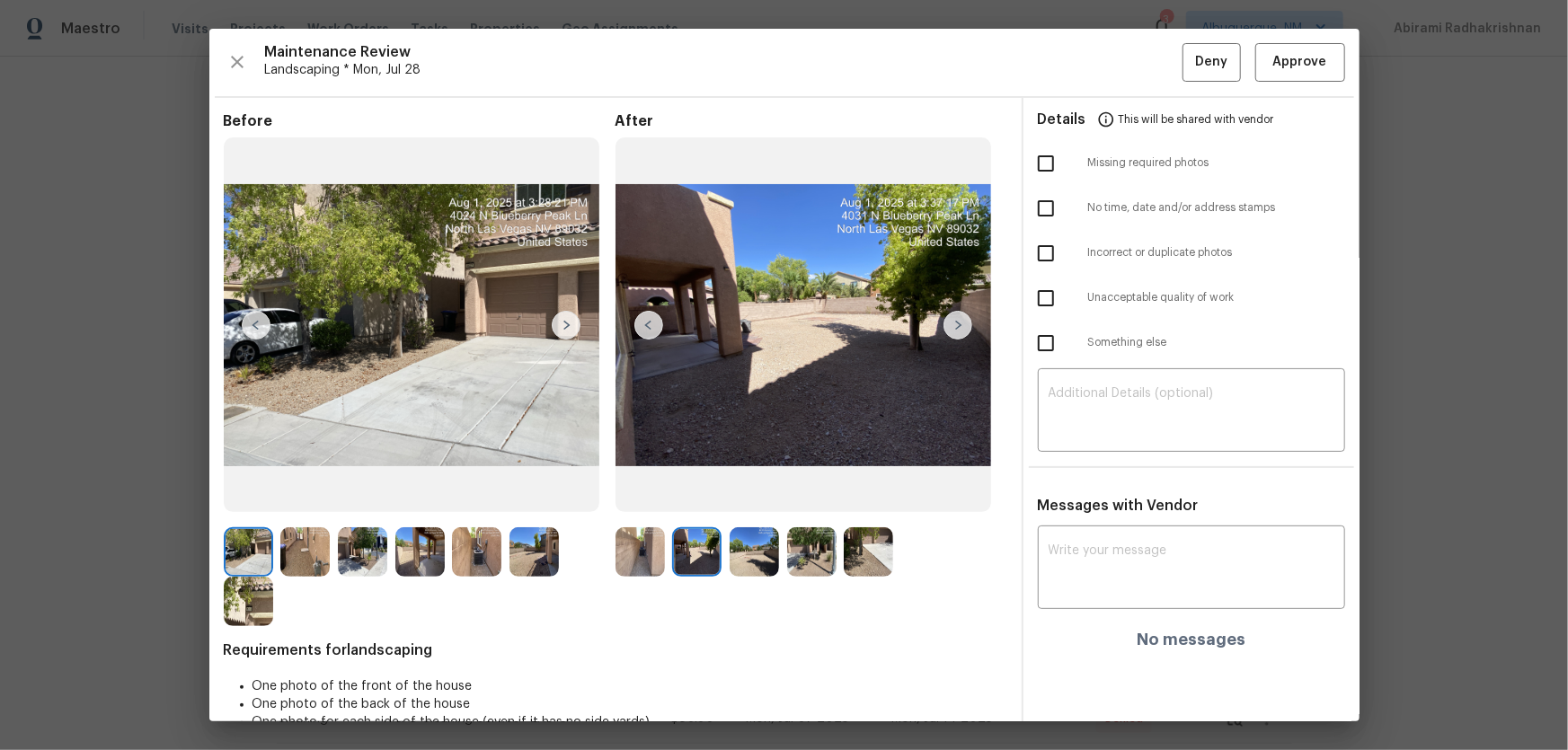 click at bounding box center [754, 551] 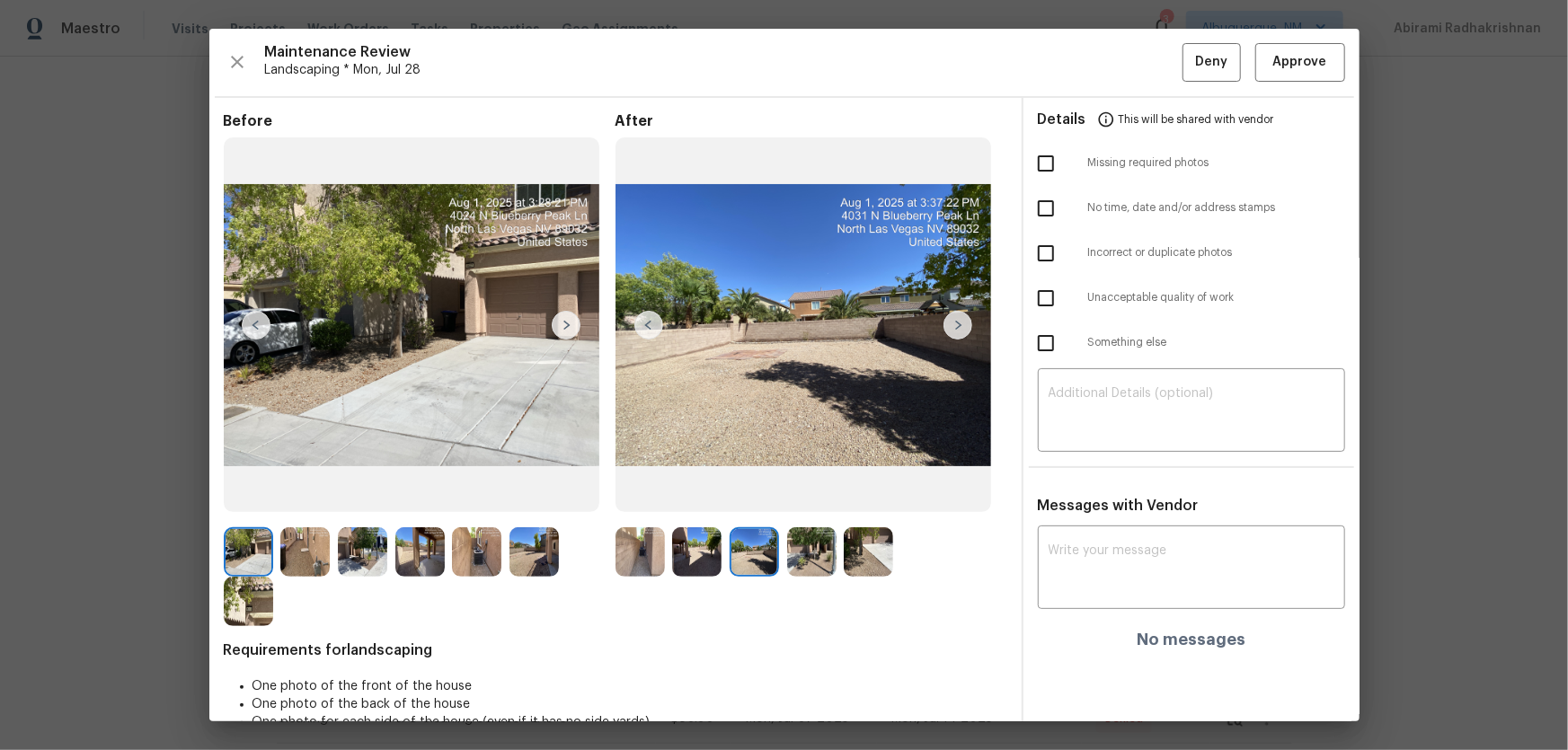 click at bounding box center [811, 551] 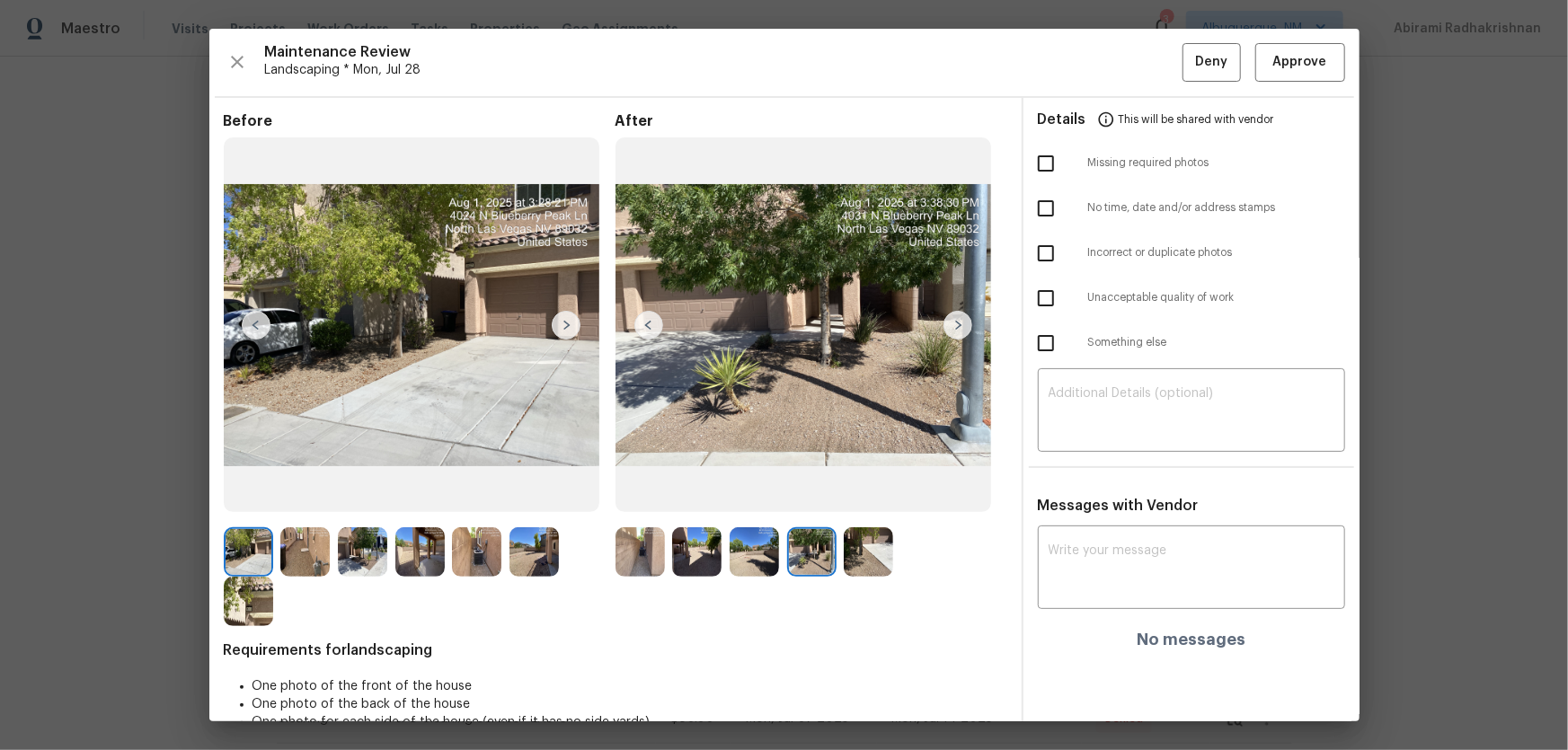 click at bounding box center (868, 551) 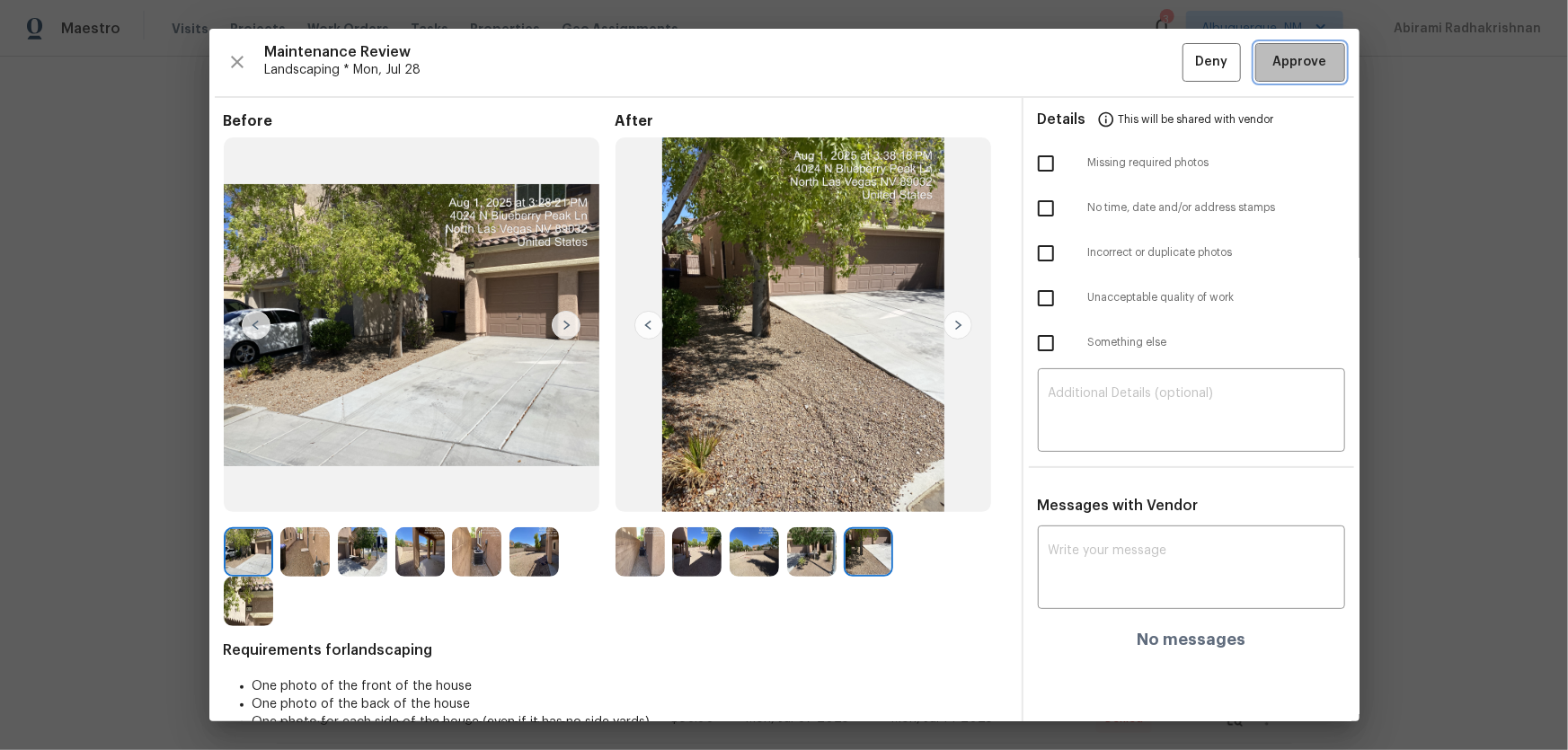 click on "Approve" at bounding box center (1300, 62) 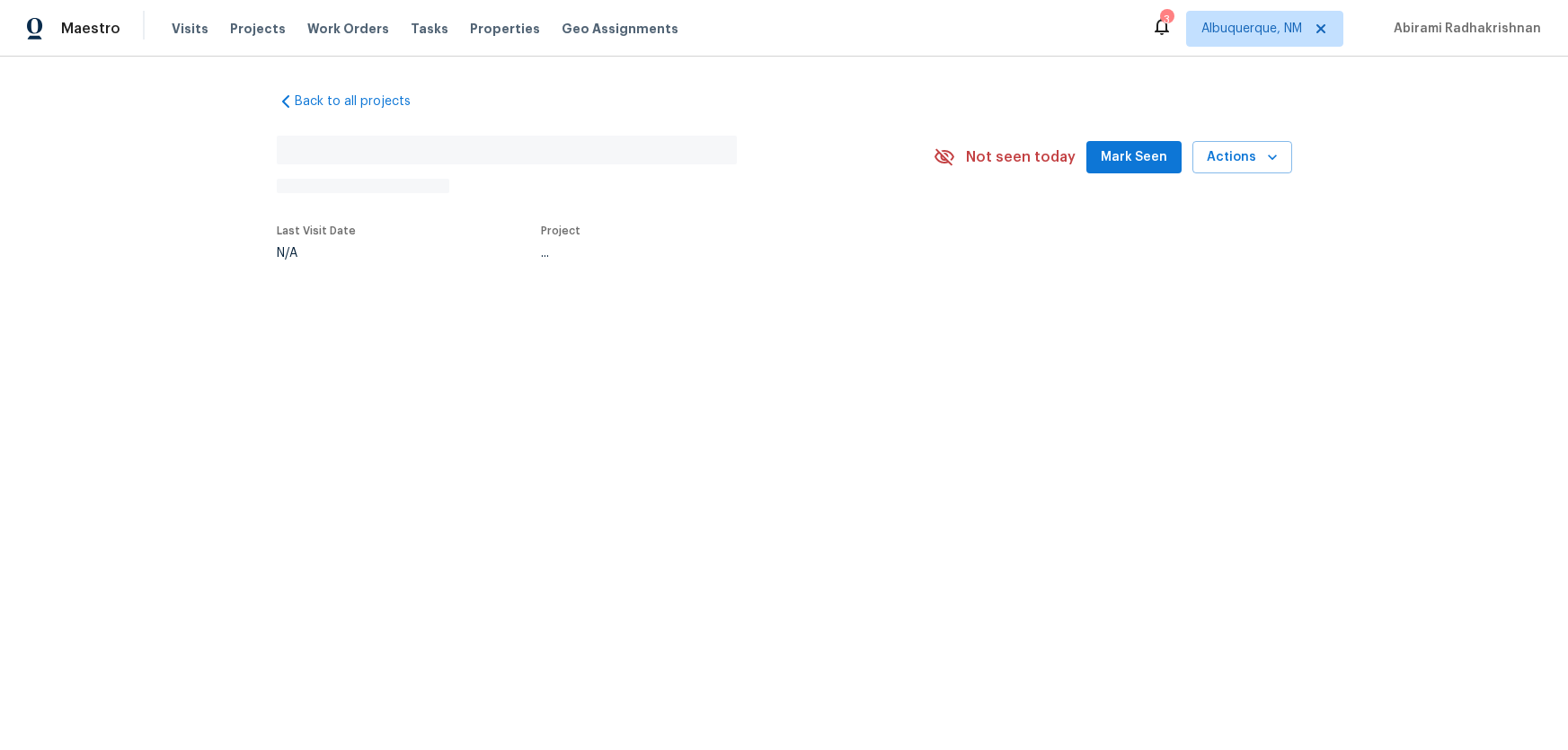 scroll, scrollTop: 0, scrollLeft: 0, axis: both 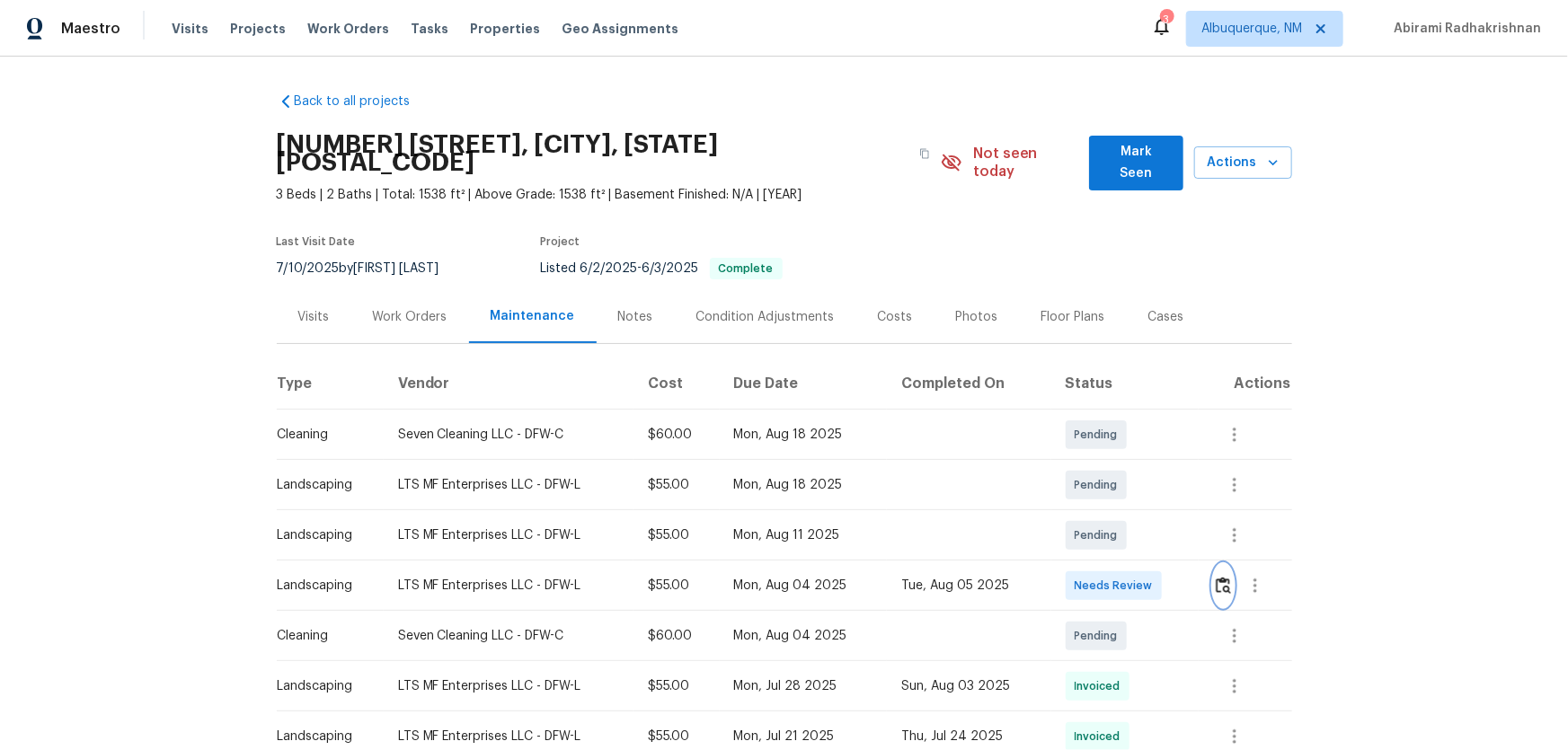 click at bounding box center (1223, 585) 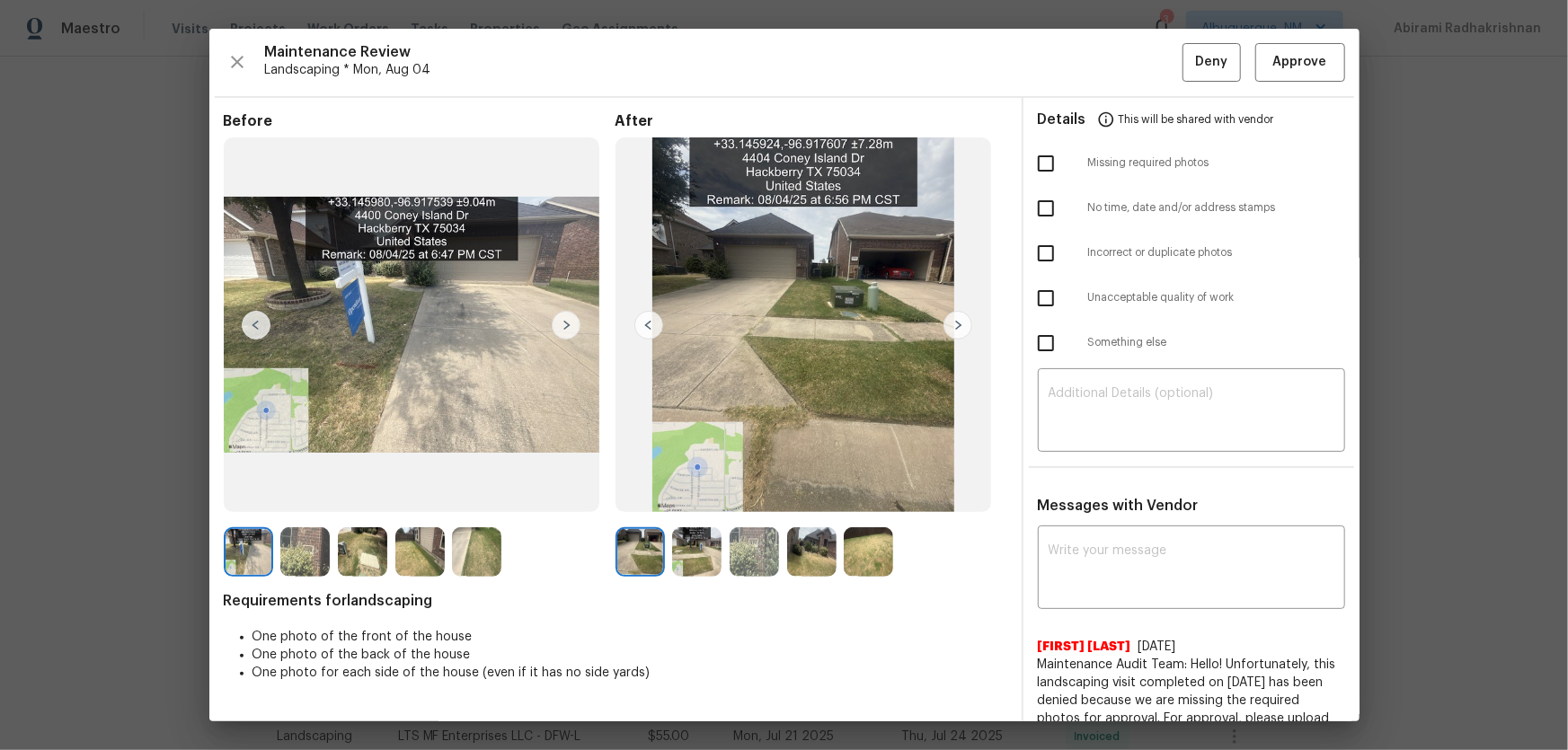 click at bounding box center [696, 551] 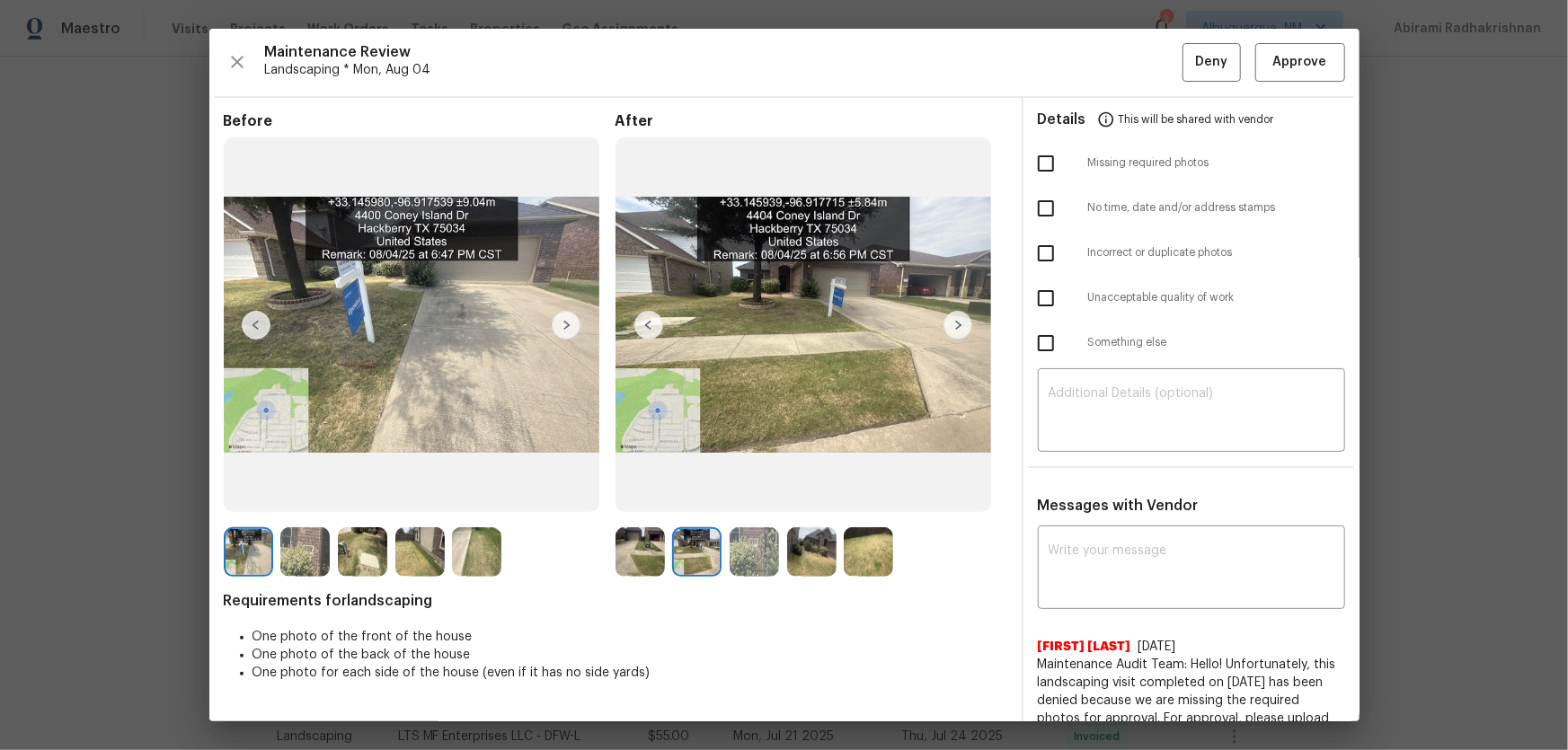 click at bounding box center [754, 551] 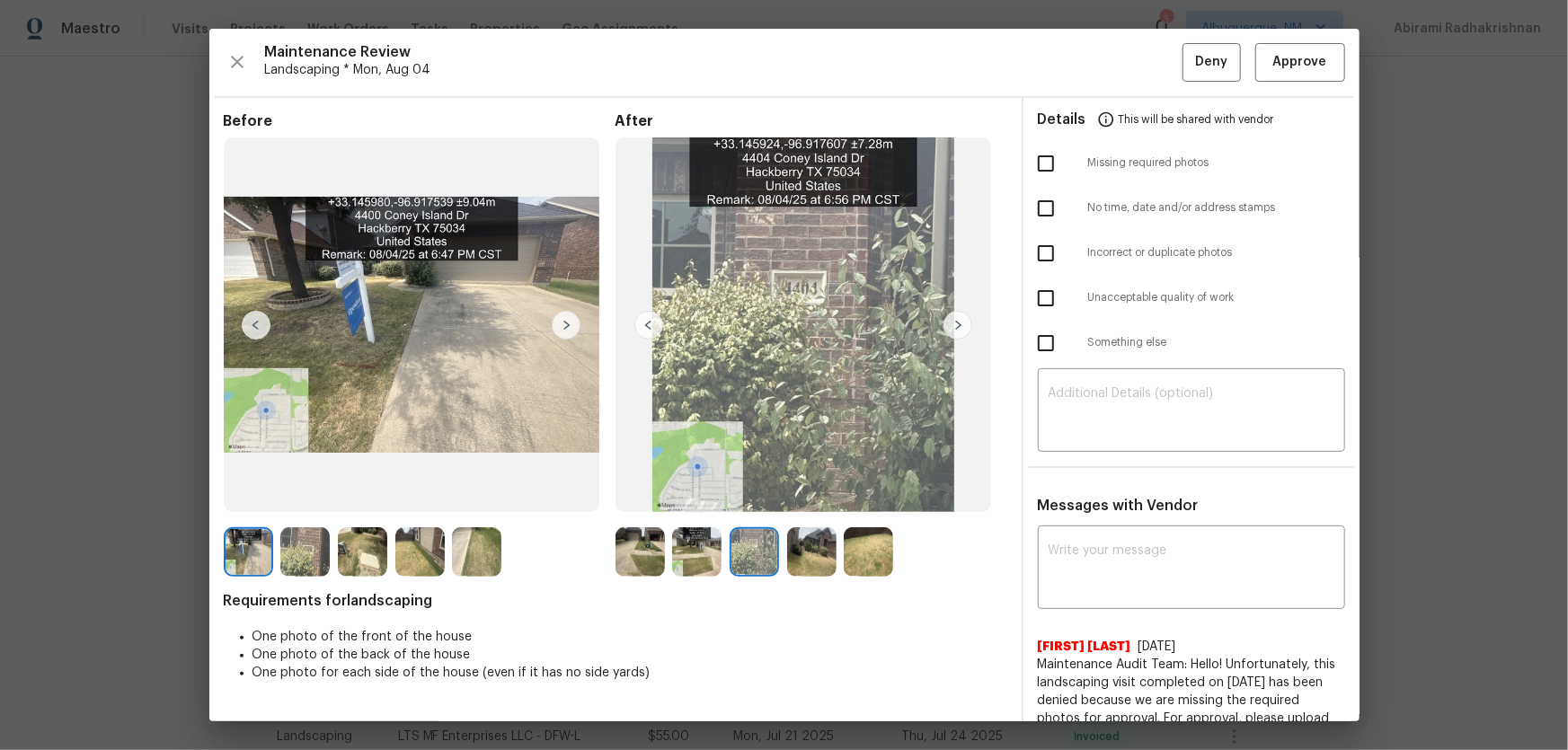 click at bounding box center [811, 551] 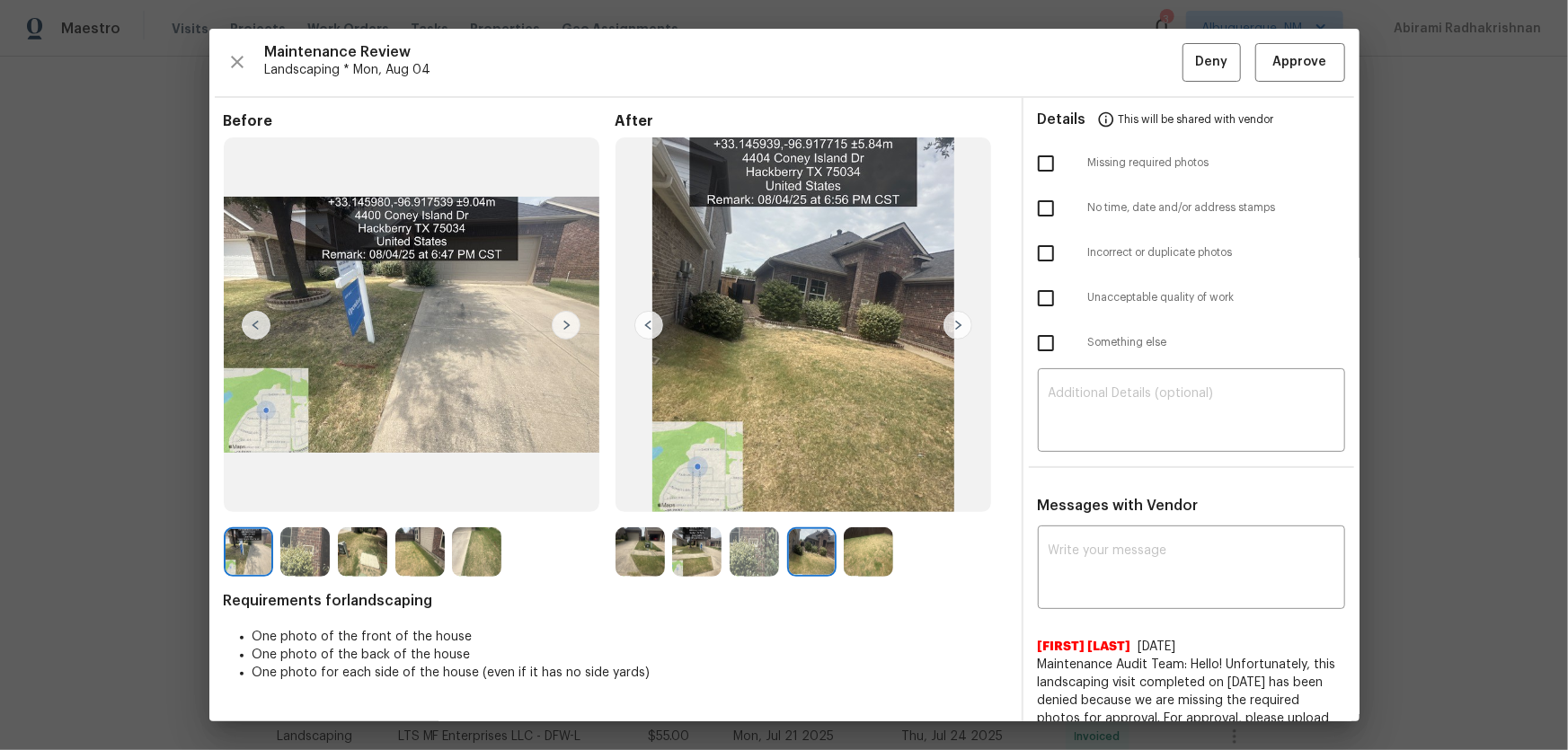 click at bounding box center (868, 551) 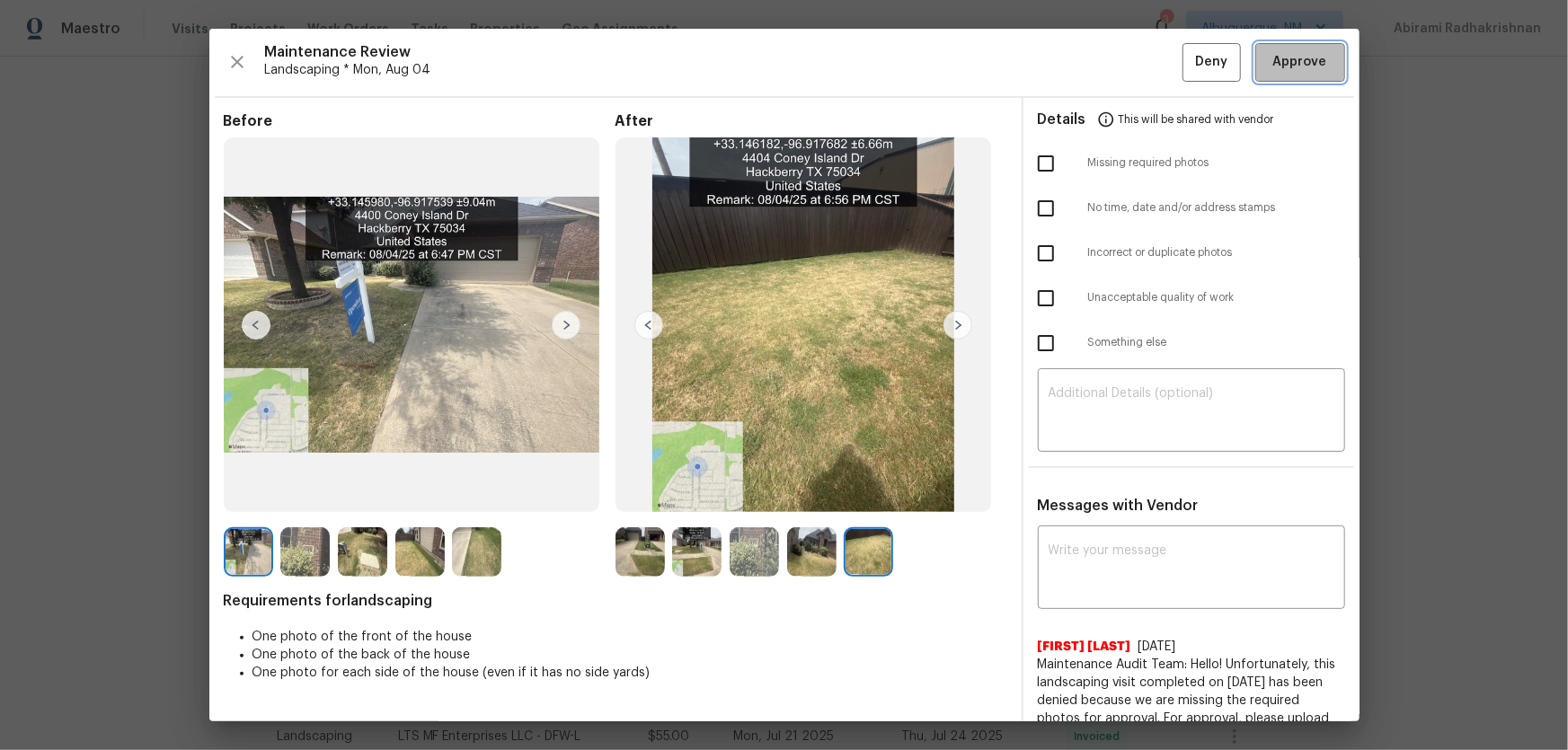 click on "Approve" at bounding box center [1300, 62] 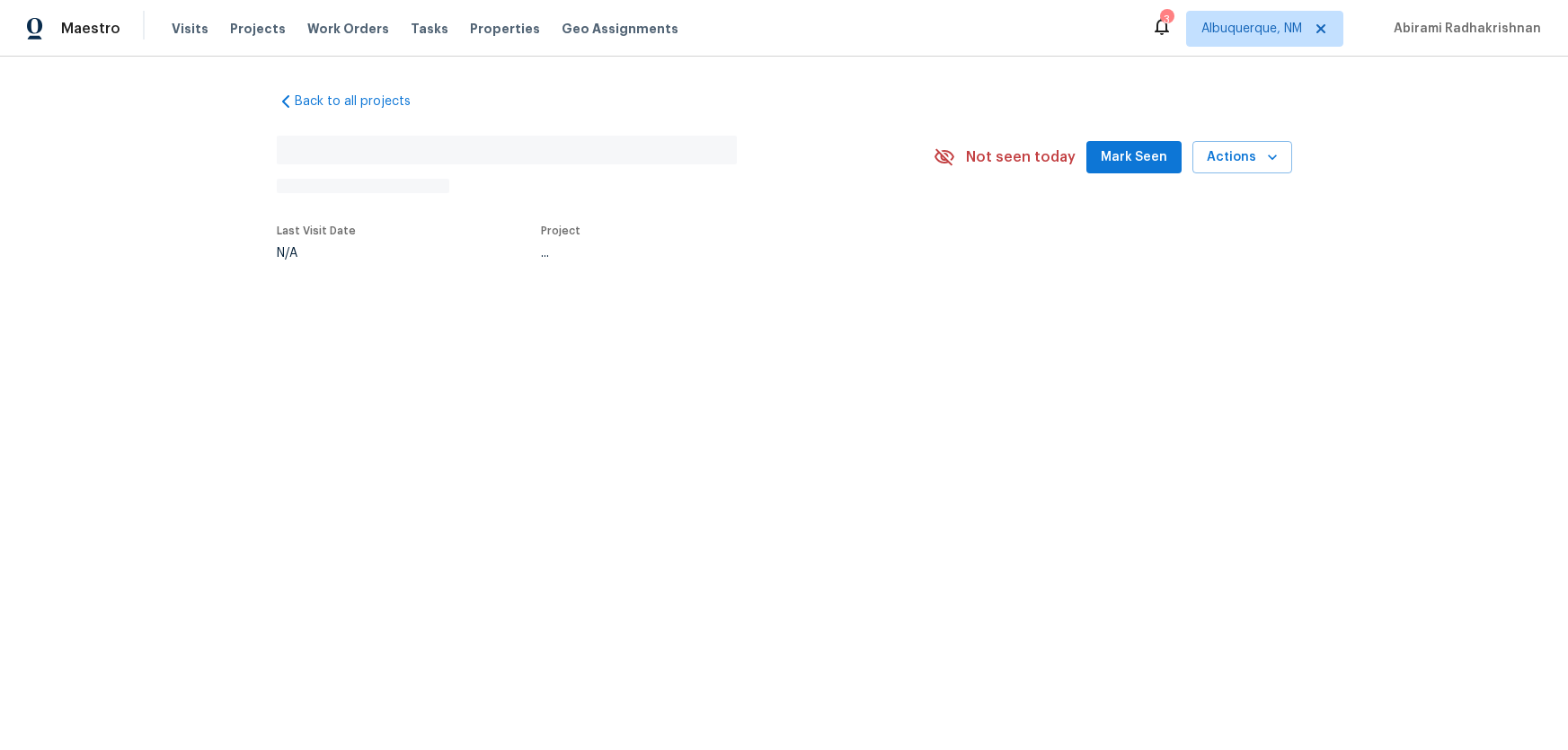 scroll, scrollTop: 0, scrollLeft: 0, axis: both 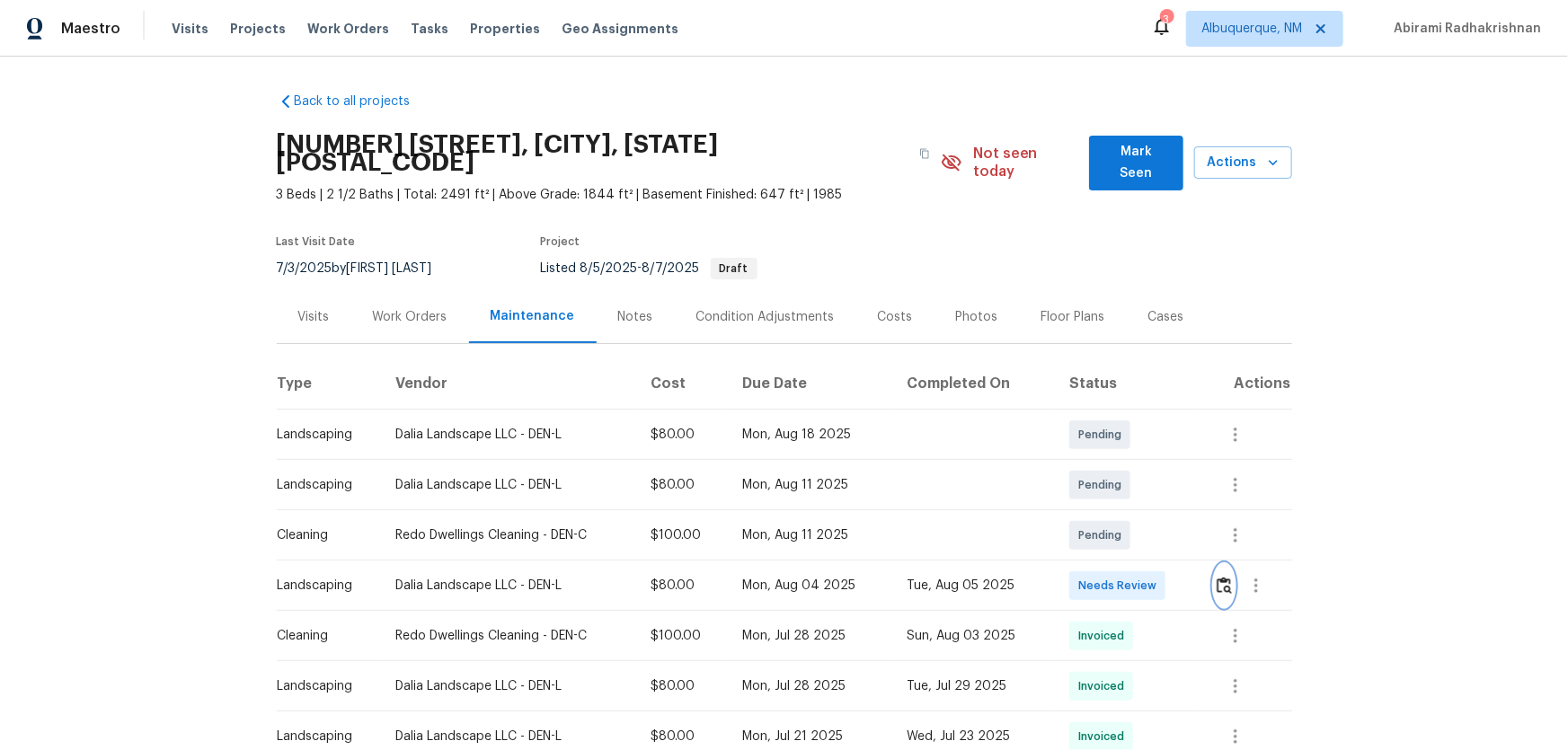 click at bounding box center (1224, 585) 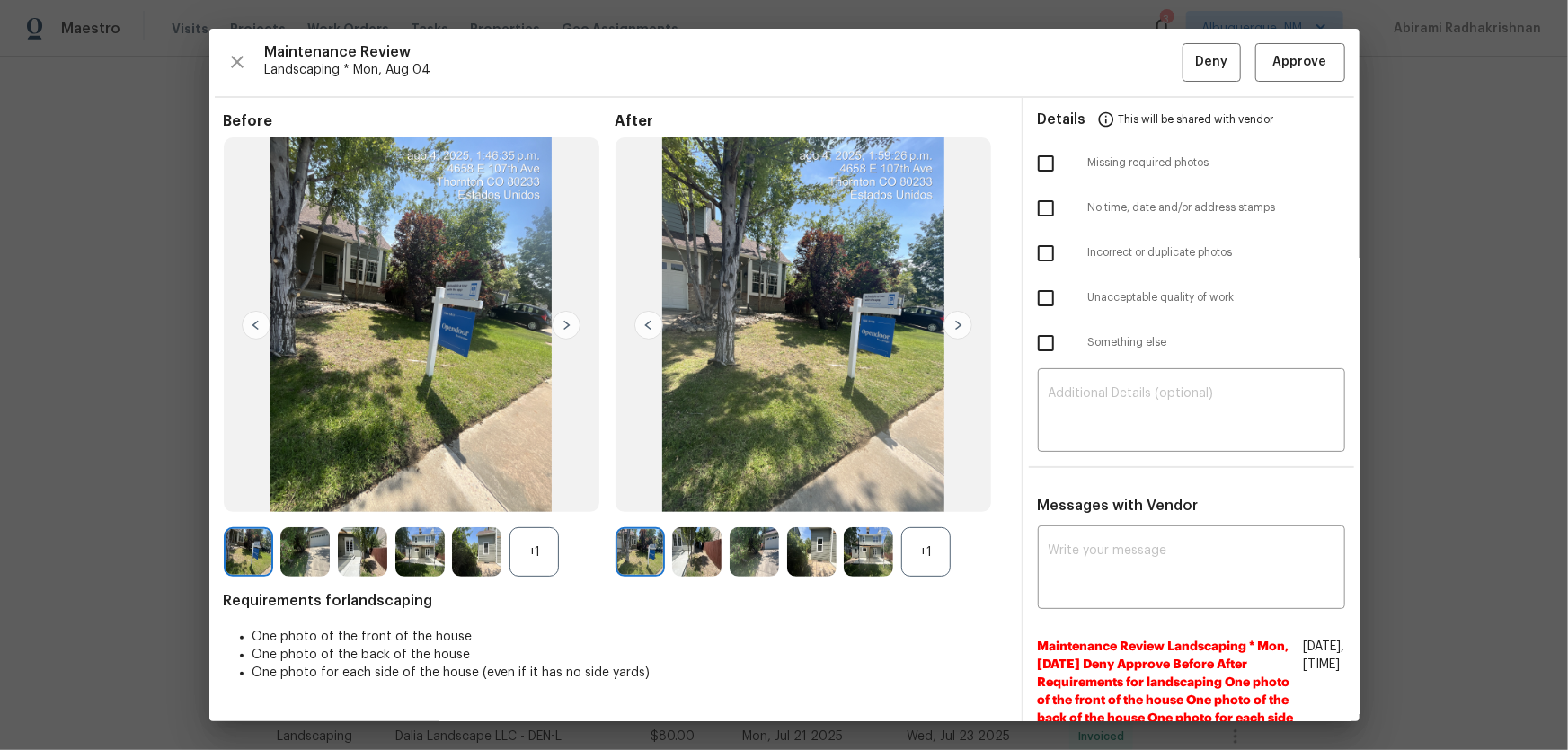 click on "+1" at bounding box center (926, 551) 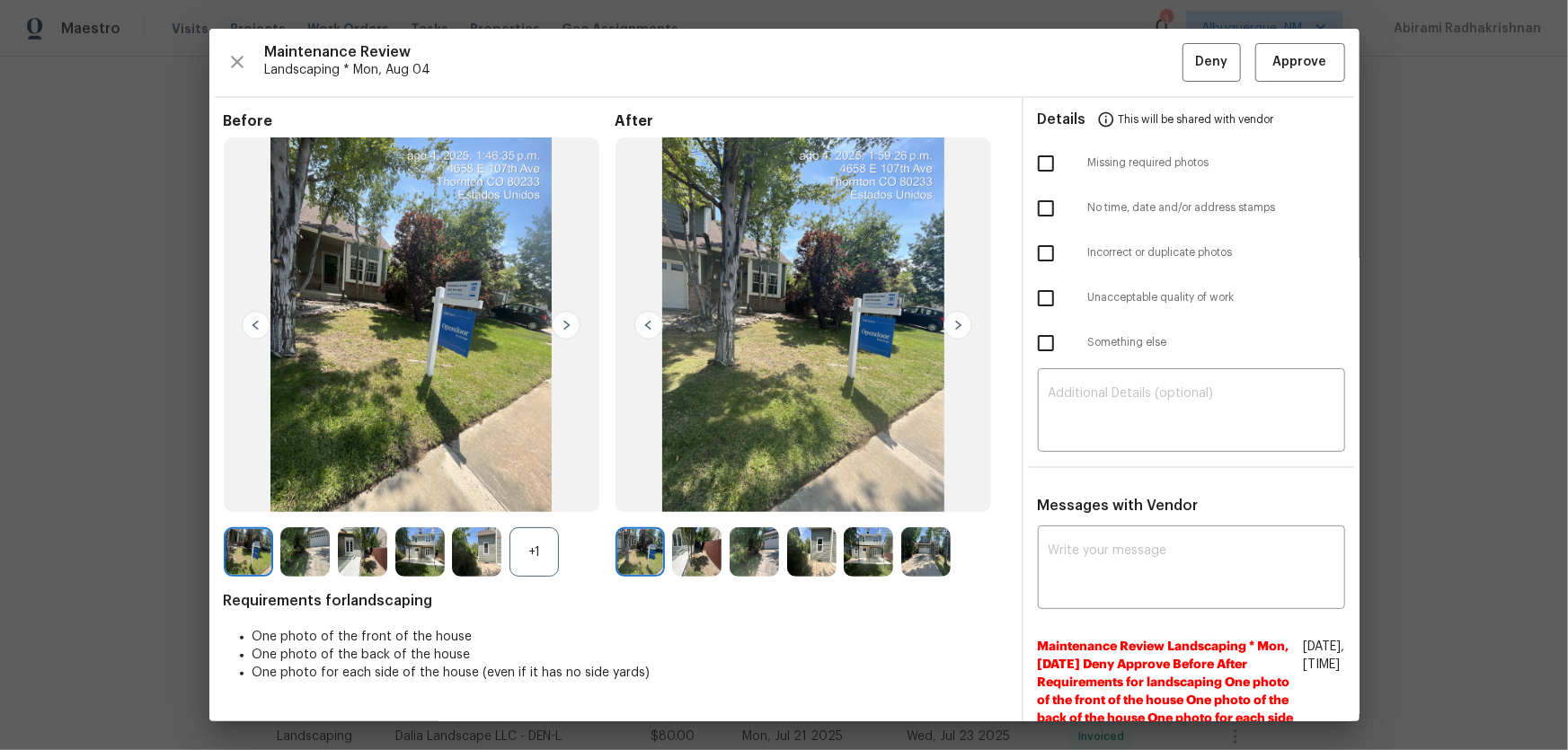 click on "+1" at bounding box center [534, 551] 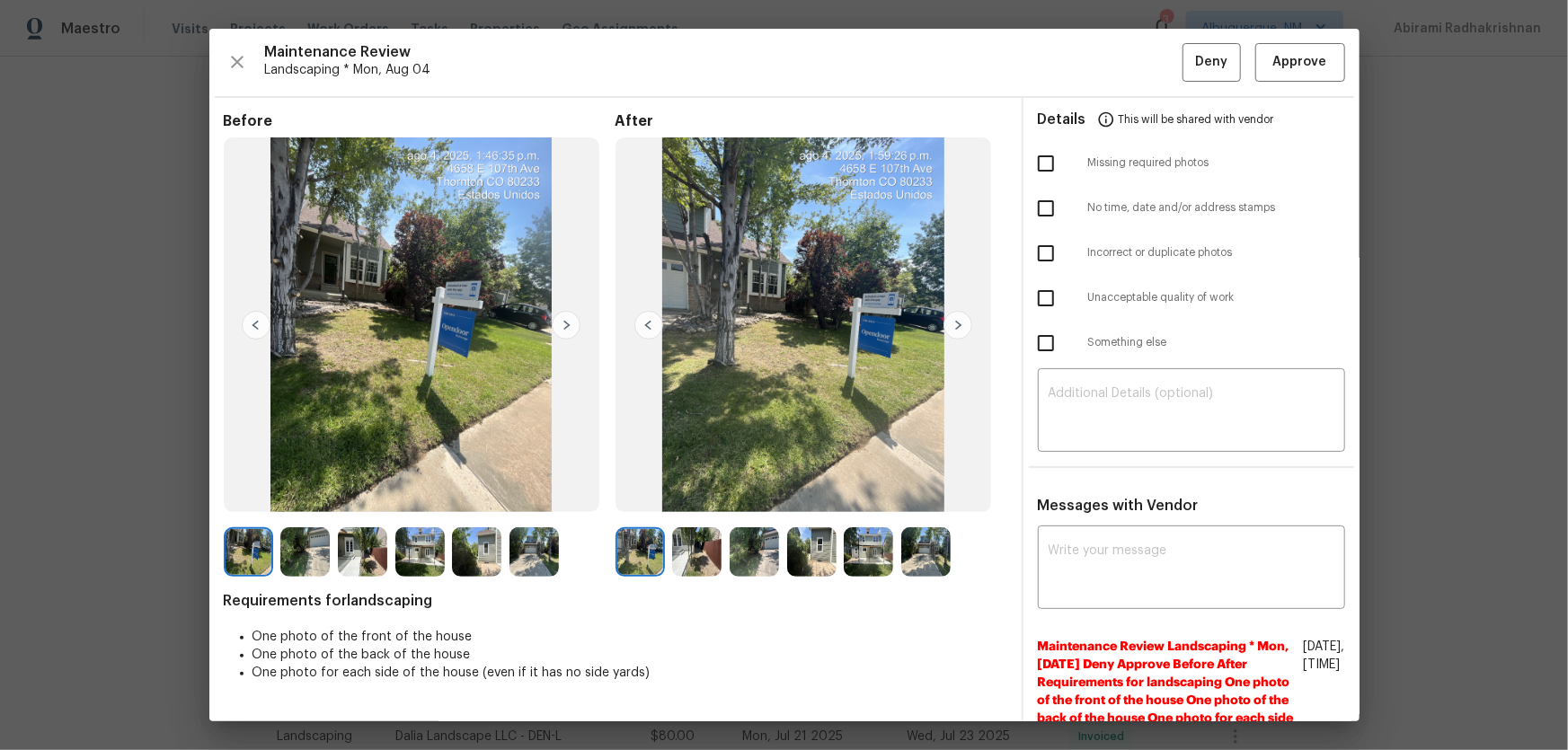 click at bounding box center (696, 551) 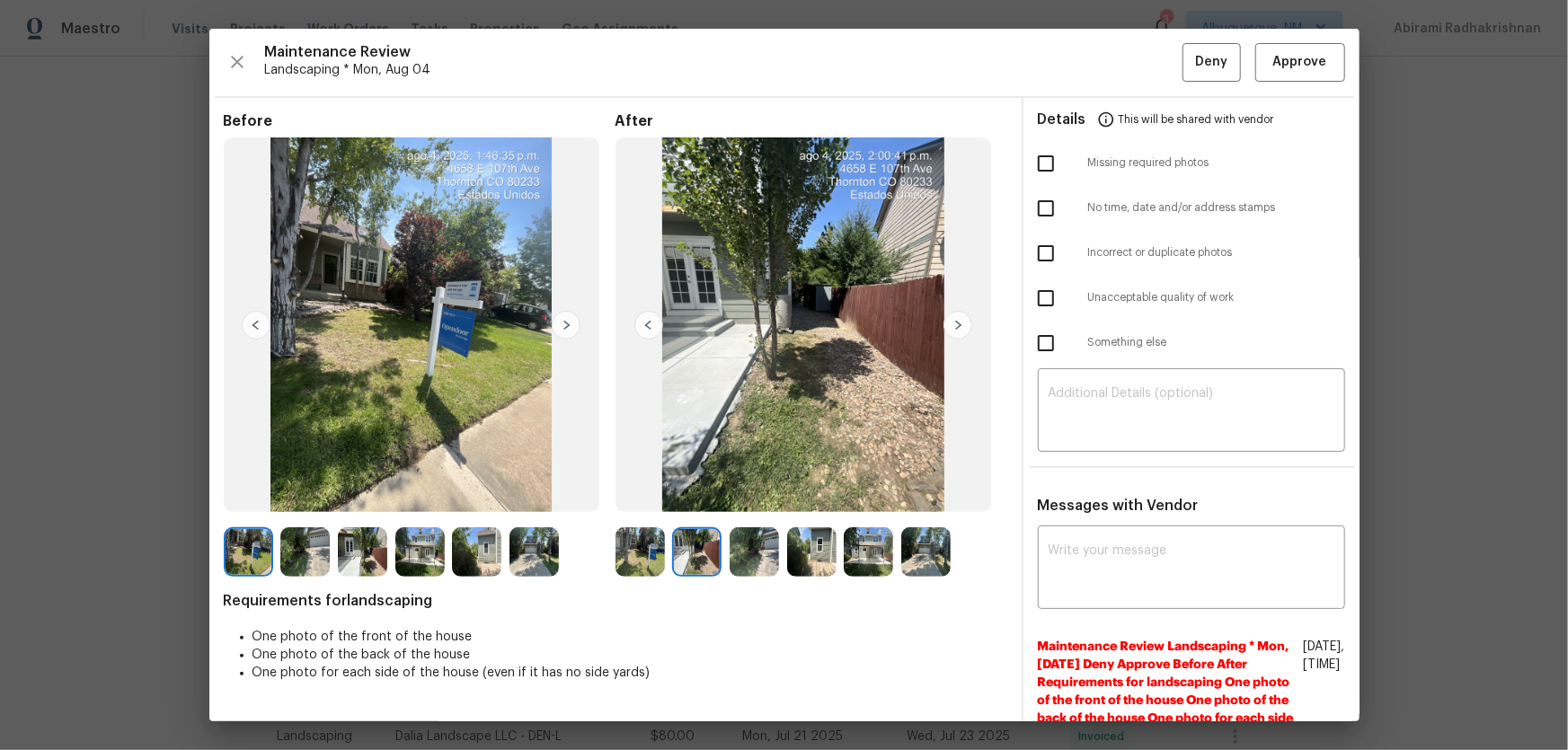 click at bounding box center [754, 551] 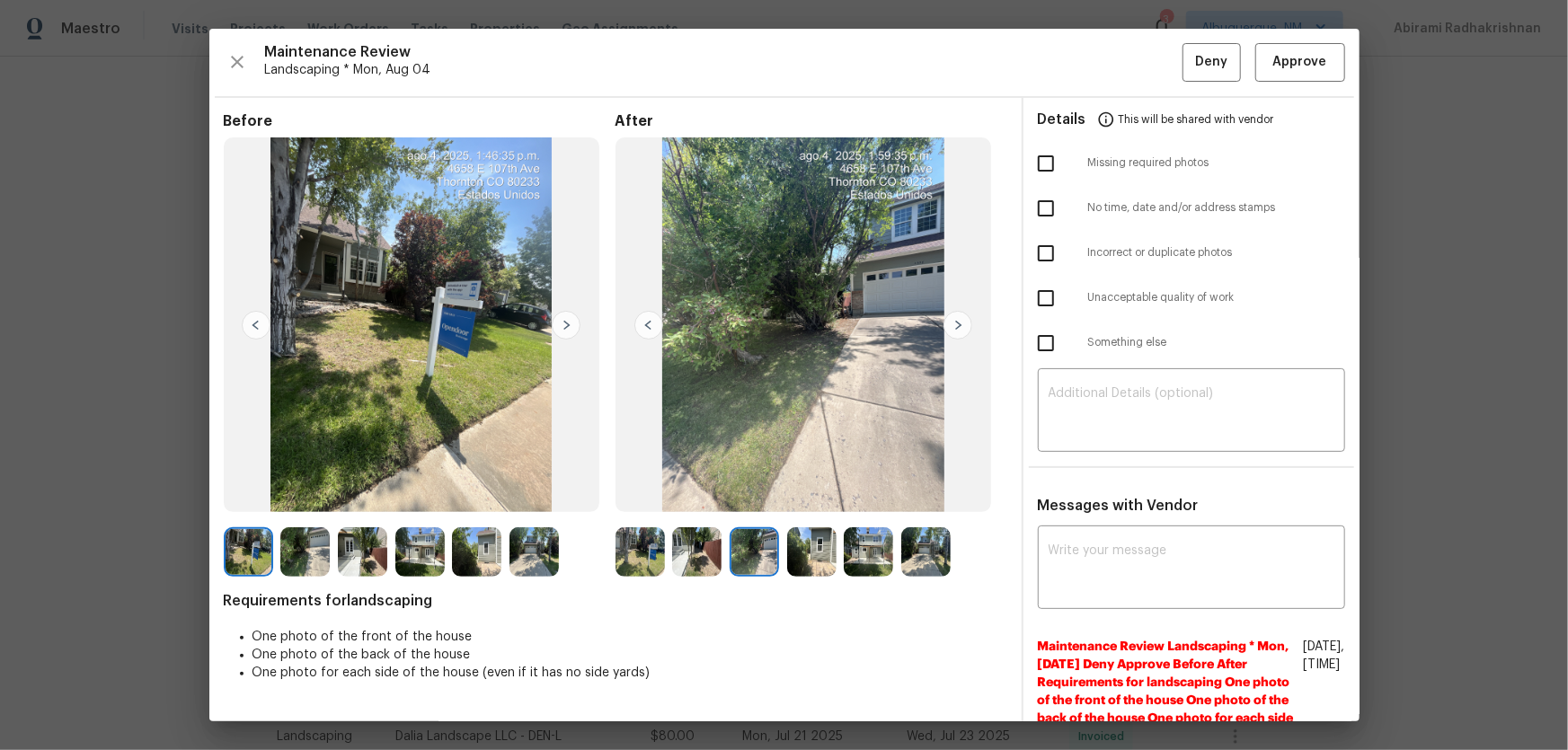 click at bounding box center (811, 551) 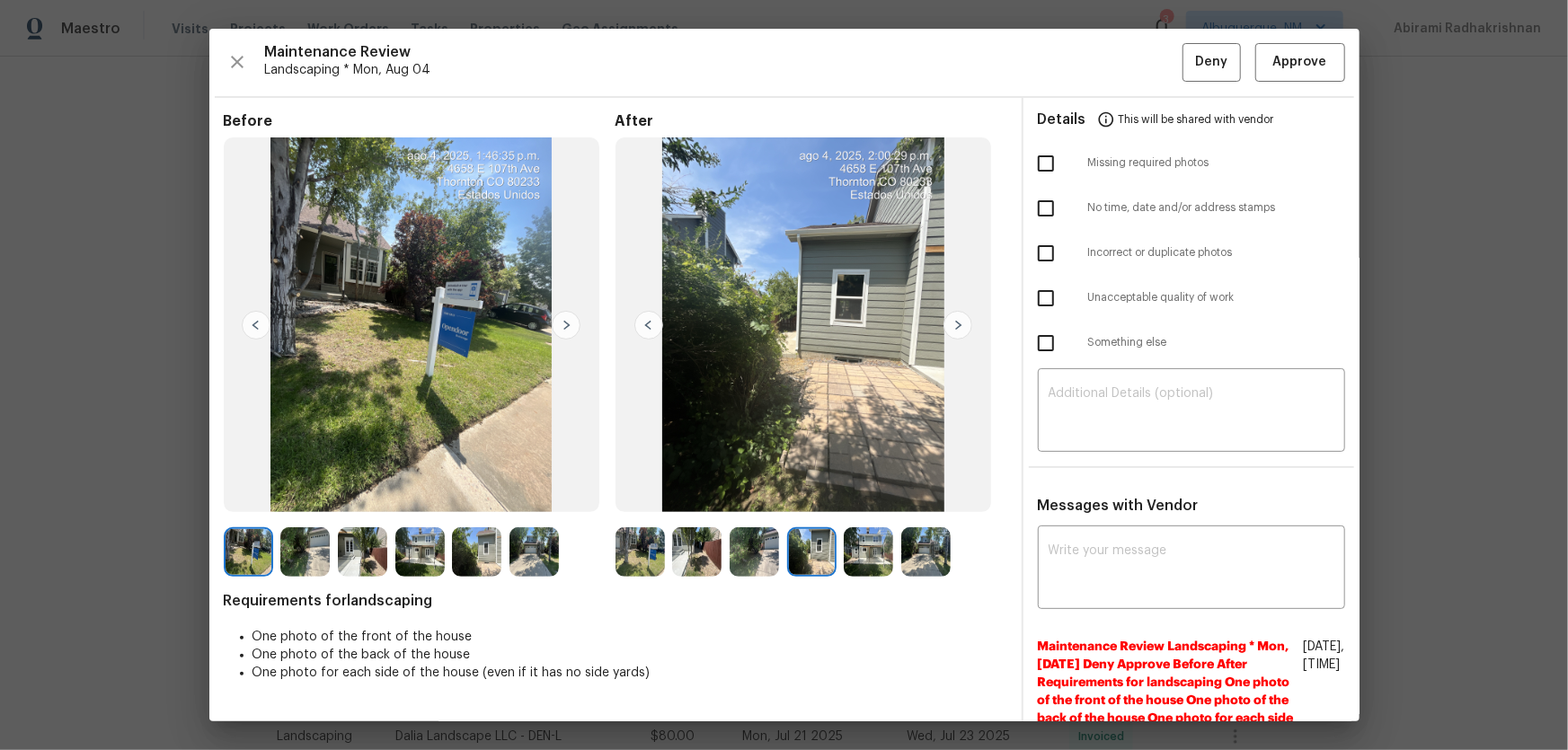 click at bounding box center [868, 551] 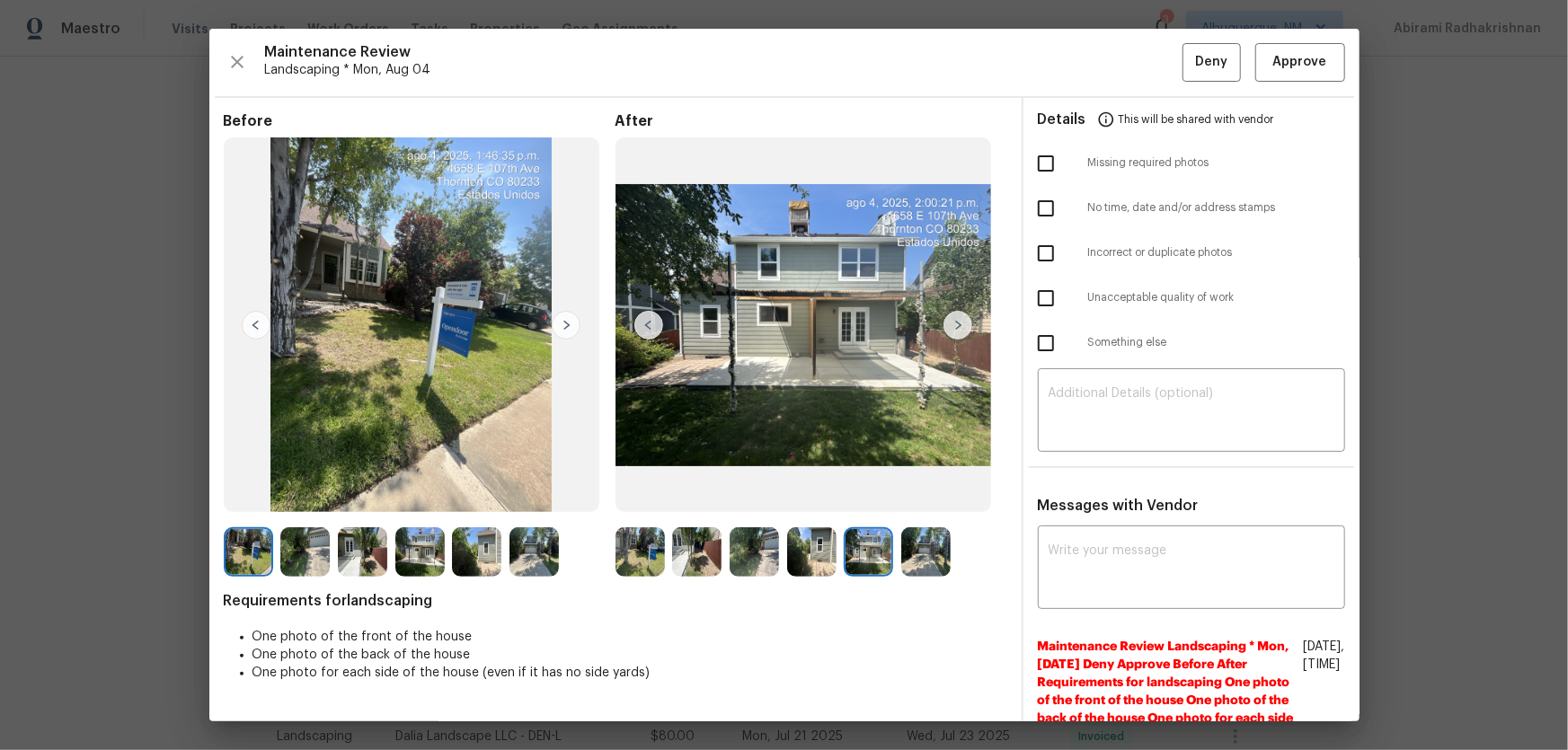click at bounding box center [926, 551] 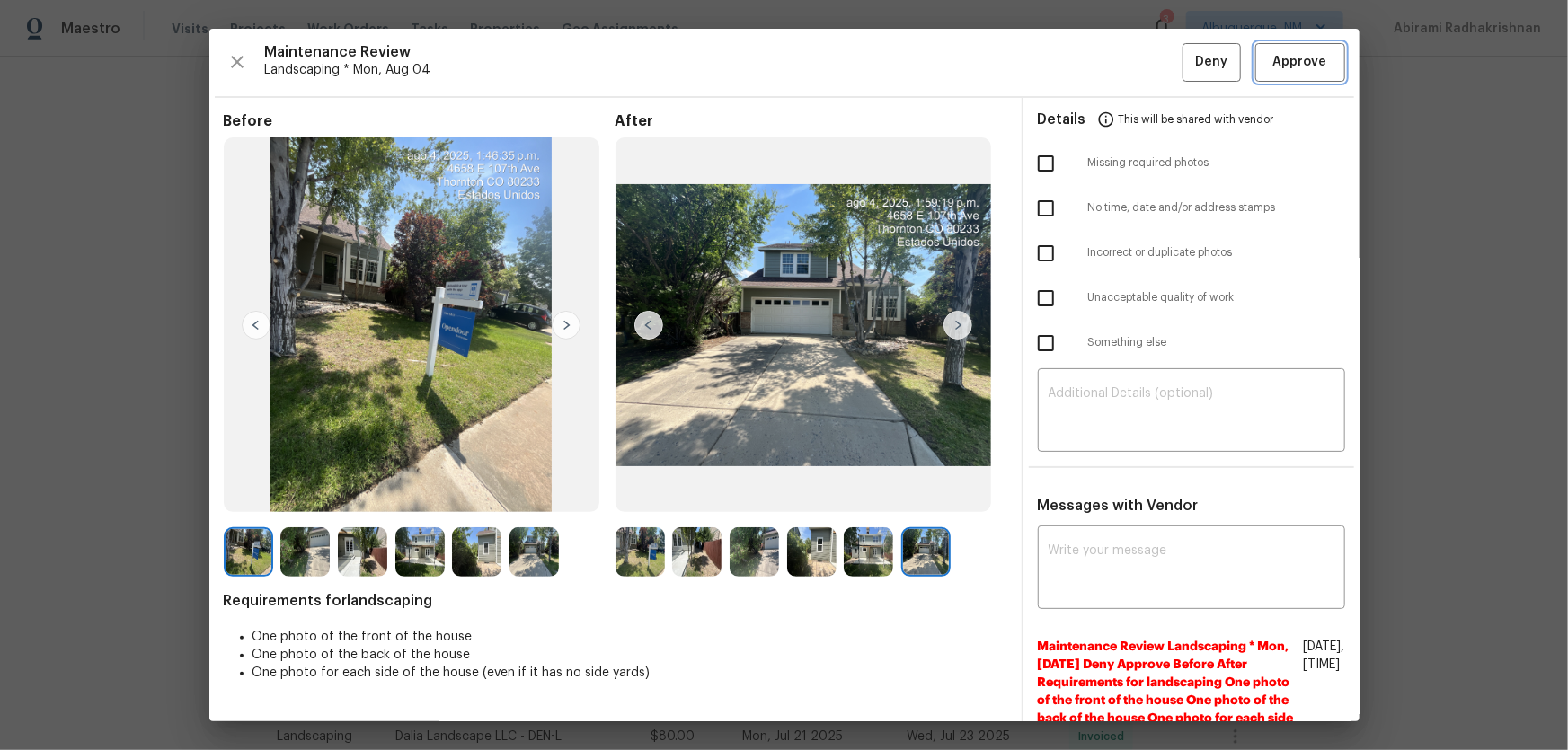 click on "Approve" at bounding box center (1300, 62) 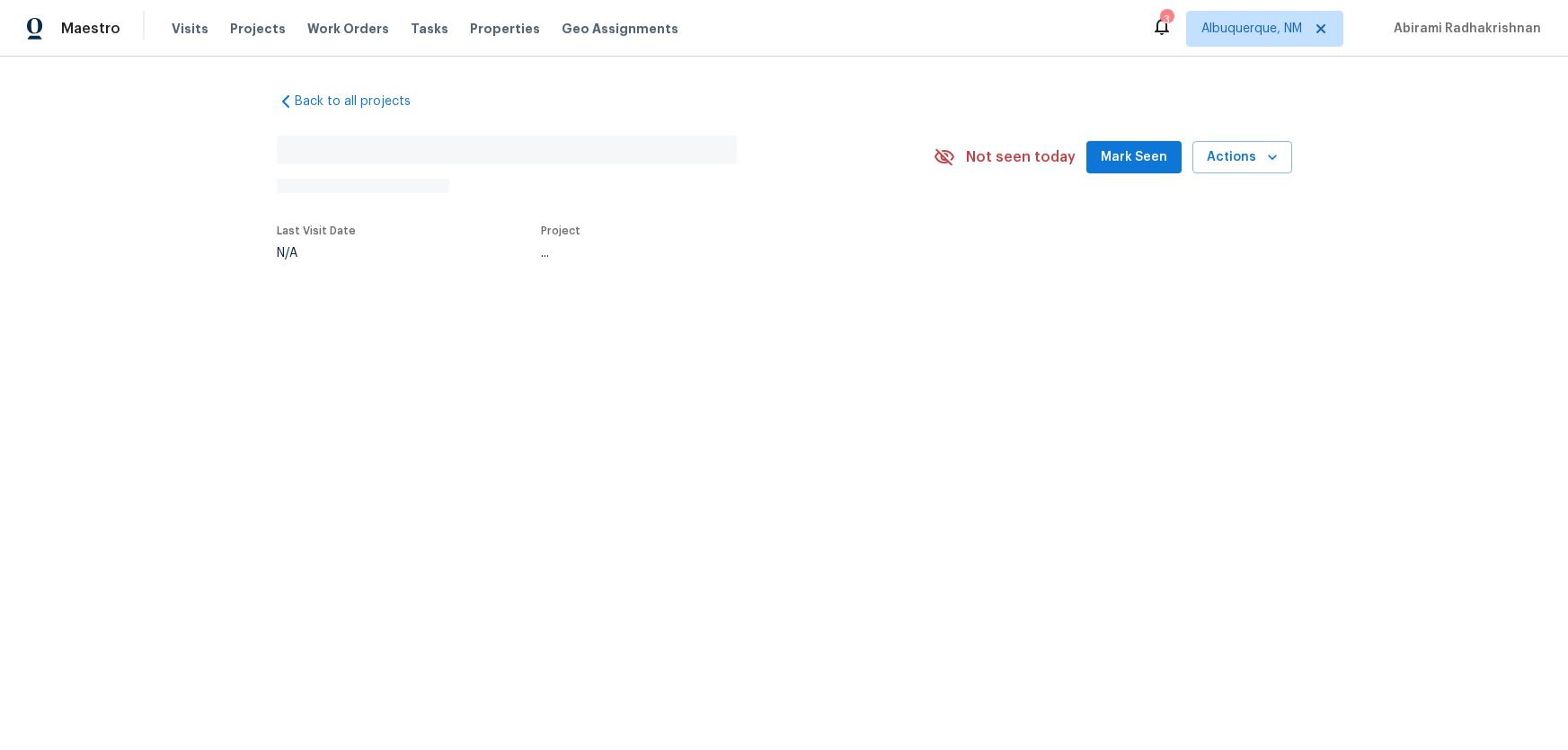 scroll, scrollTop: 0, scrollLeft: 0, axis: both 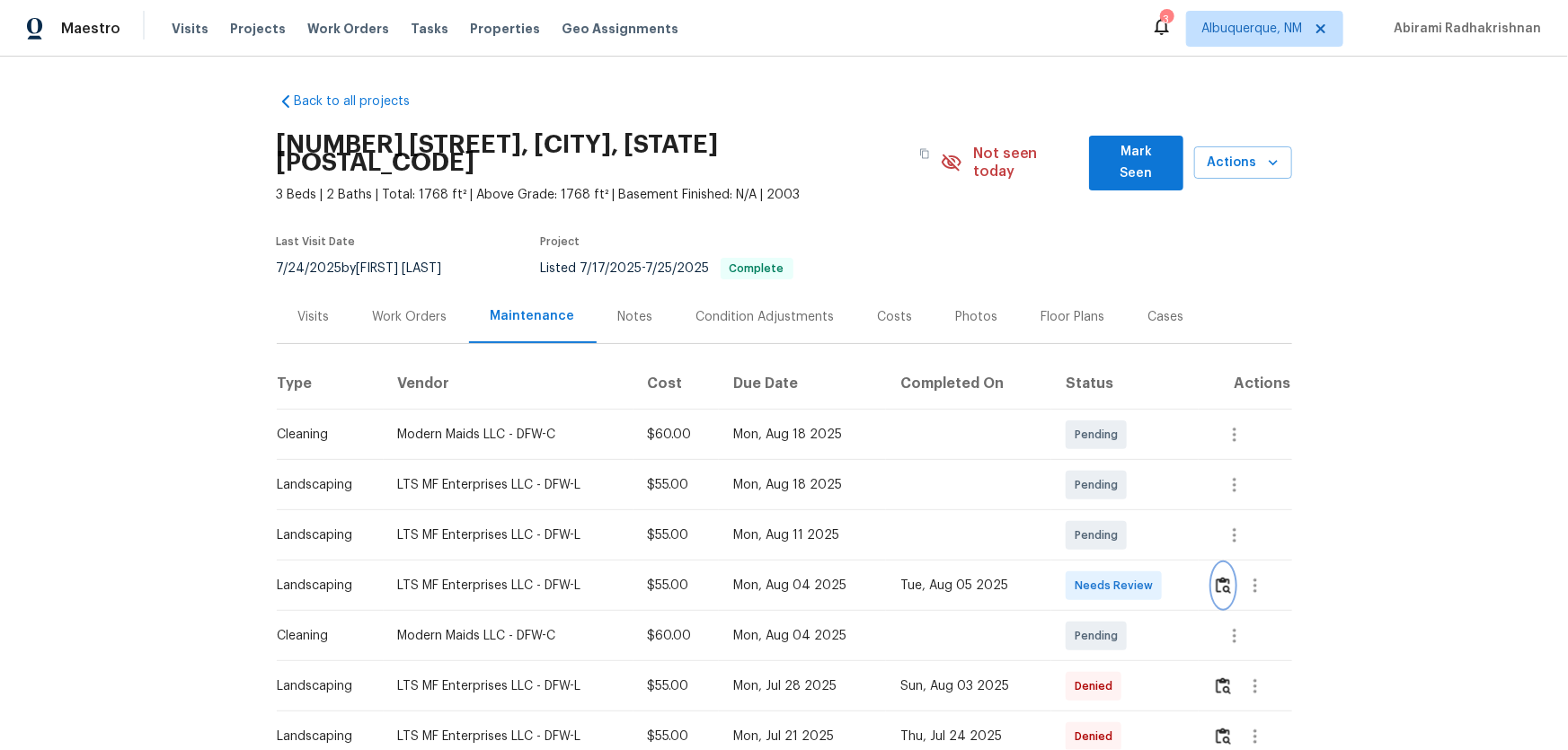 click at bounding box center [1223, 585] 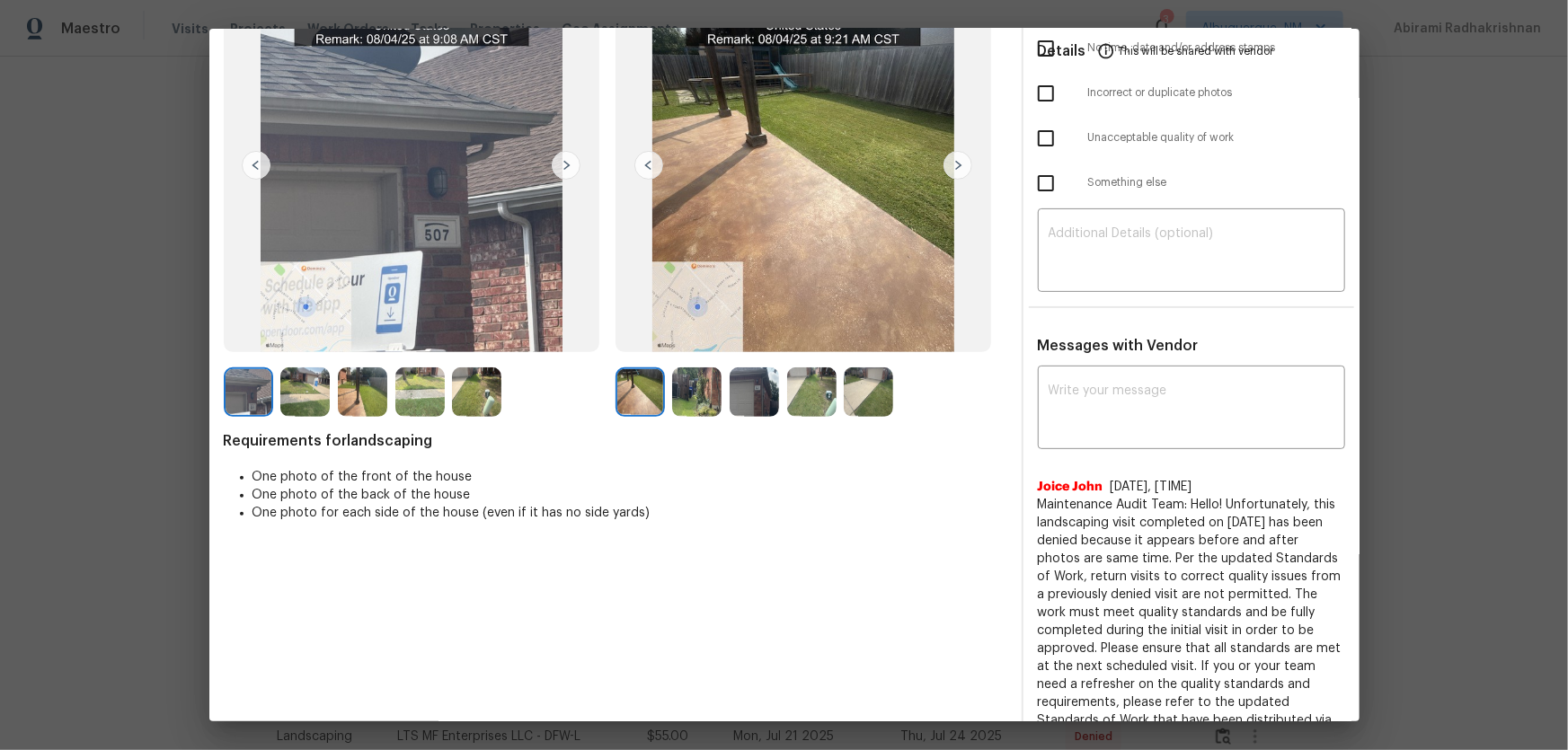 scroll, scrollTop: 163, scrollLeft: 0, axis: vertical 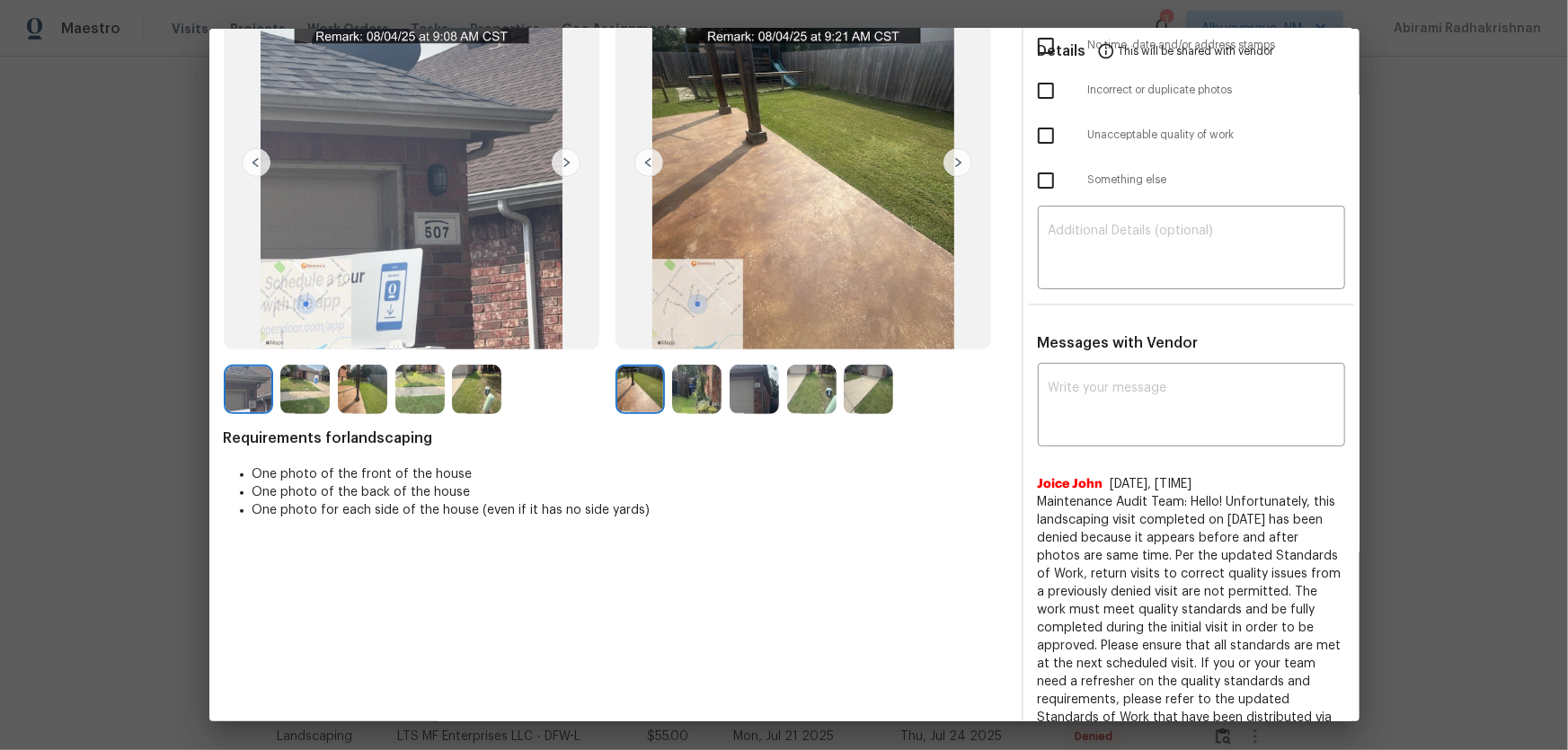 click at bounding box center (696, 389) 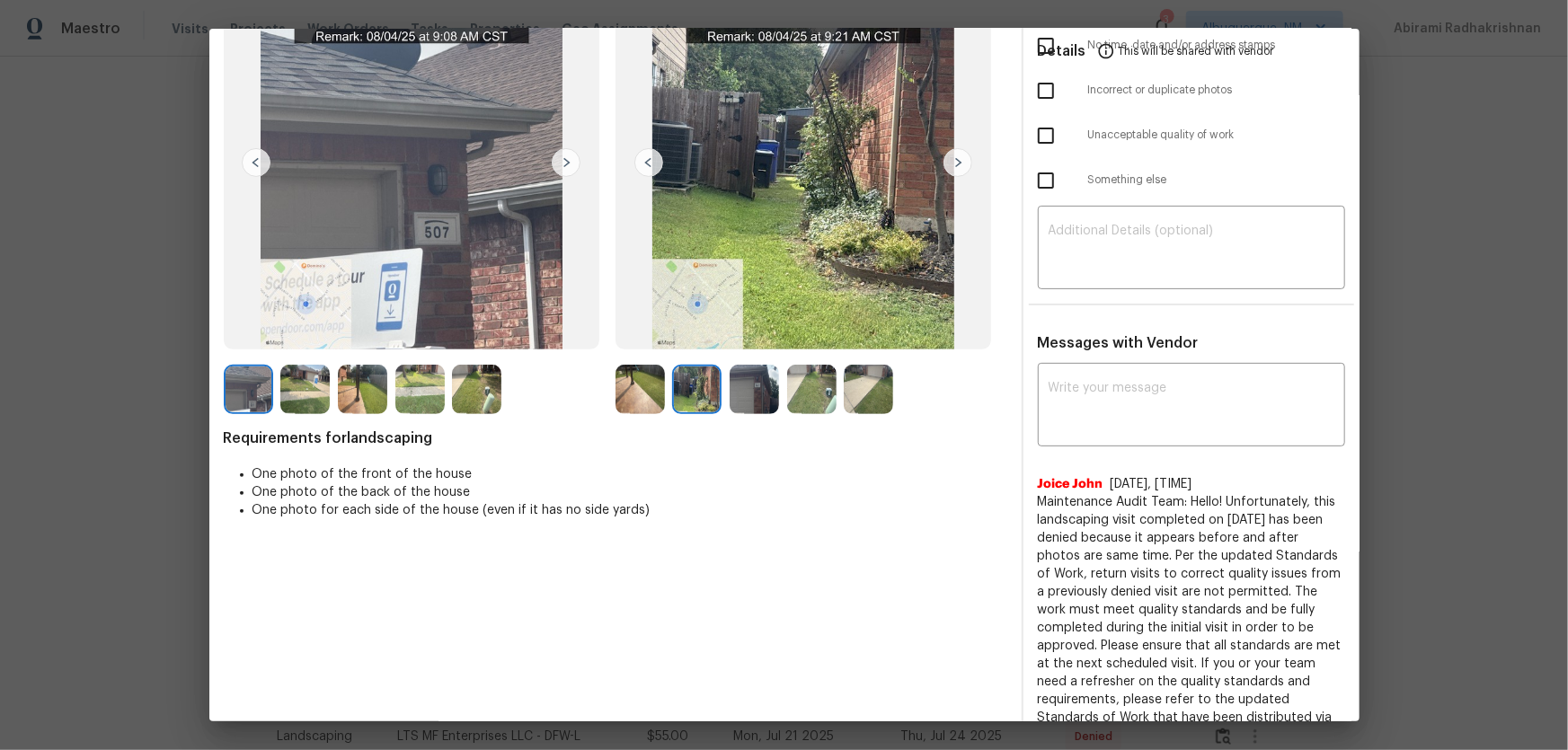 click at bounding box center [754, 389] 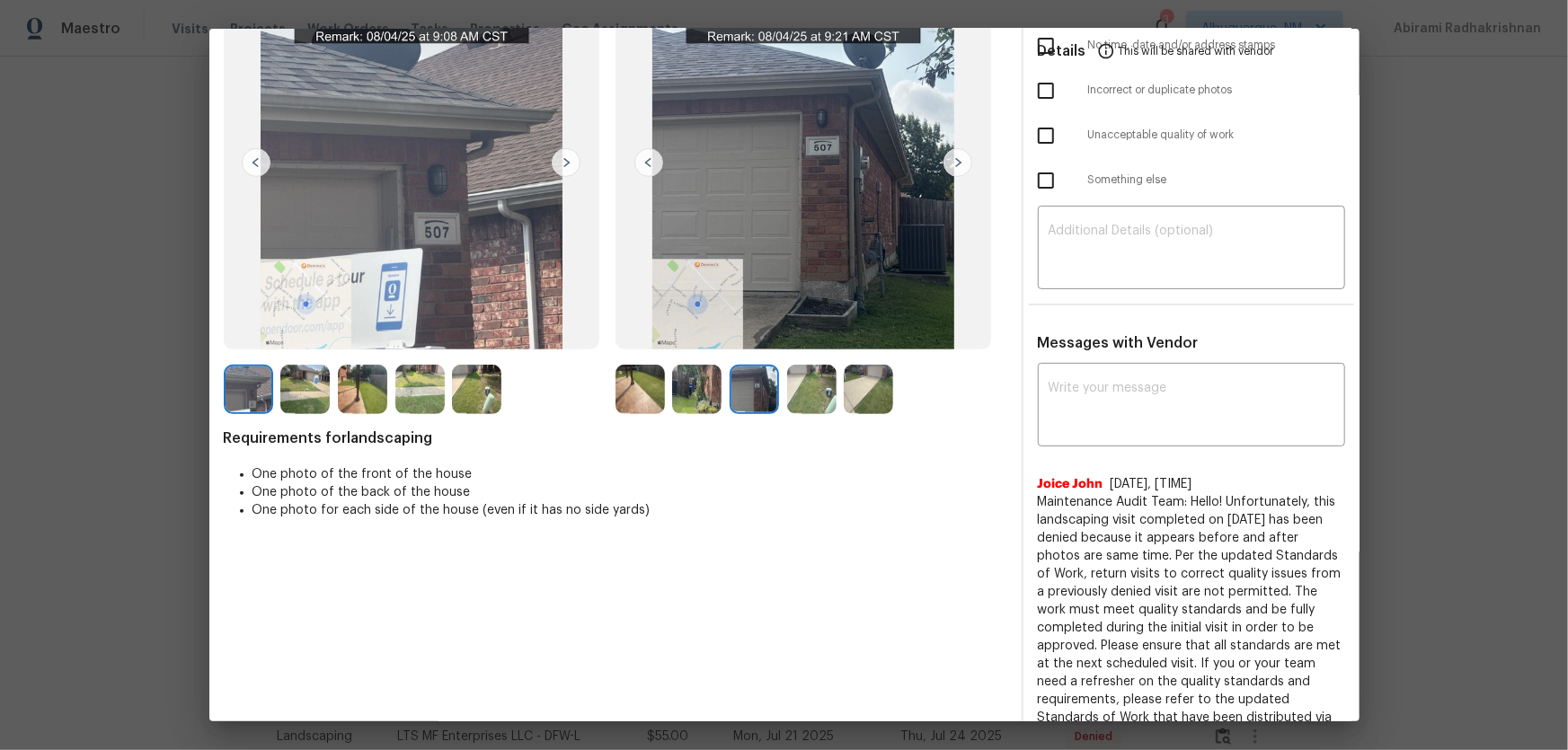 click at bounding box center (811, 389) 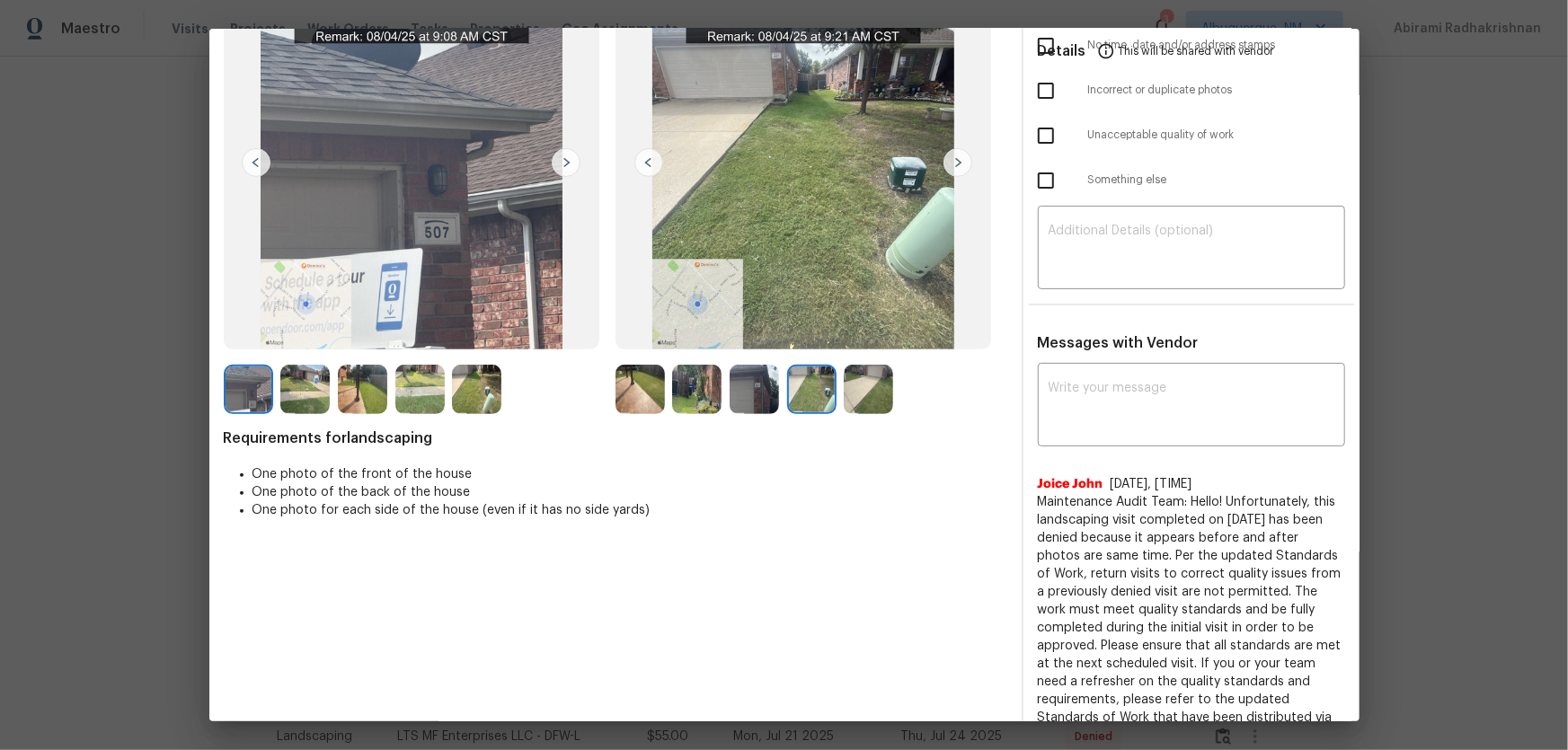 click at bounding box center [868, 389] 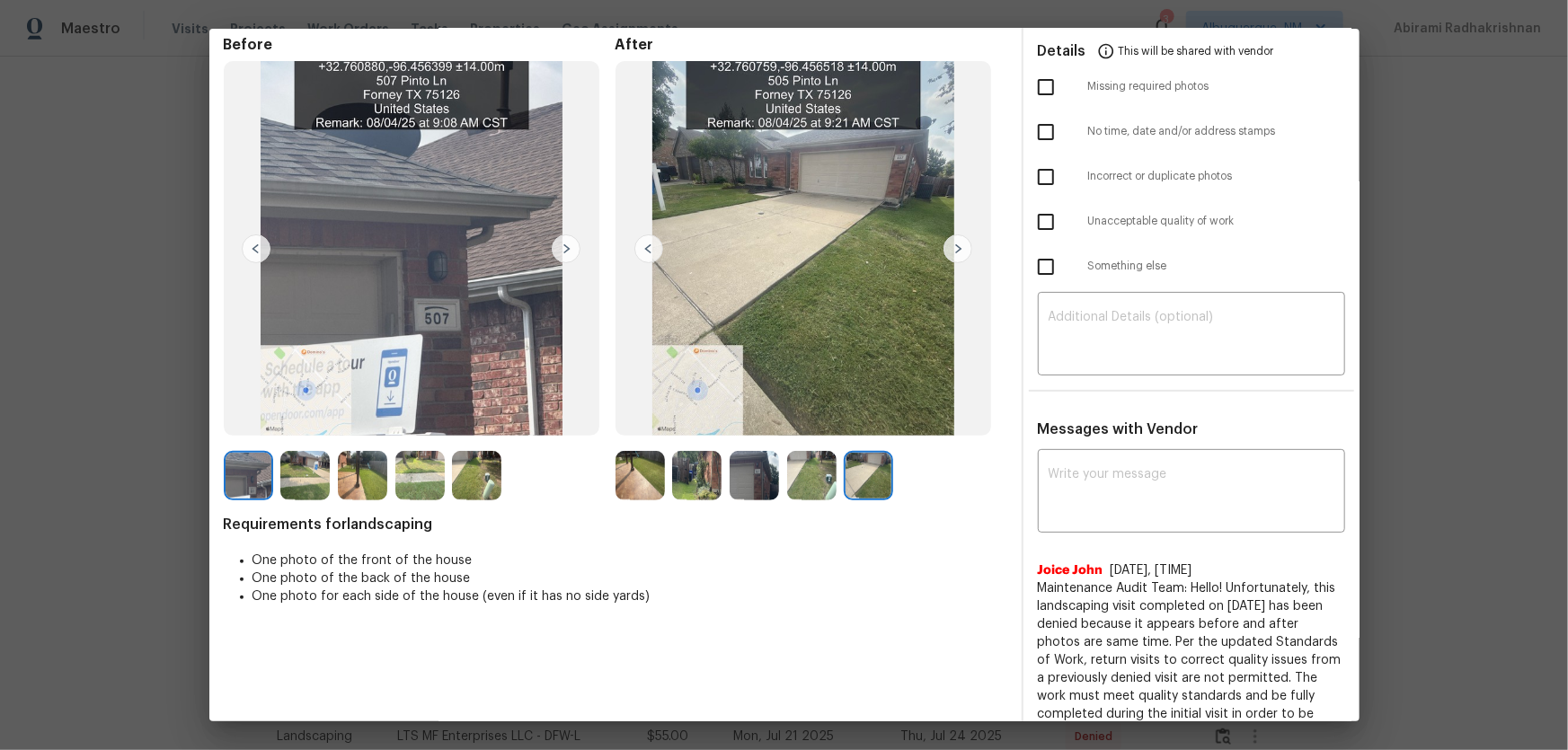 scroll, scrollTop: 0, scrollLeft: 0, axis: both 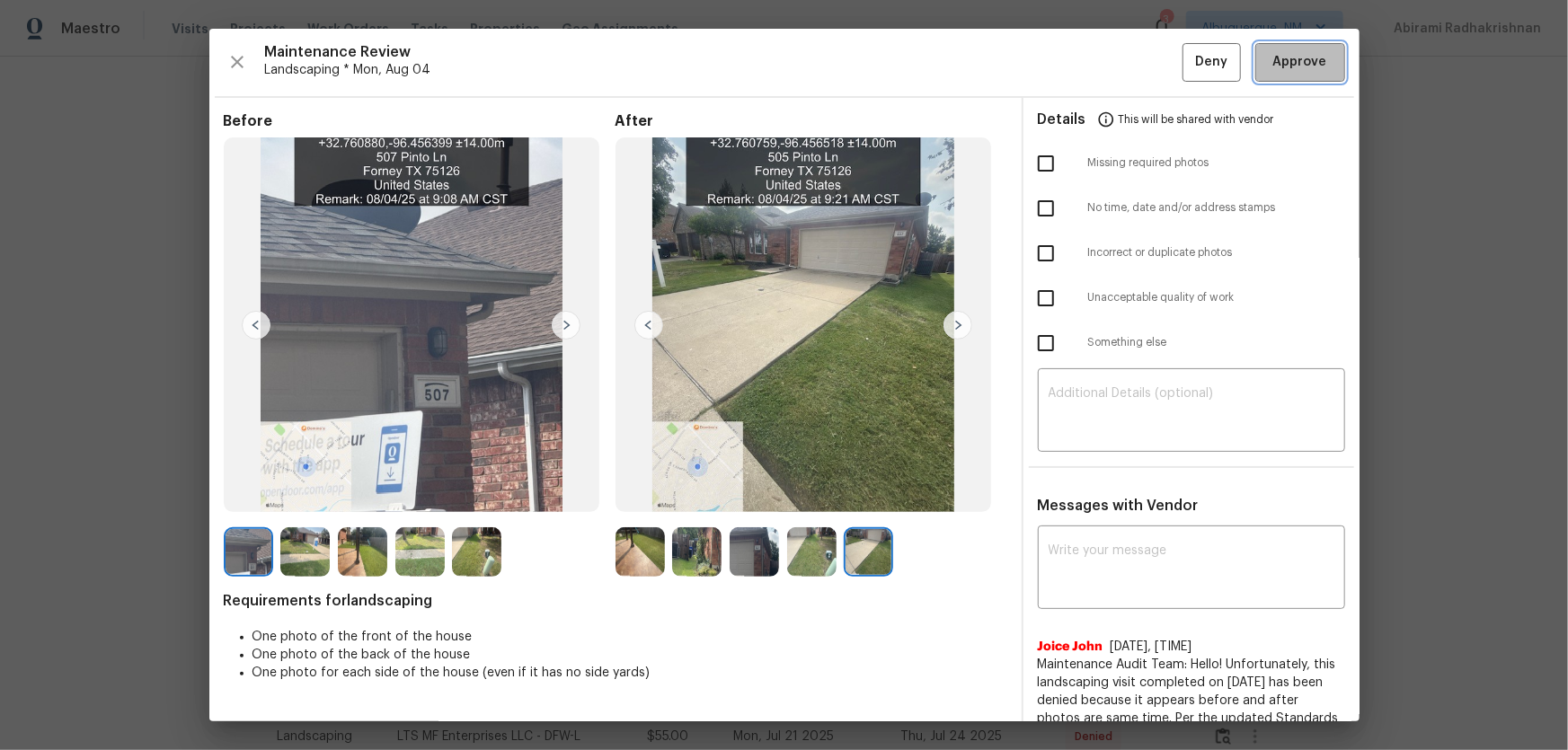 click on "Approve" at bounding box center [1300, 62] 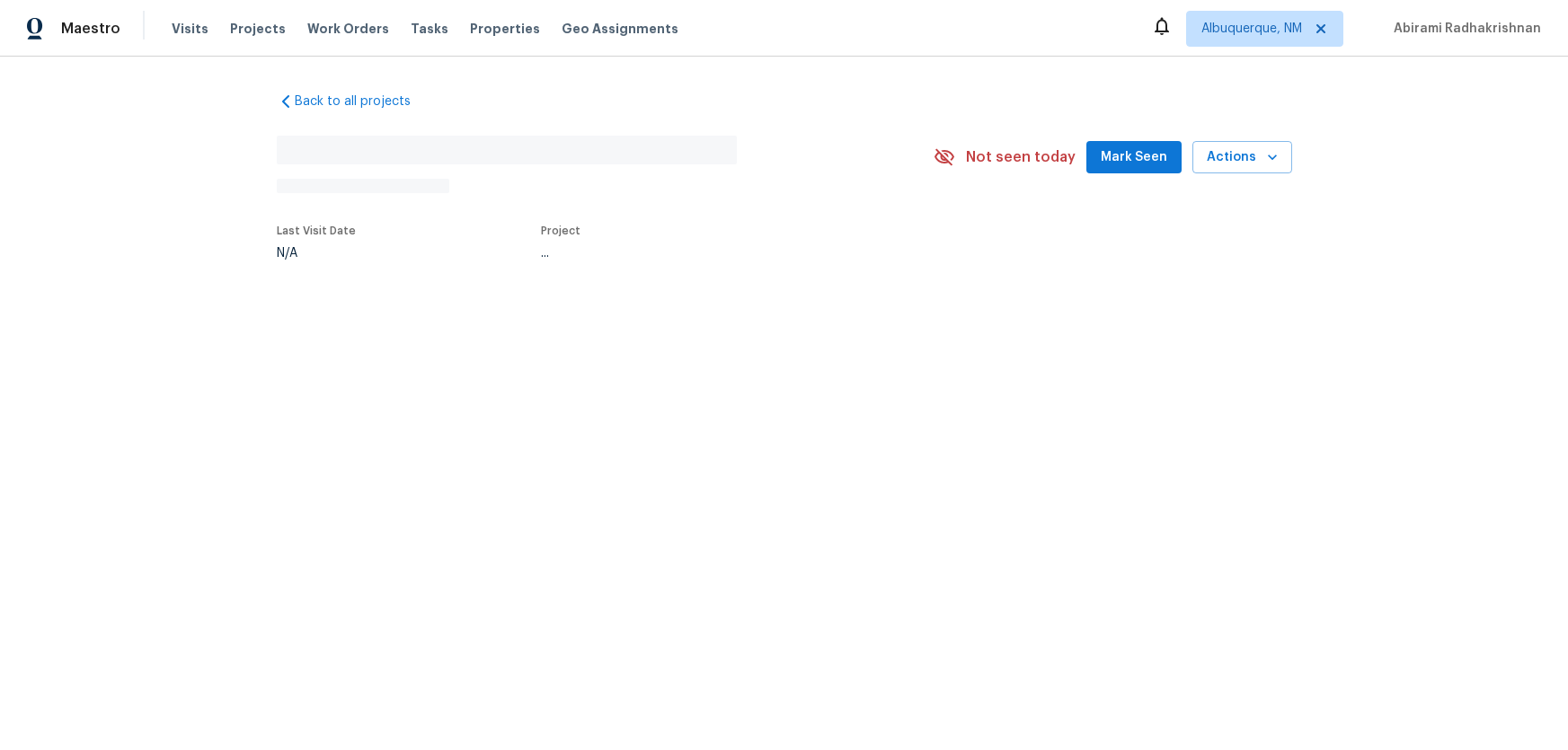scroll, scrollTop: 0, scrollLeft: 0, axis: both 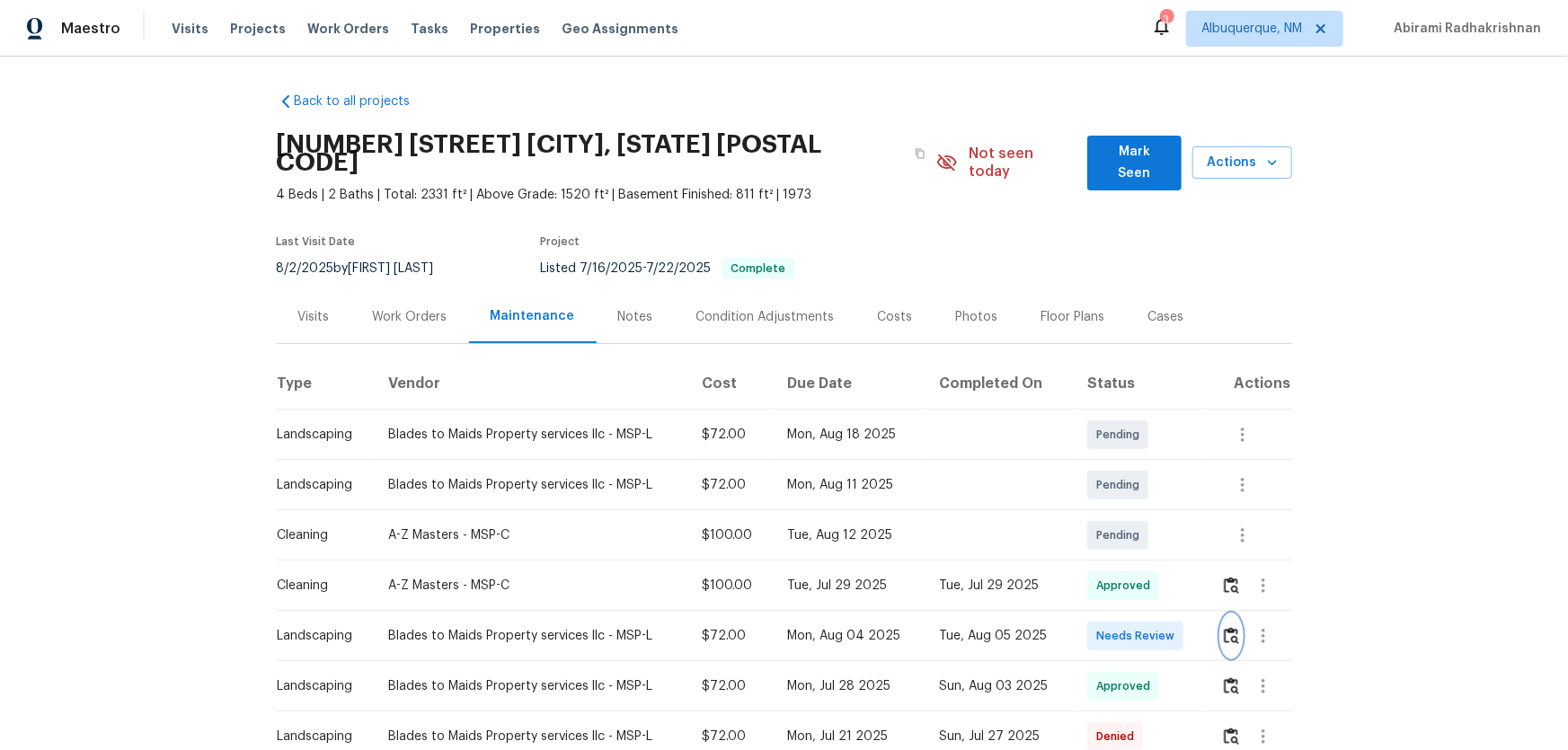 click at bounding box center (1231, 636) 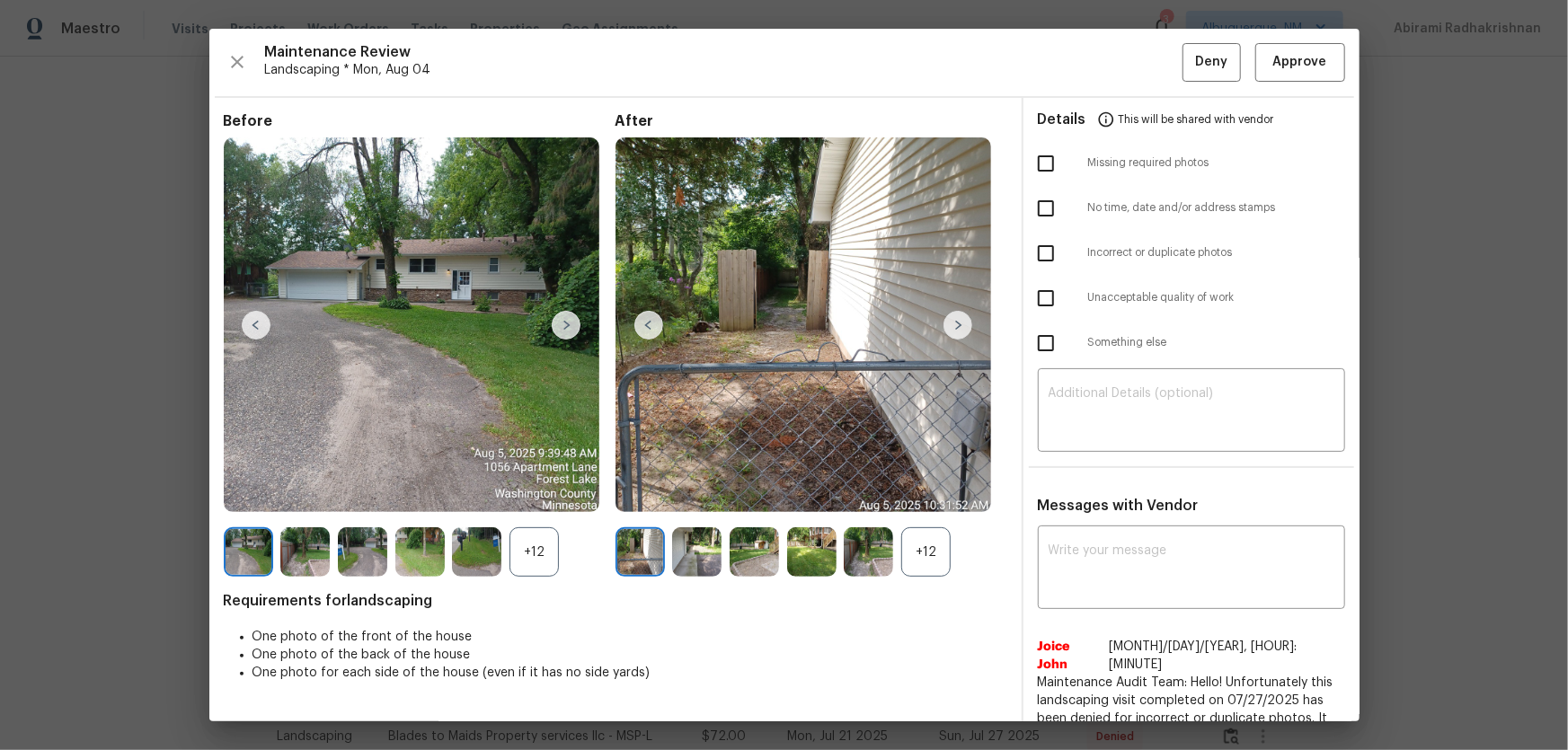 click on "+12" at bounding box center [926, 551] 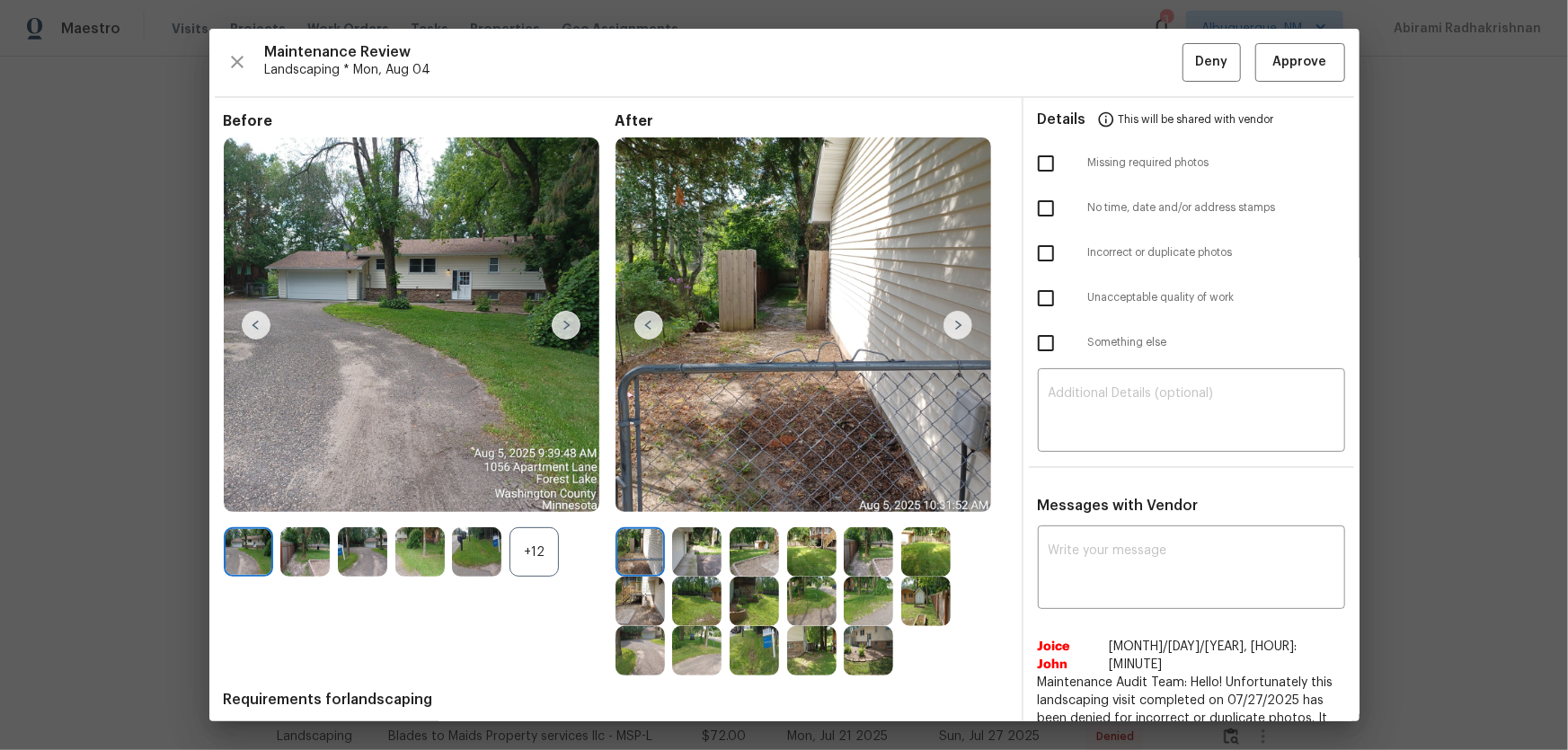 click on "+12" at bounding box center [534, 551] 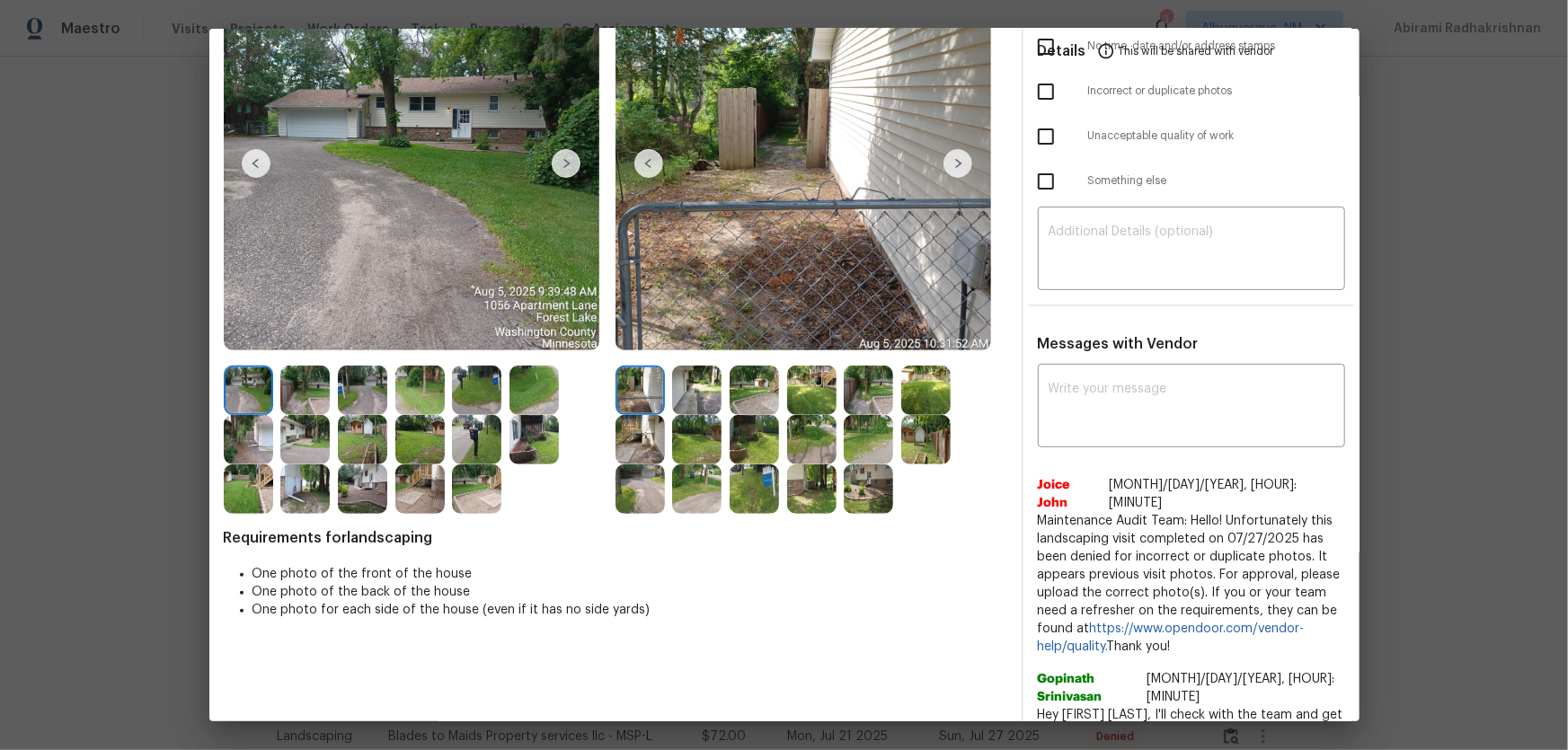 scroll, scrollTop: 163, scrollLeft: 0, axis: vertical 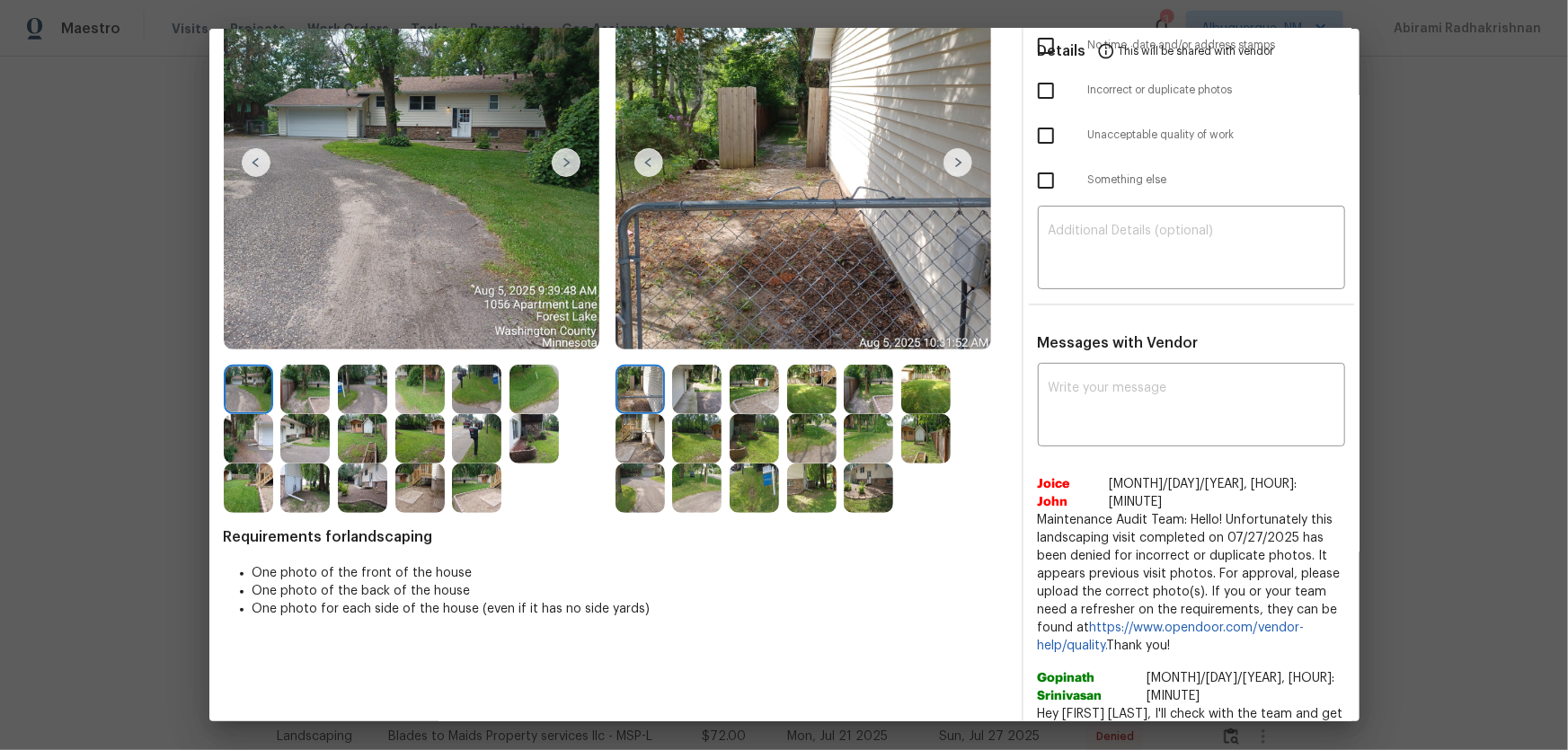 click at bounding box center [696, 389] 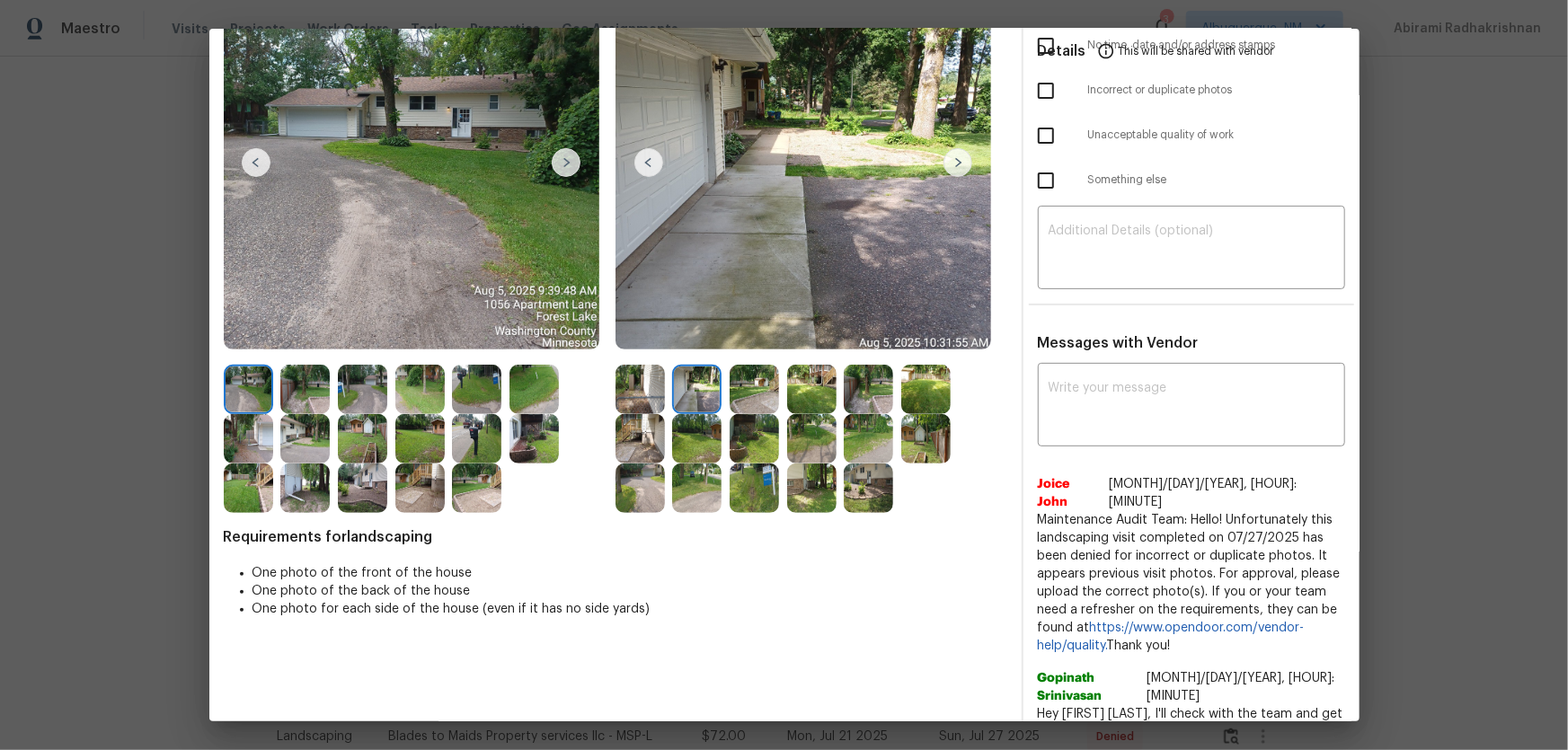 click at bounding box center [754, 389] 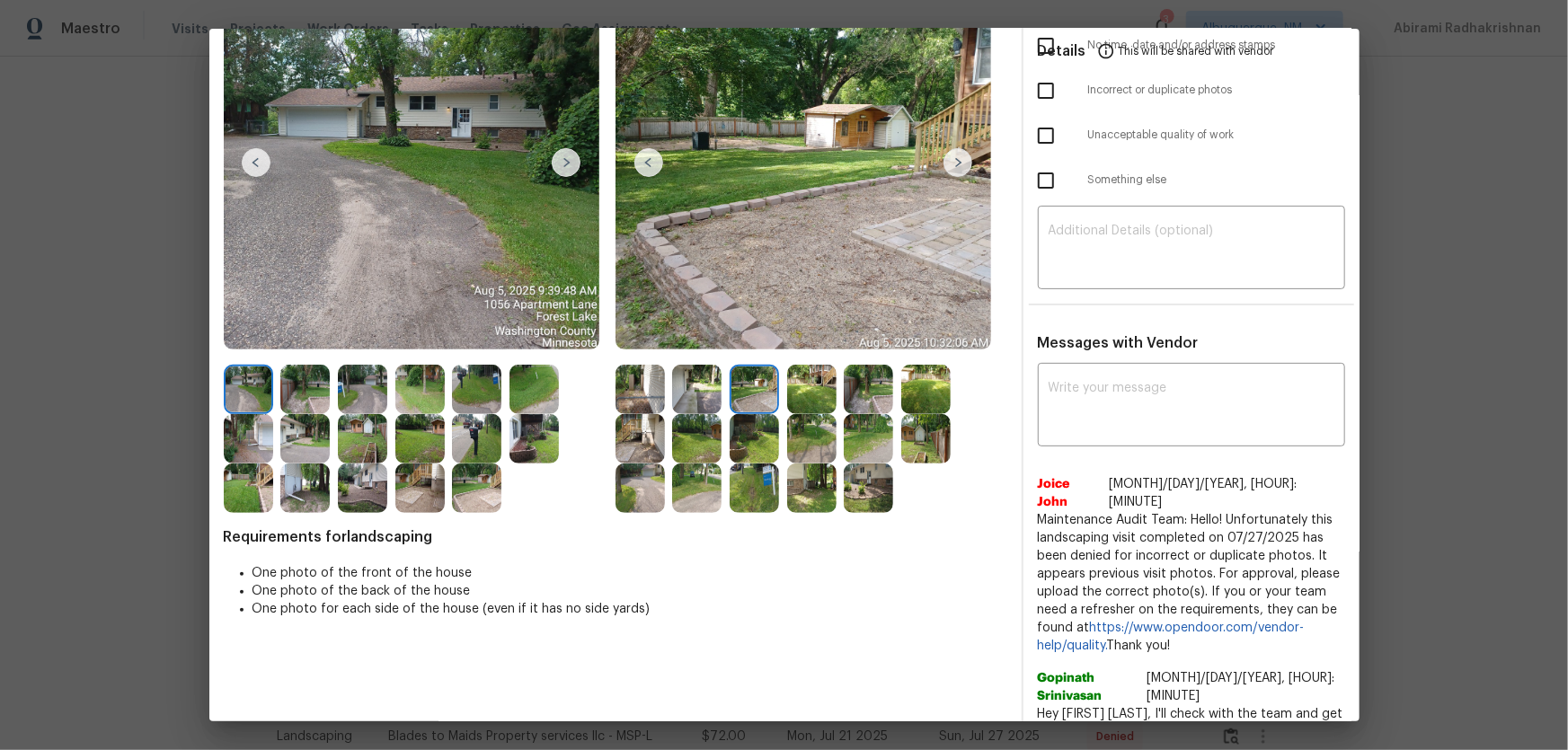 click at bounding box center [811, 389] 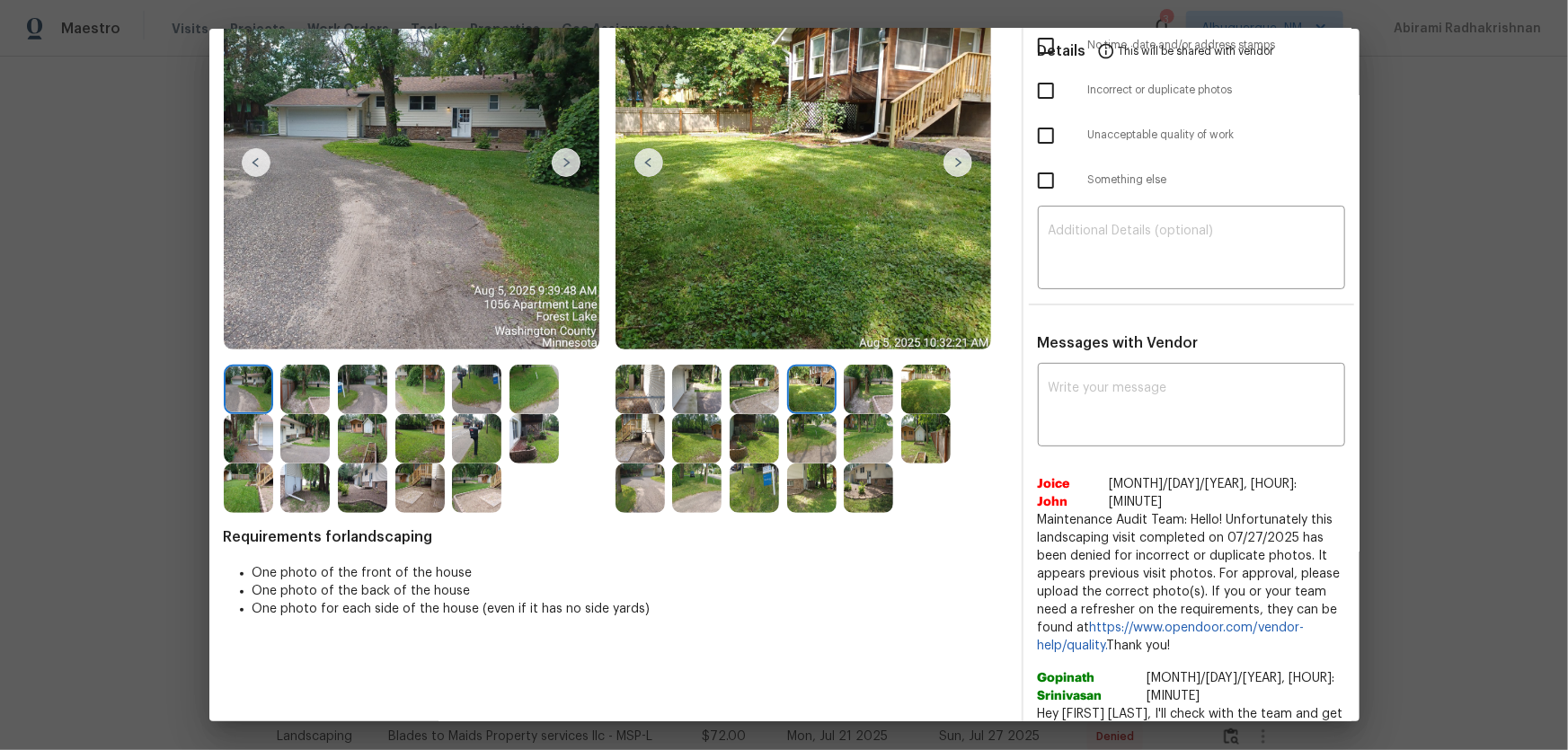 click at bounding box center (868, 389) 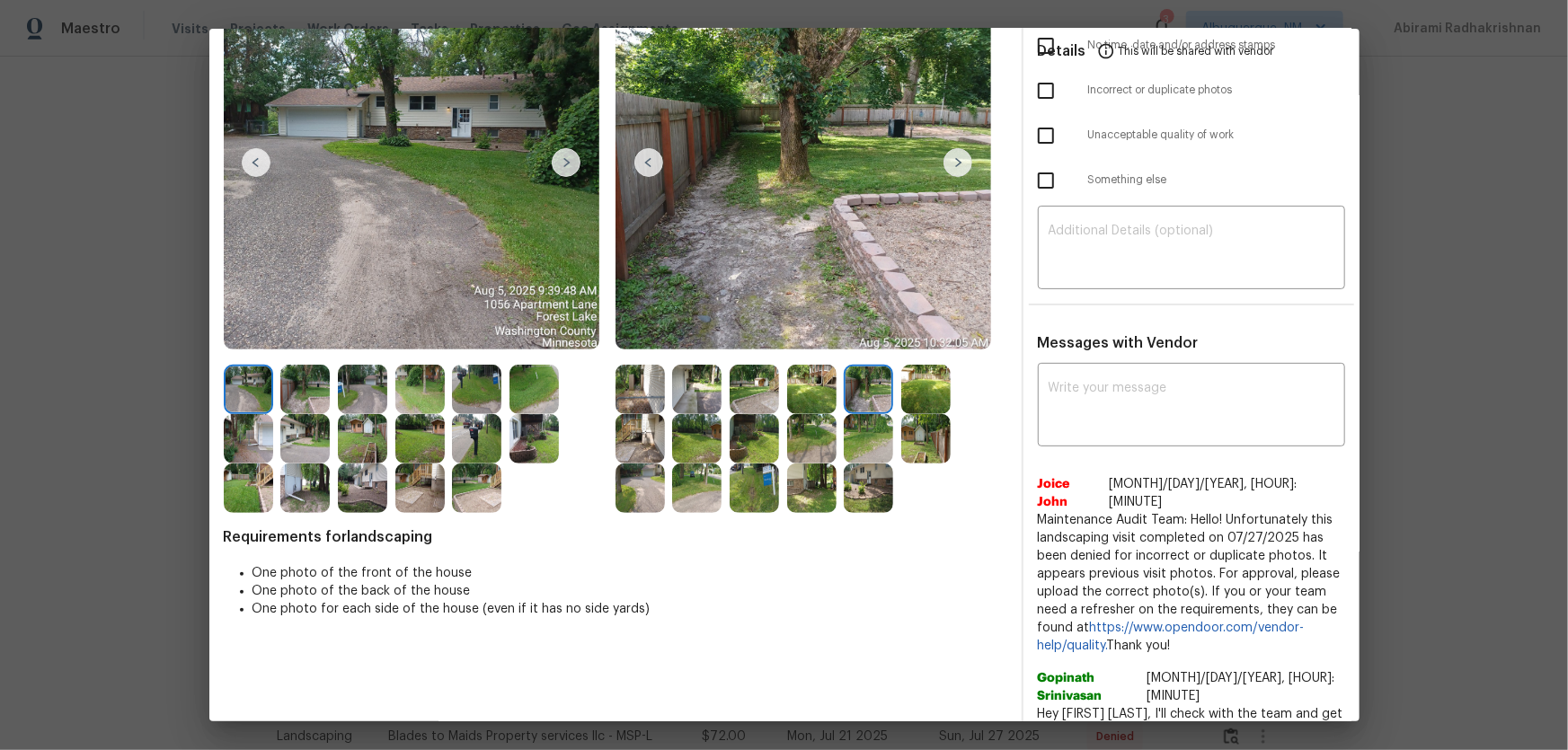 click at bounding box center [926, 389] 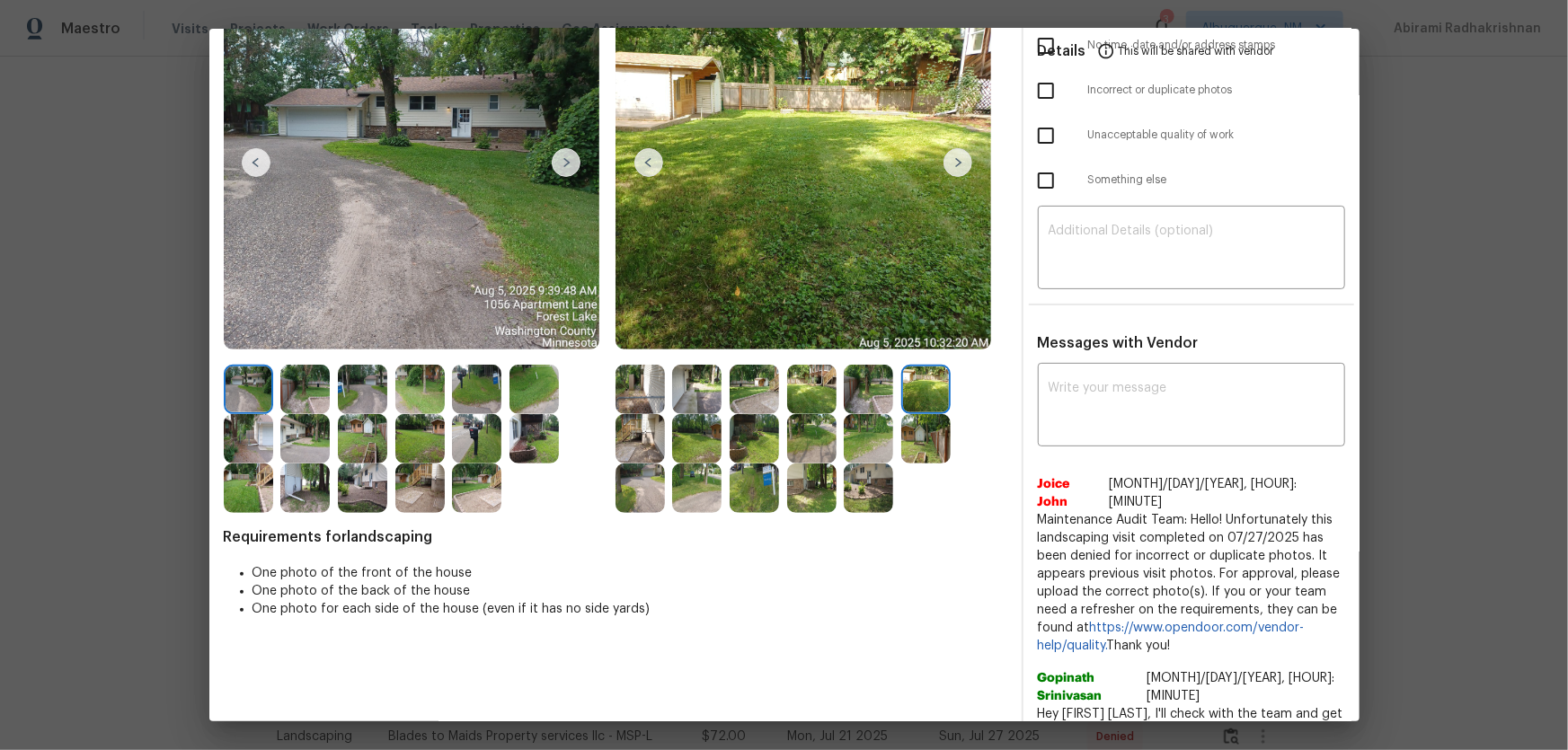 click at bounding box center (640, 438) 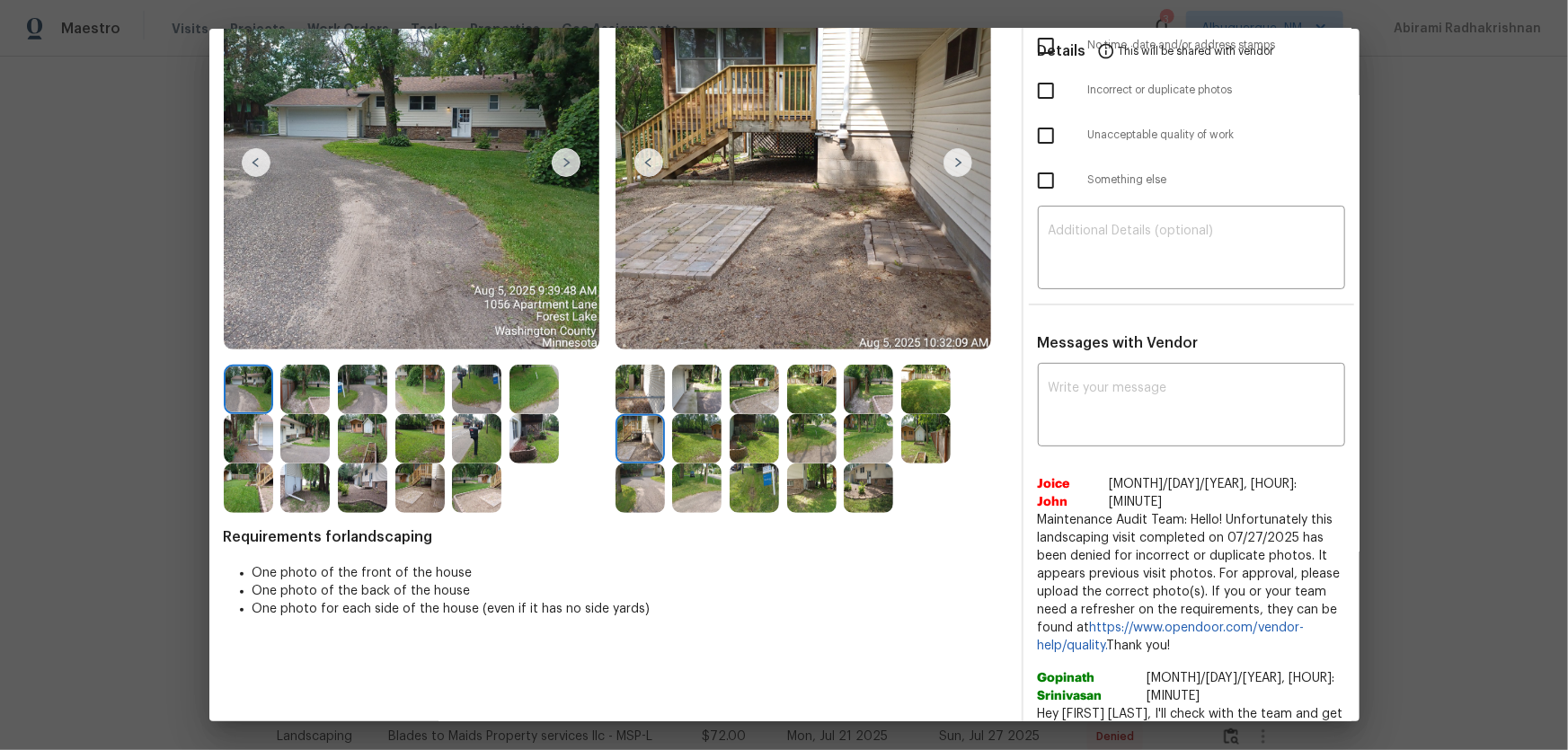 click at bounding box center [696, 438] 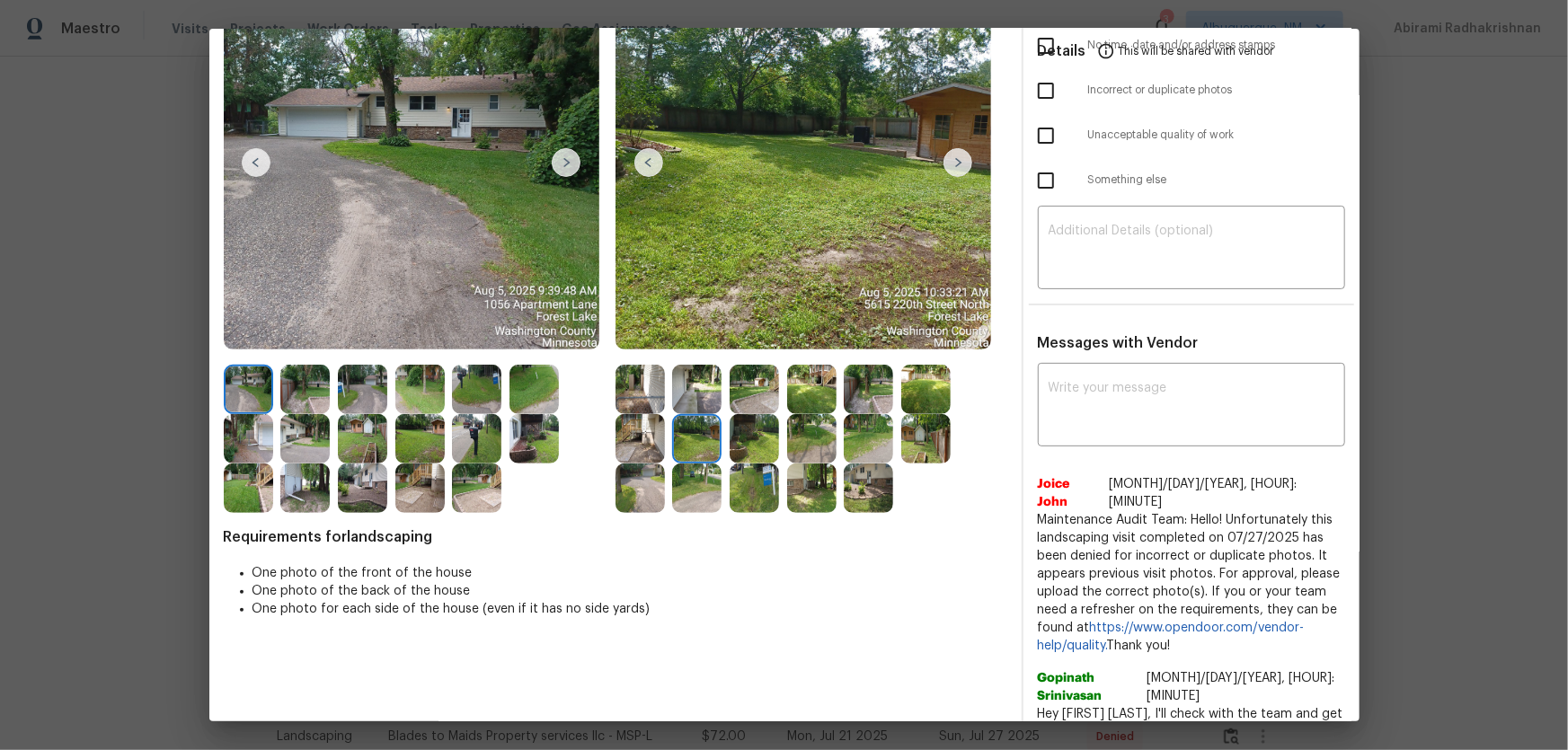 click at bounding box center [754, 438] 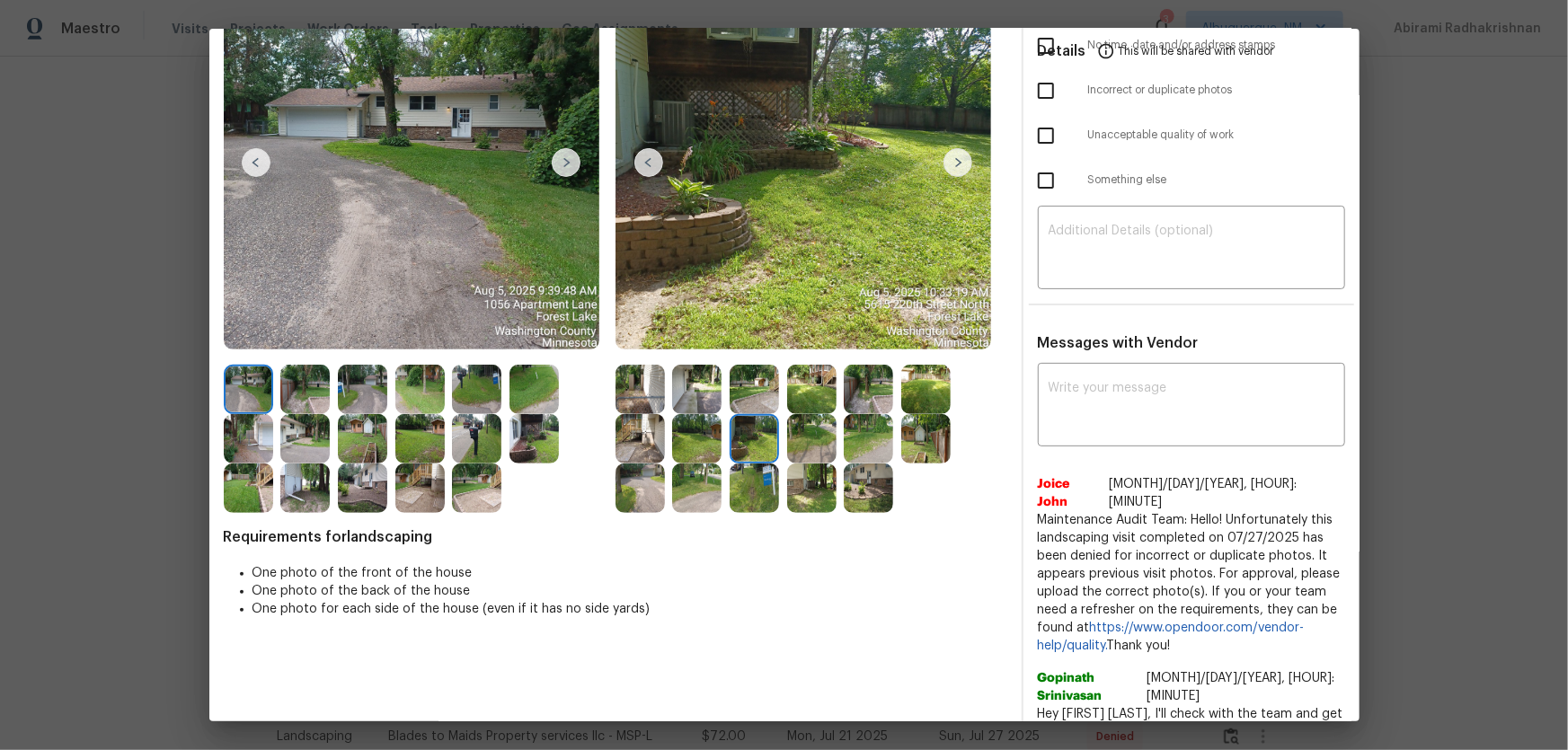 click at bounding box center [811, 438] 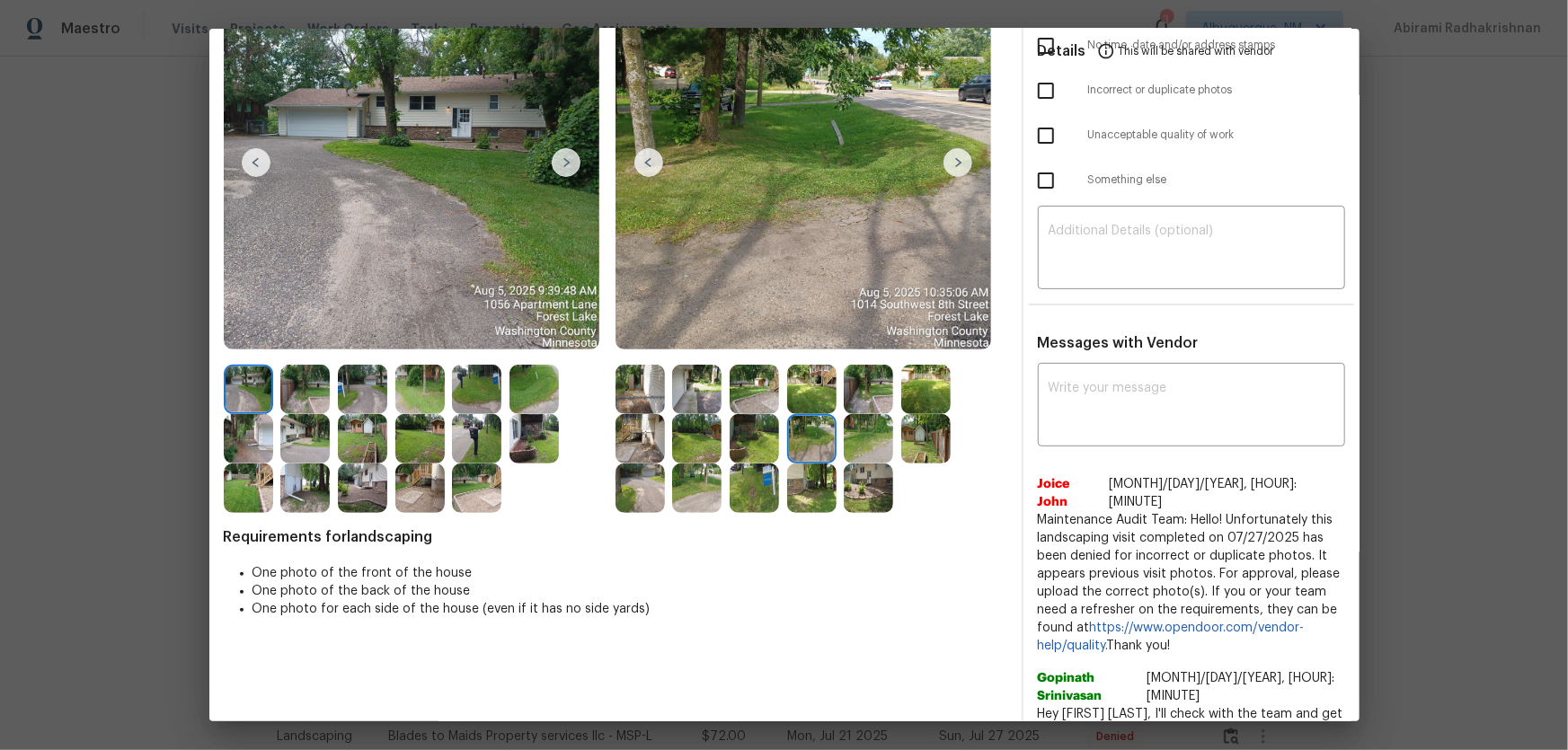 click at bounding box center (868, 438) 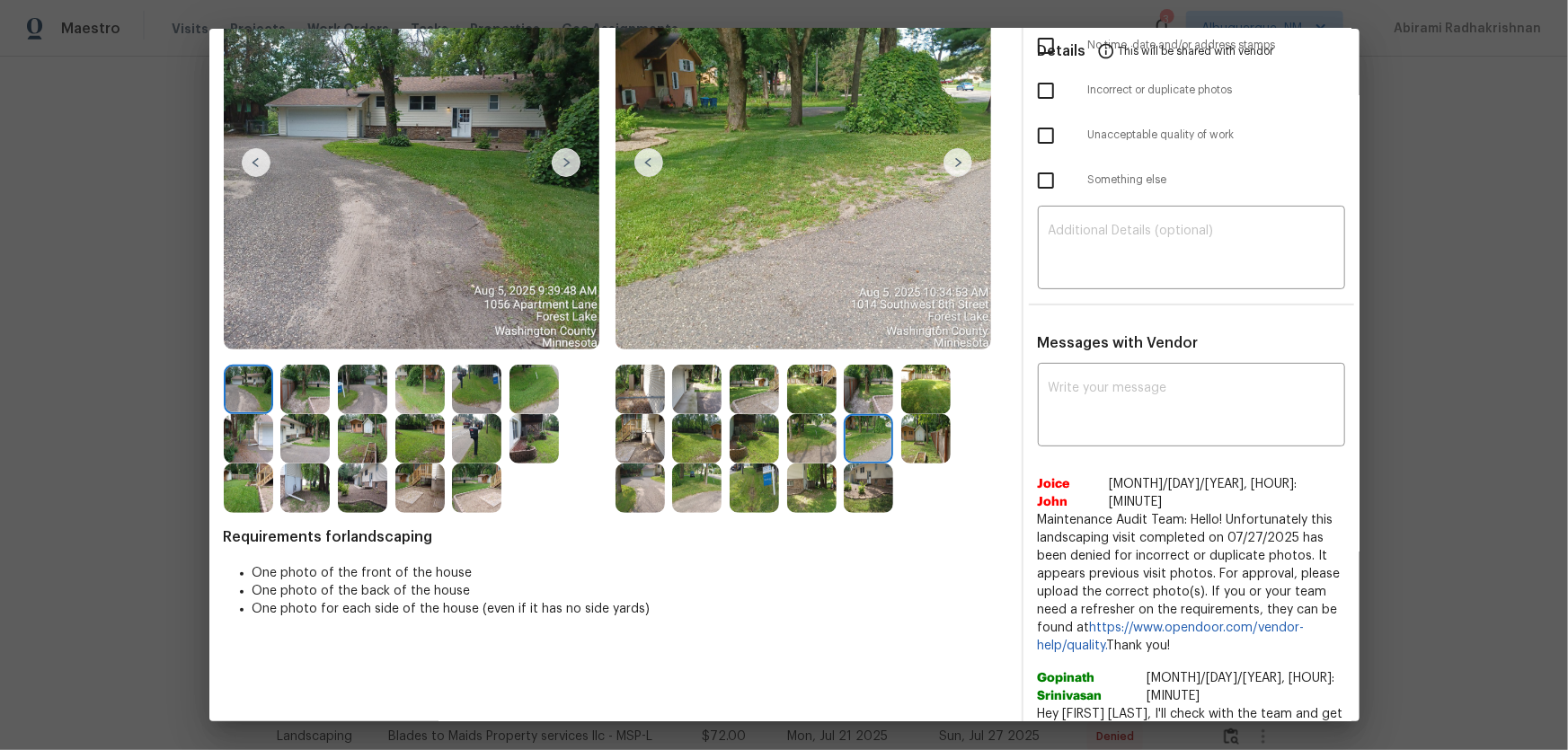 click at bounding box center (926, 438) 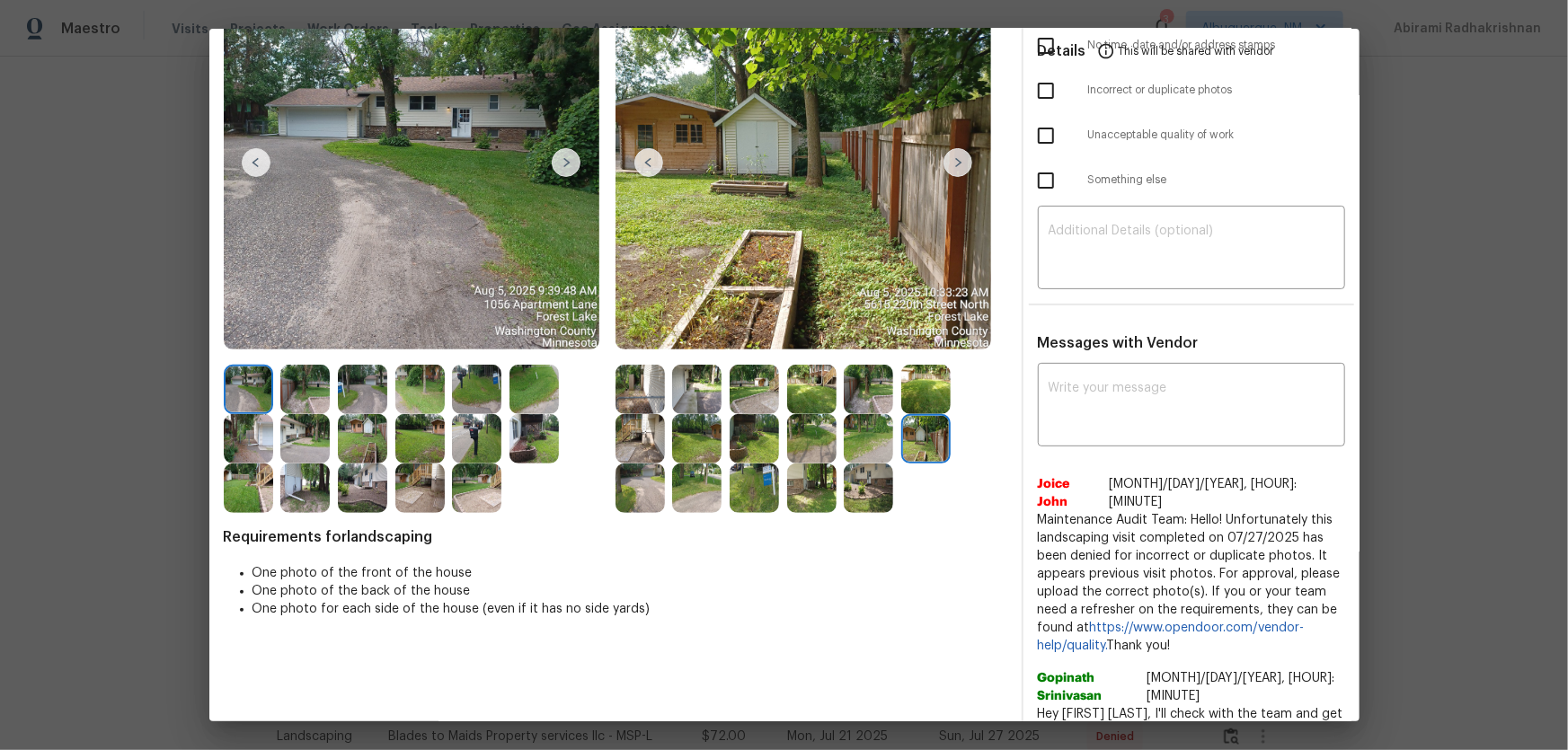 click at bounding box center [640, 488] 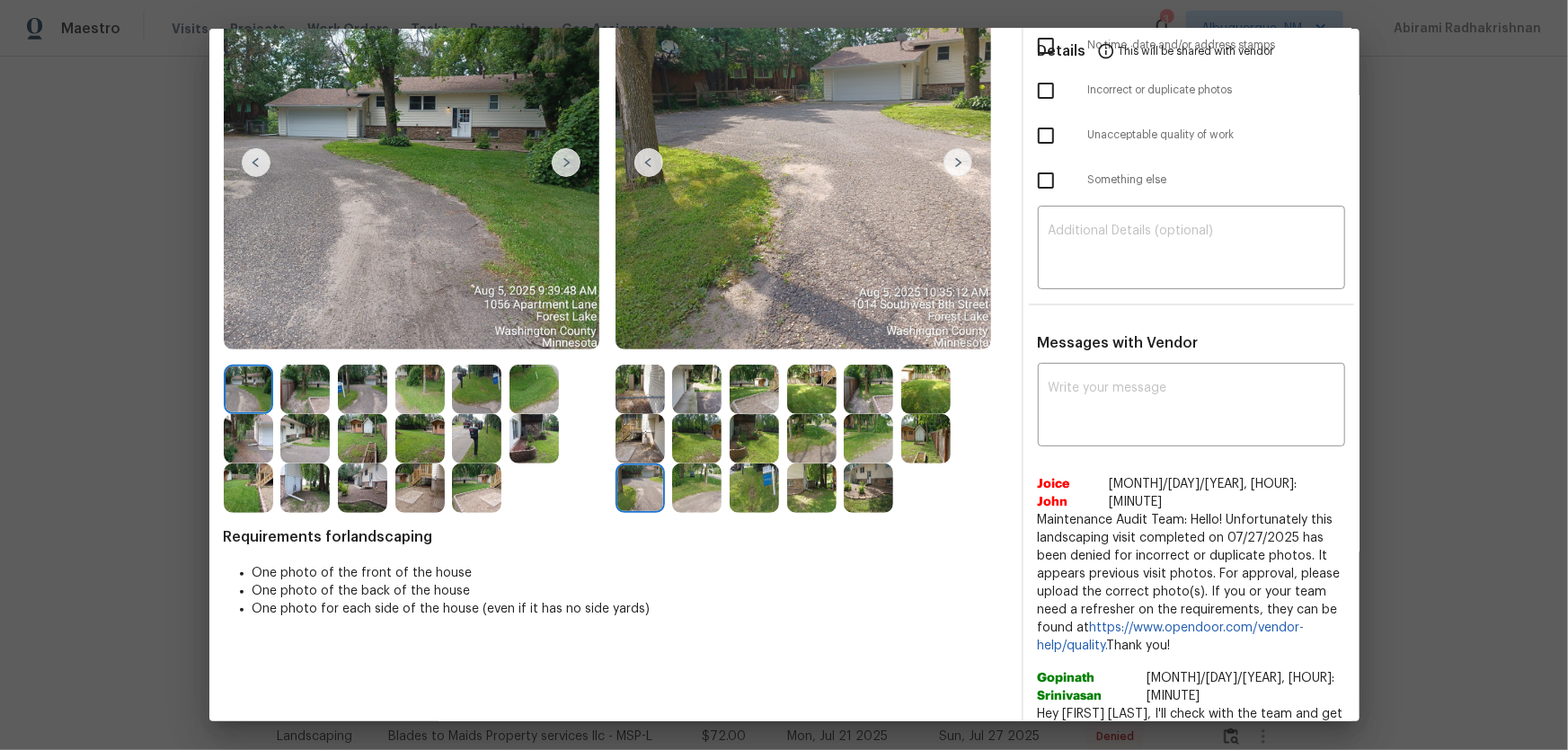 click at bounding box center [696, 488] 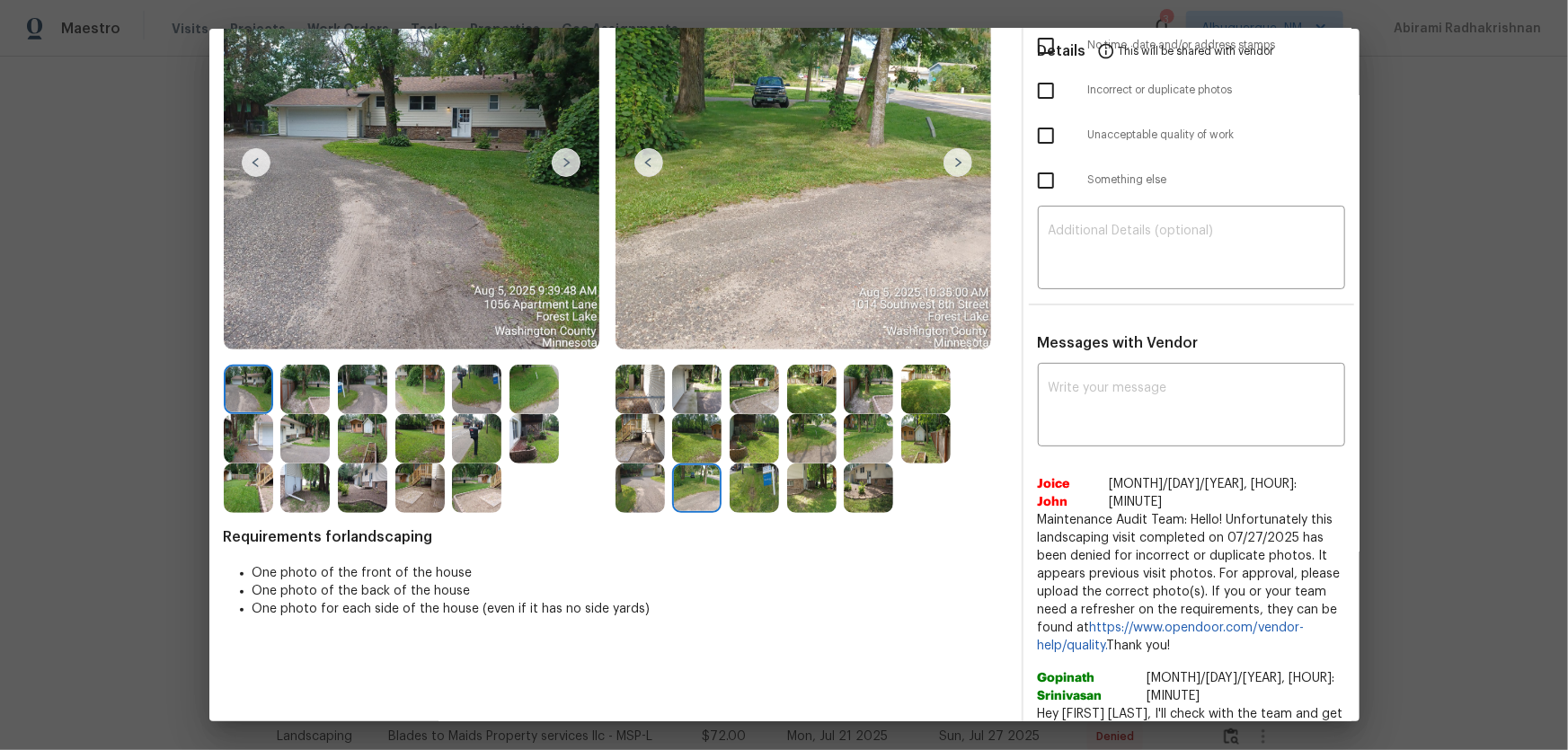 click at bounding box center (811, 488) 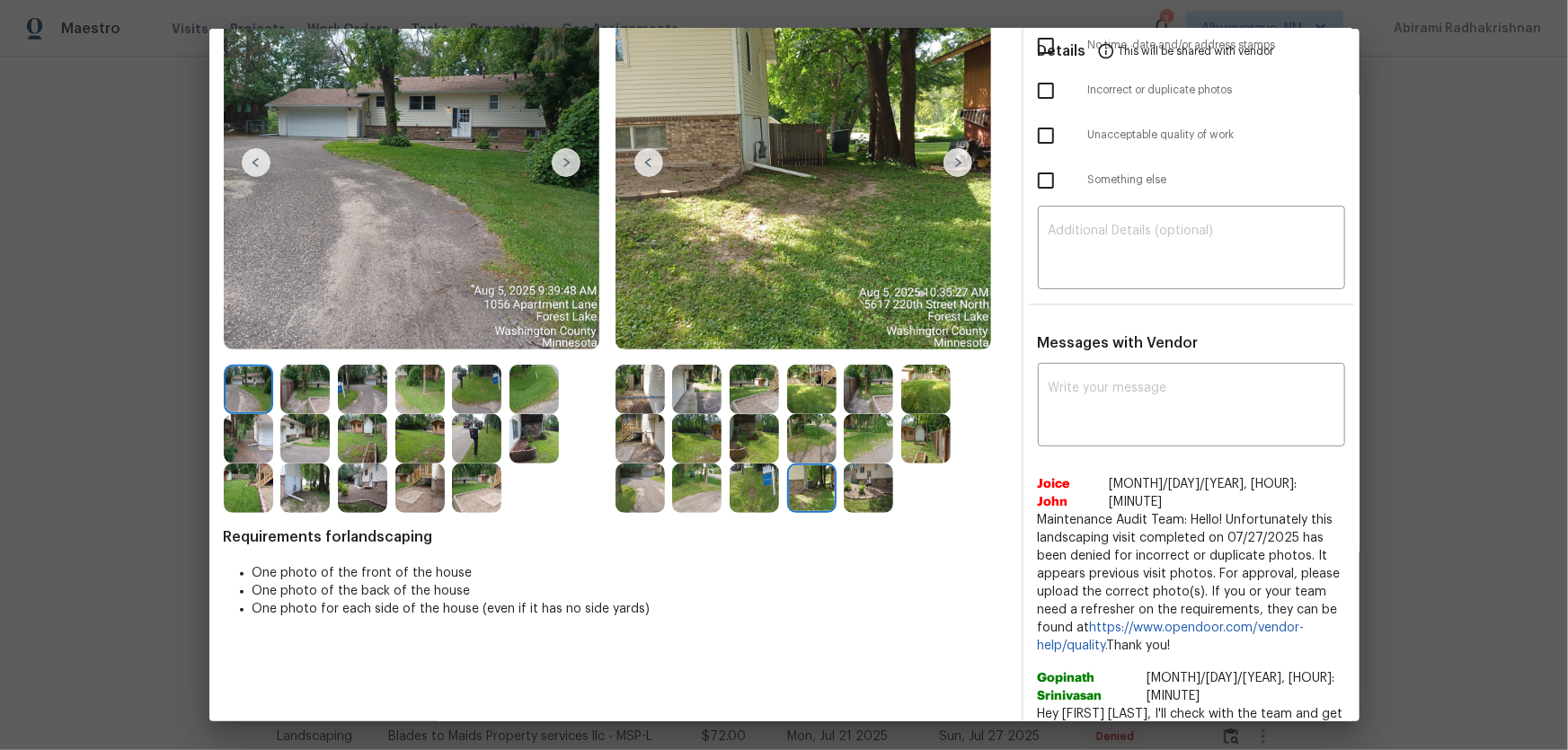 click at bounding box center (754, 488) 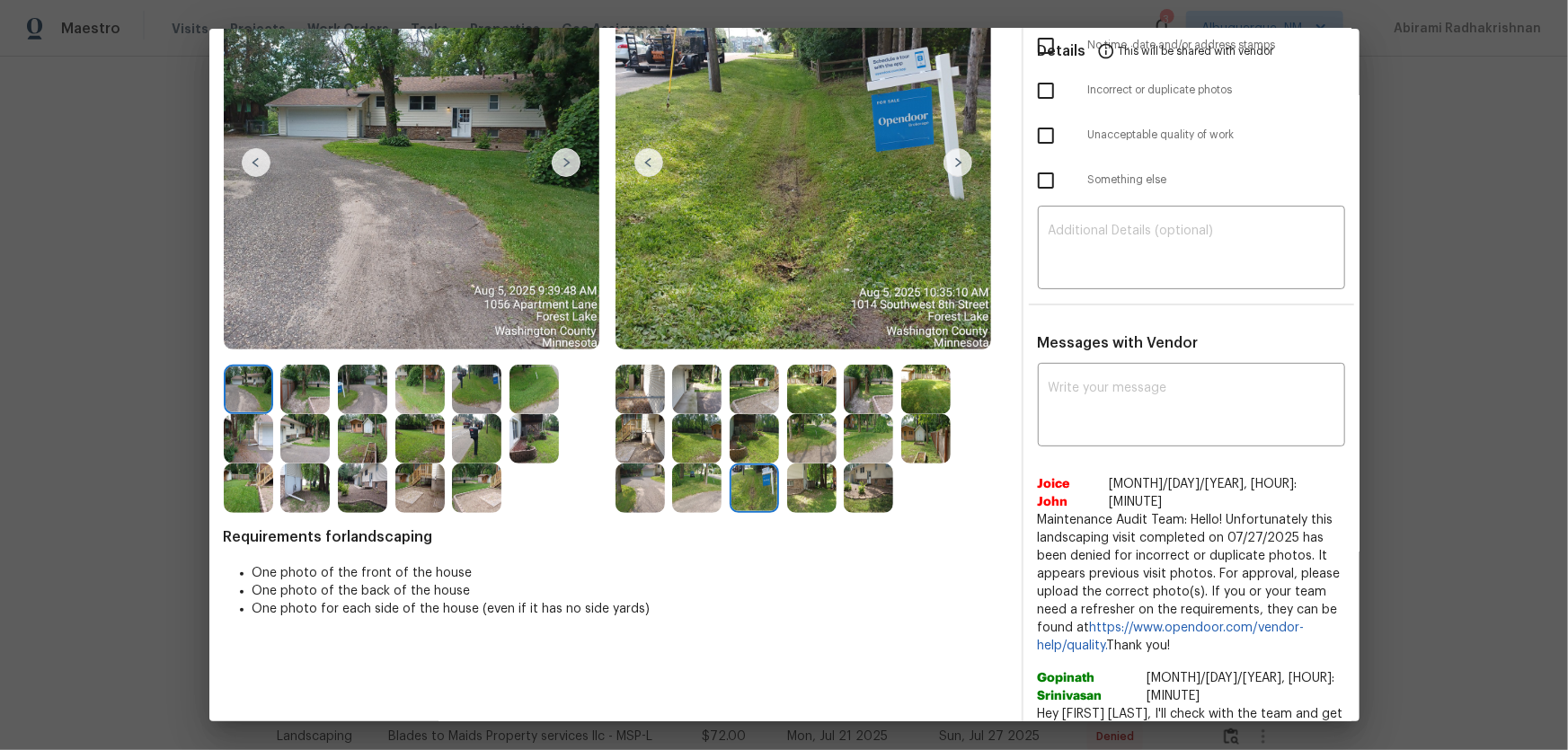 click at bounding box center (868, 488) 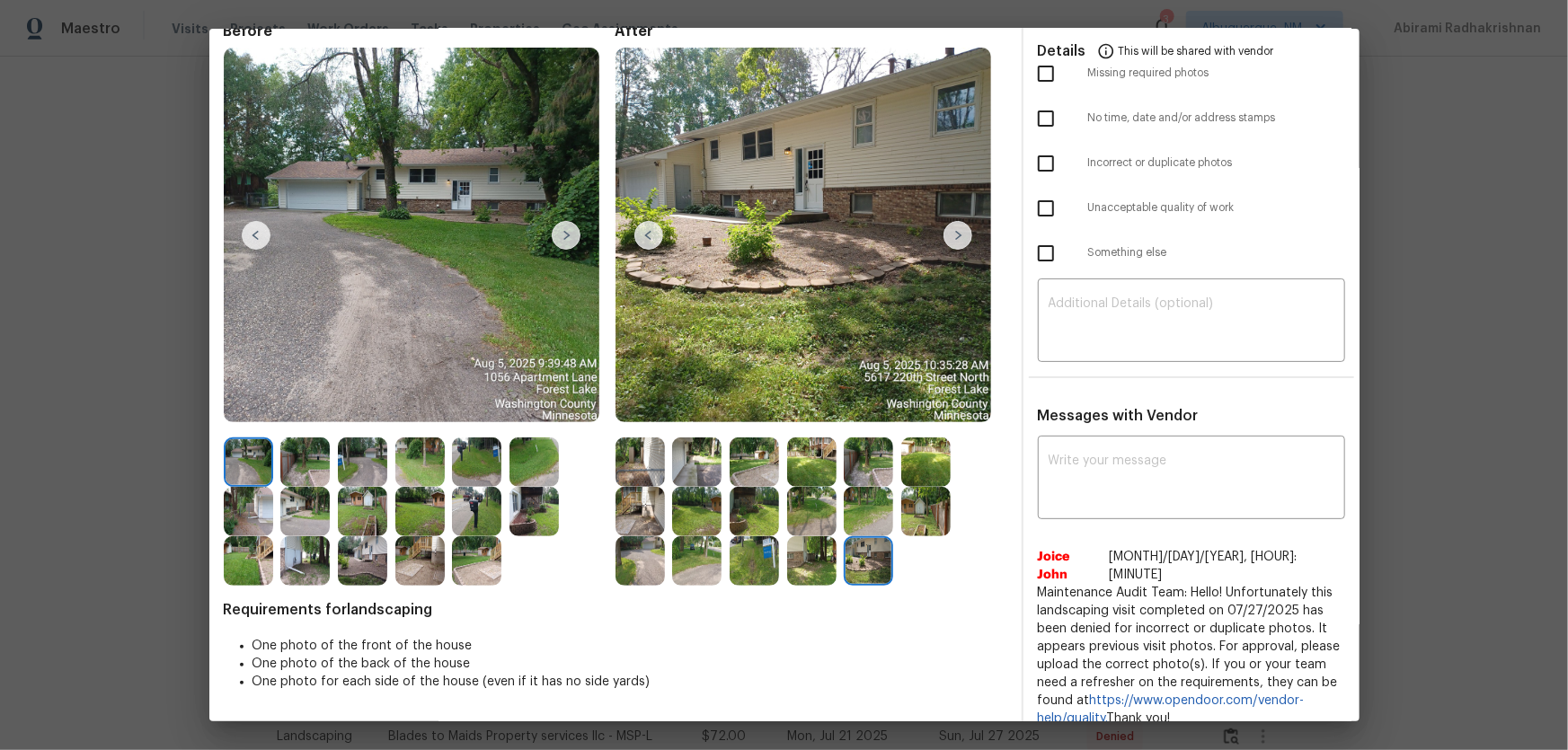 scroll, scrollTop: 0, scrollLeft: 0, axis: both 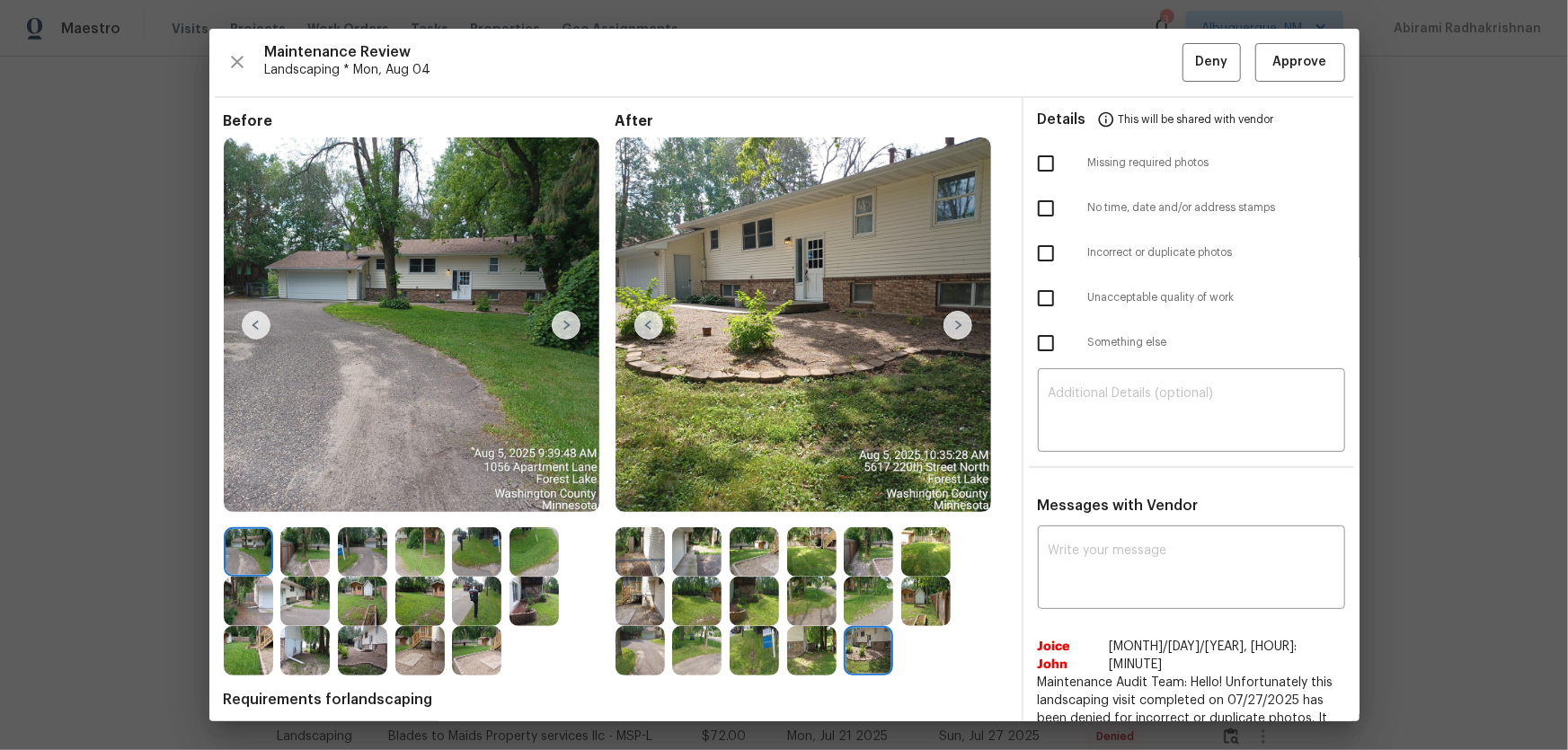 click at bounding box center (696, 551) 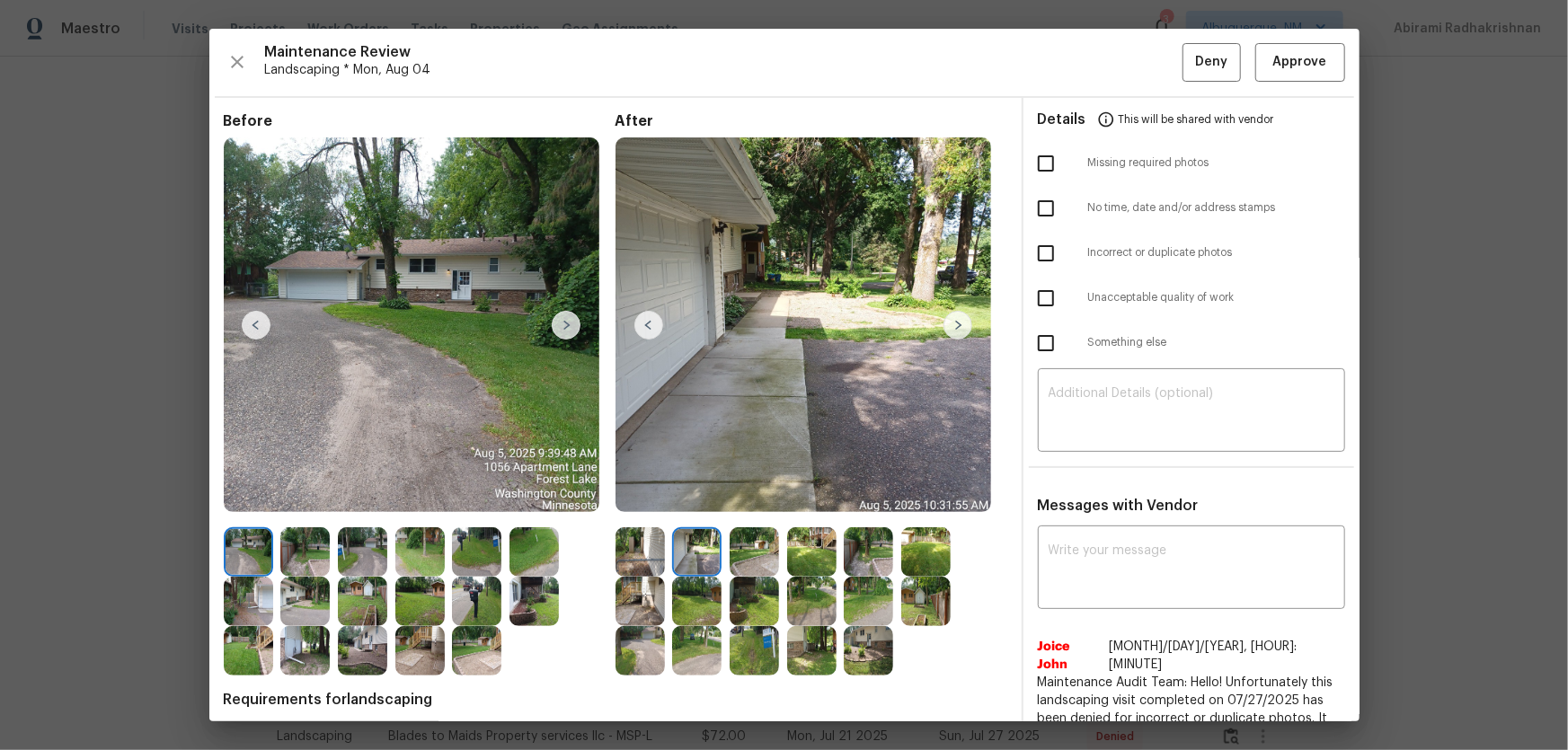 click at bounding box center [640, 551] 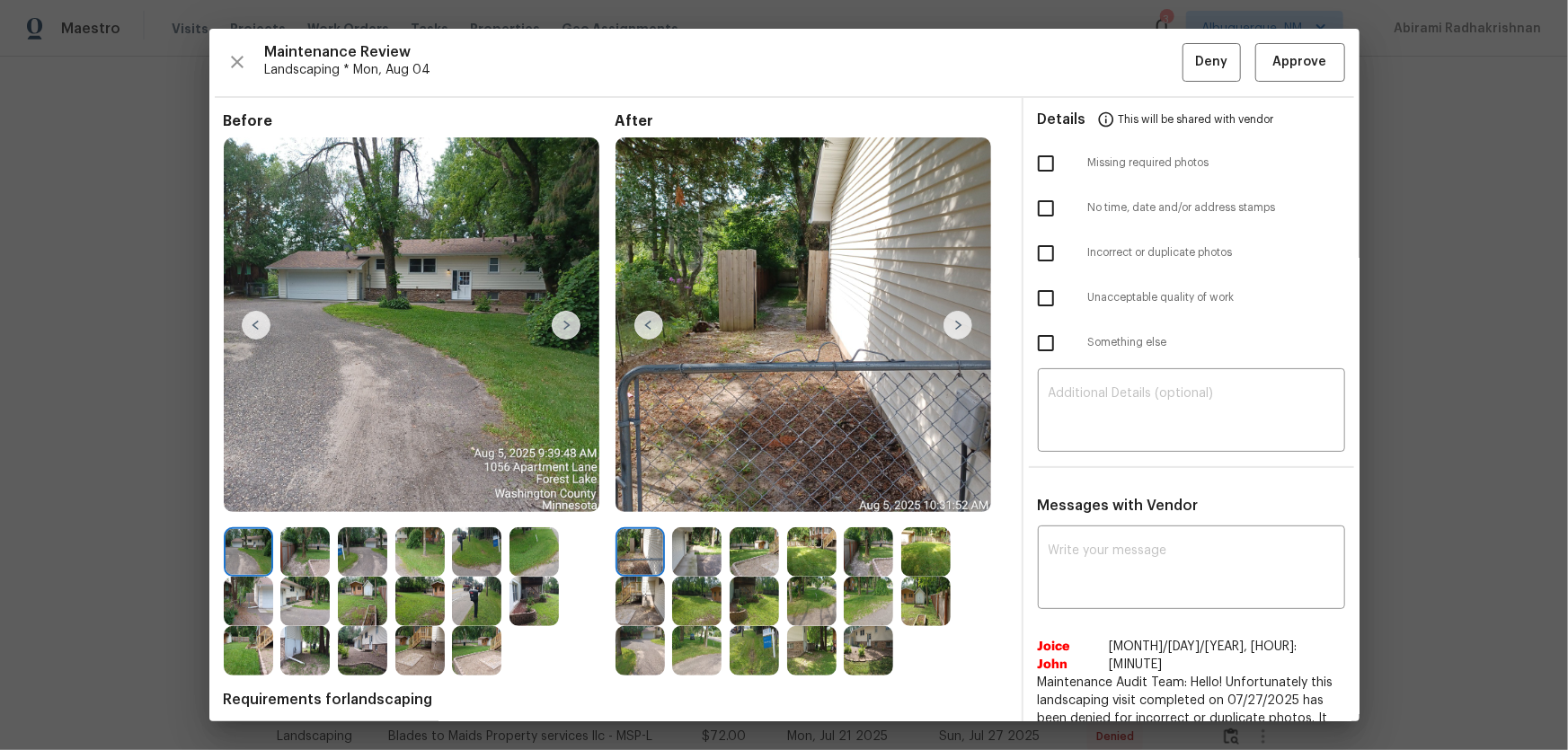 click at bounding box center (362, 601) 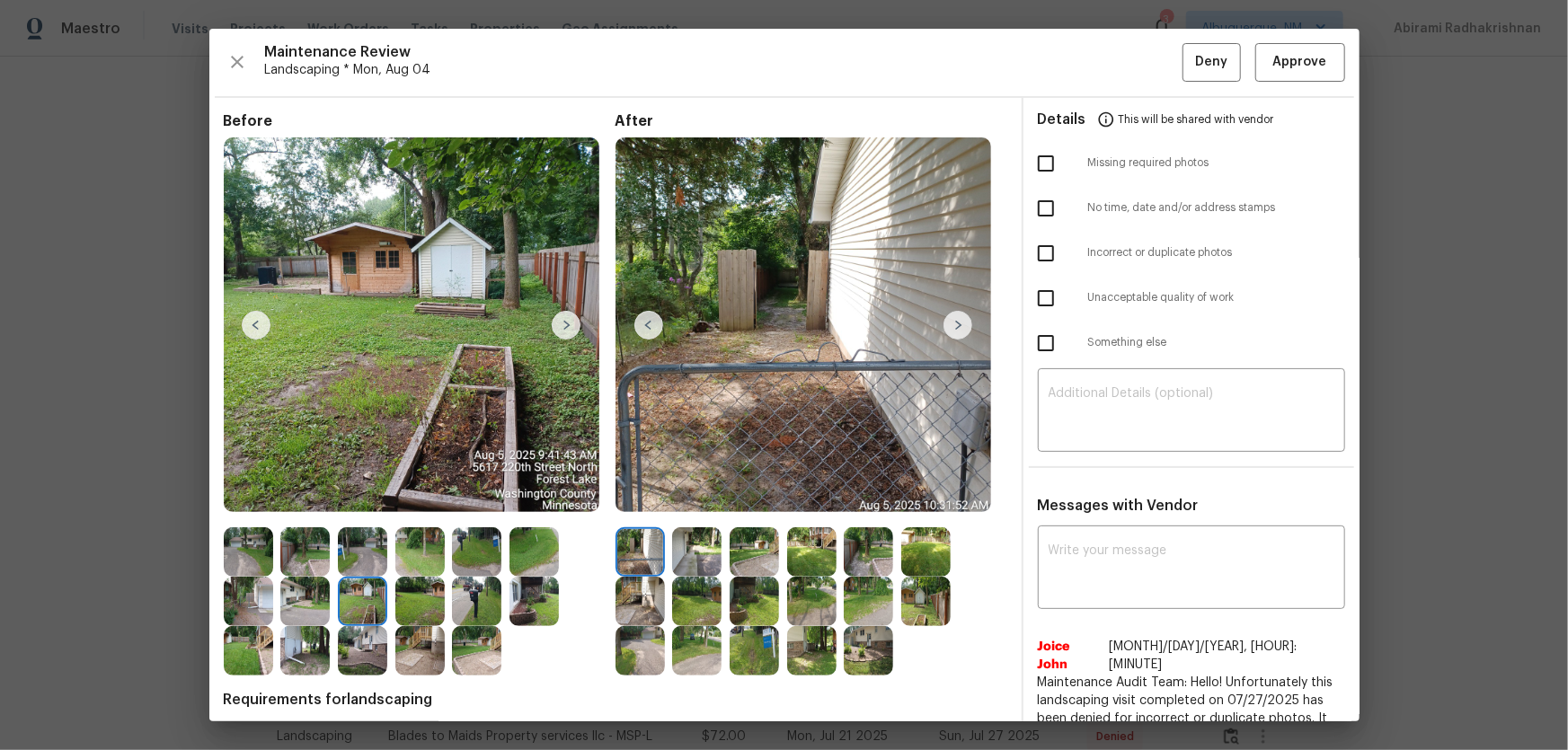 click at bounding box center (362, 551) 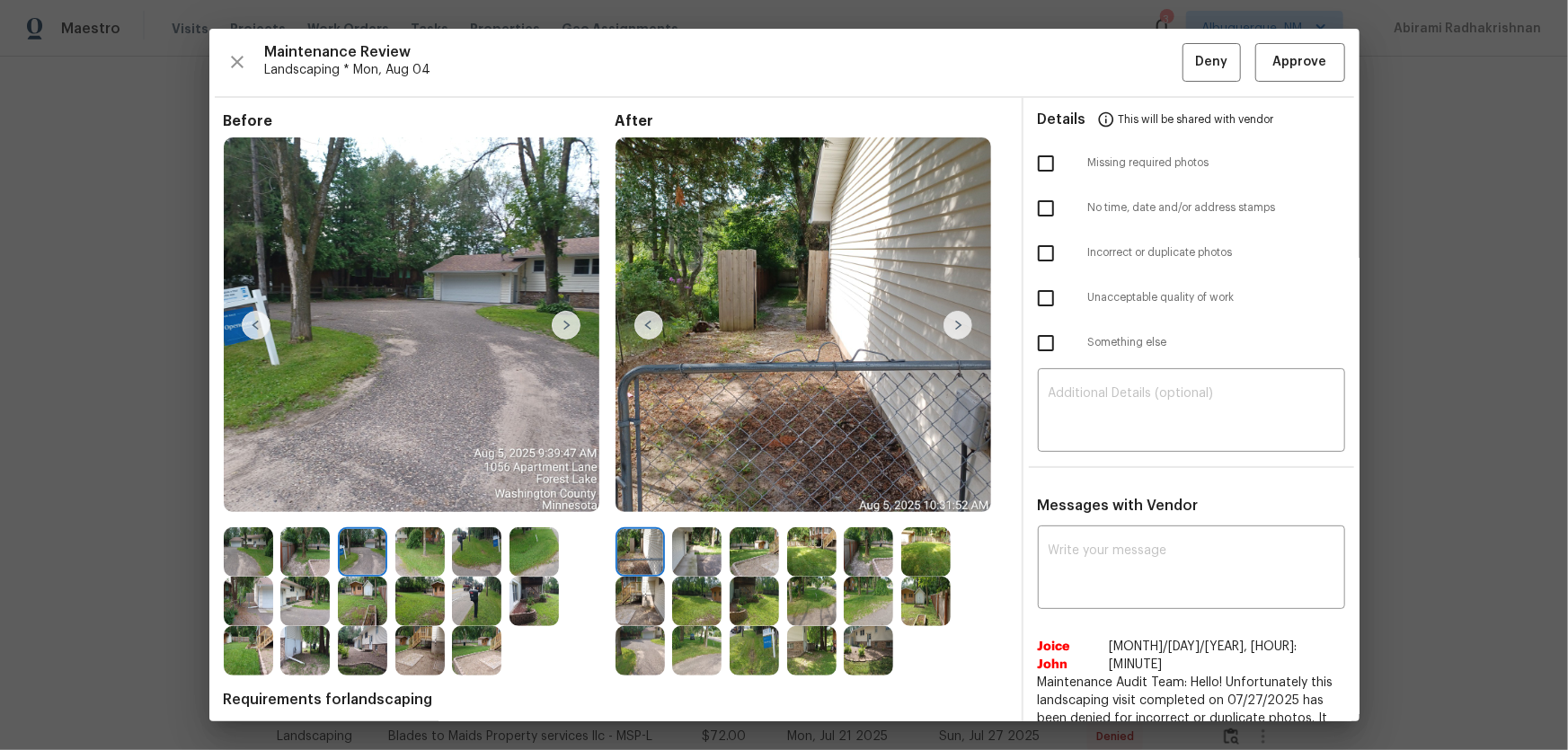 click at bounding box center (811, 551) 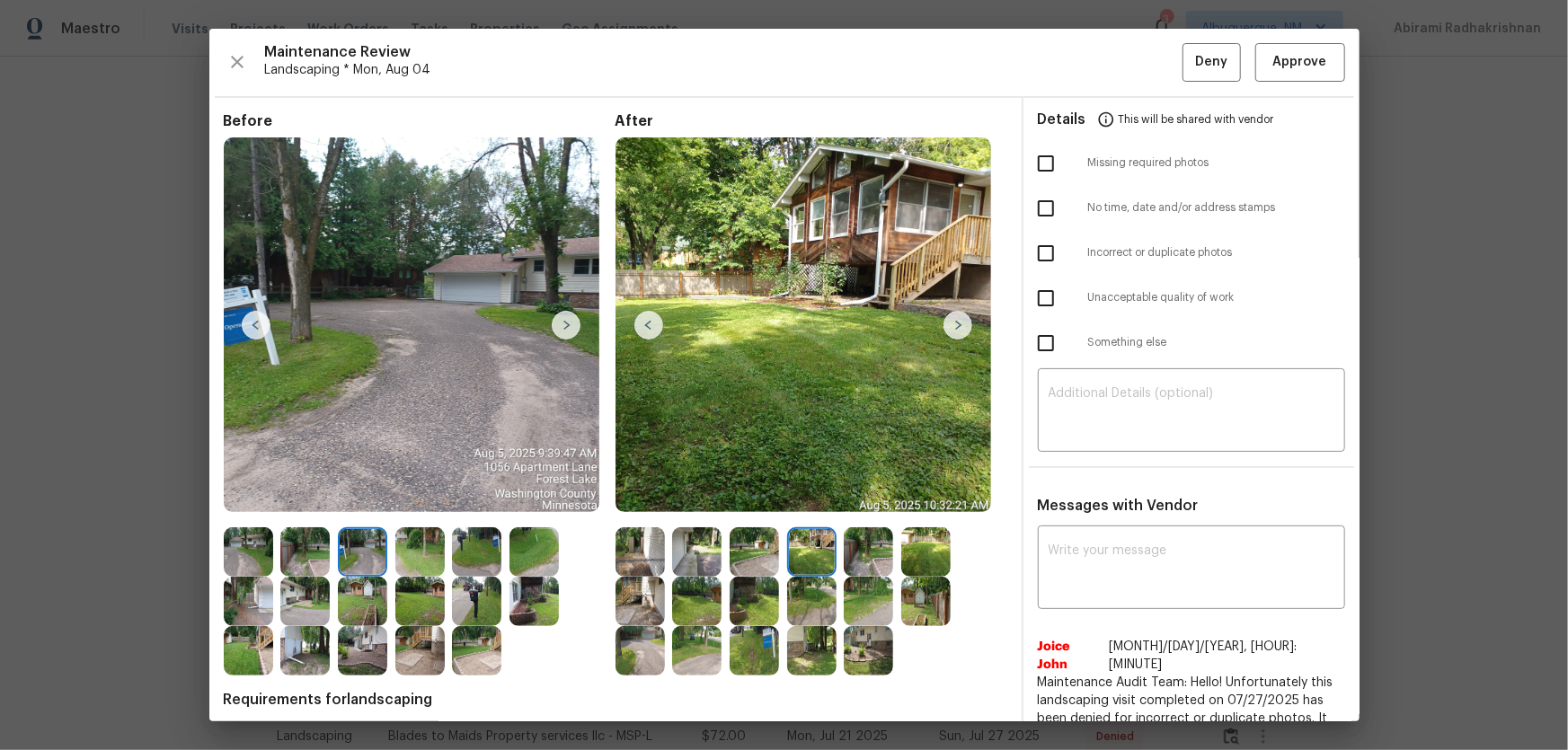 click at bounding box center (754, 551) 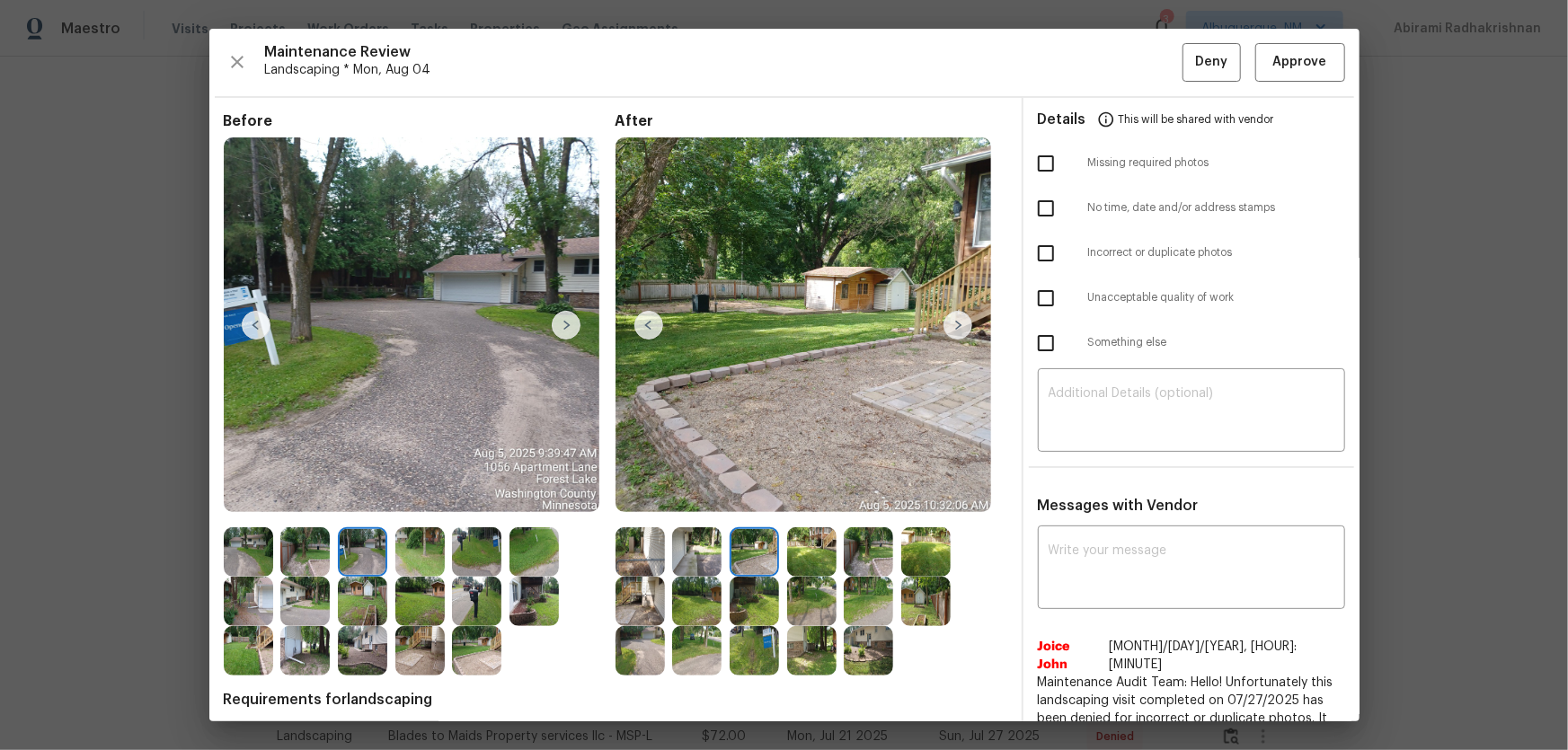 click at bounding box center [868, 650] 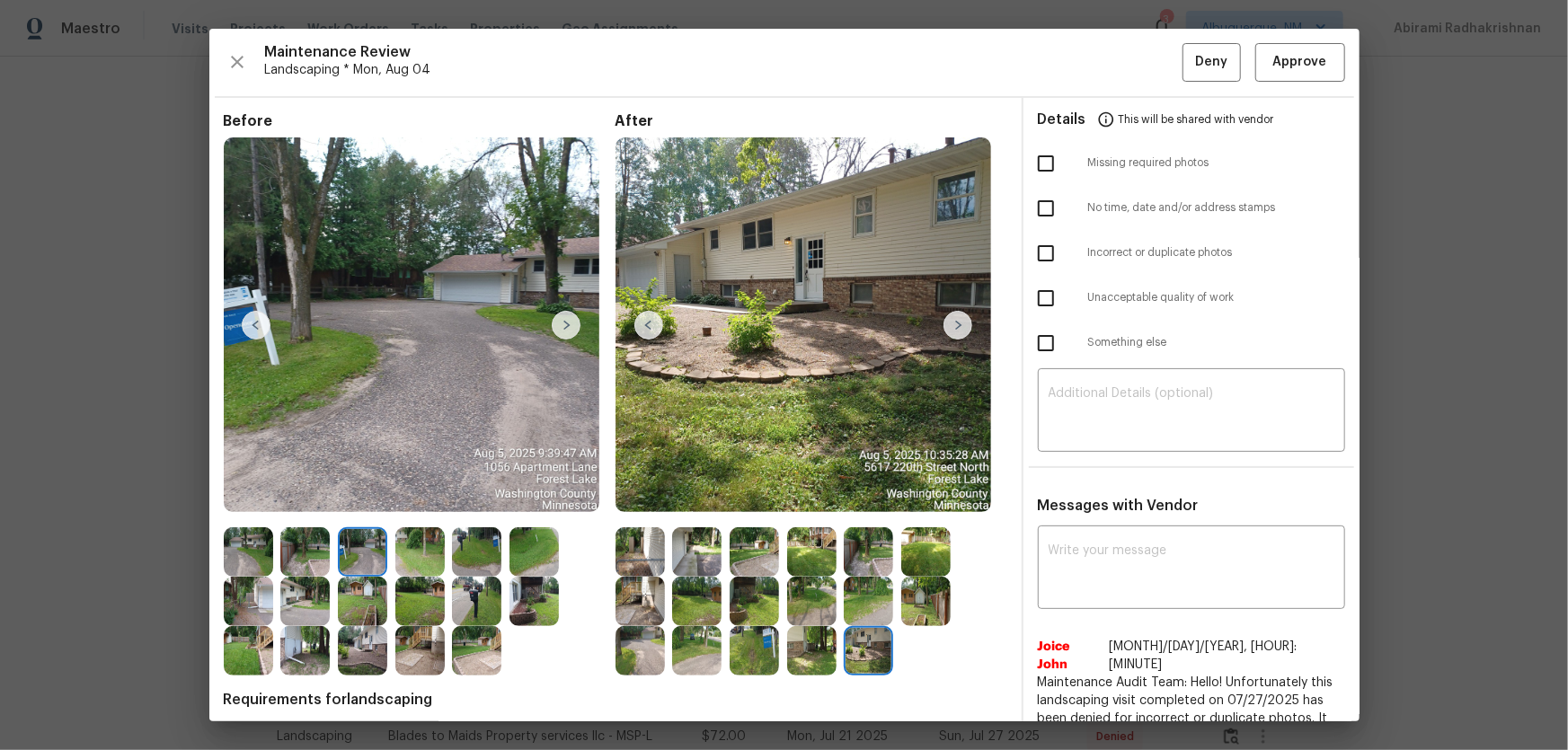 click at bounding box center [811, 650] 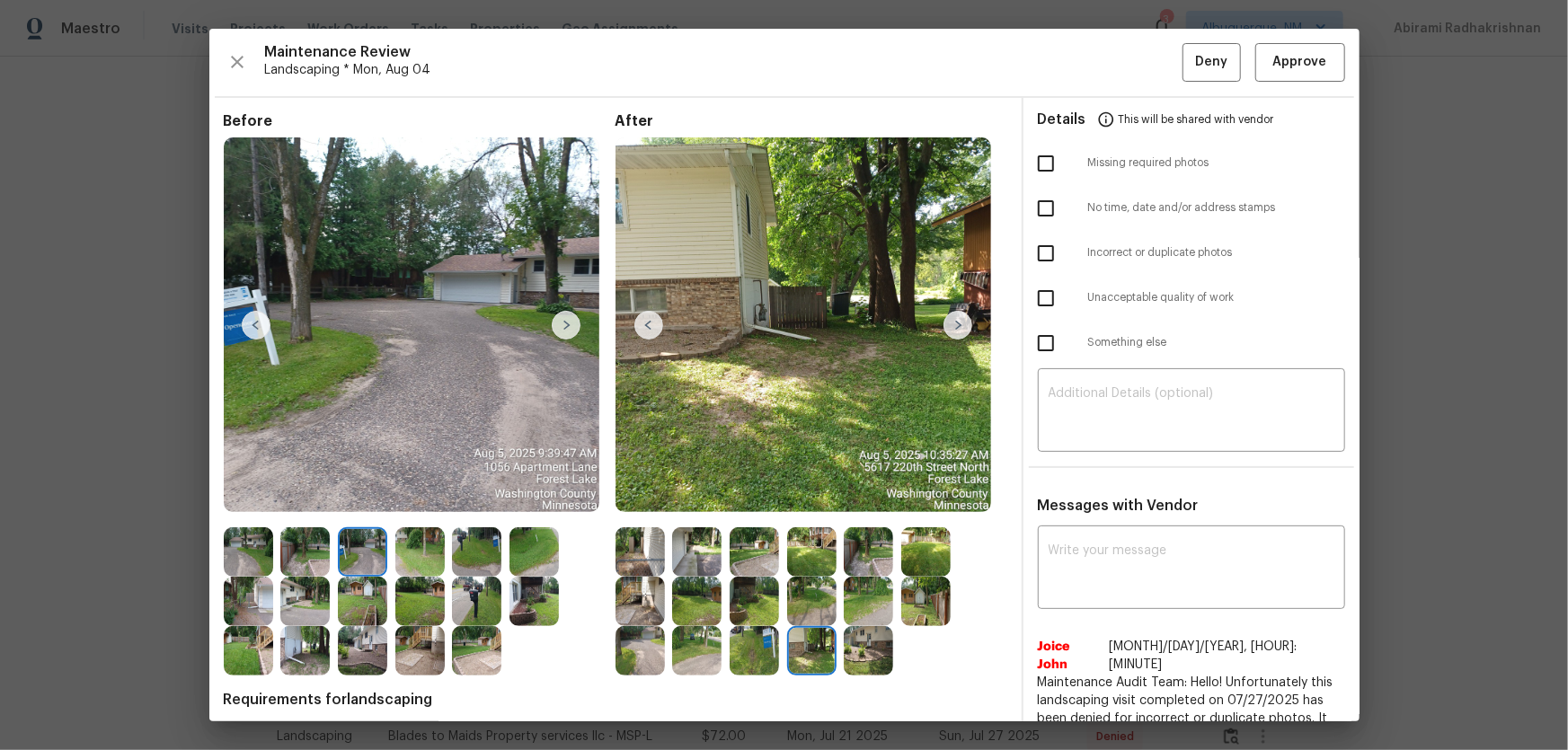 click at bounding box center (309, 650) 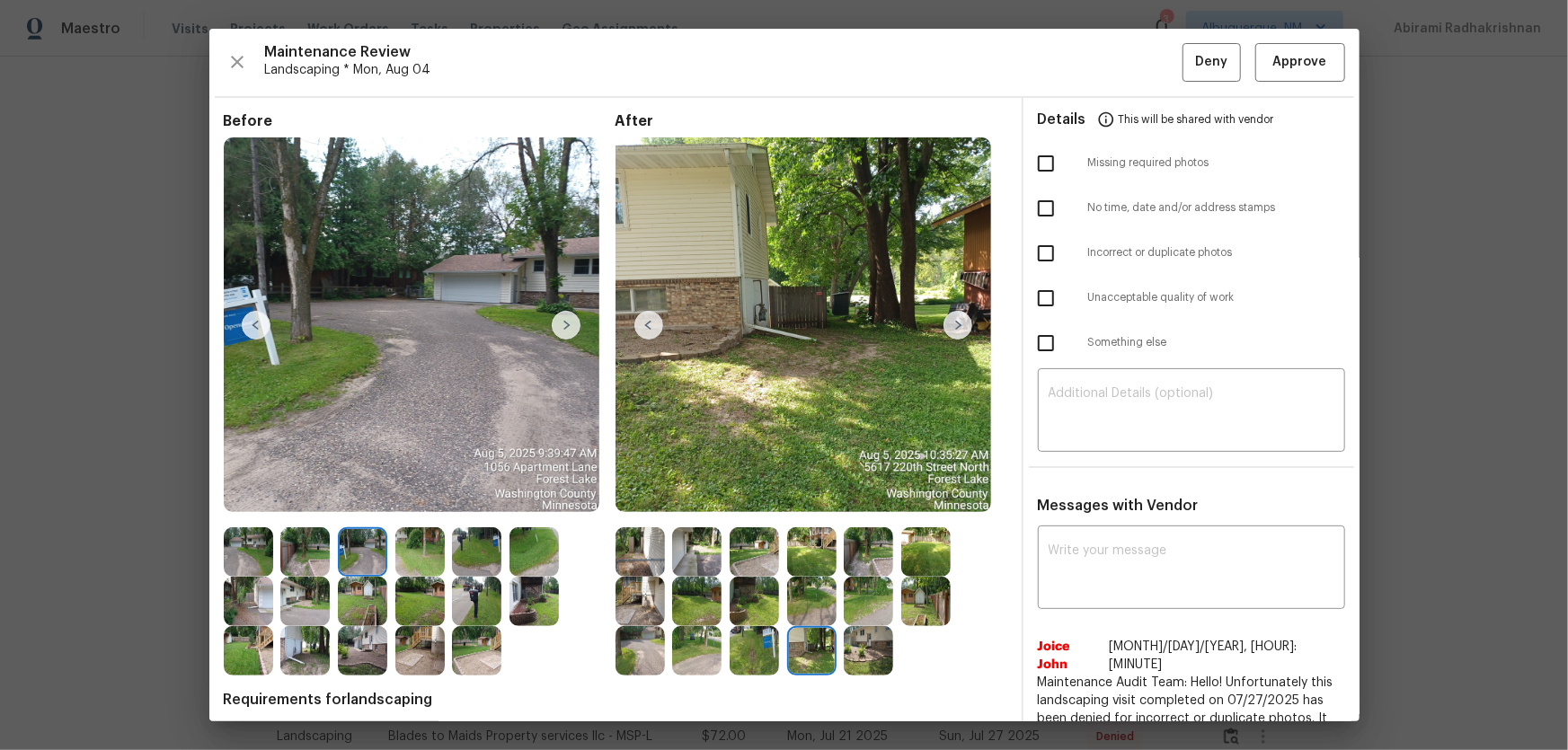 click at bounding box center (362, 601) 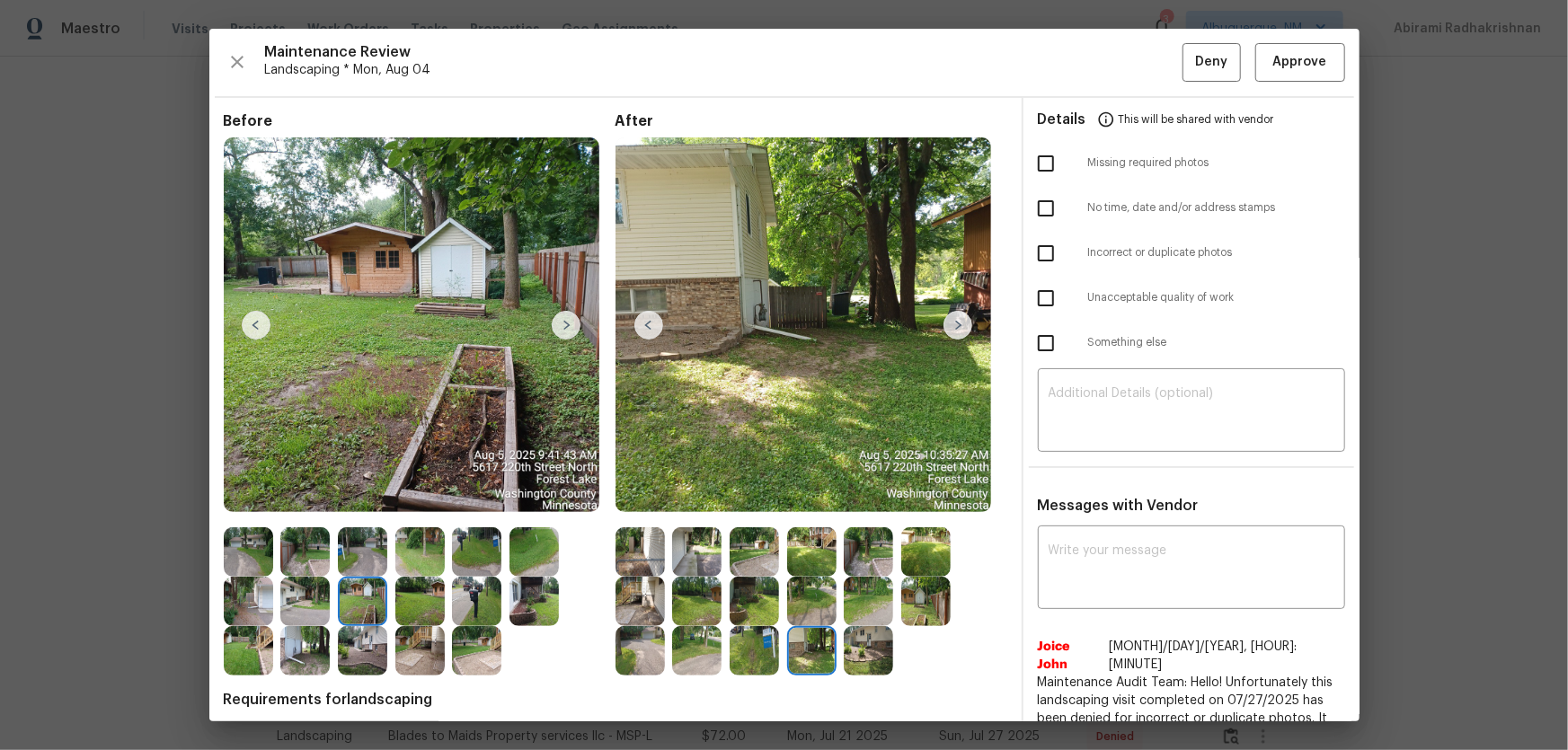 click at bounding box center [476, 601] 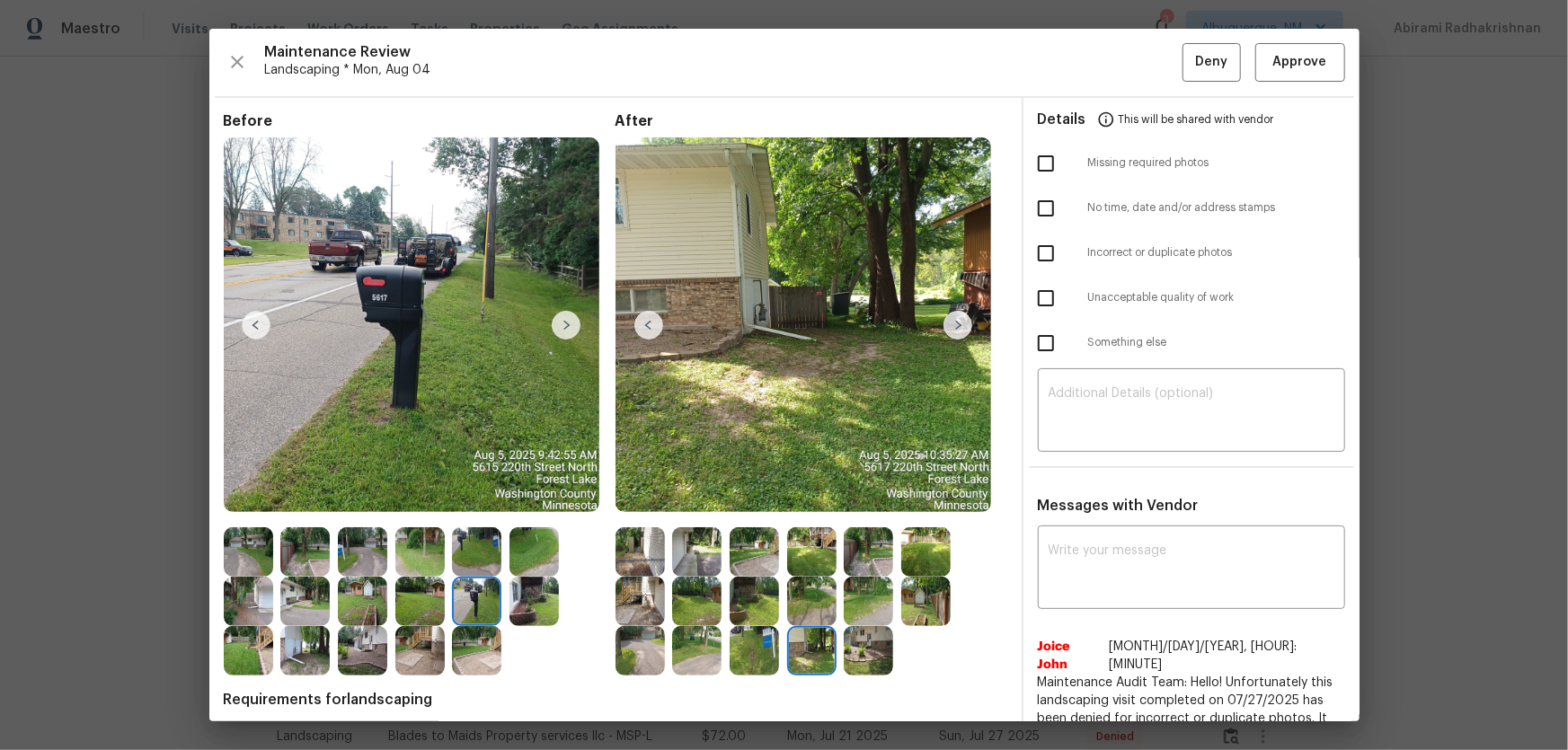 click at bounding box center (476, 601) 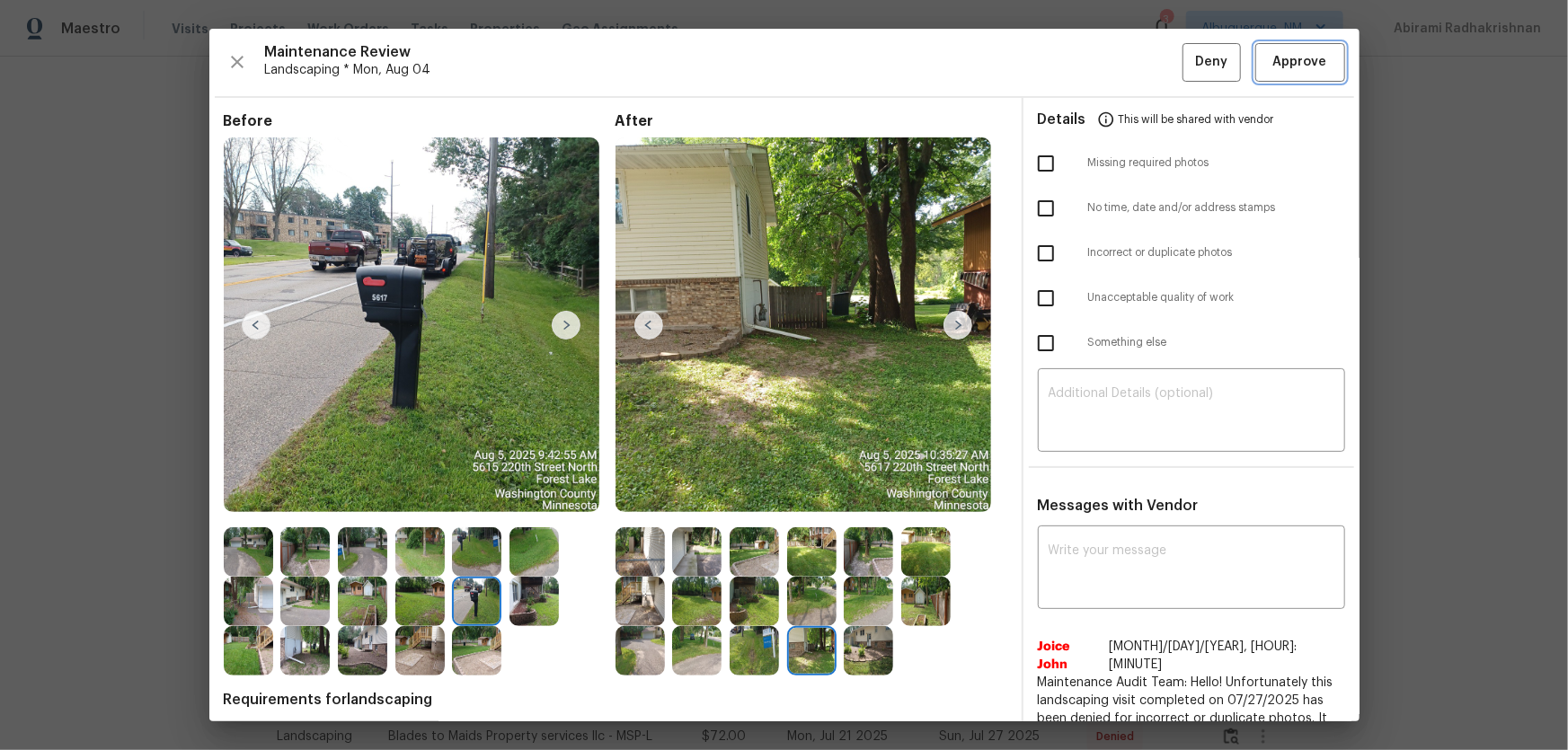 click on "Approve" at bounding box center (1300, 62) 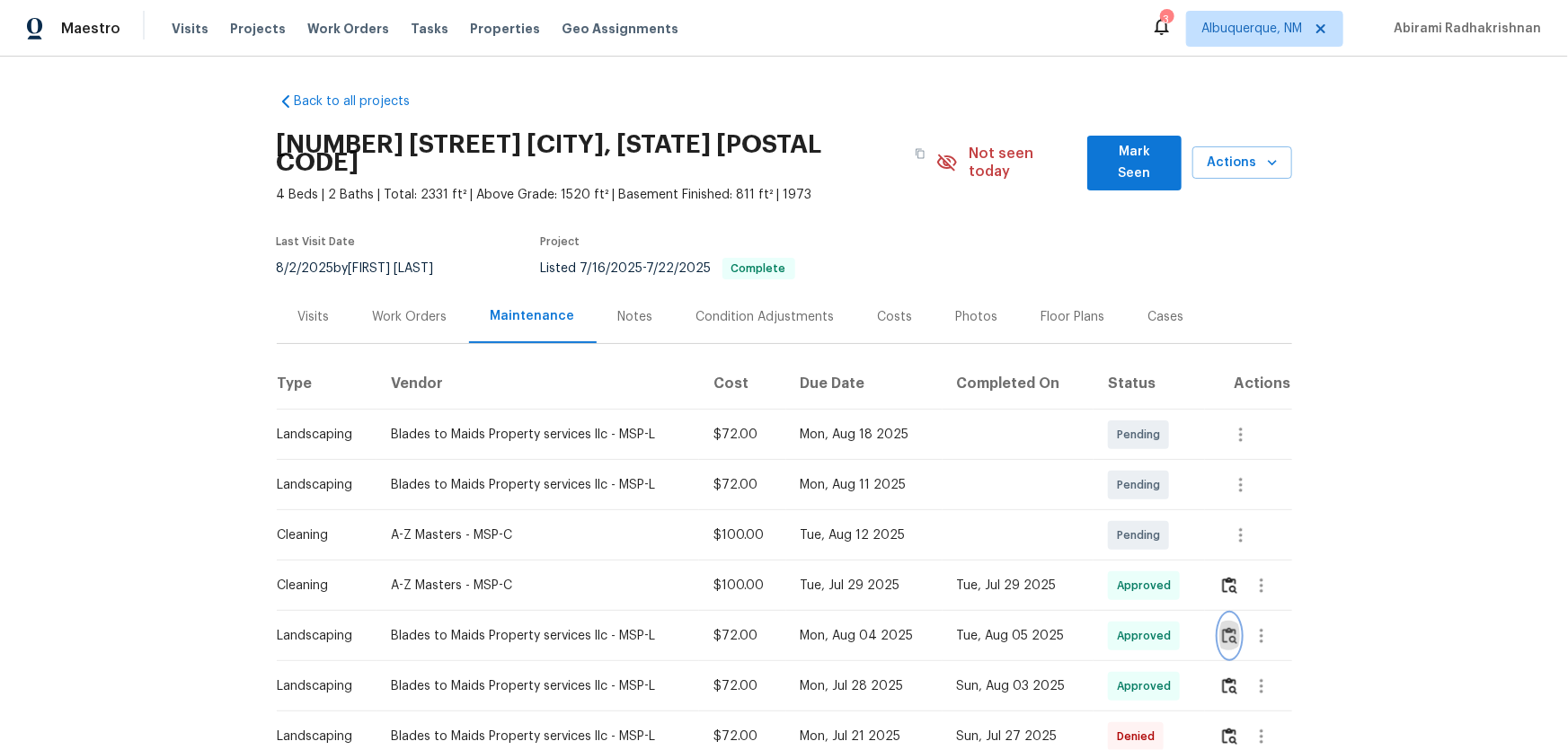 click at bounding box center [1229, 635] 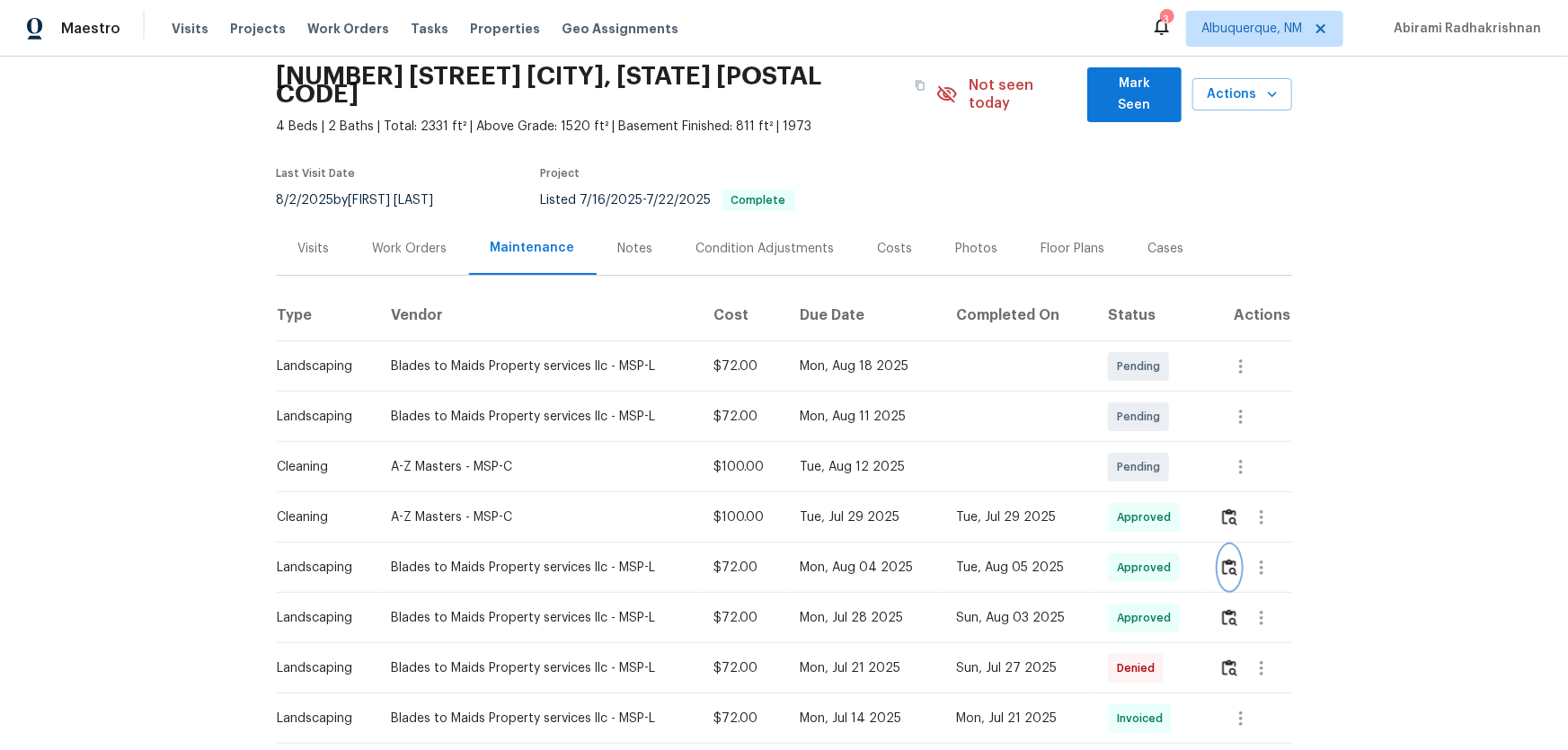 scroll, scrollTop: 163, scrollLeft: 0, axis: vertical 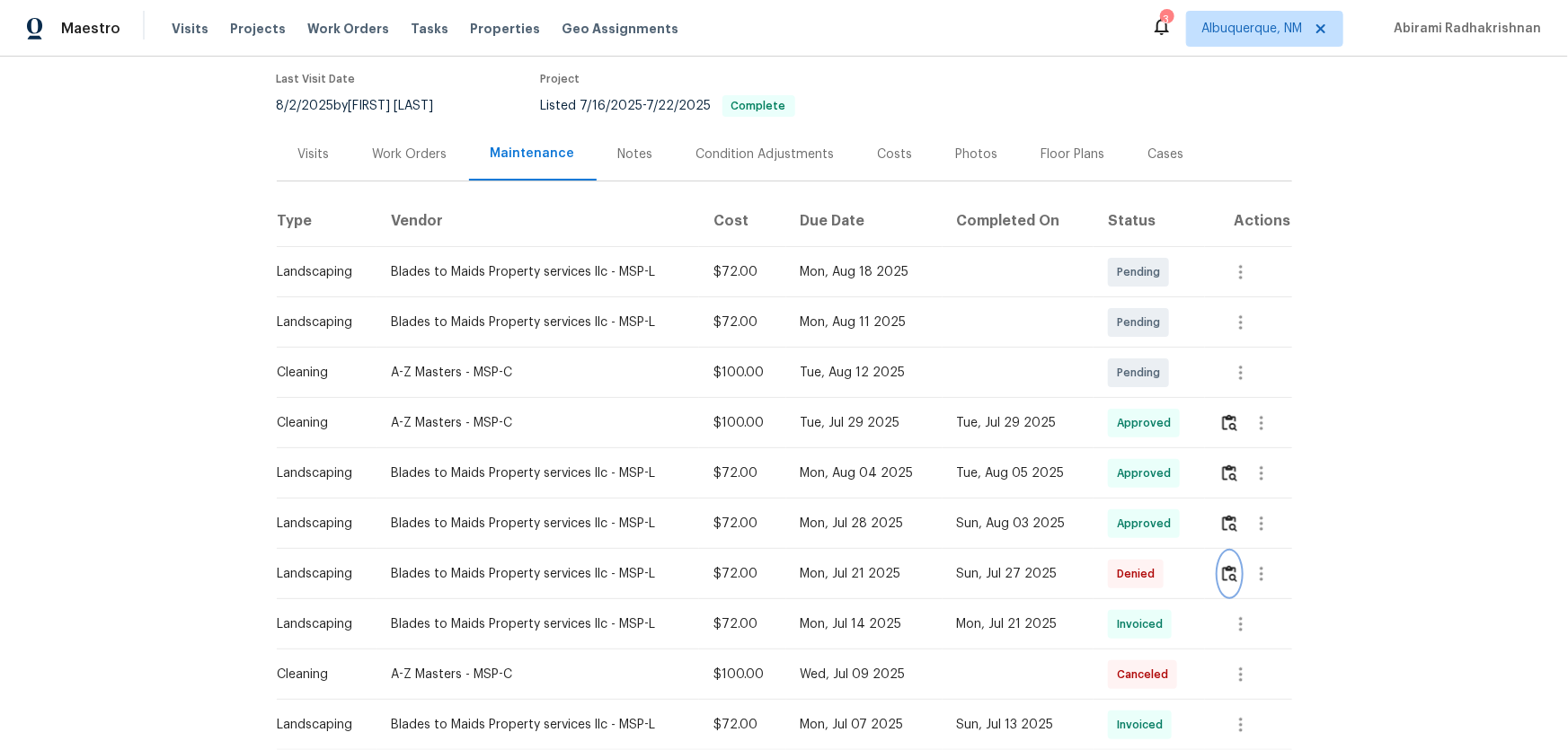 click at bounding box center [1229, 573] 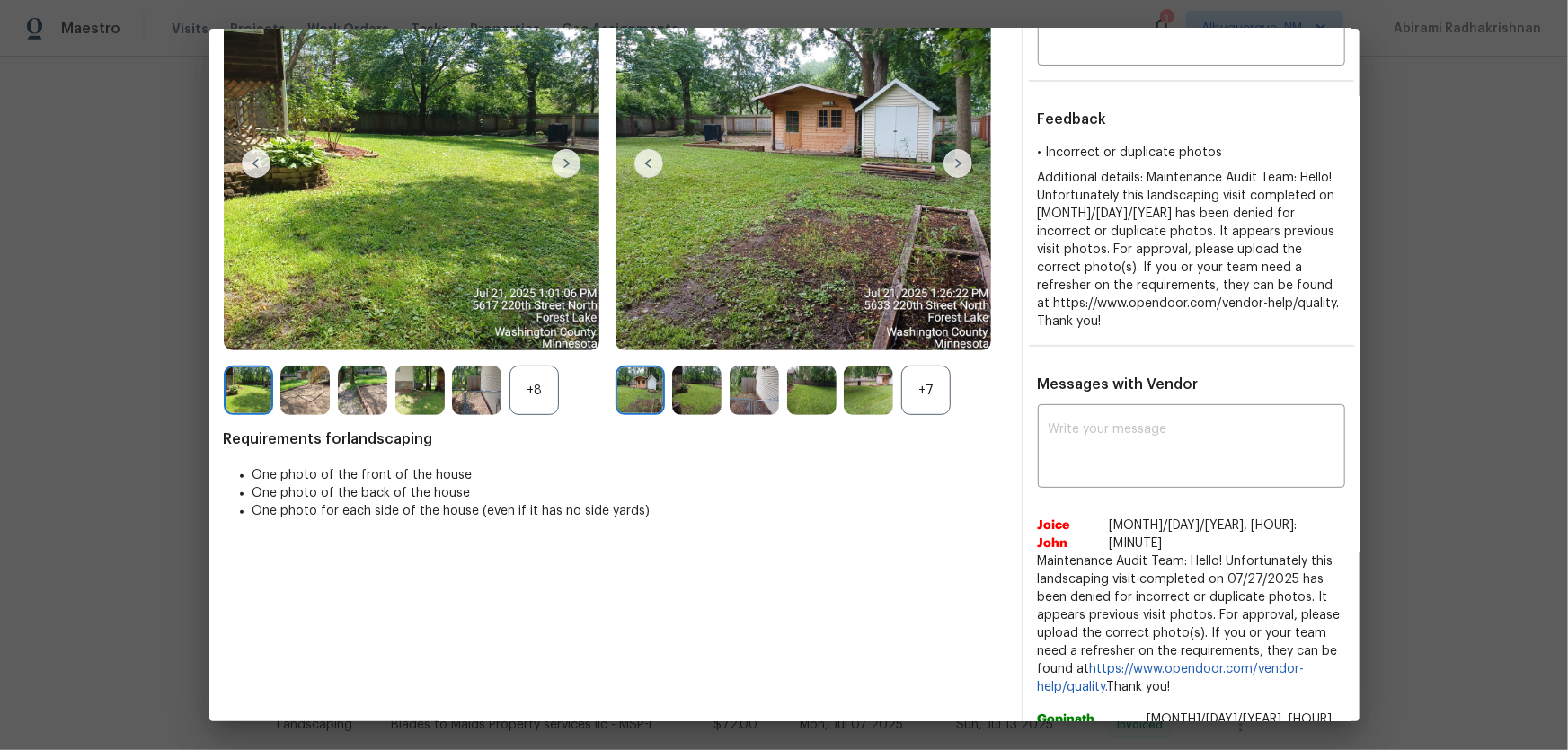 scroll, scrollTop: 171, scrollLeft: 0, axis: vertical 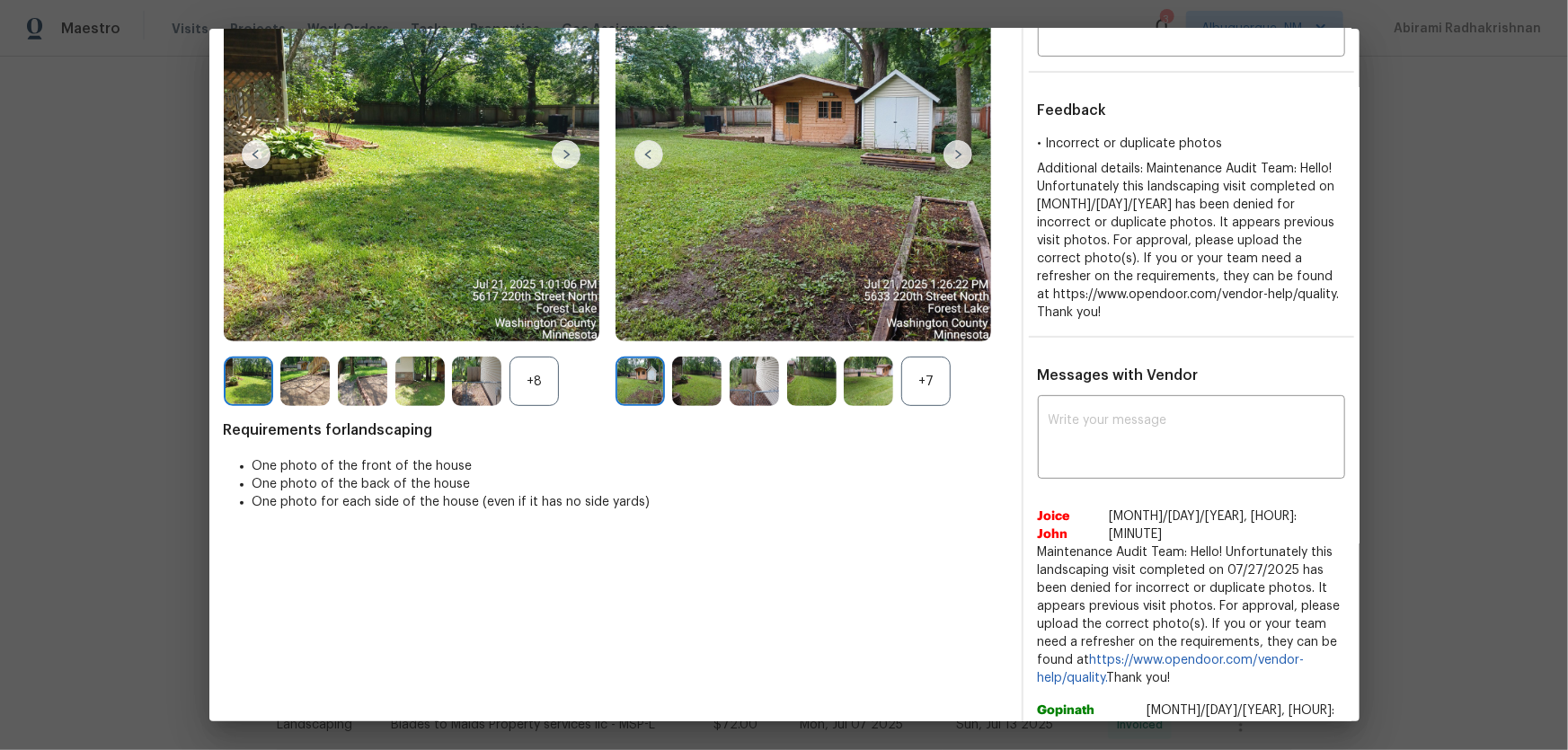 click on "+8" at bounding box center [534, 381] 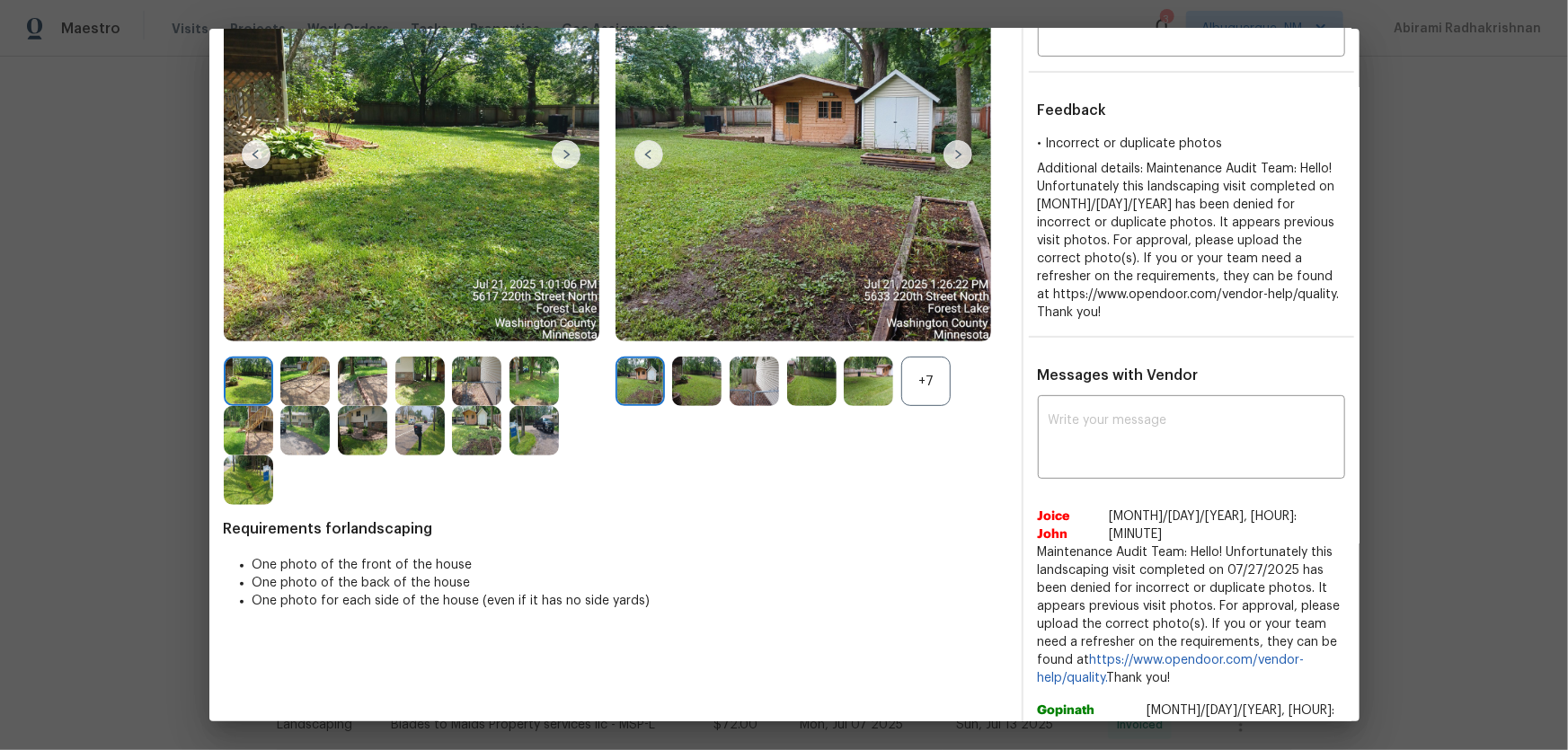 click on "+7" at bounding box center [926, 381] 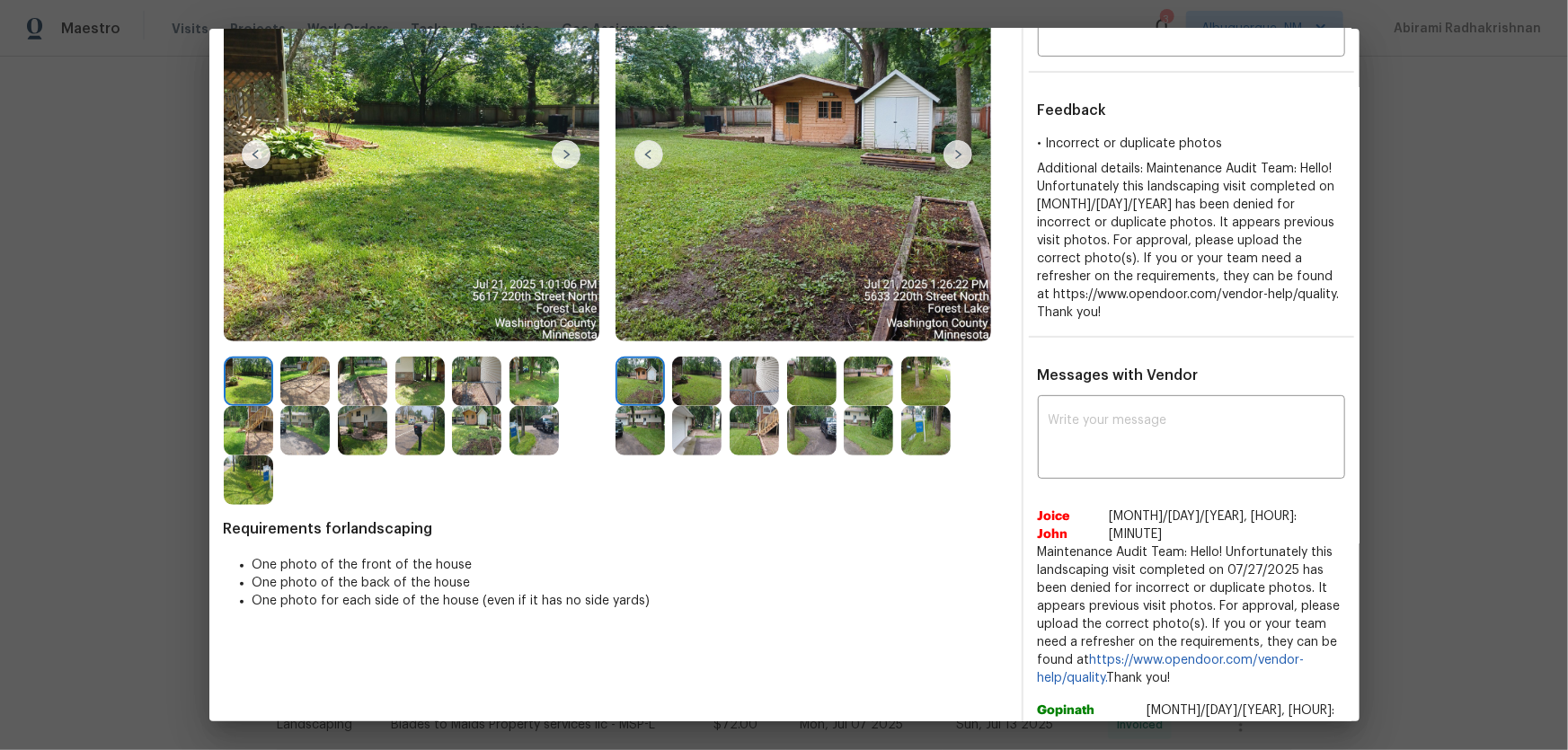 click at bounding box center [420, 430] 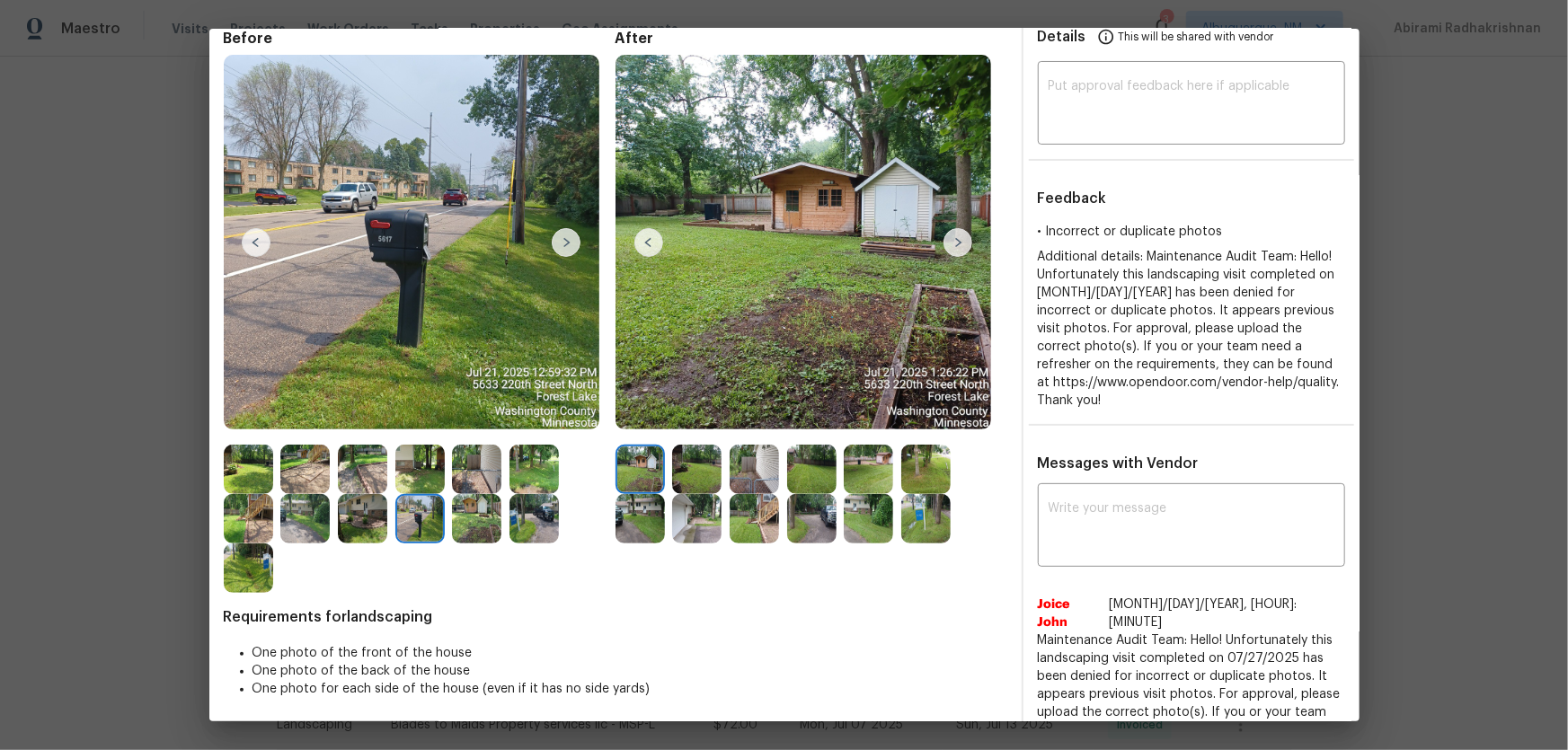 scroll, scrollTop: 8, scrollLeft: 0, axis: vertical 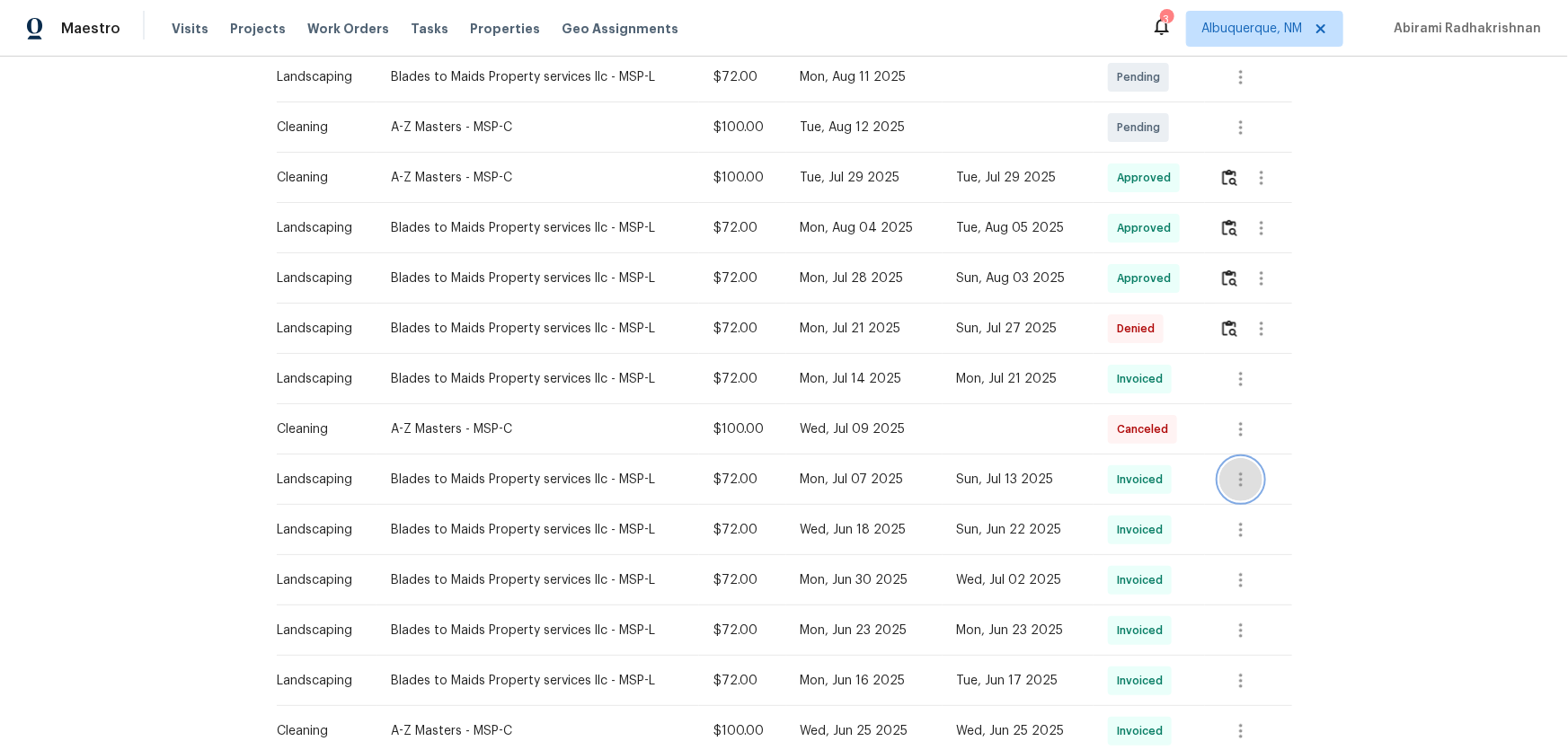 click 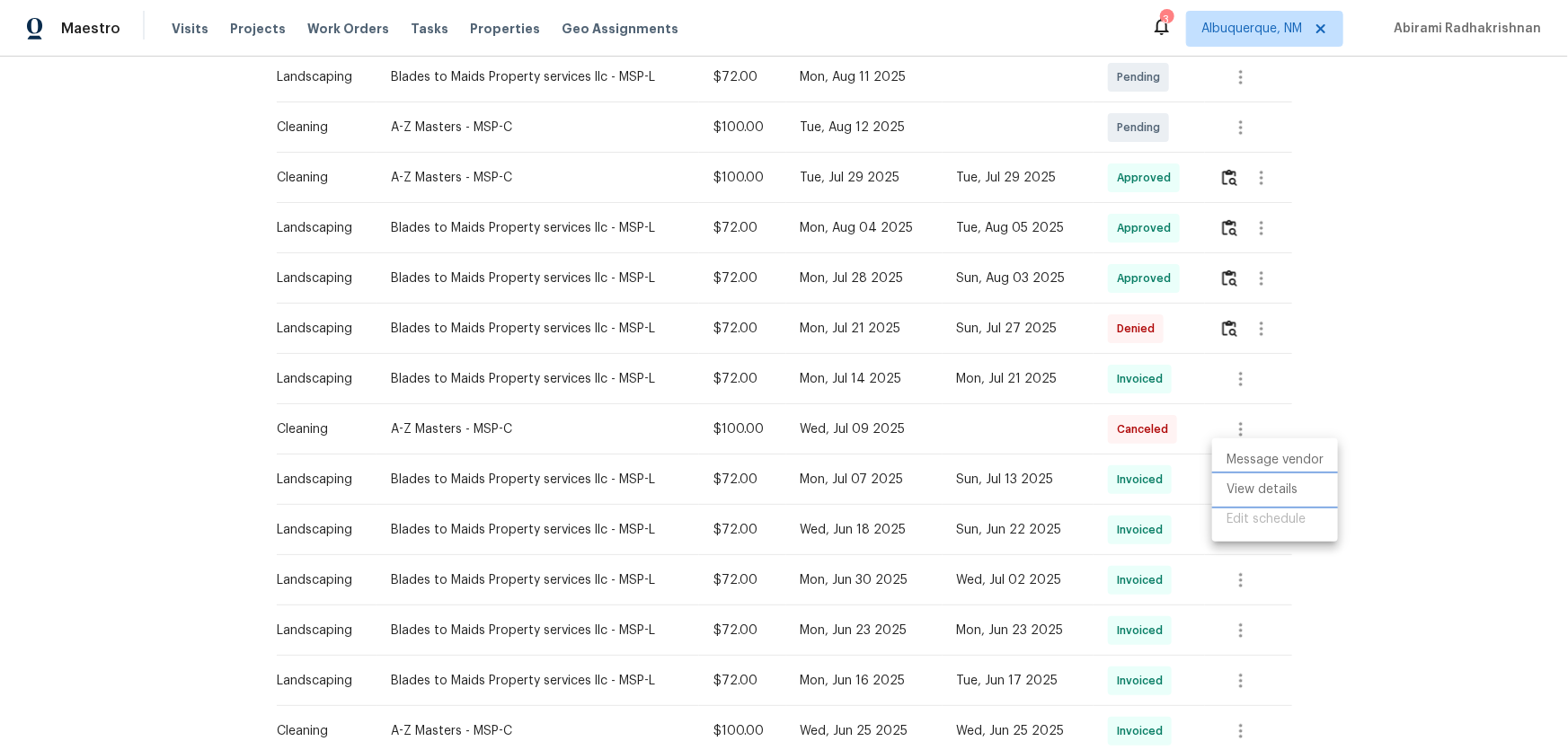 click on "View details" at bounding box center (1275, 490) 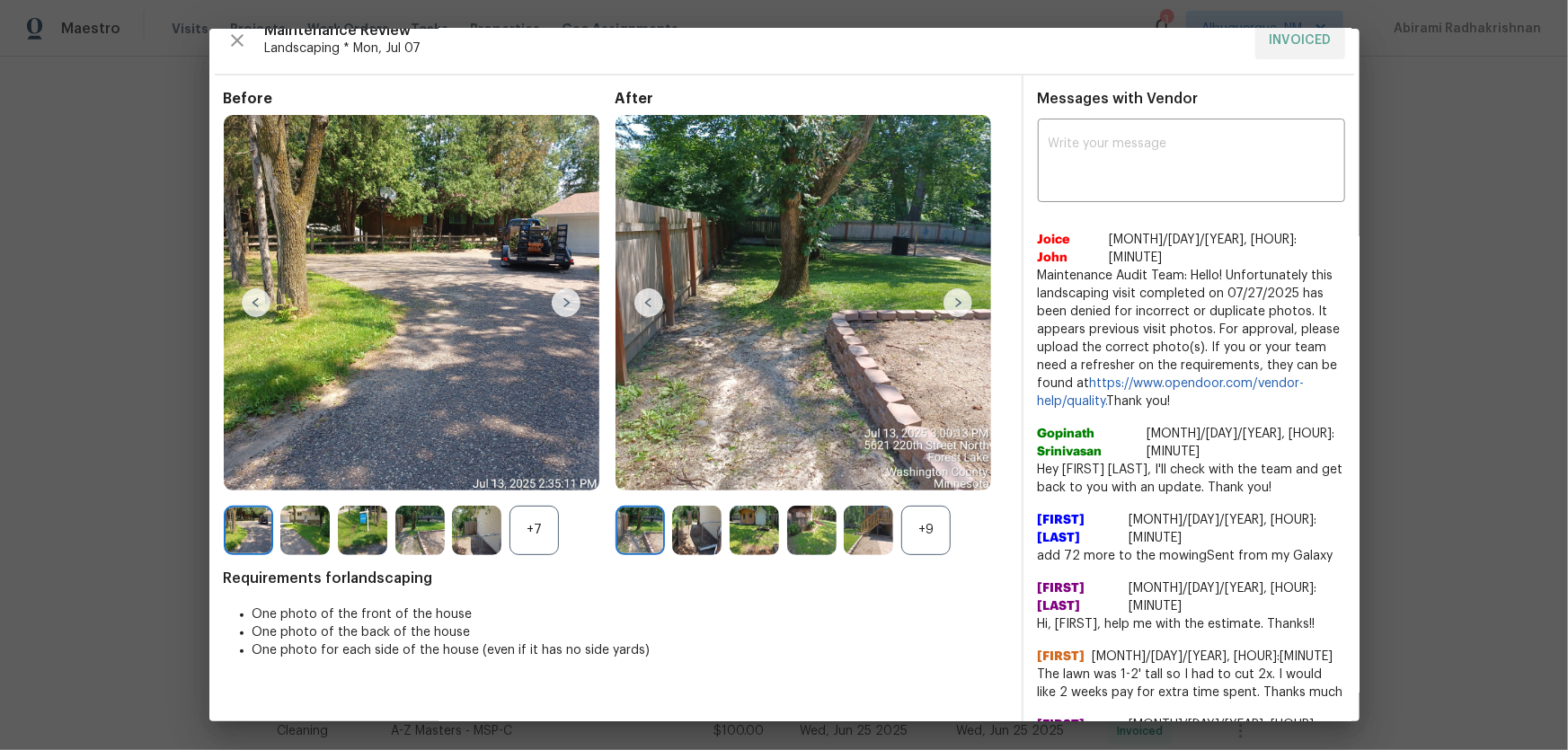 scroll, scrollTop: 28, scrollLeft: 0, axis: vertical 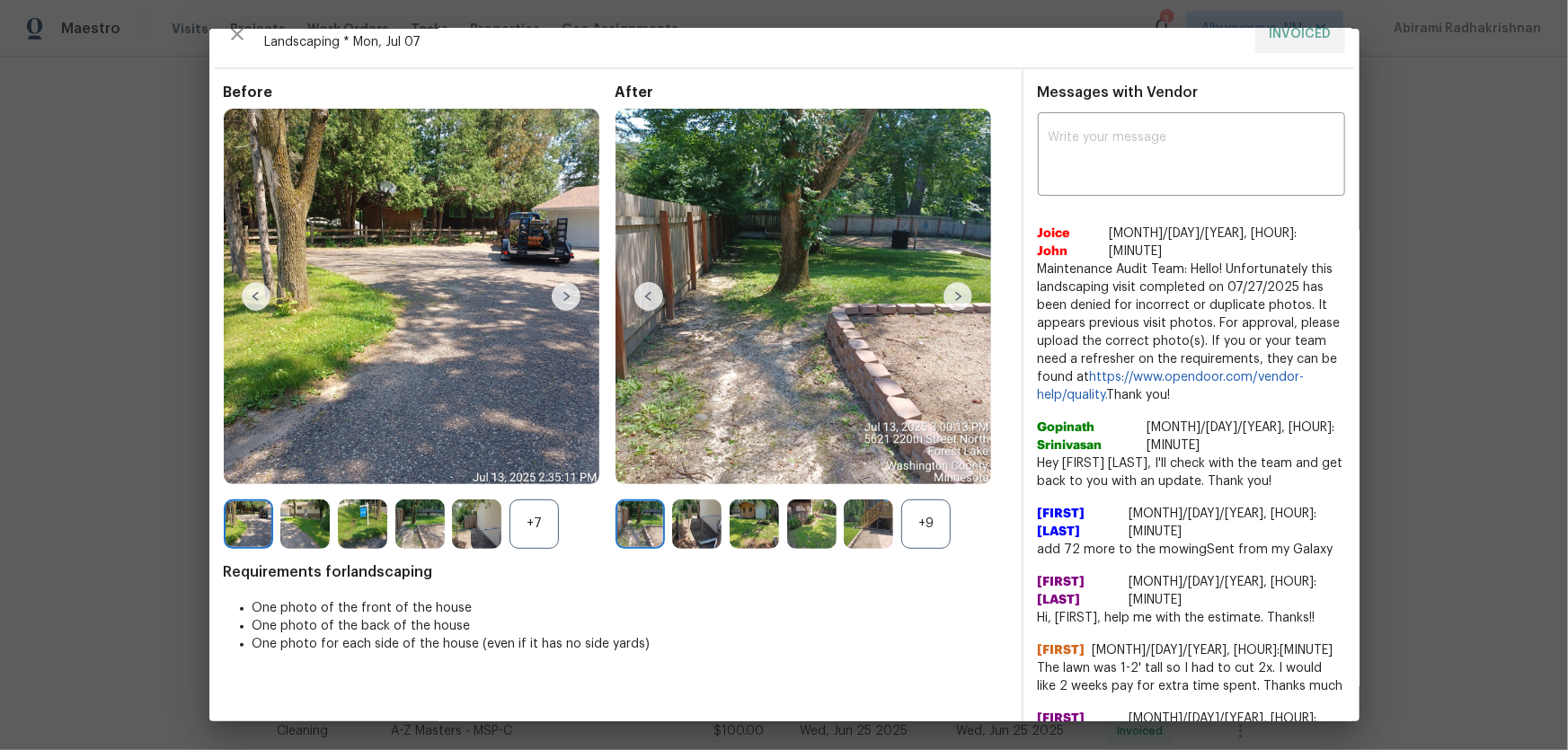 click on "+9" at bounding box center [926, 524] 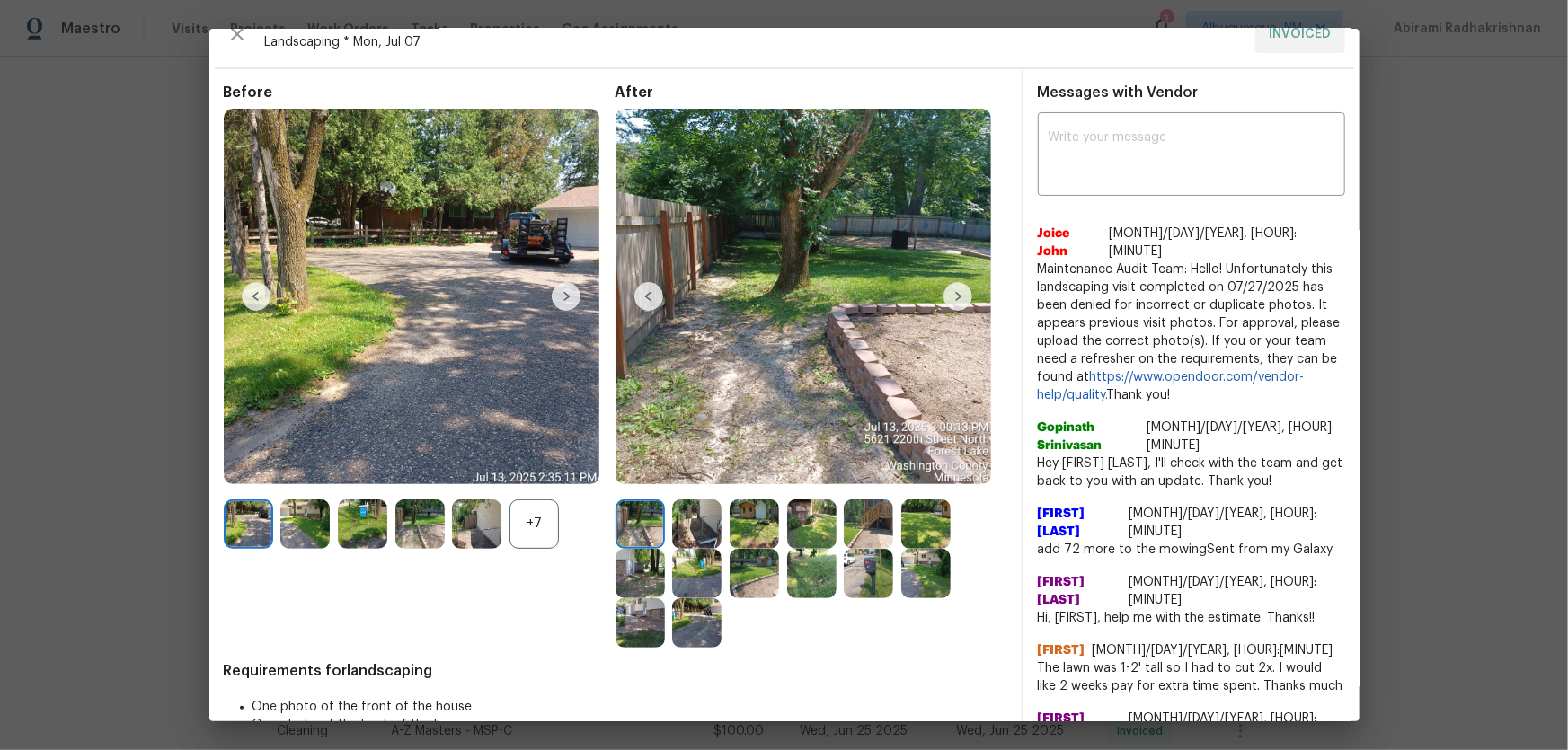 click on "+7" at bounding box center [534, 524] 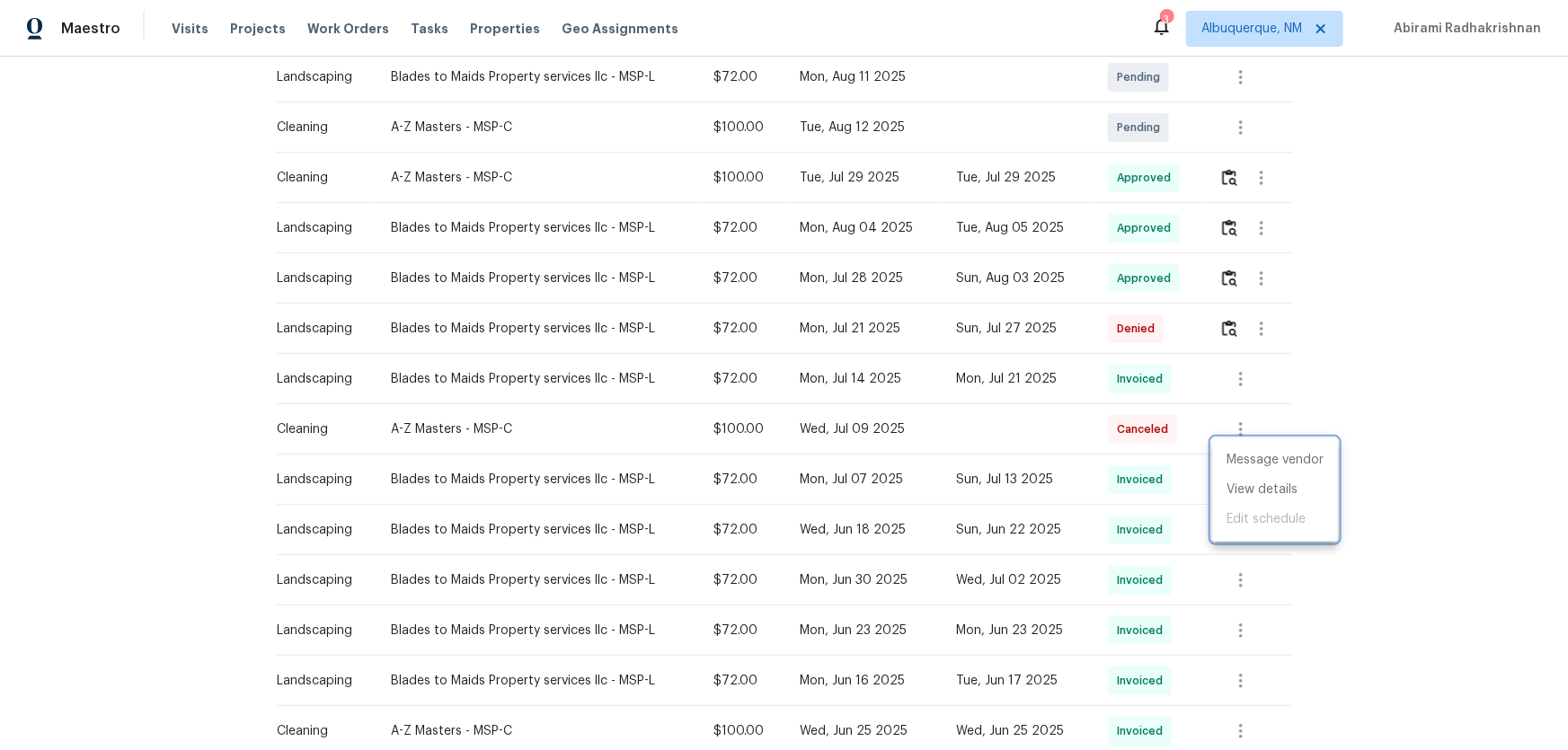 click at bounding box center [784, 375] 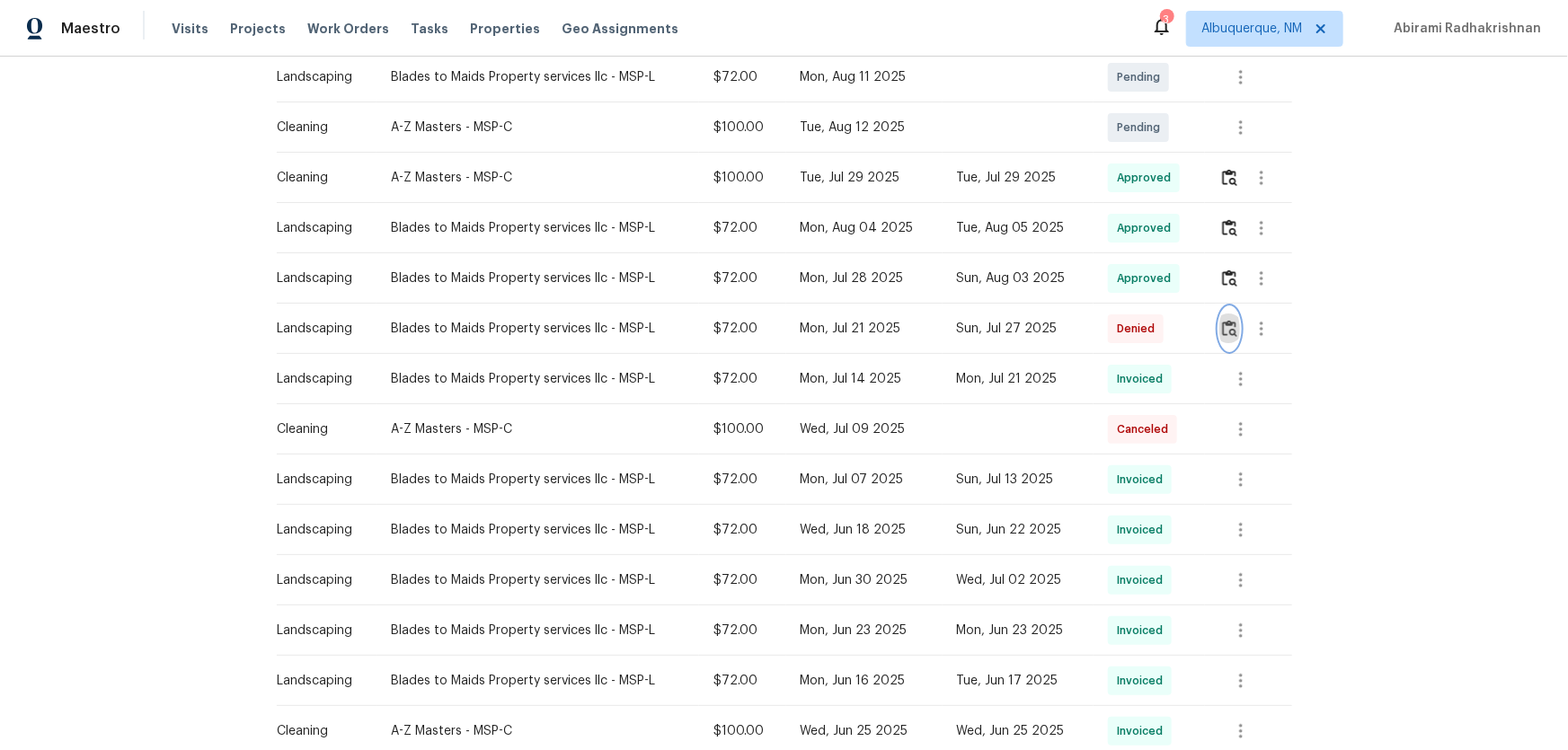 click at bounding box center [1229, 328] 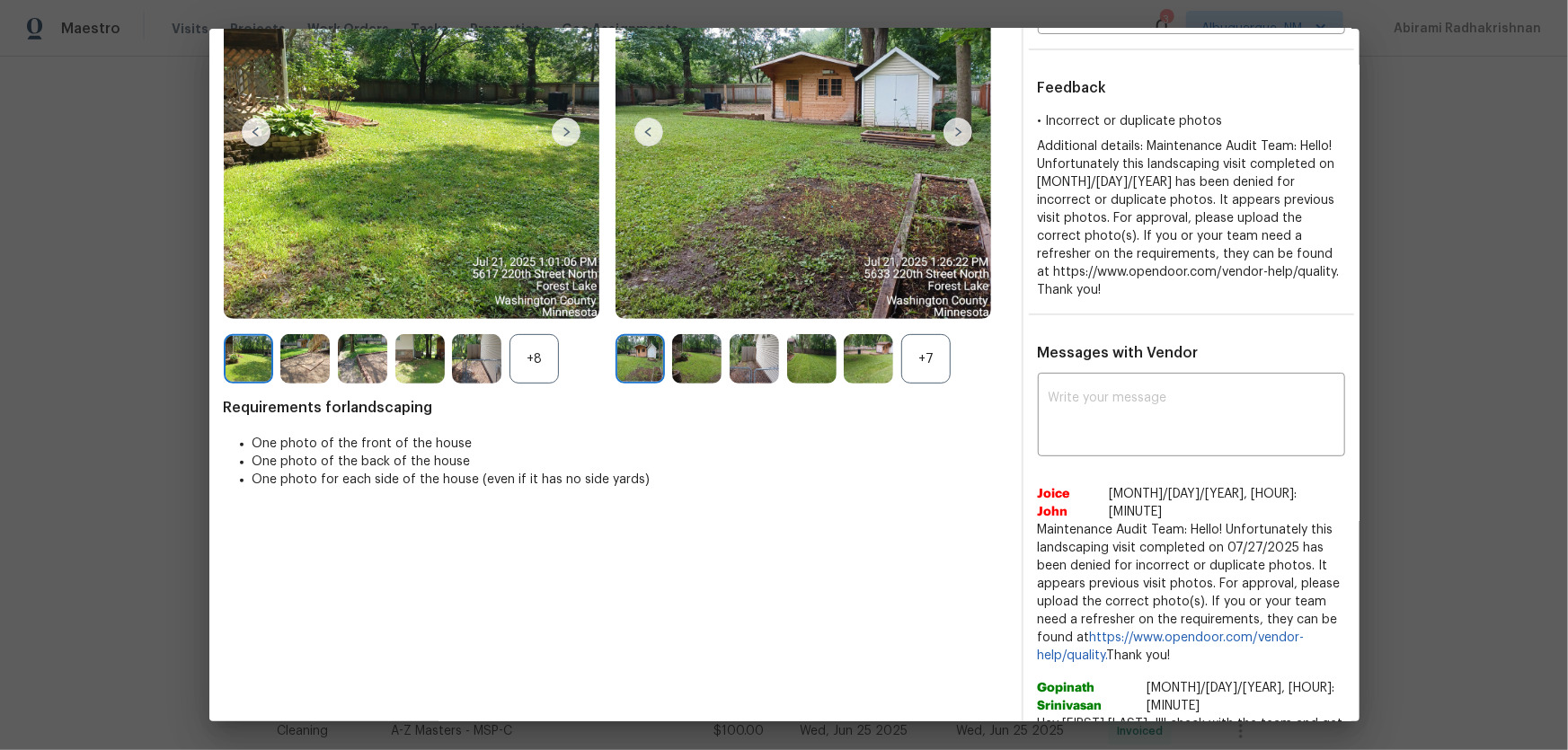 scroll, scrollTop: 244, scrollLeft: 0, axis: vertical 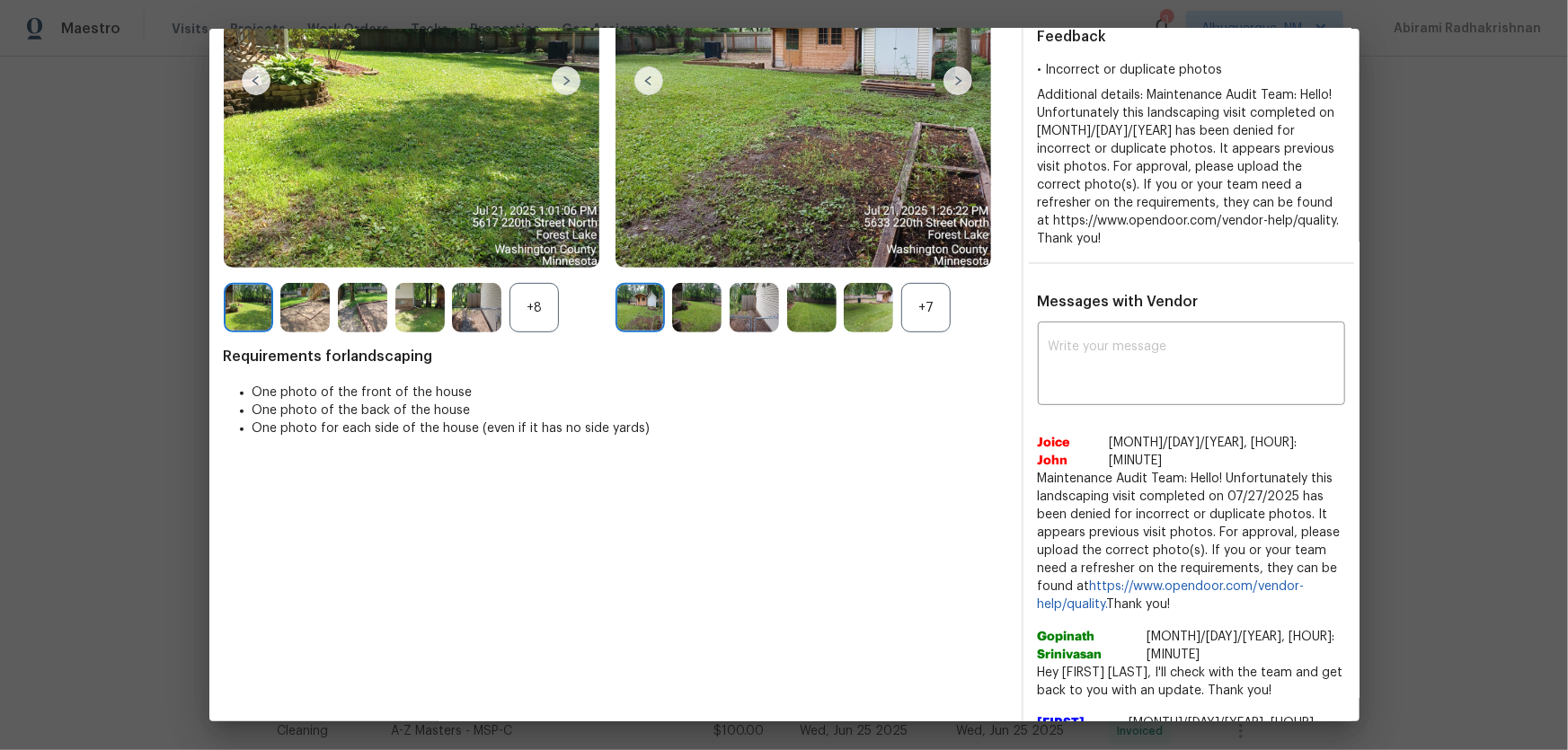 click on "+7" at bounding box center [926, 307] 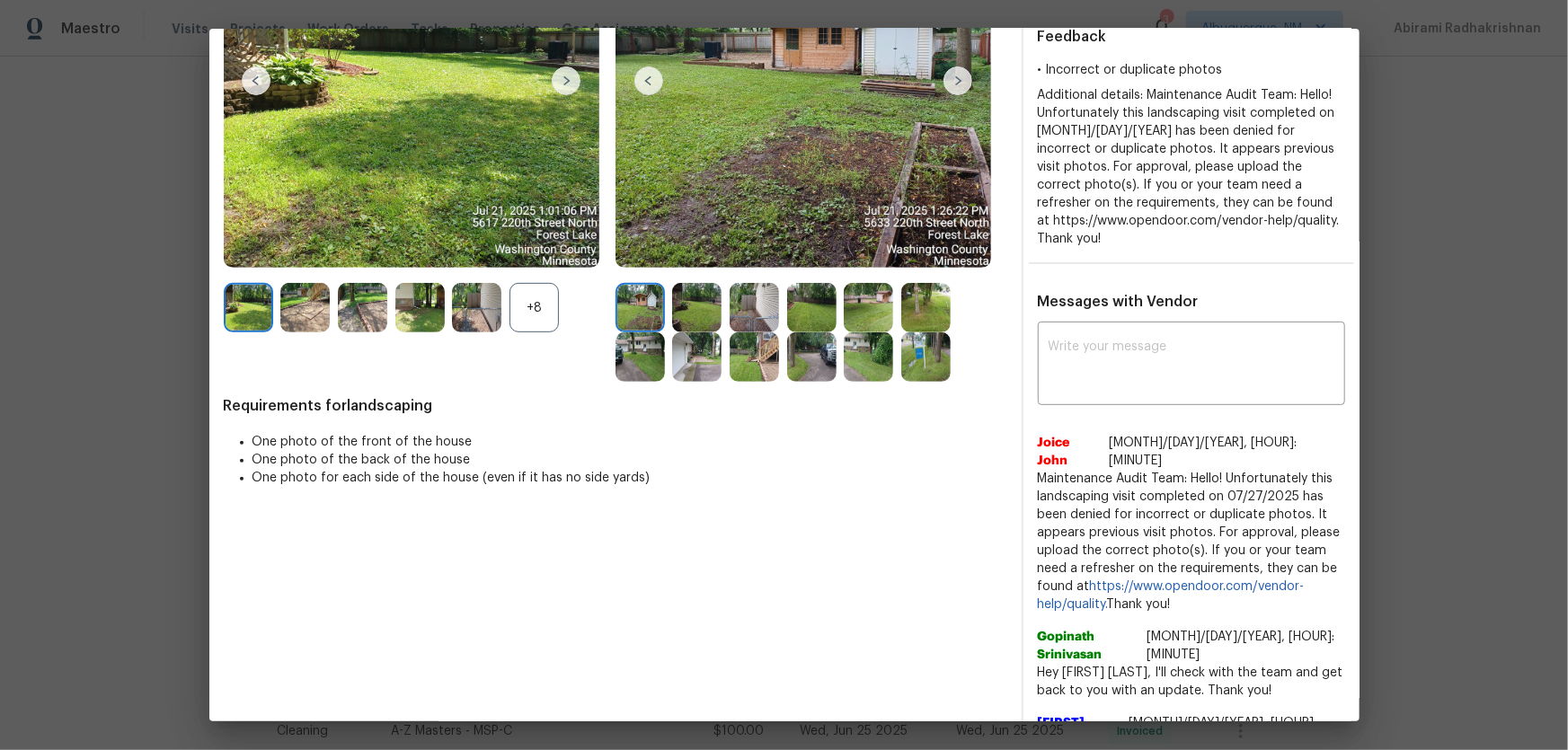 click on "+8" at bounding box center [534, 307] 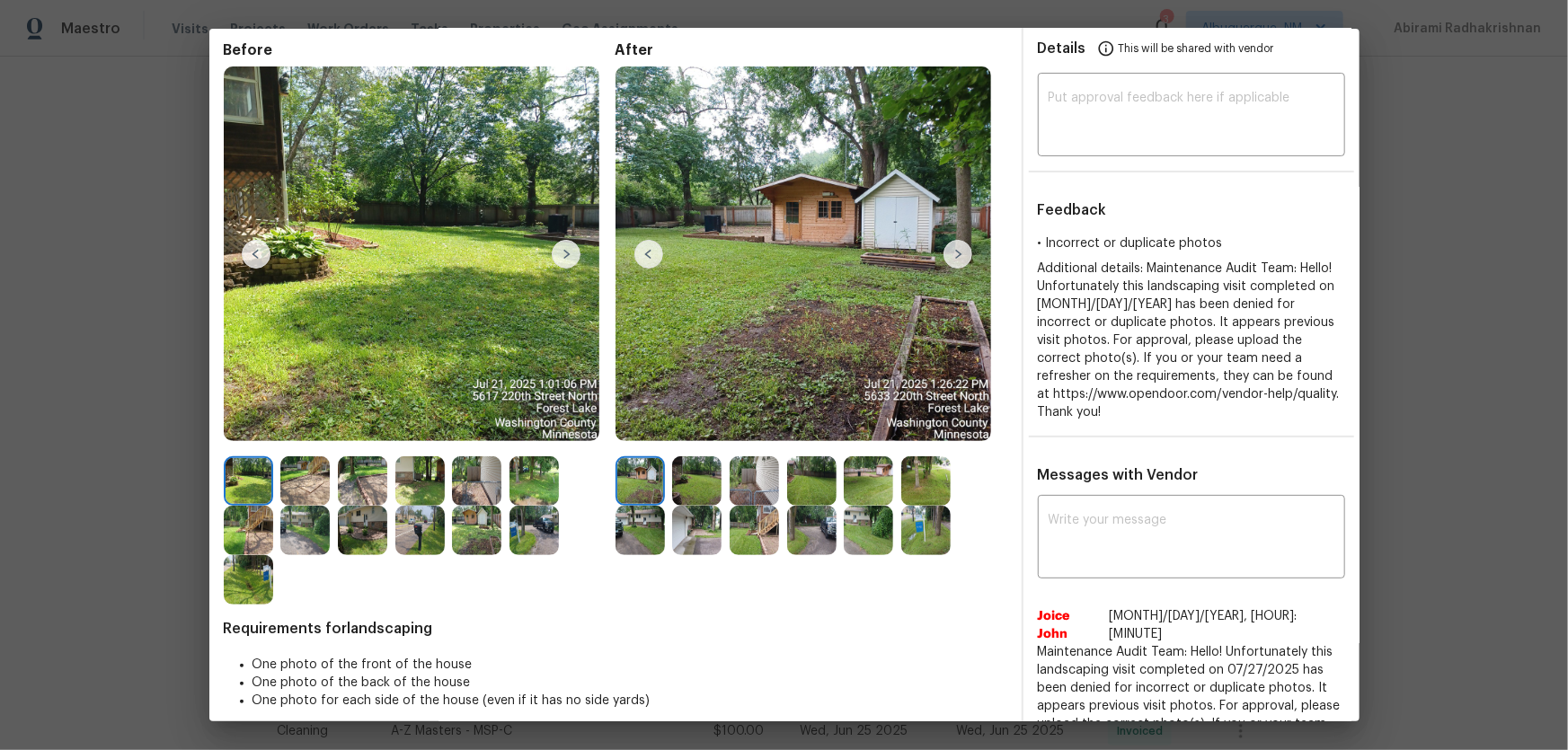 scroll, scrollTop: 0, scrollLeft: 0, axis: both 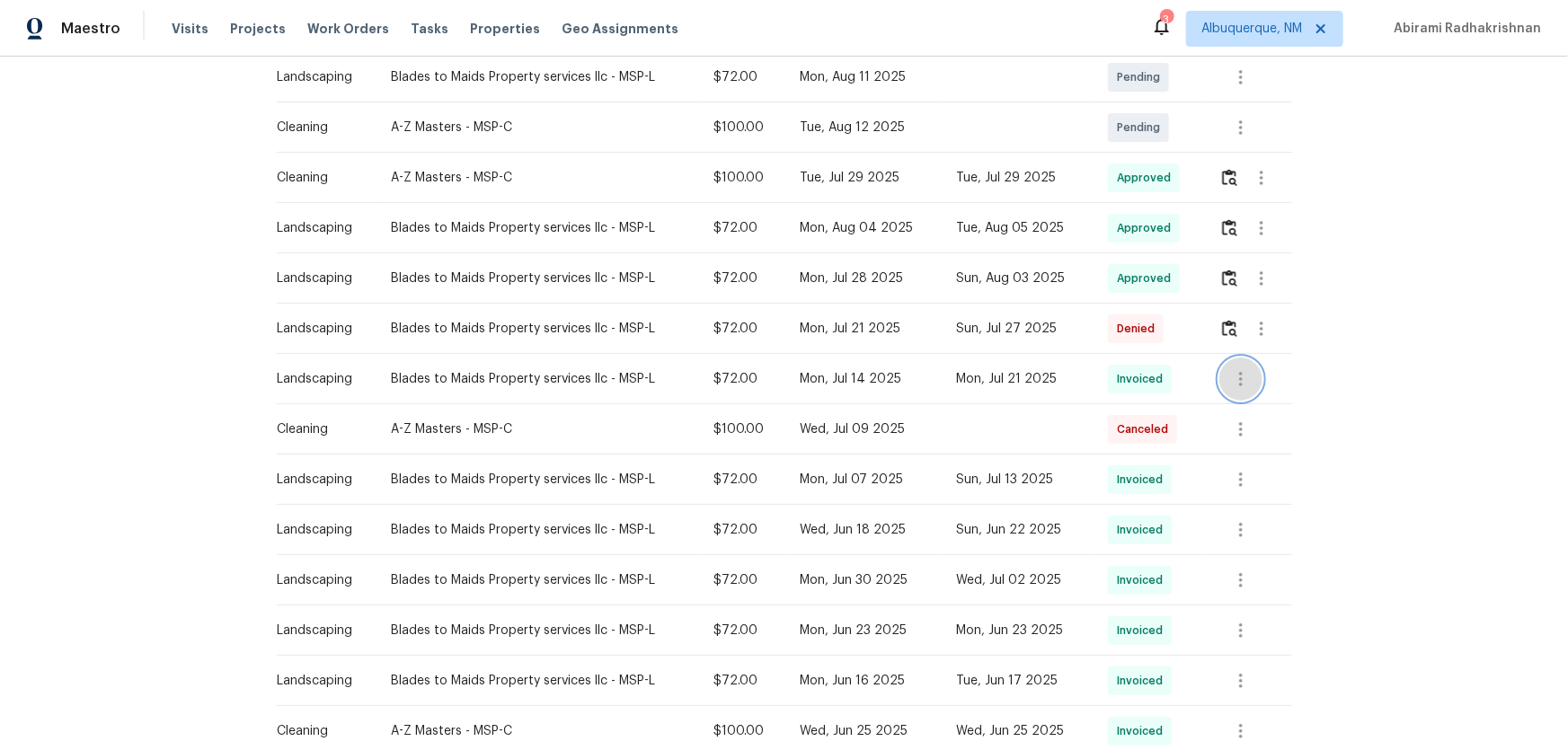 click 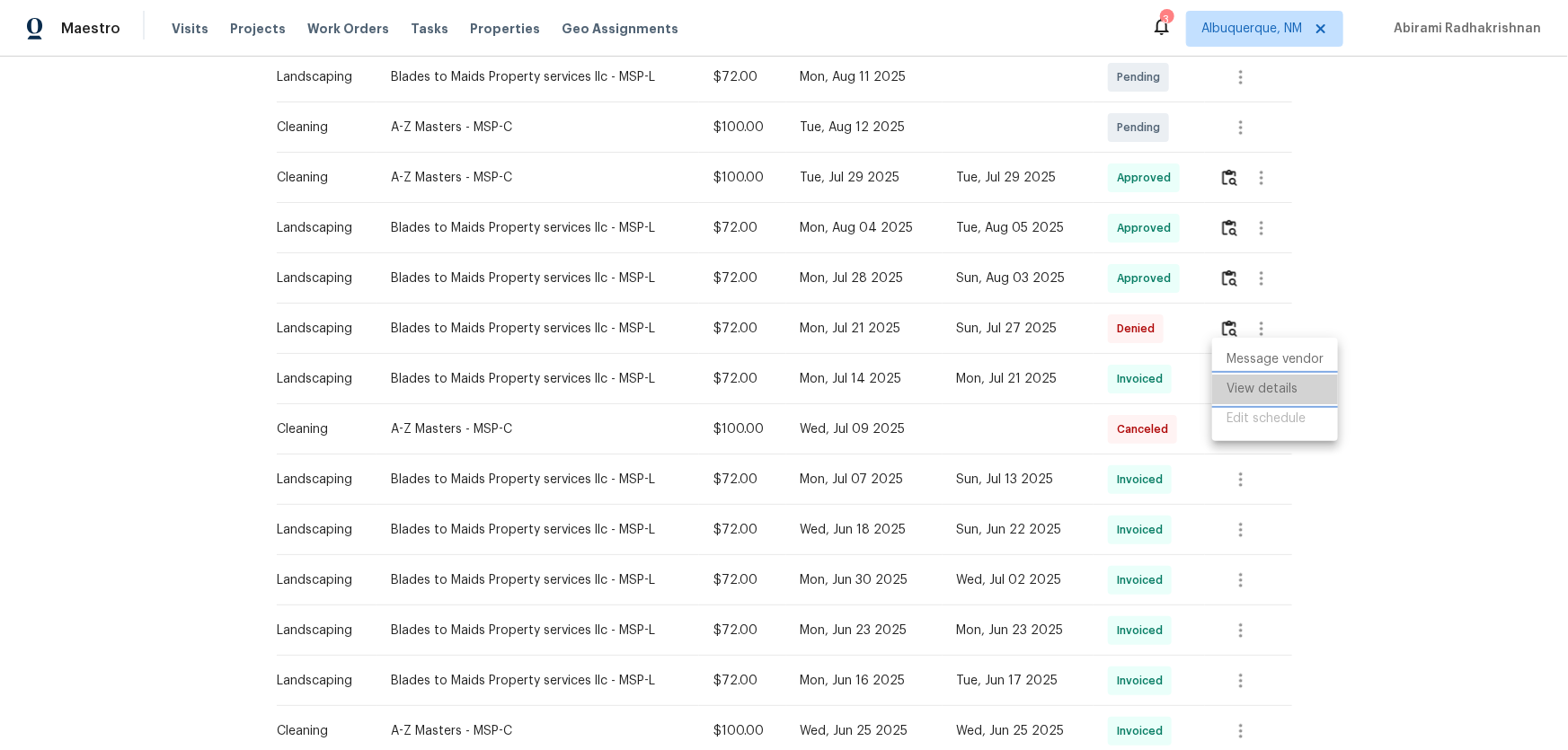 click on "View details" at bounding box center (1275, 389) 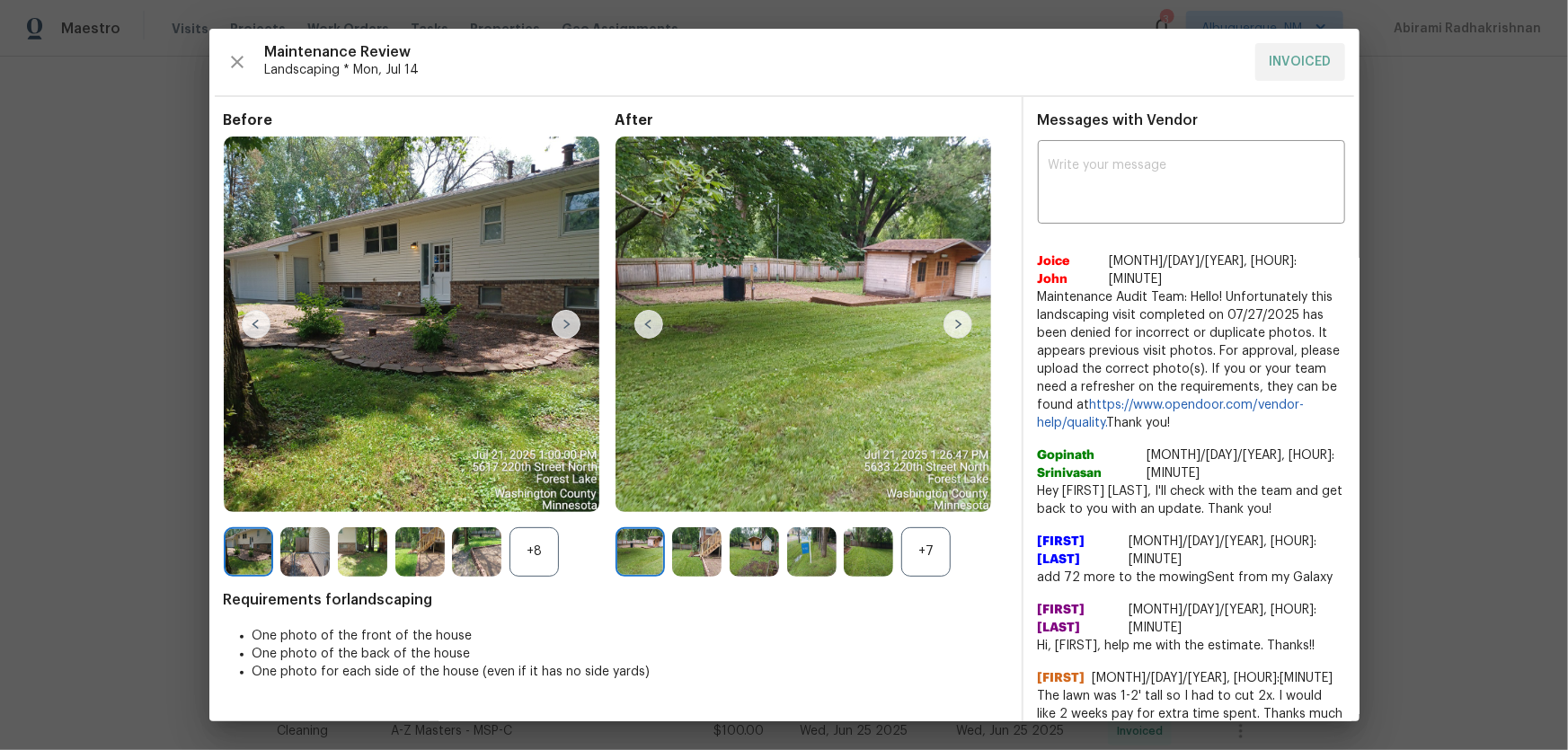 scroll, scrollTop: 28, scrollLeft: 0, axis: vertical 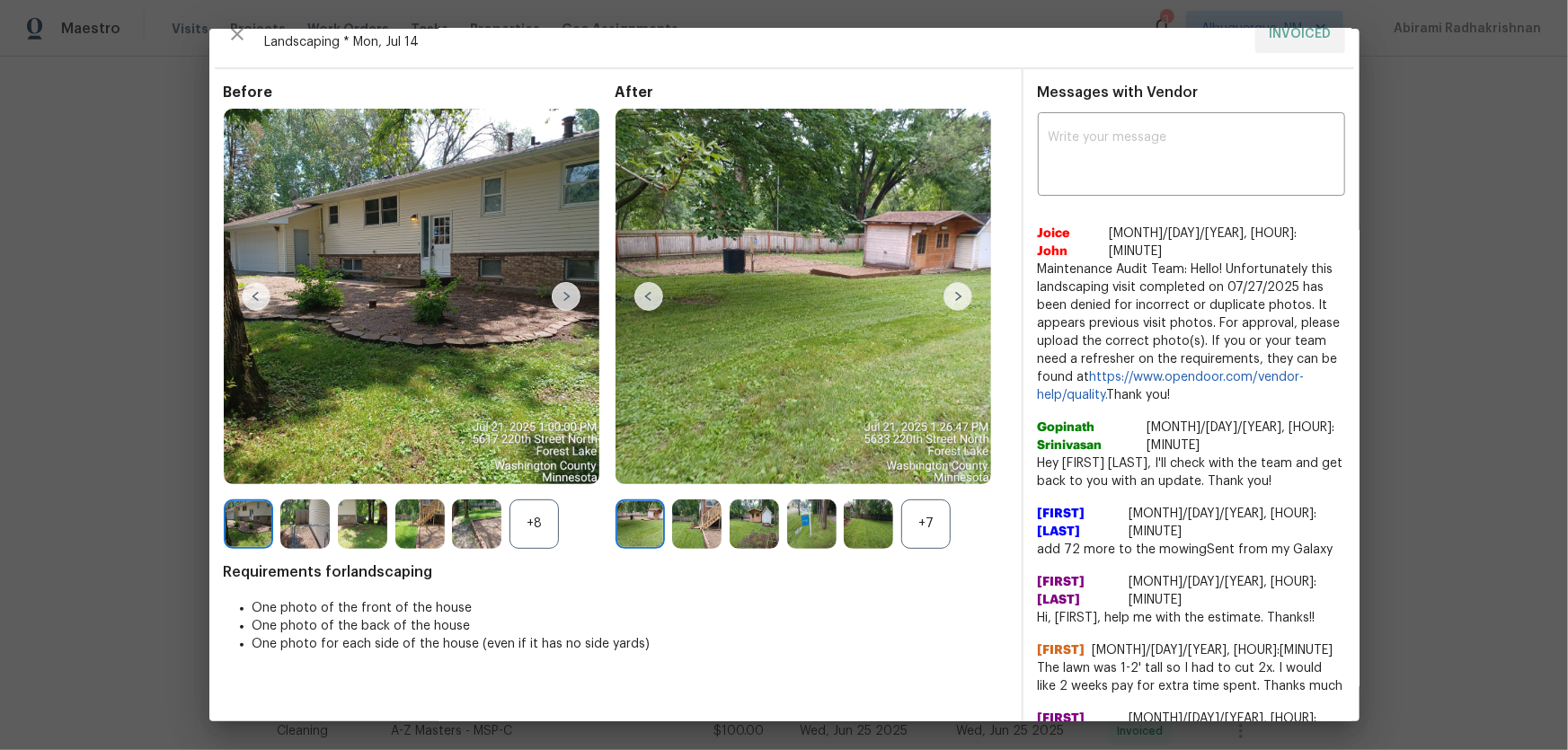 click on "+7" at bounding box center (926, 524) 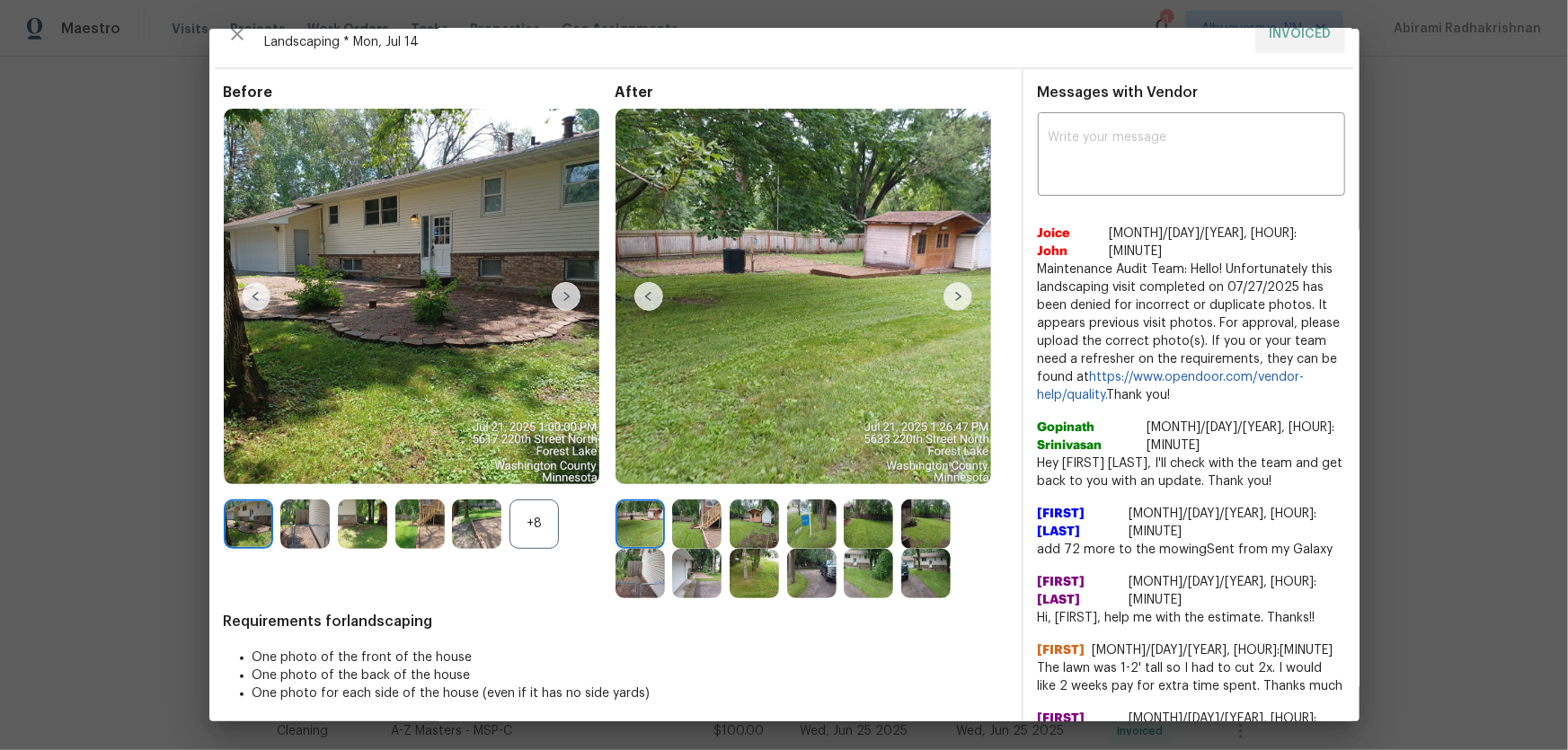 click on "+8" at bounding box center [534, 524] 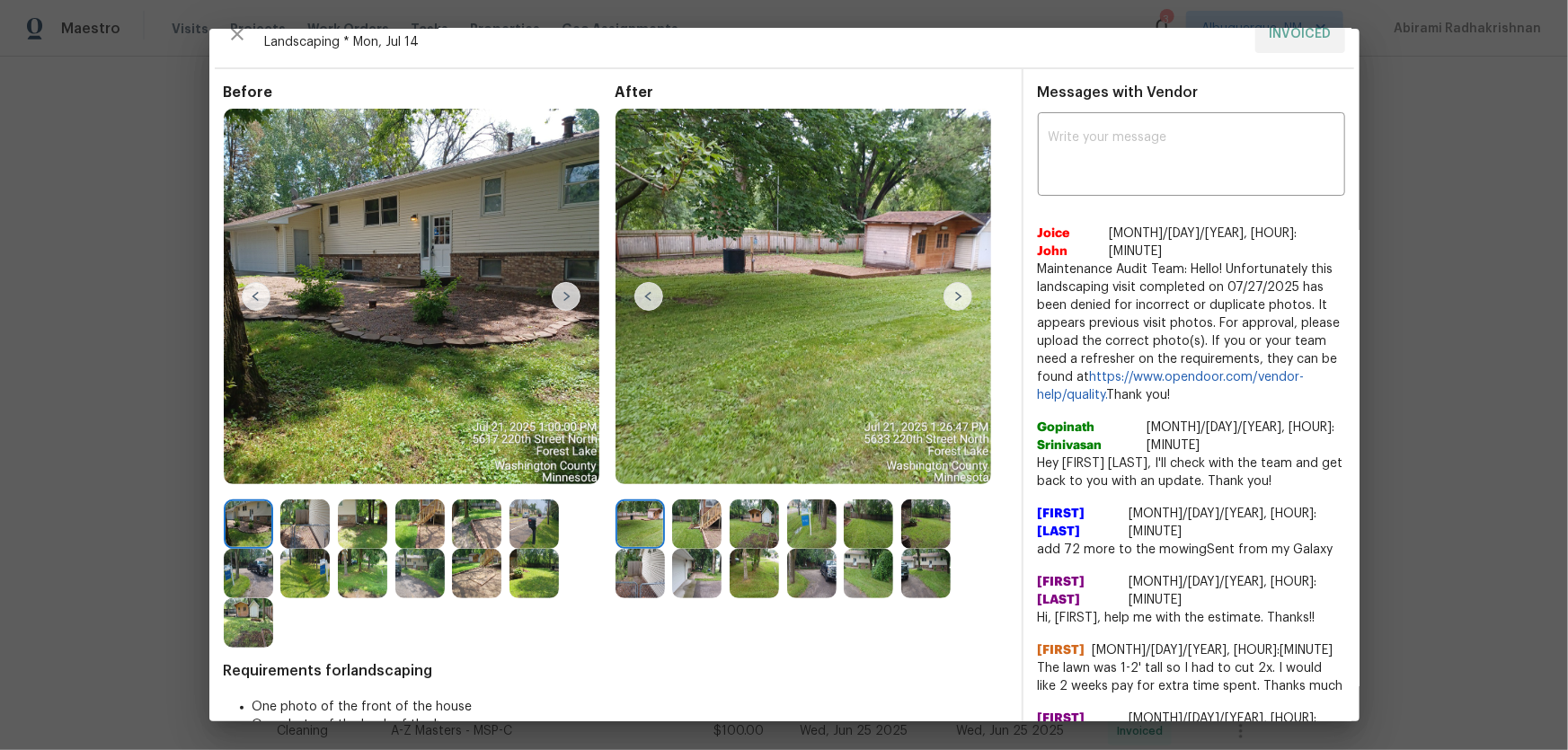 scroll, scrollTop: 0, scrollLeft: 0, axis: both 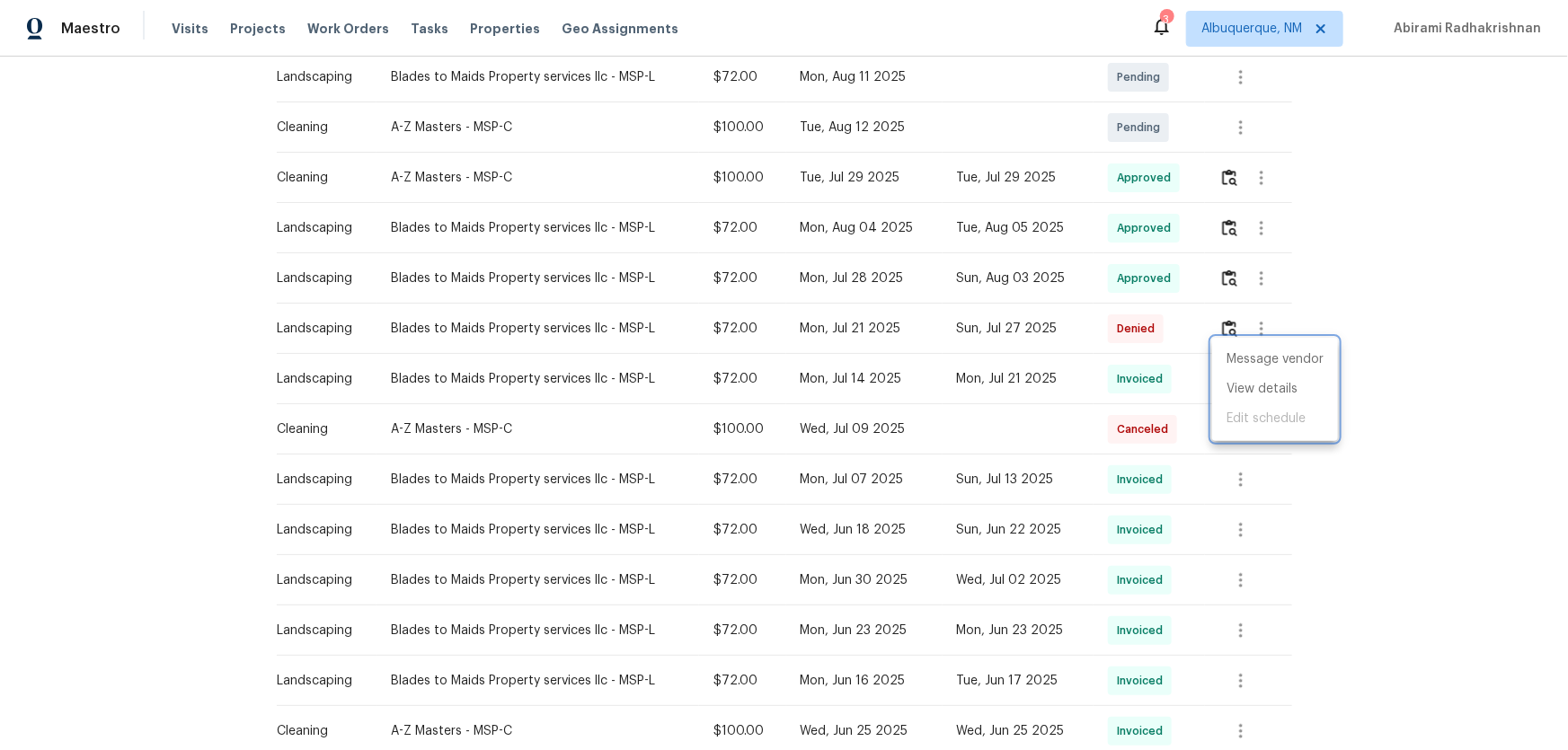 click at bounding box center [784, 375] 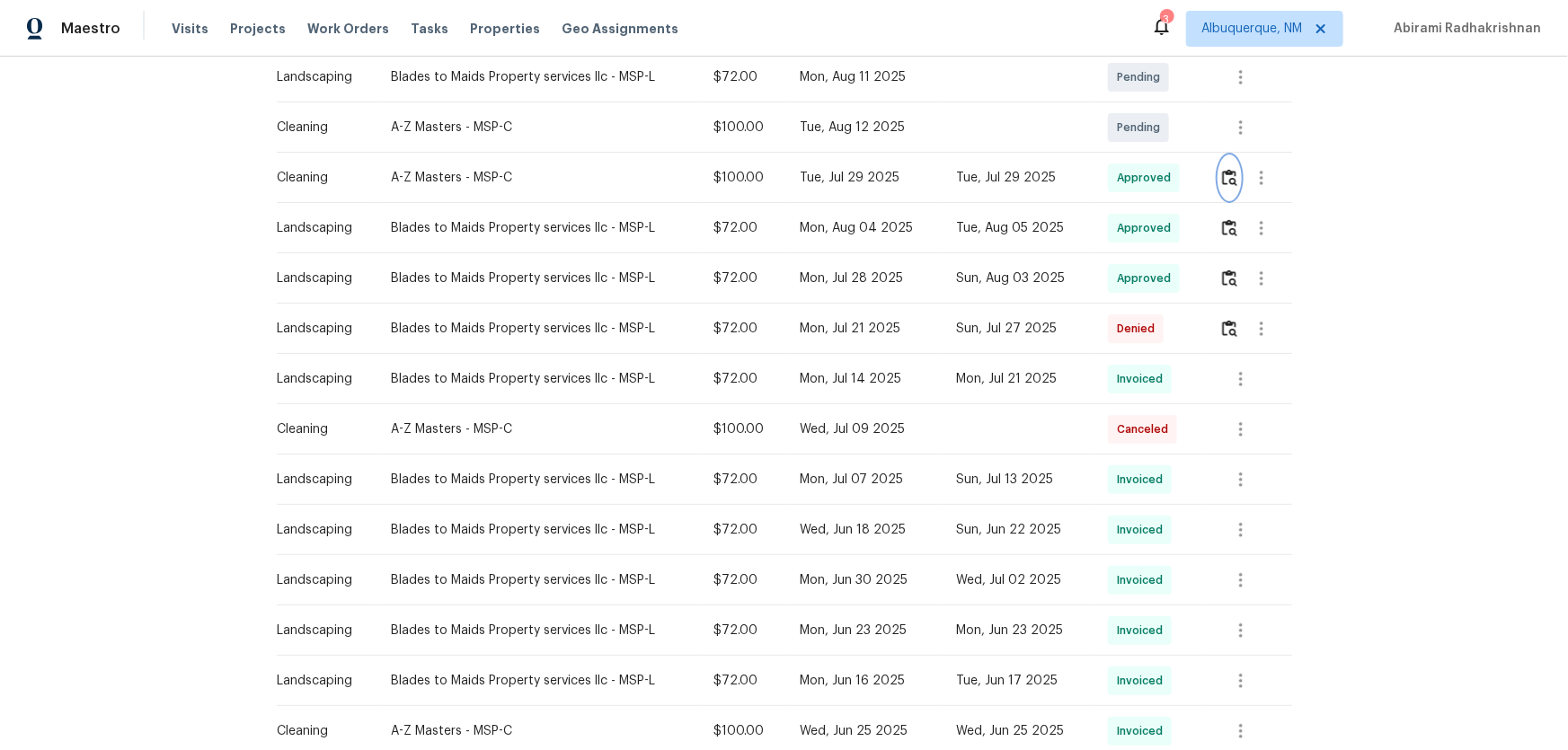 click at bounding box center (1229, 177) 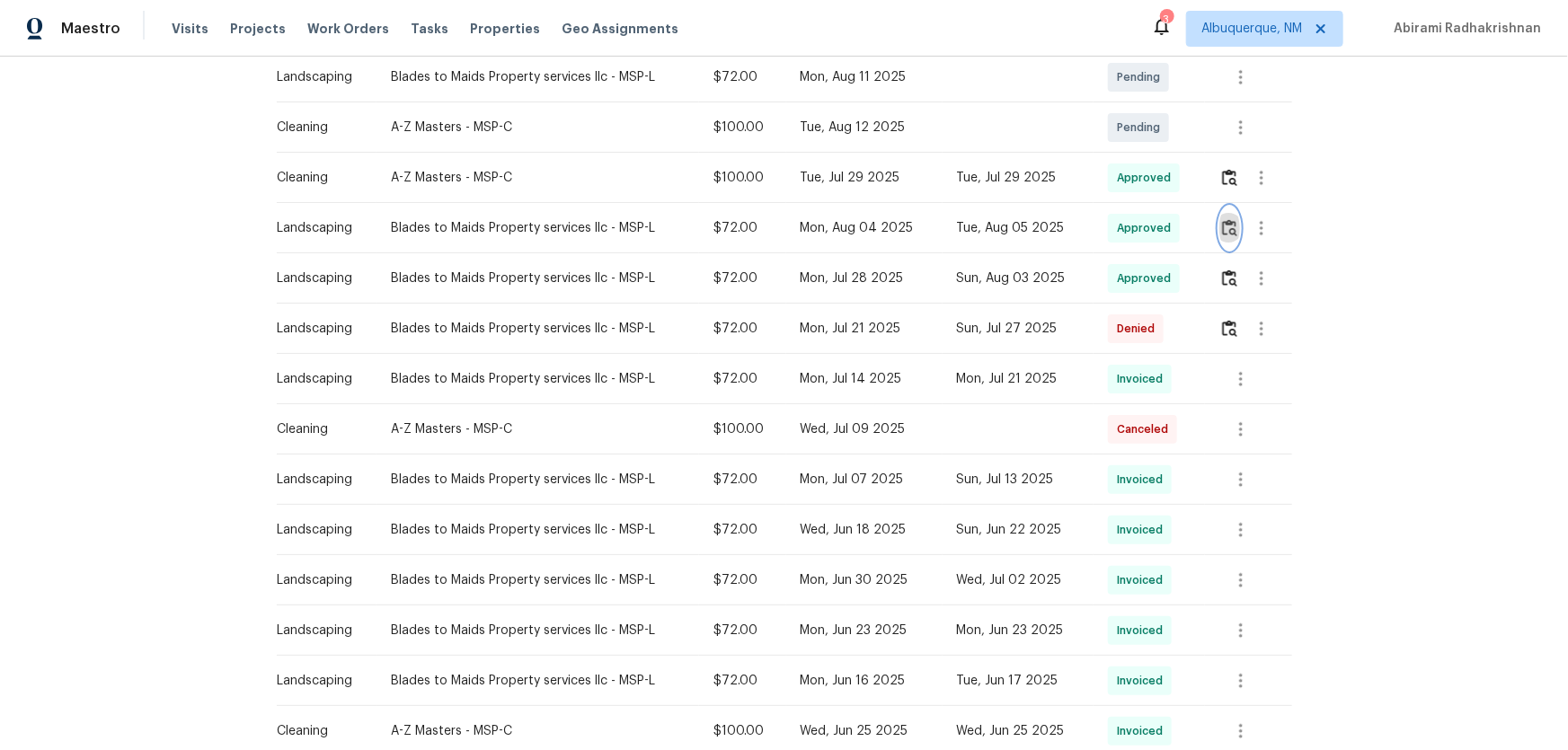 click at bounding box center (1229, 227) 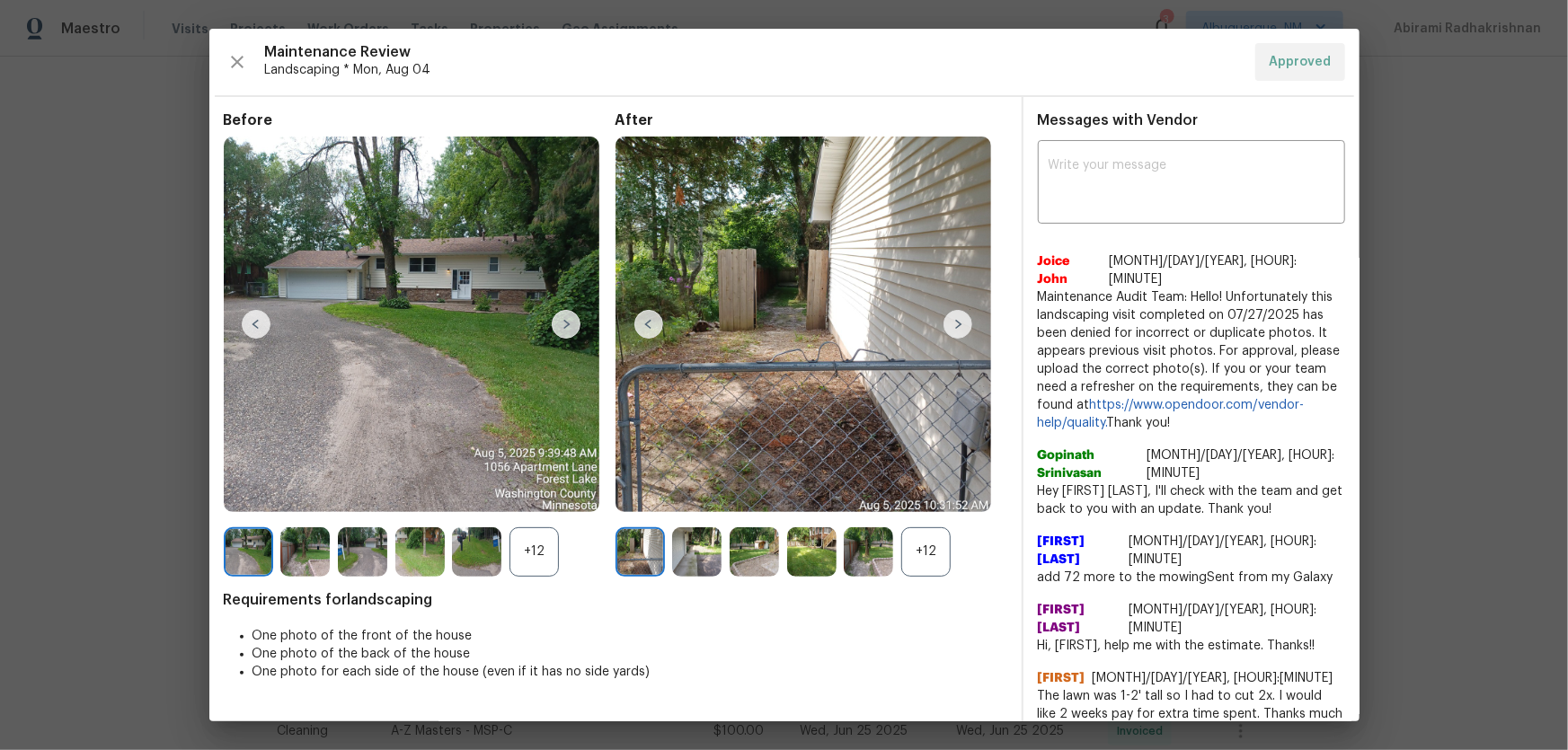 scroll, scrollTop: 28, scrollLeft: 0, axis: vertical 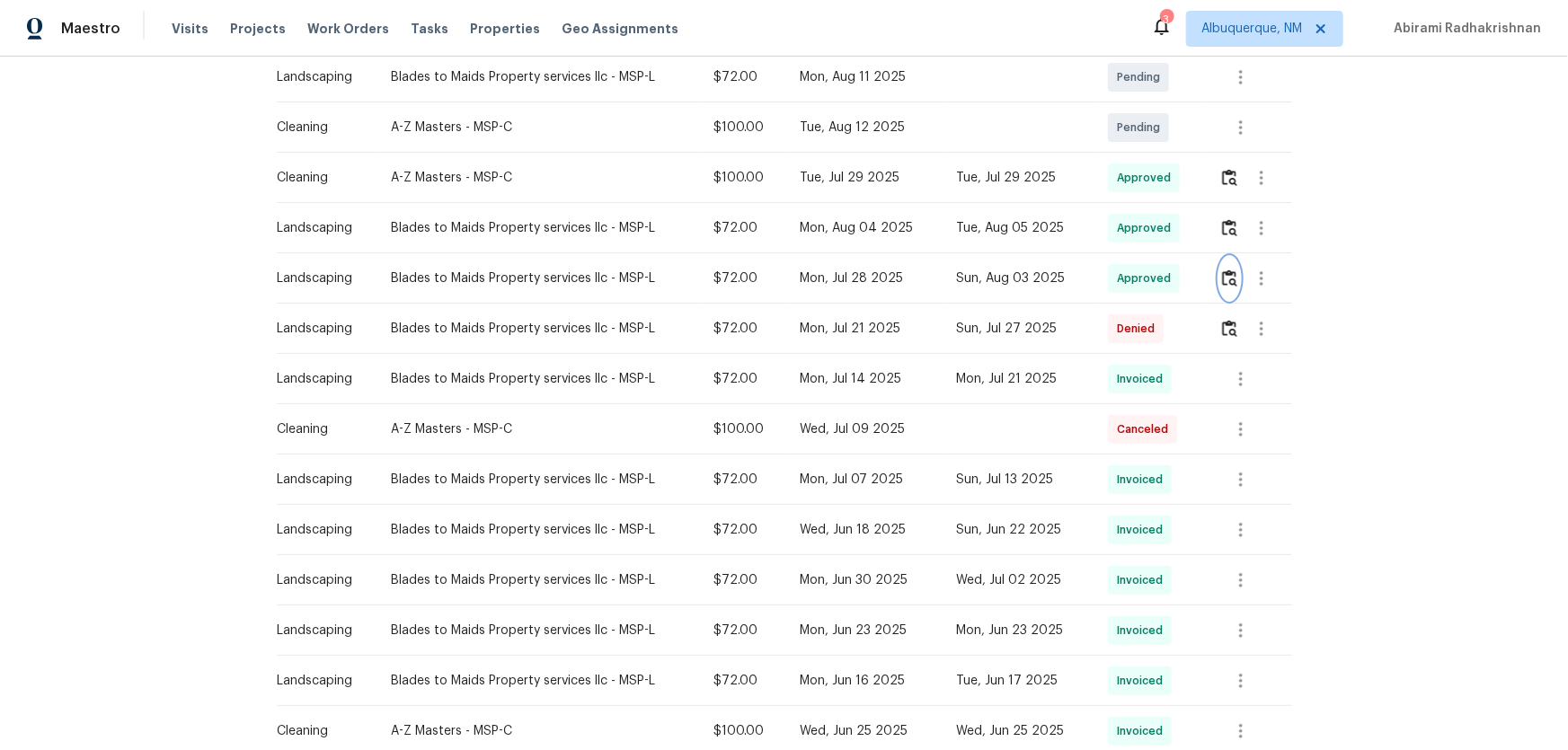 click at bounding box center [1229, 278] 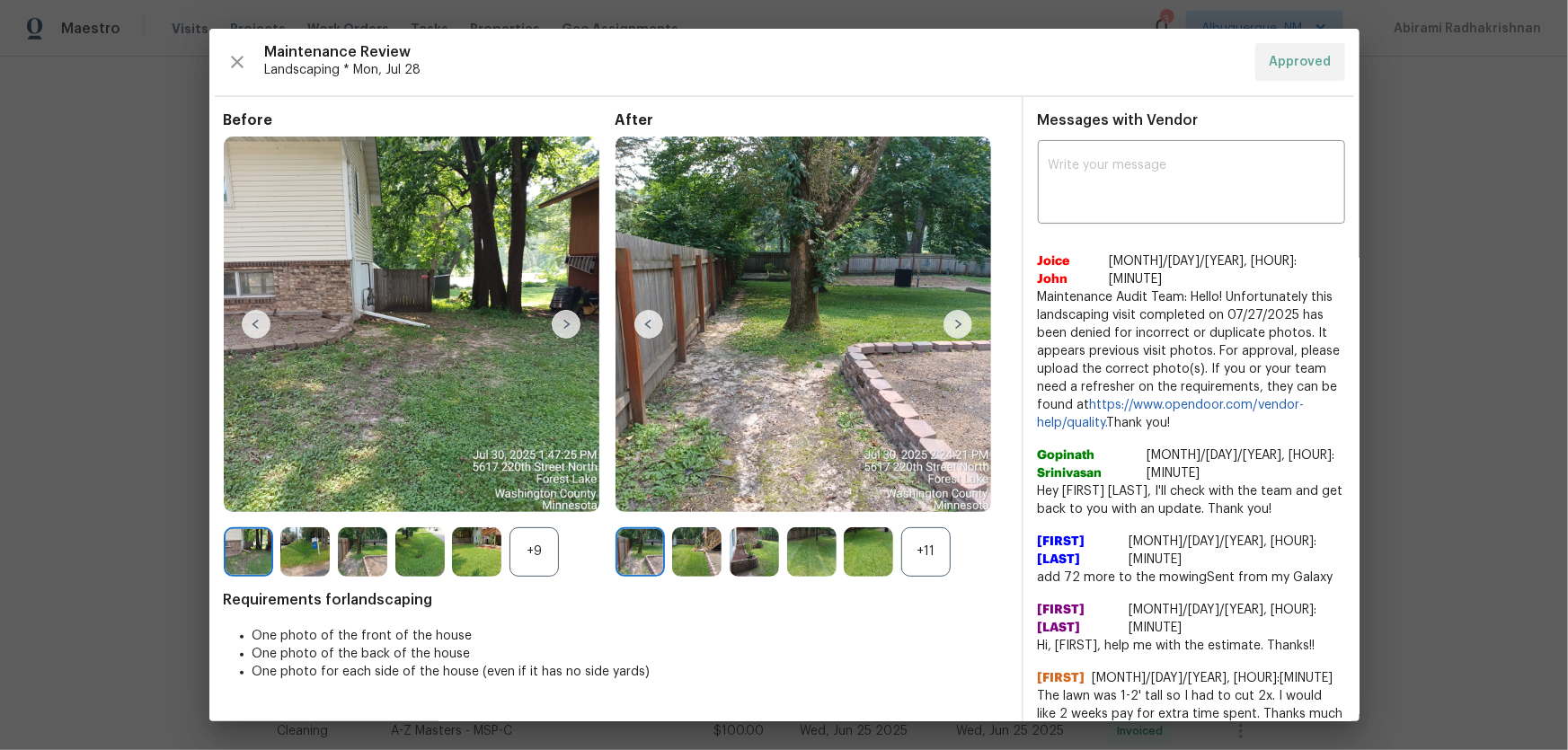 click on "+11" at bounding box center [926, 551] 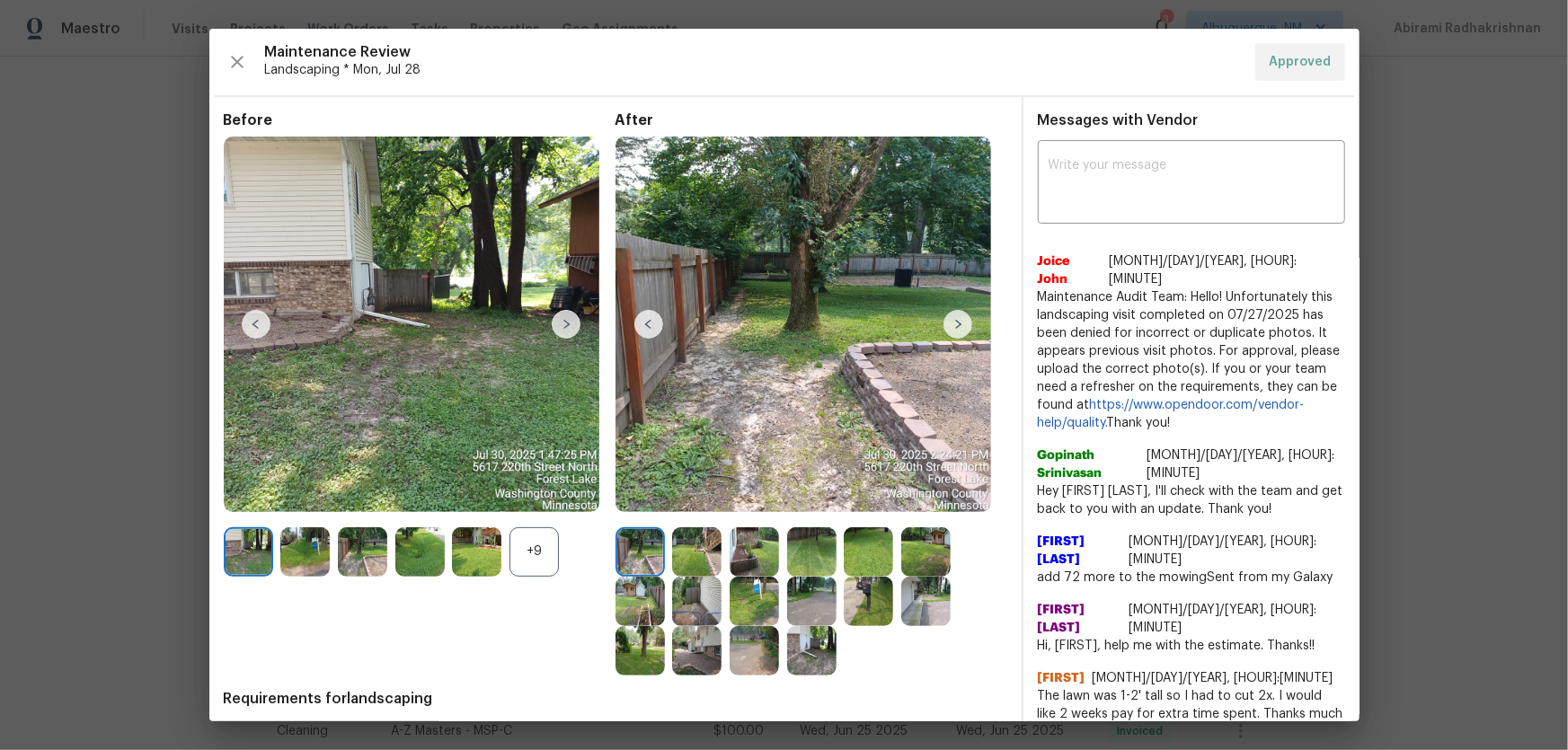 click on "+9" at bounding box center (534, 551) 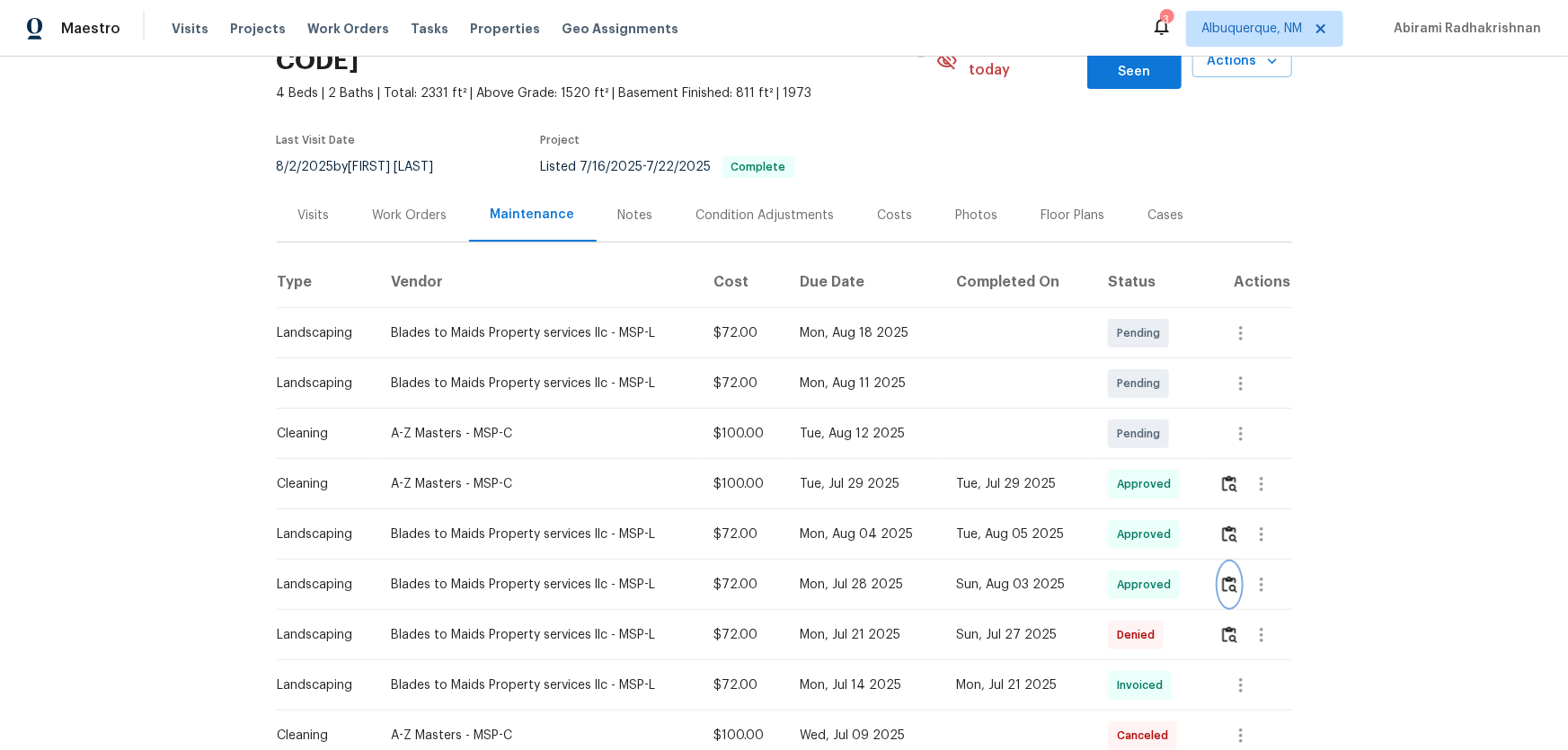 scroll, scrollTop: 81, scrollLeft: 0, axis: vertical 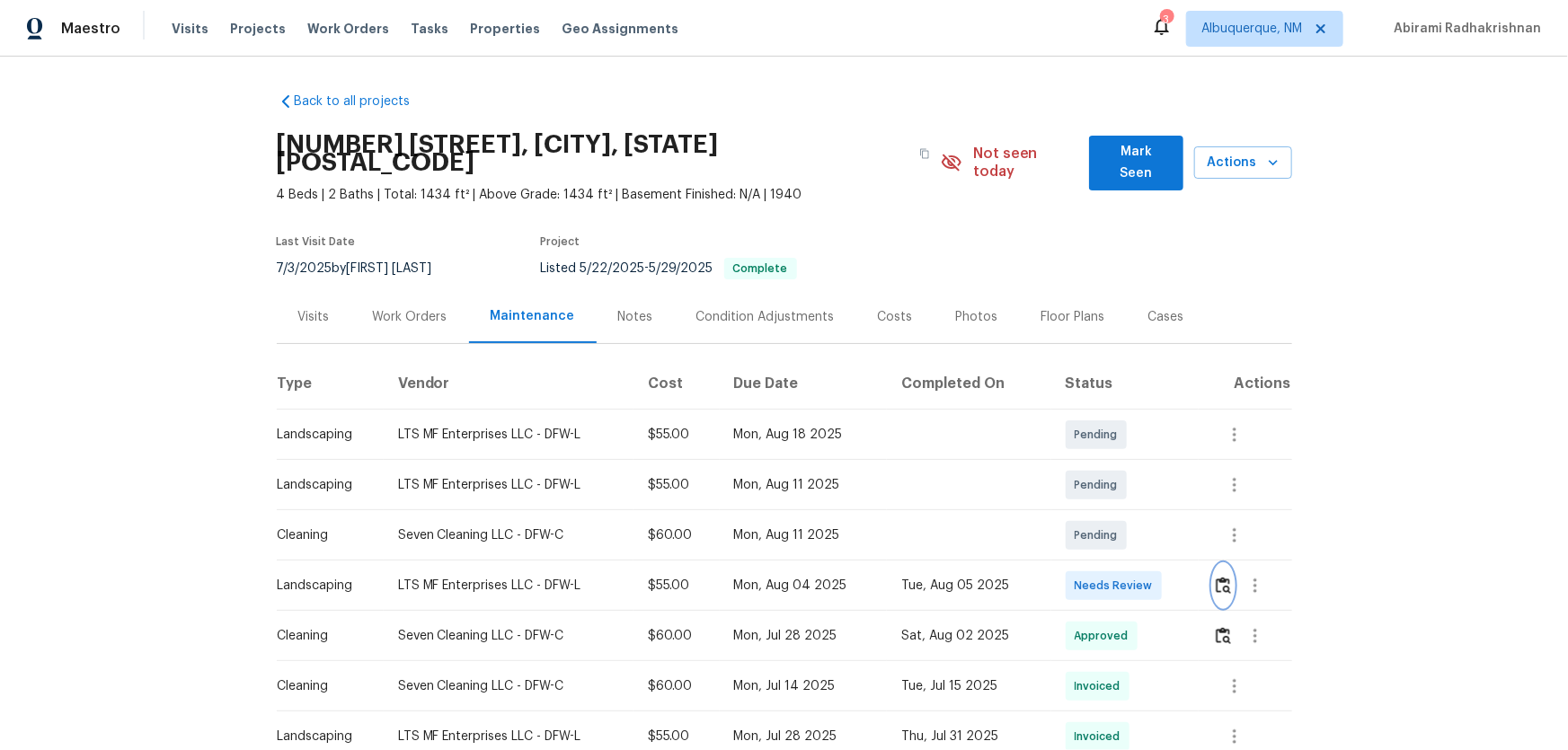 click at bounding box center (1223, 586) 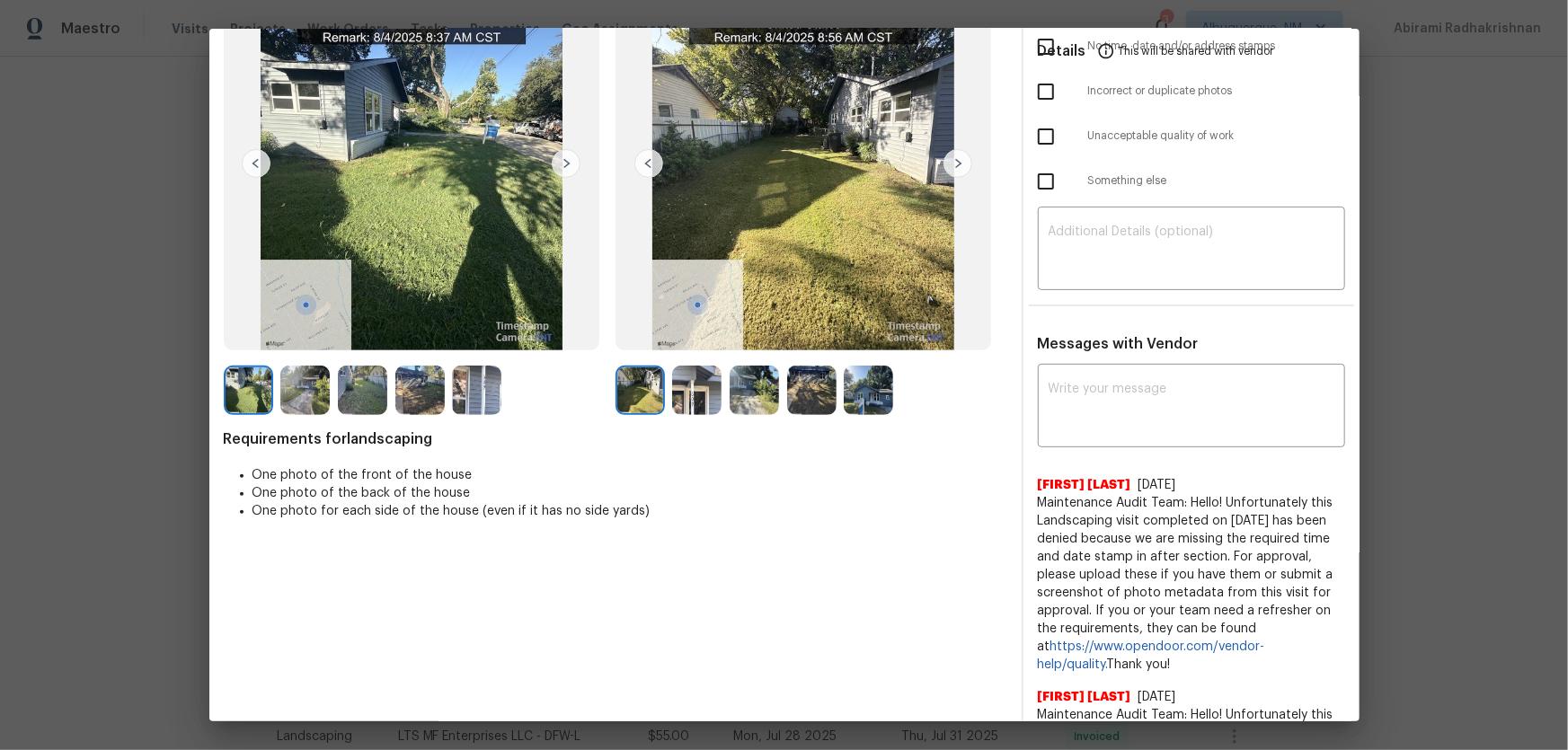 scroll, scrollTop: 163, scrollLeft: 0, axis: vertical 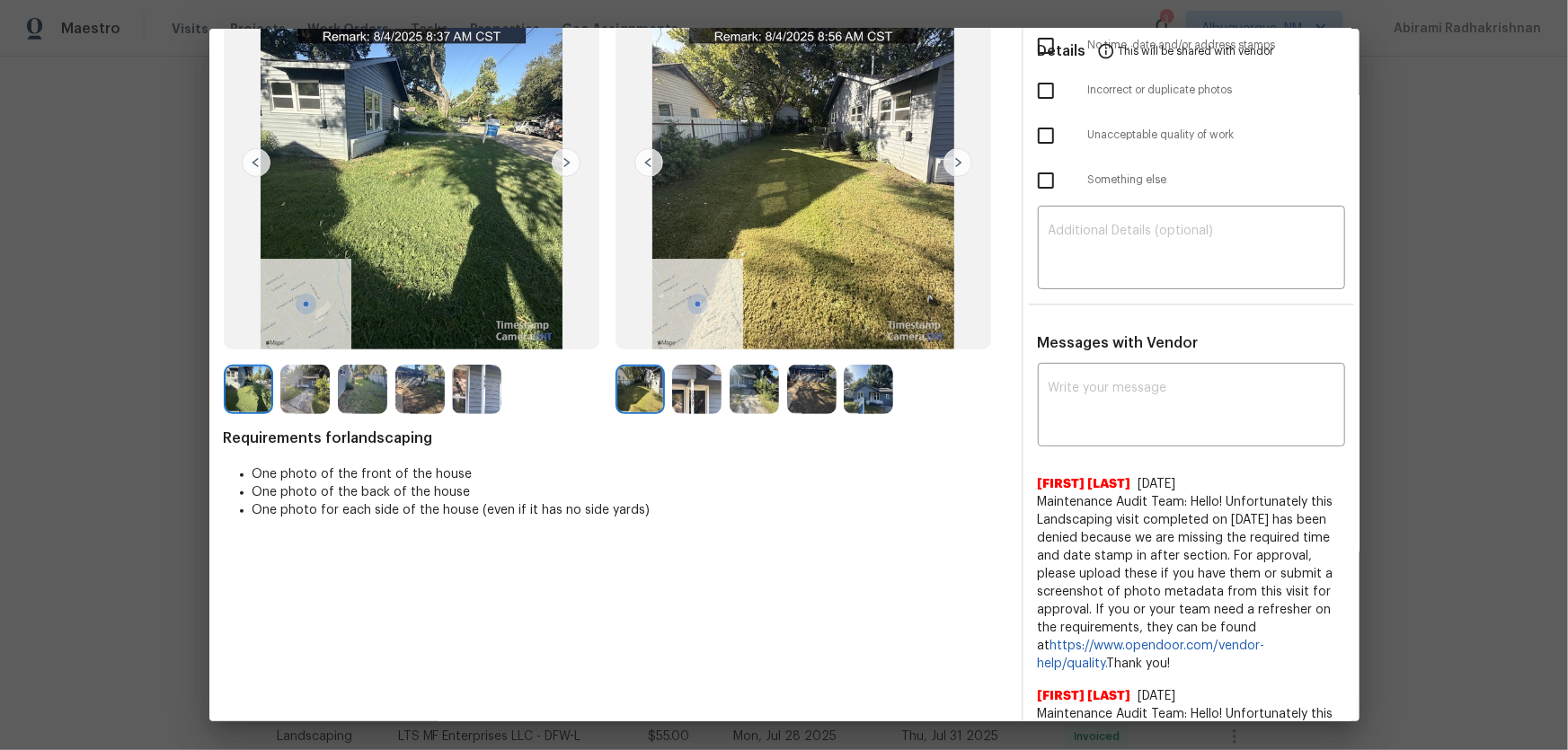 click at bounding box center (696, 389) 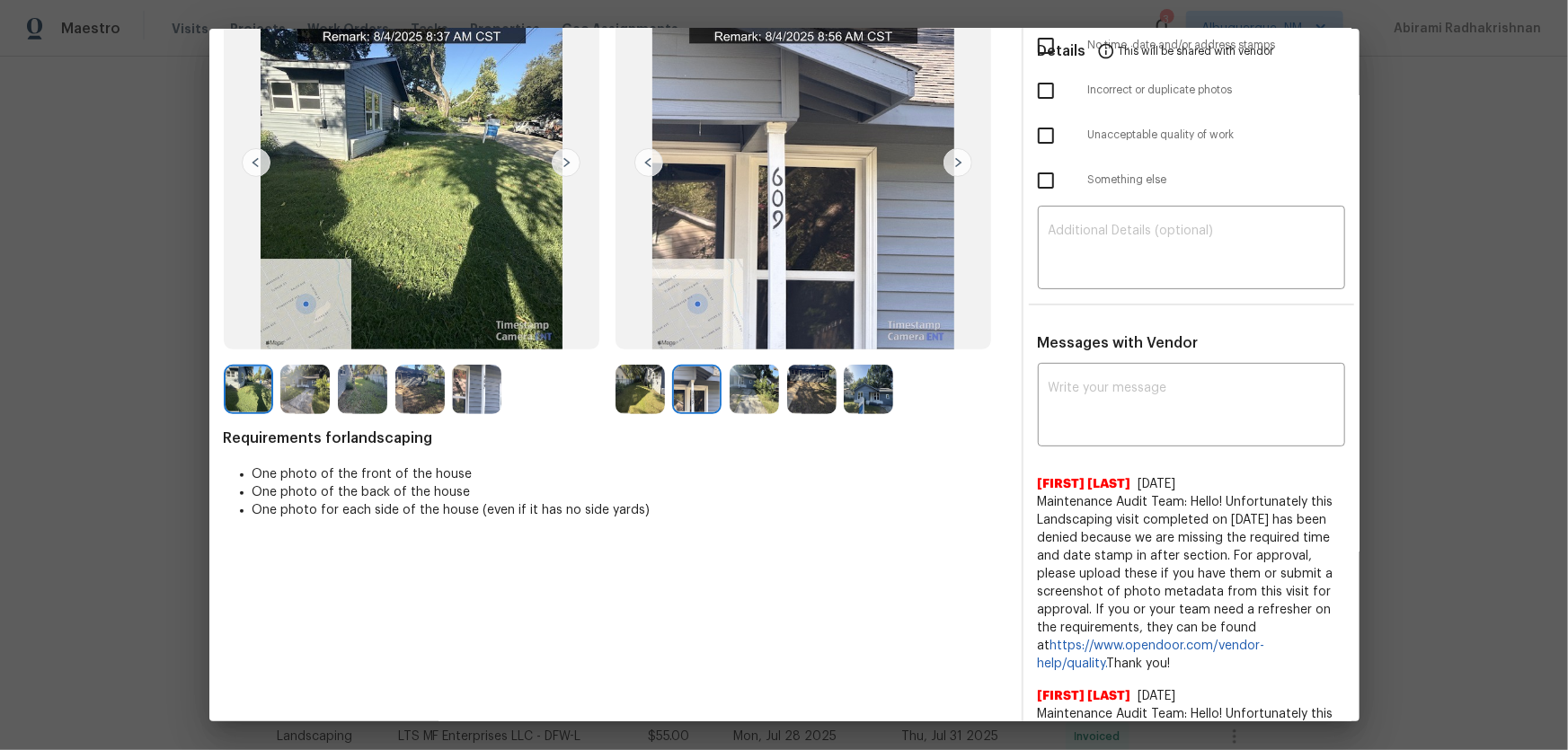click at bounding box center (754, 389) 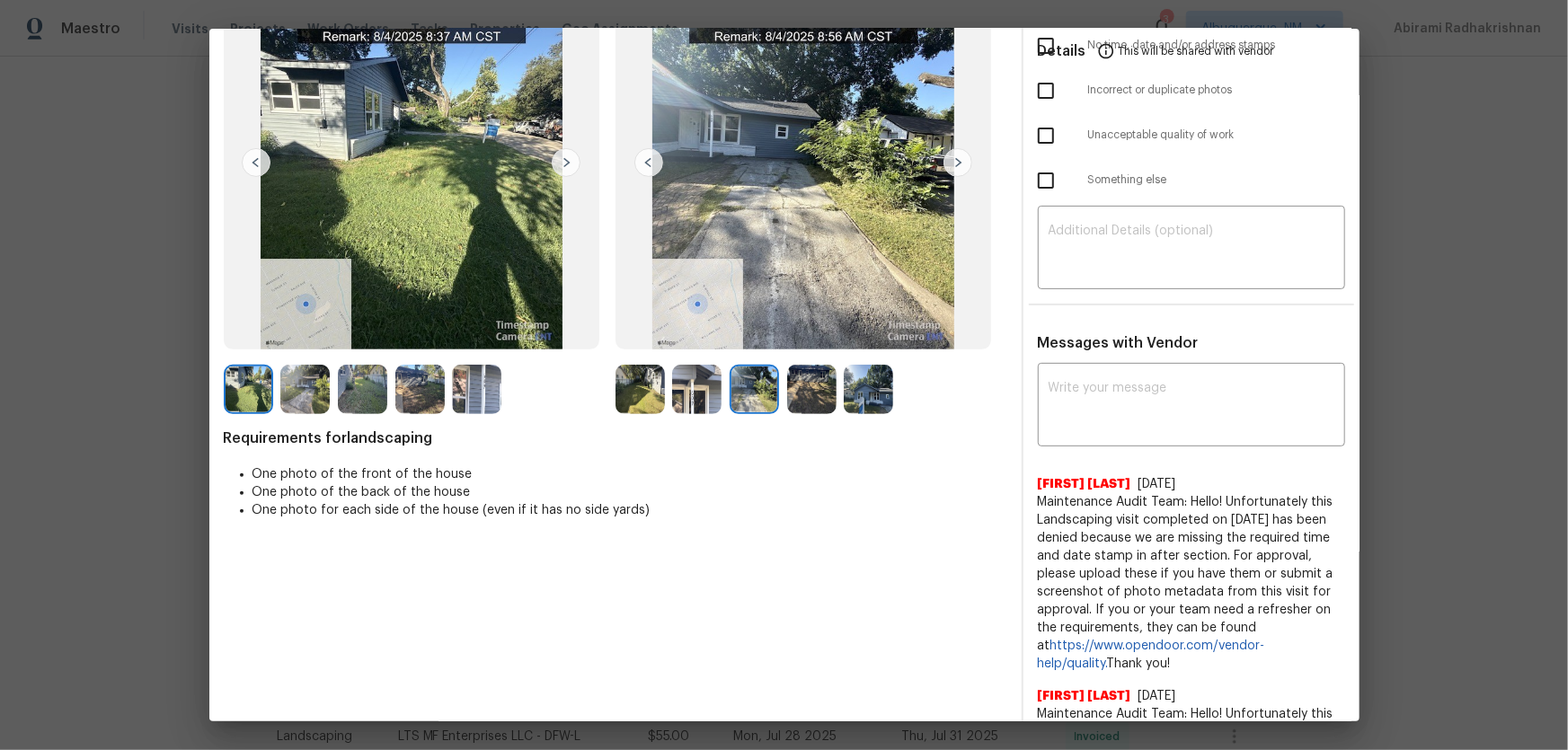 click at bounding box center (811, 389) 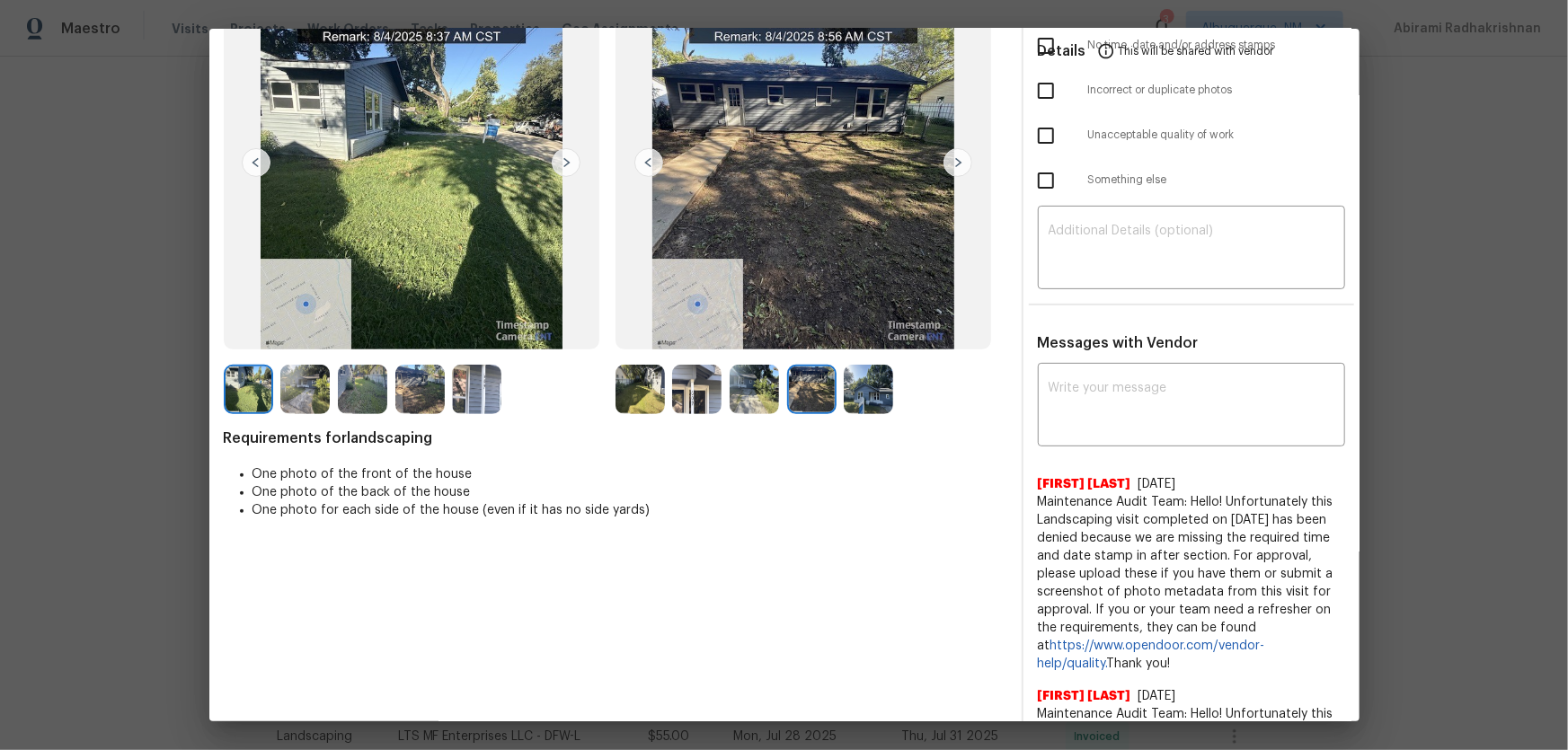 click at bounding box center [868, 389] 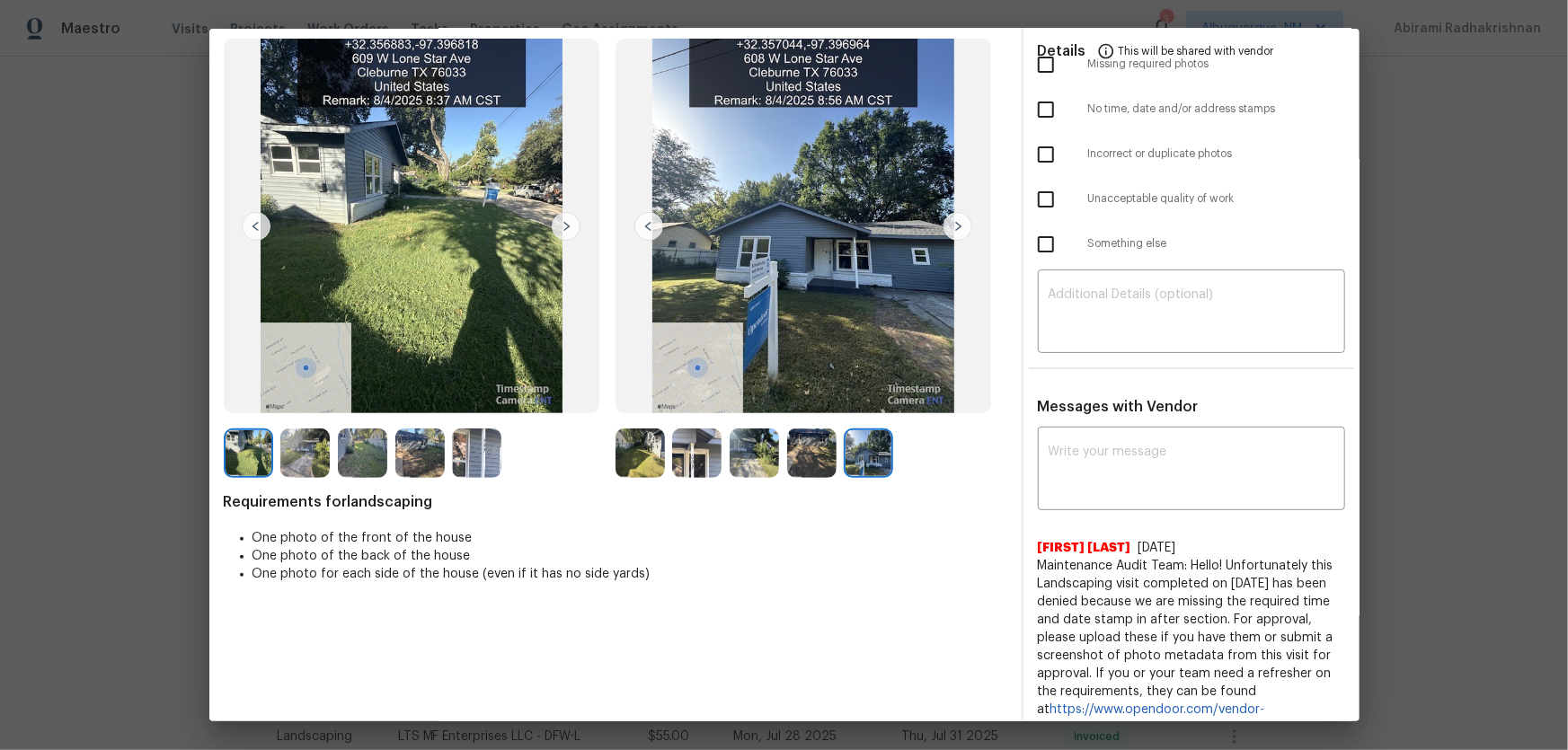 scroll, scrollTop: 0, scrollLeft: 0, axis: both 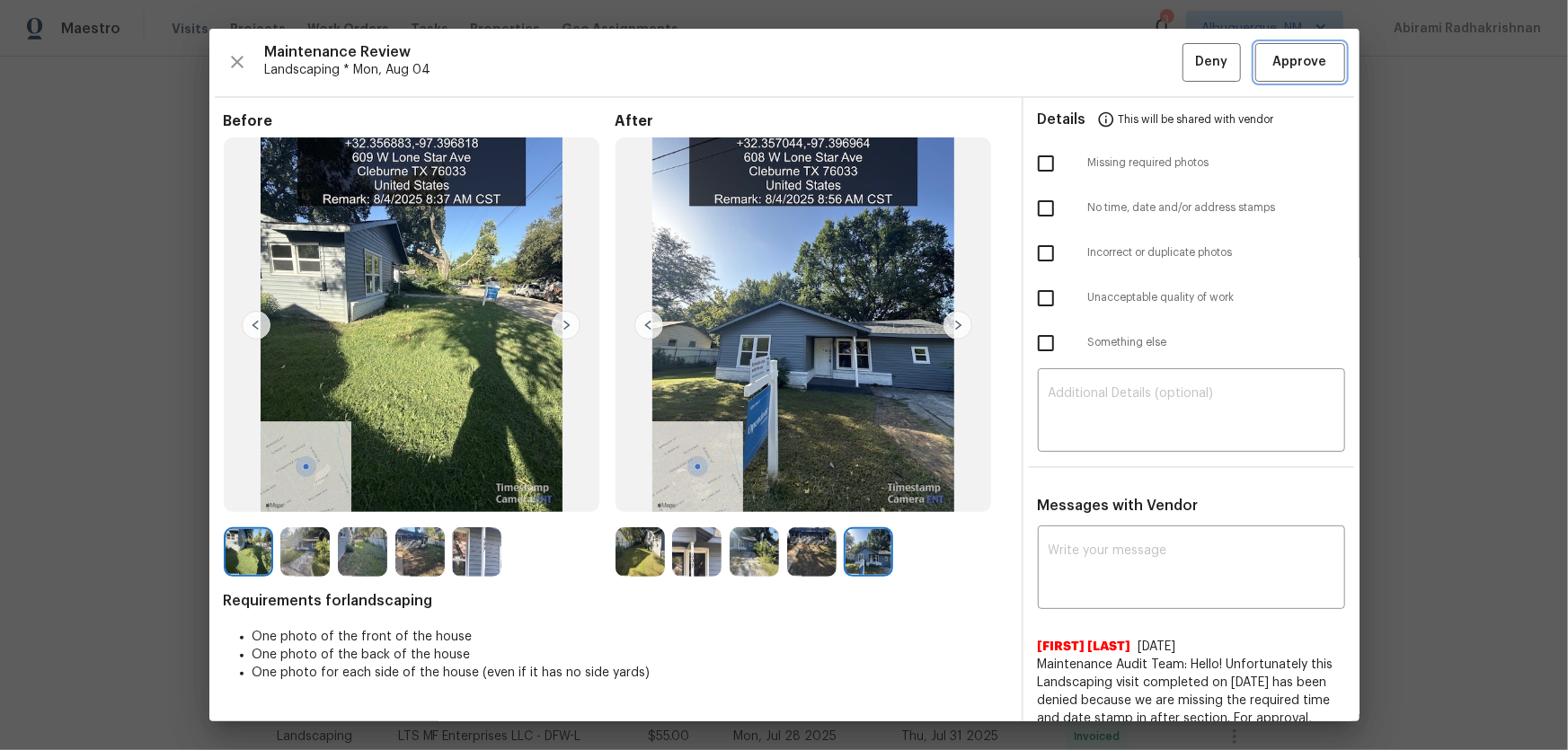 click on "Approve" at bounding box center (1300, 62) 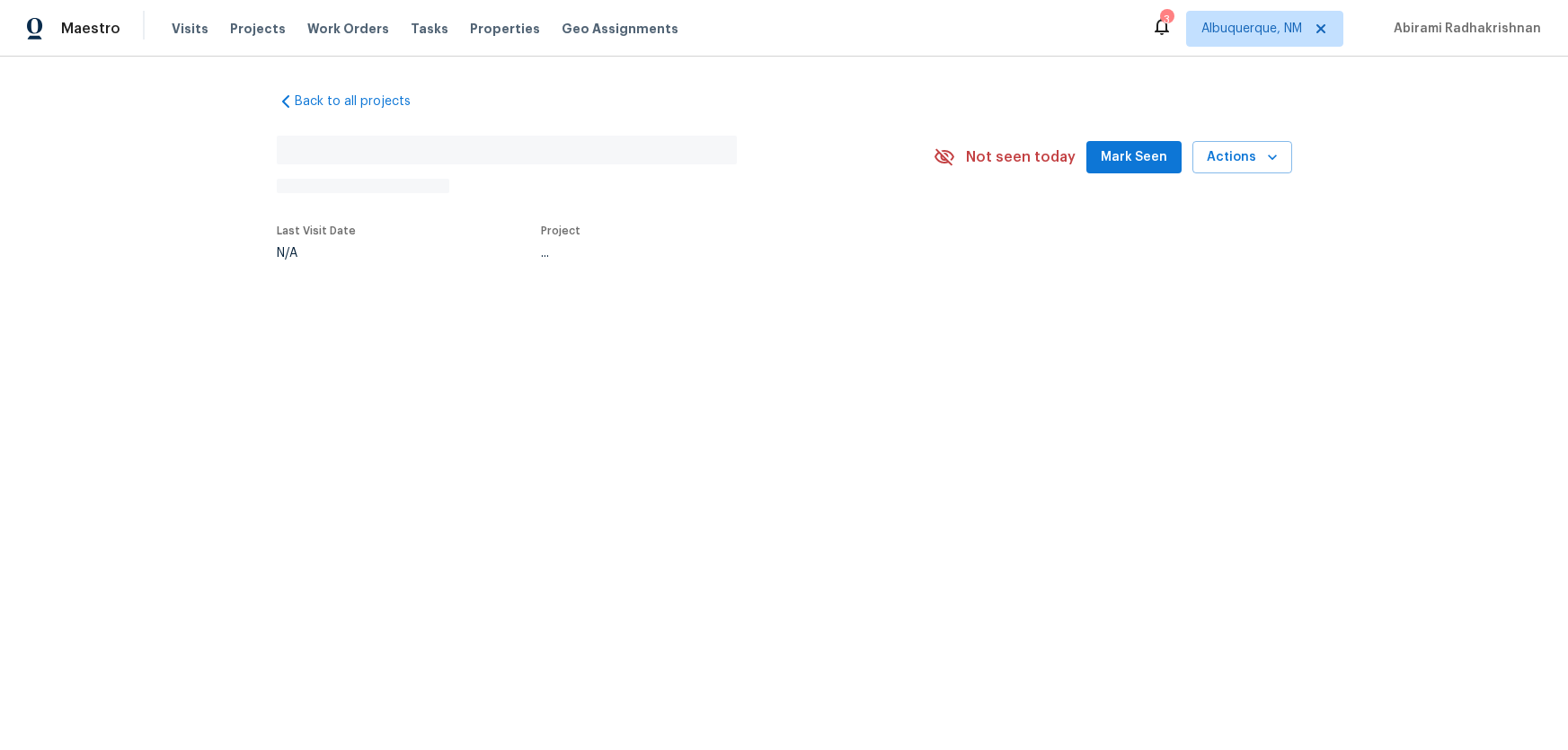 scroll, scrollTop: 0, scrollLeft: 0, axis: both 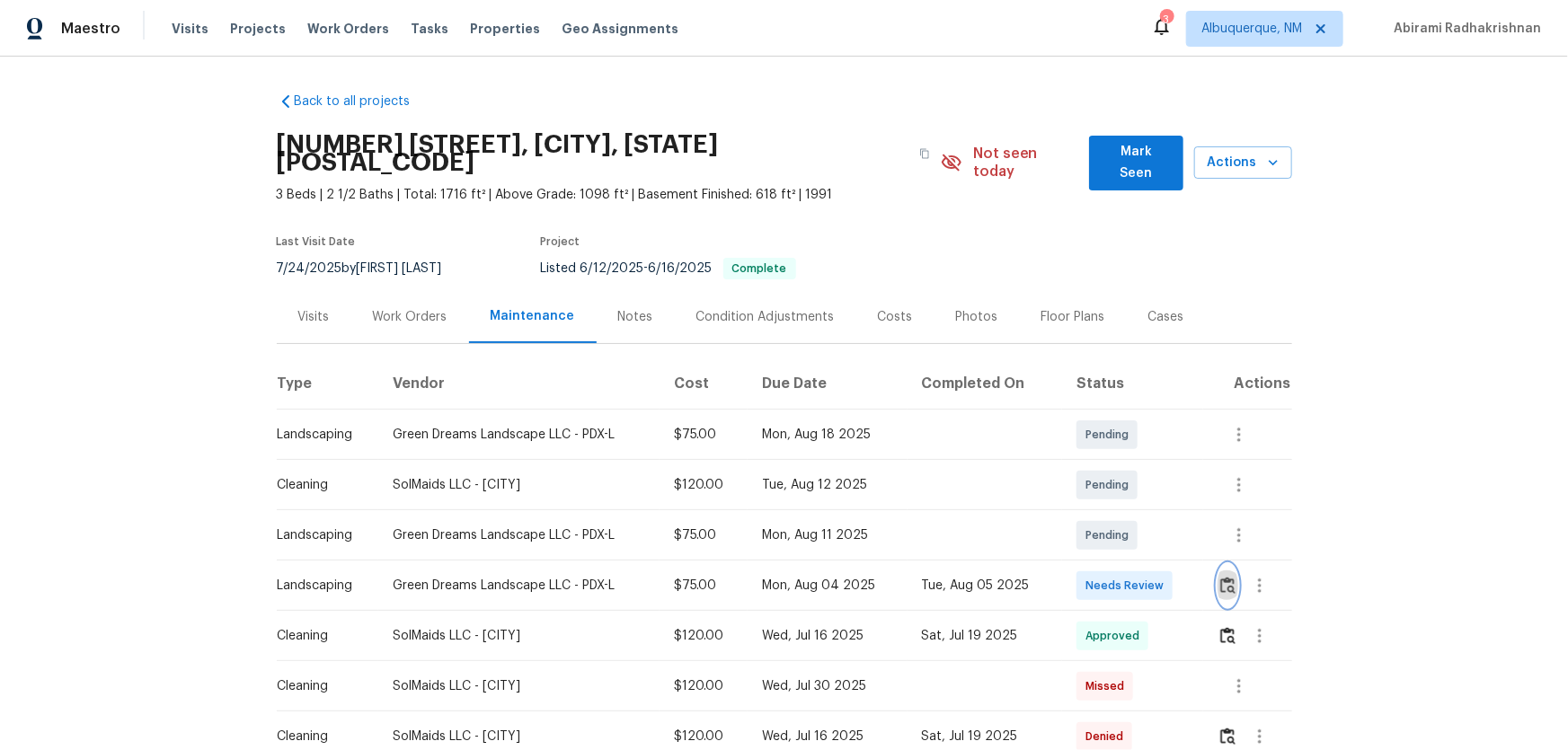 click at bounding box center (1227, 586) 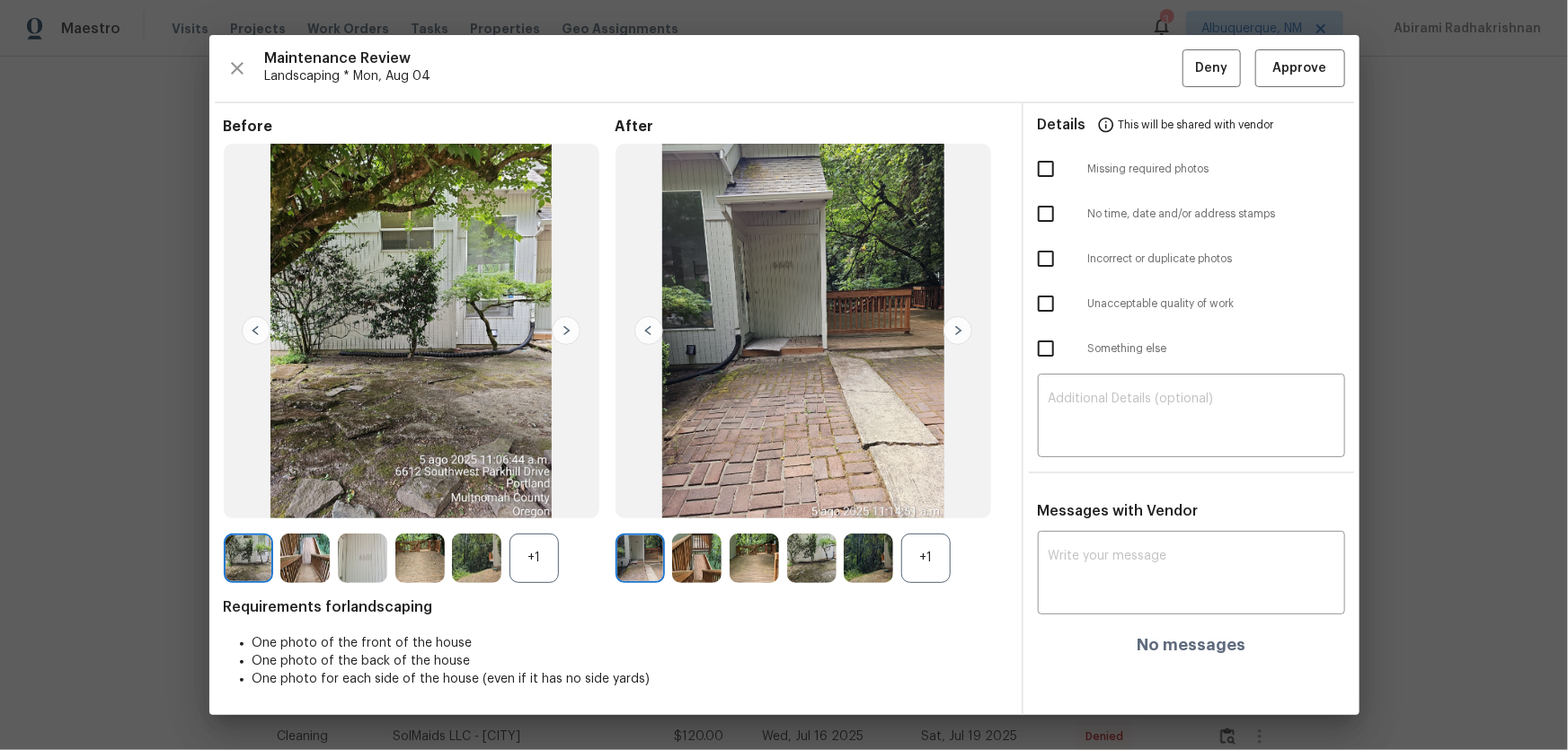 click on "+1" at bounding box center (926, 558) 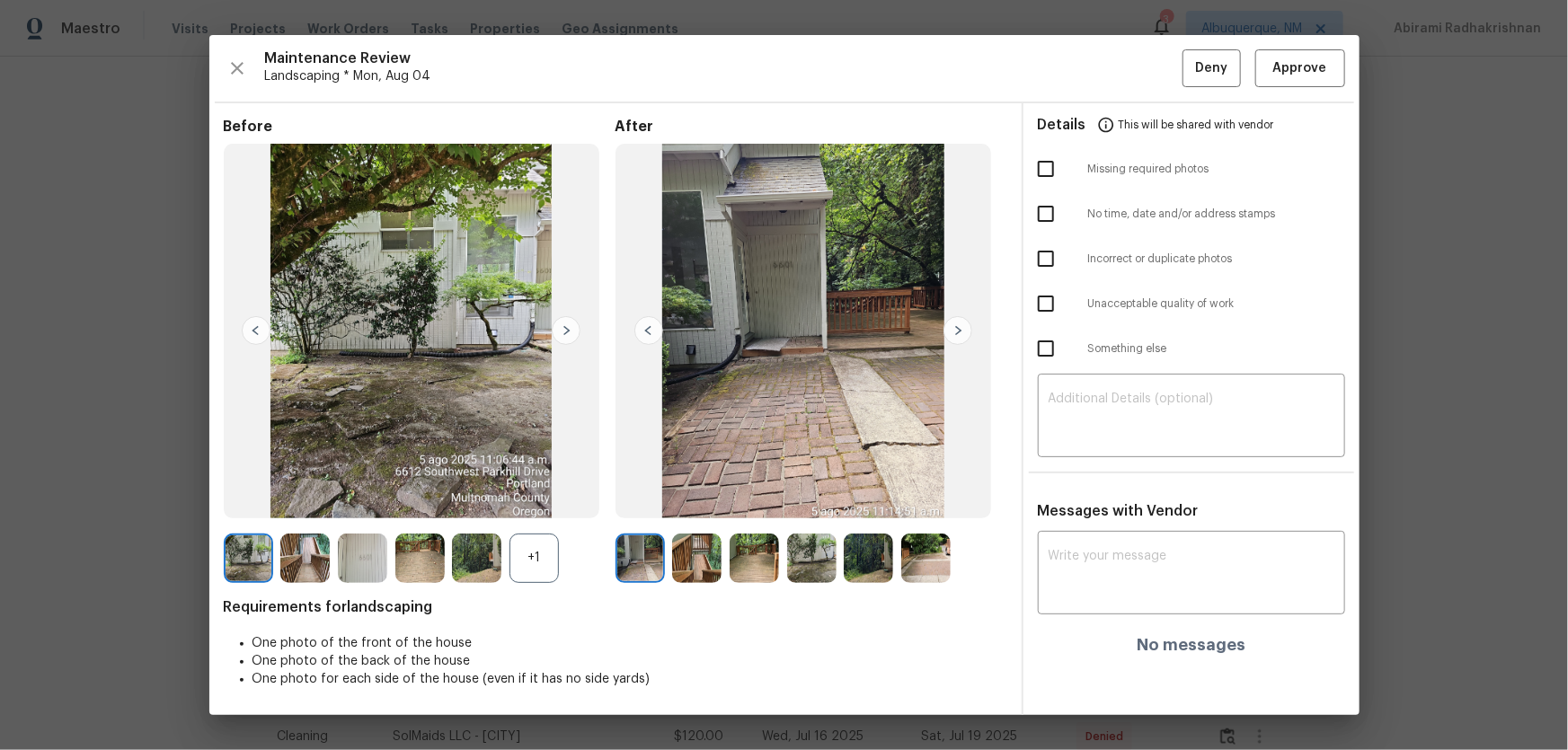 click on "+1" at bounding box center [534, 558] 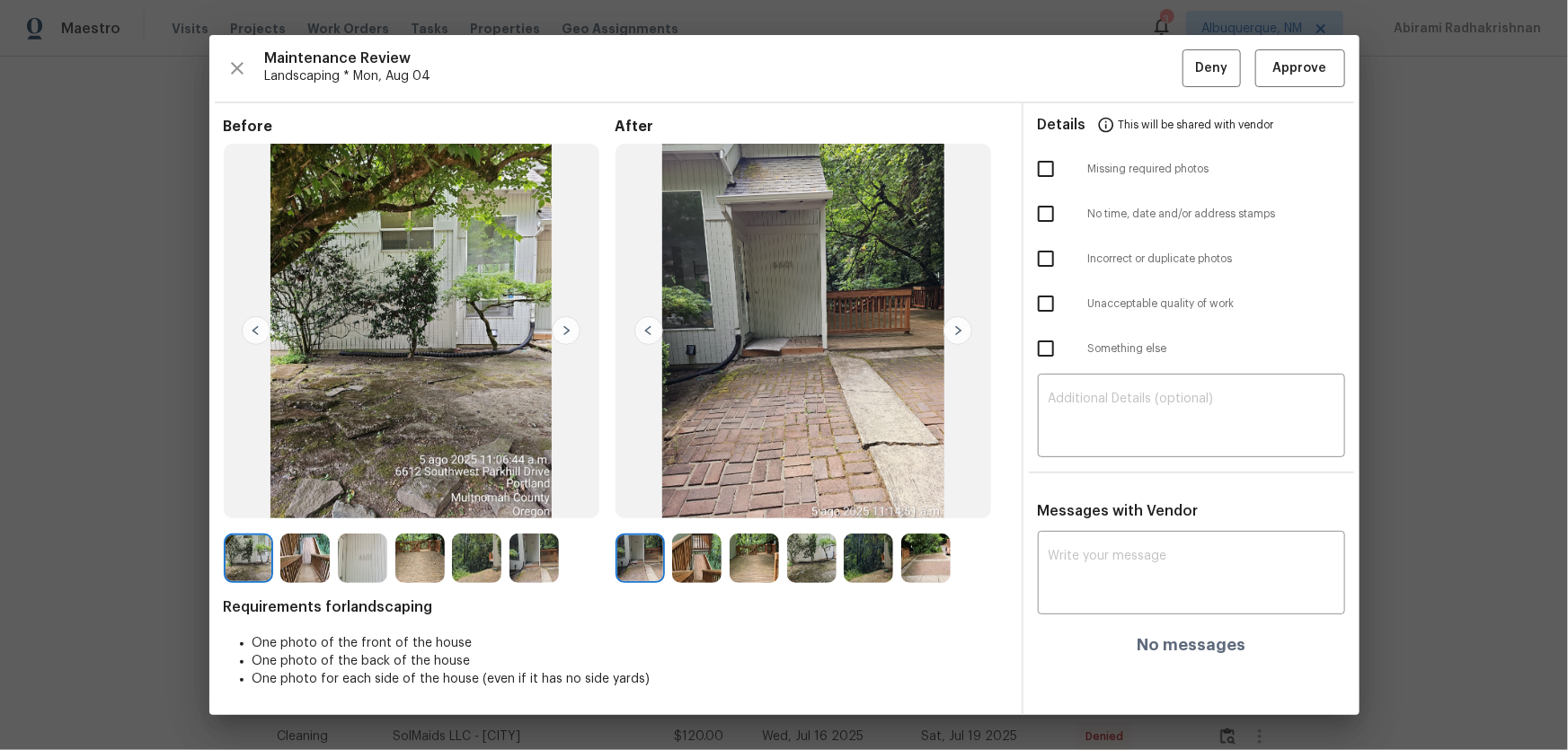 click at bounding box center (696, 558) 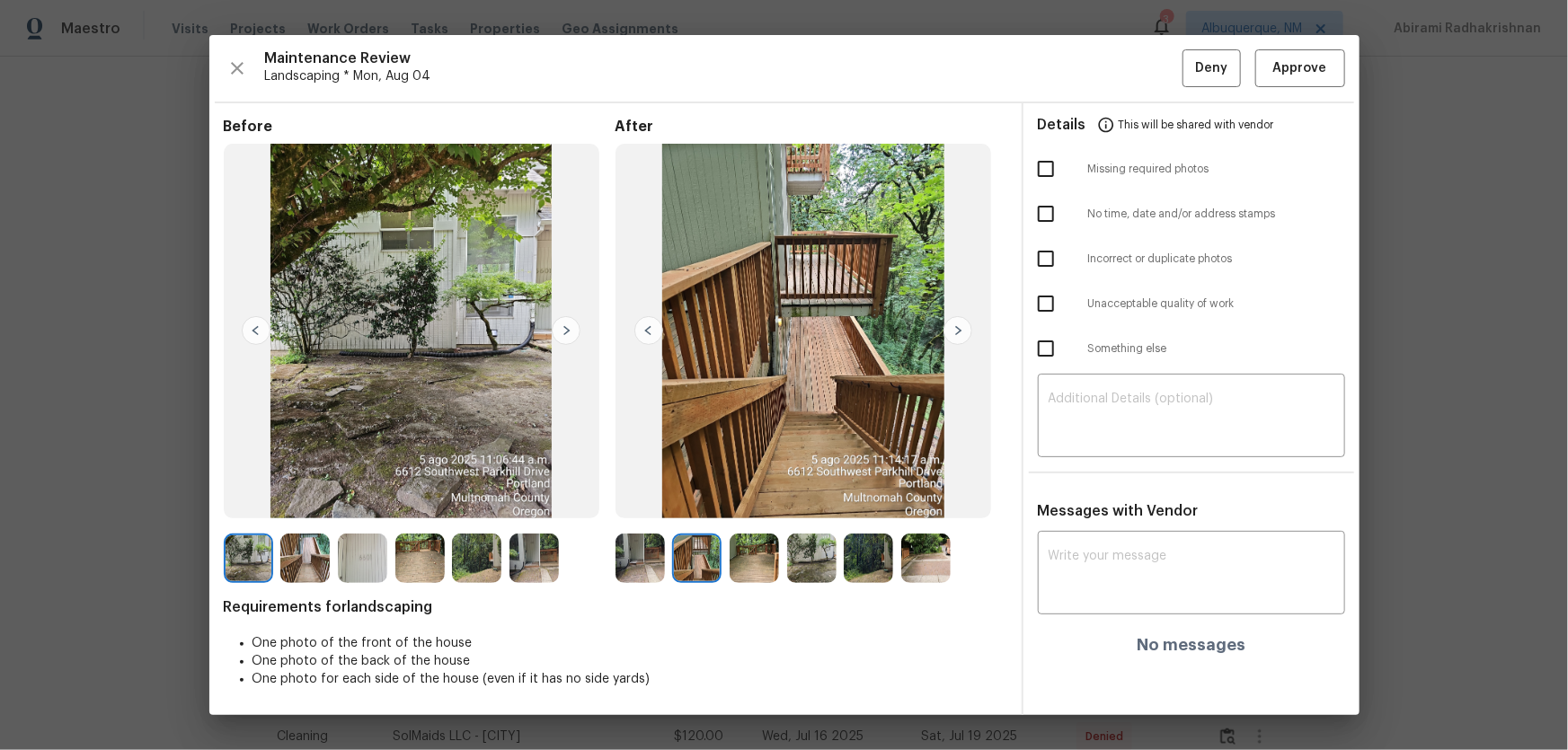 click at bounding box center [754, 558] 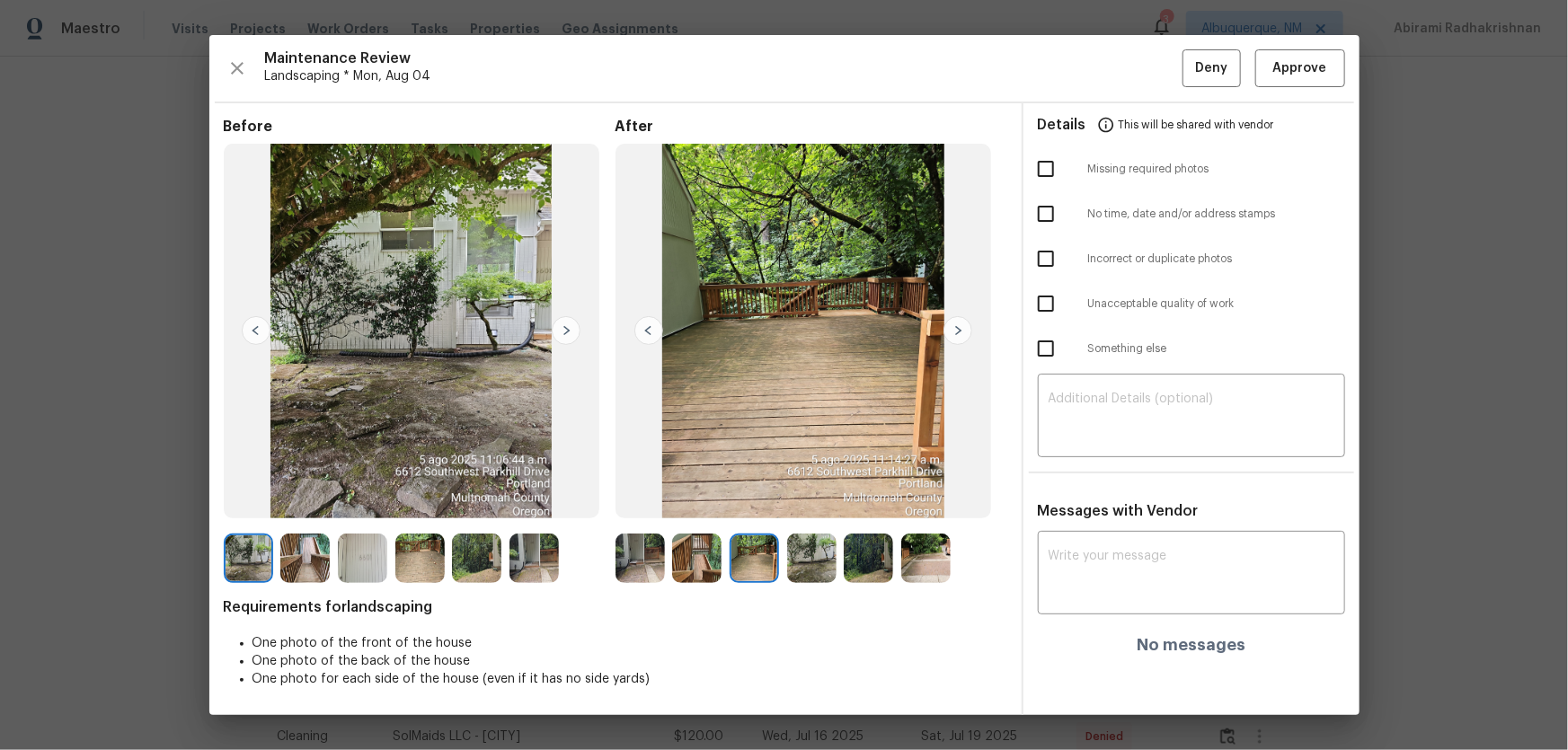 click at bounding box center [811, 558] 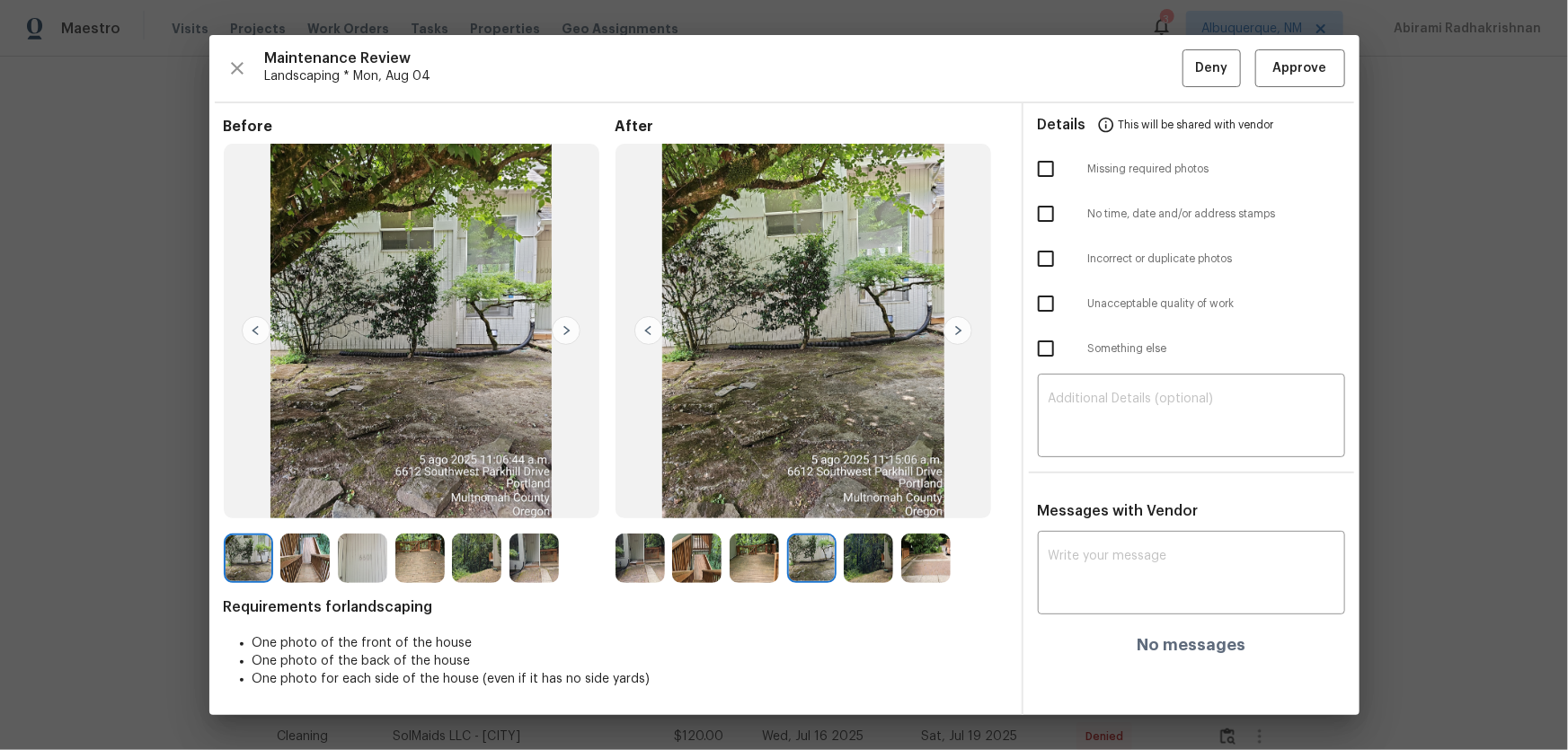 click at bounding box center (868, 558) 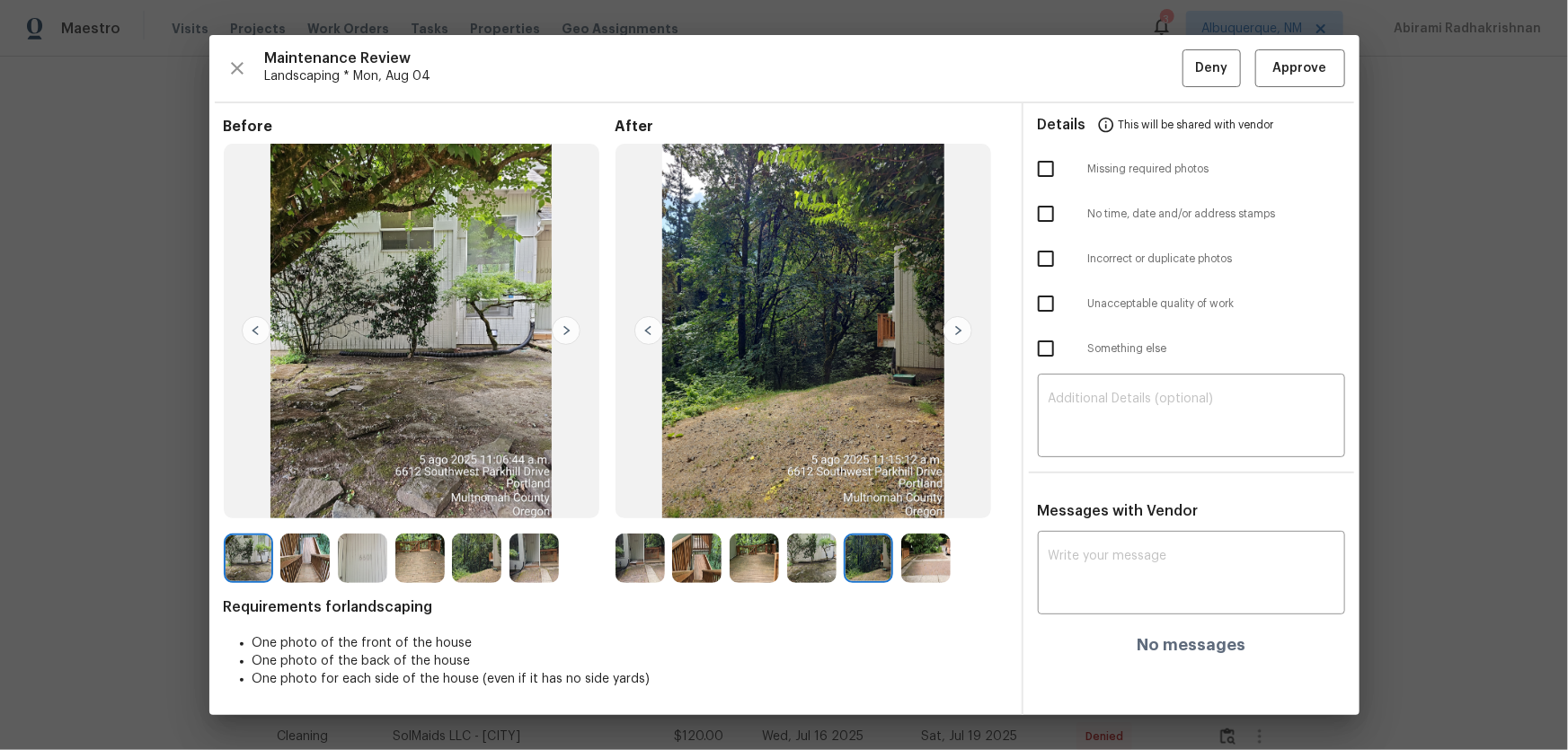 click at bounding box center [926, 558] 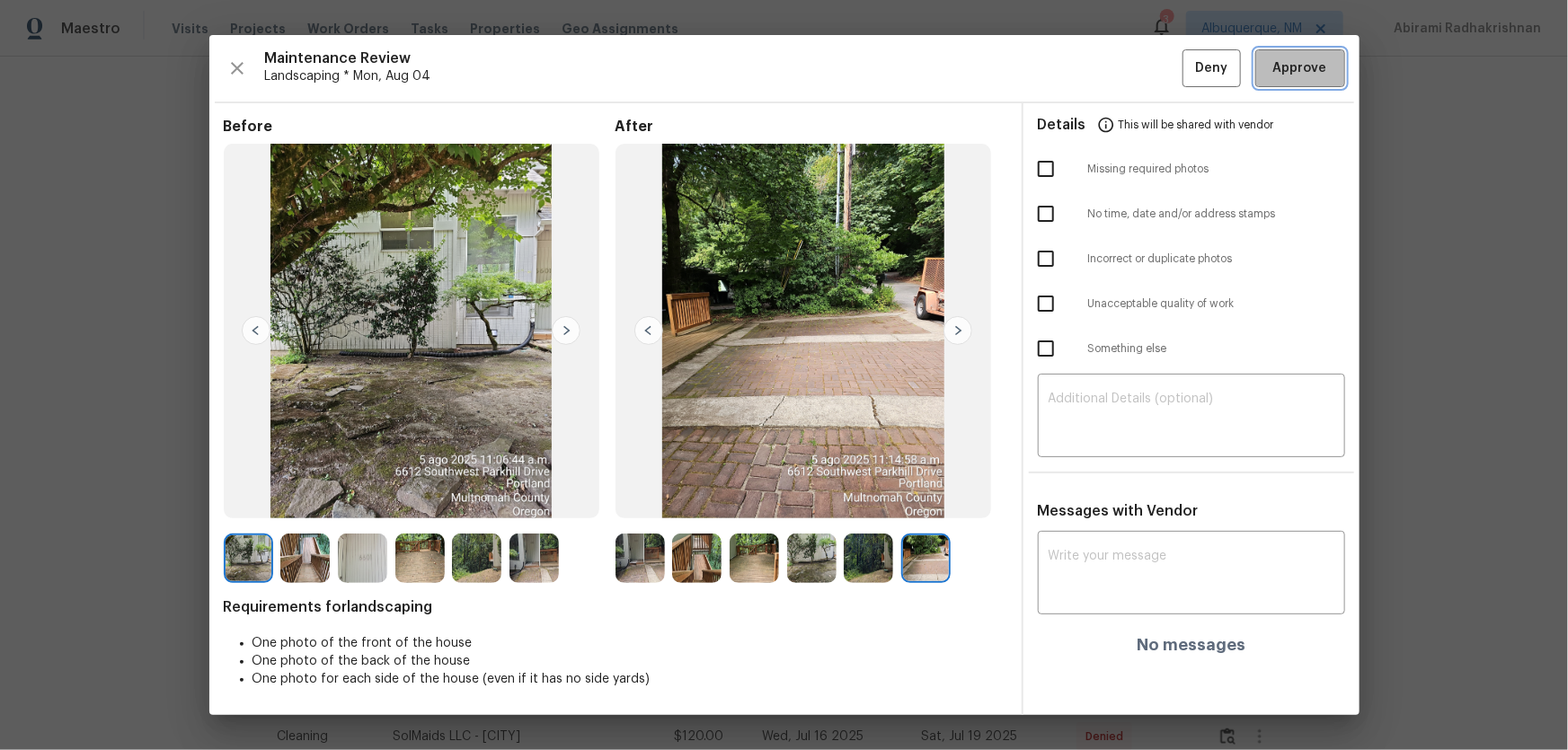 click on "Approve" at bounding box center (1300, 68) 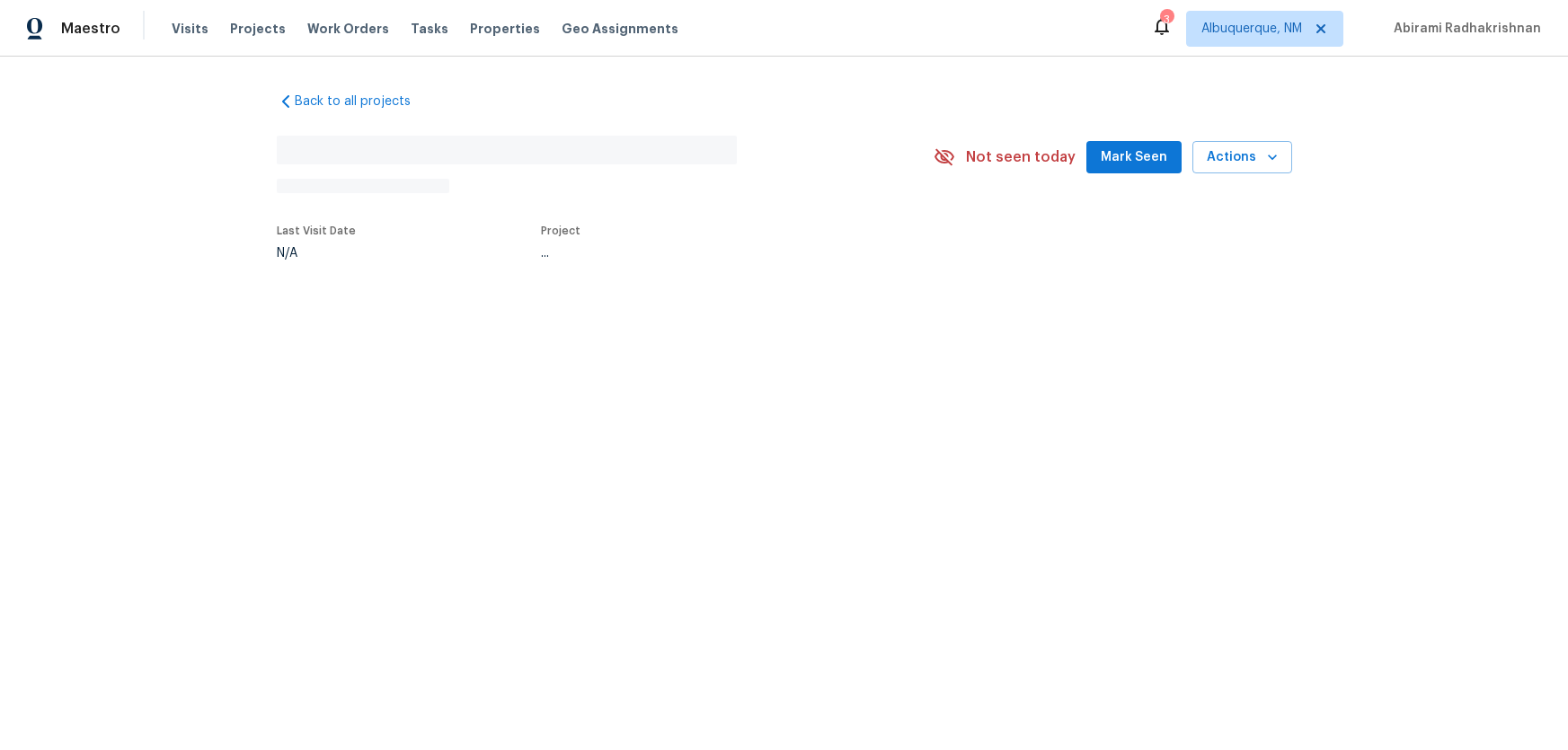 scroll, scrollTop: 0, scrollLeft: 0, axis: both 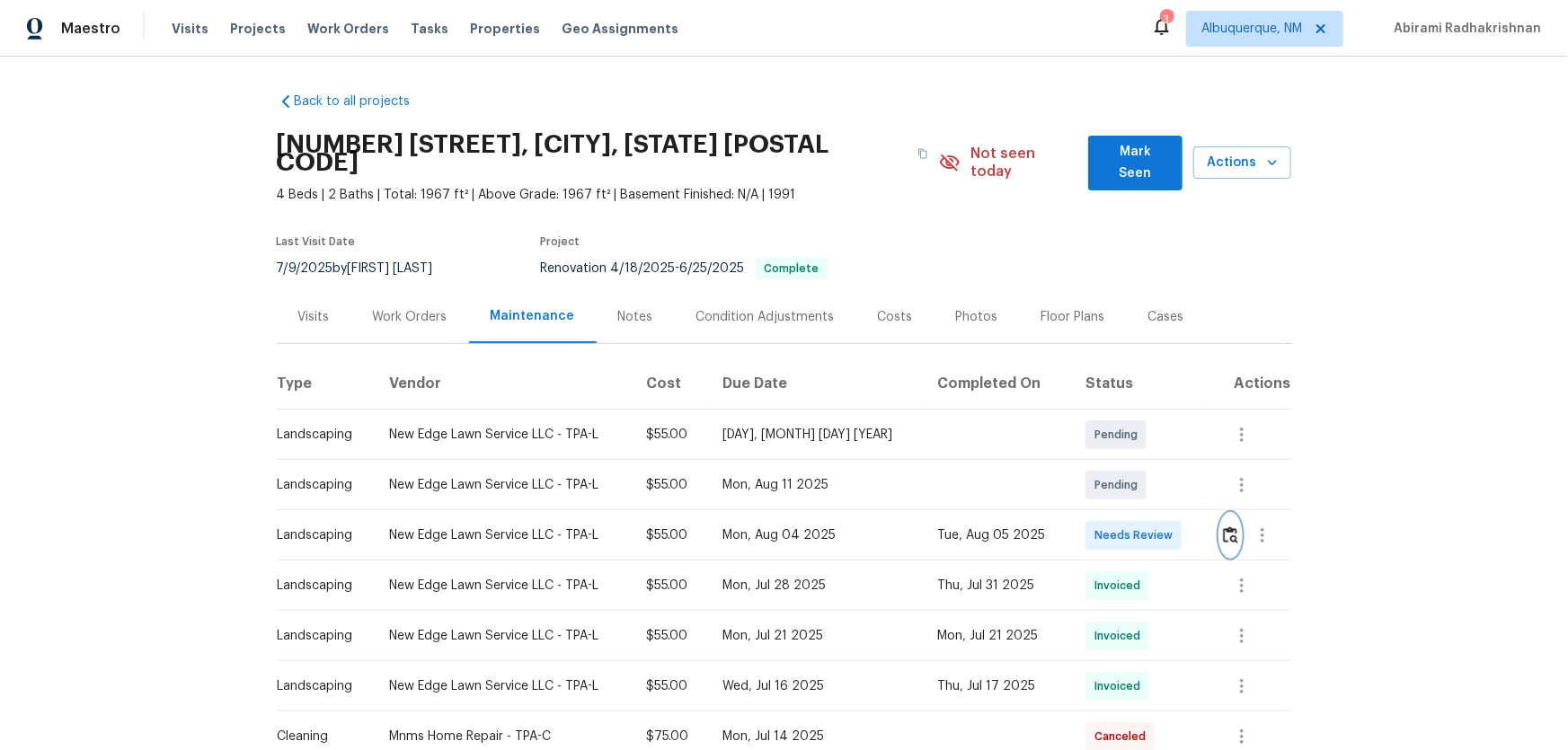 click at bounding box center [1230, 534] 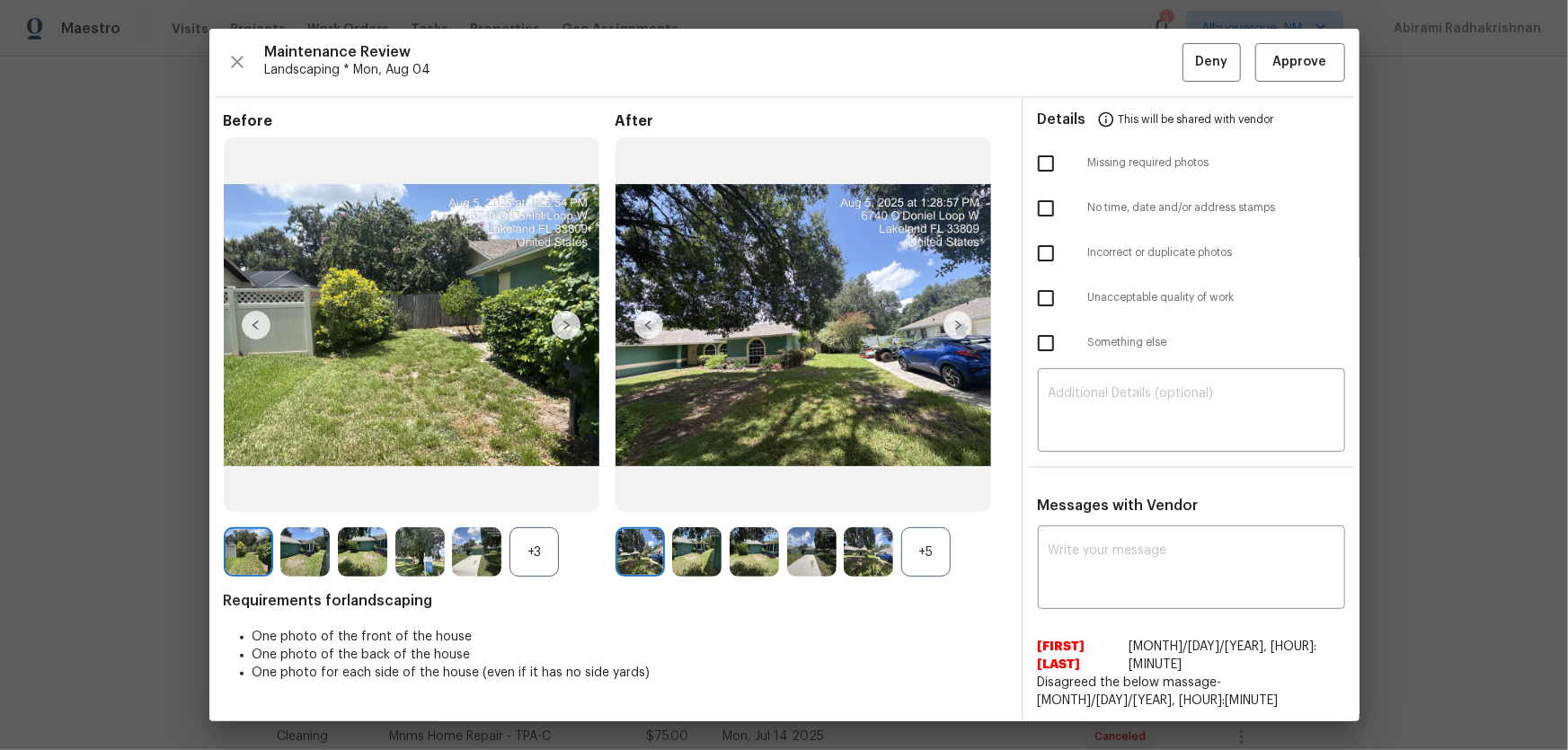 click on "+5" at bounding box center [926, 551] 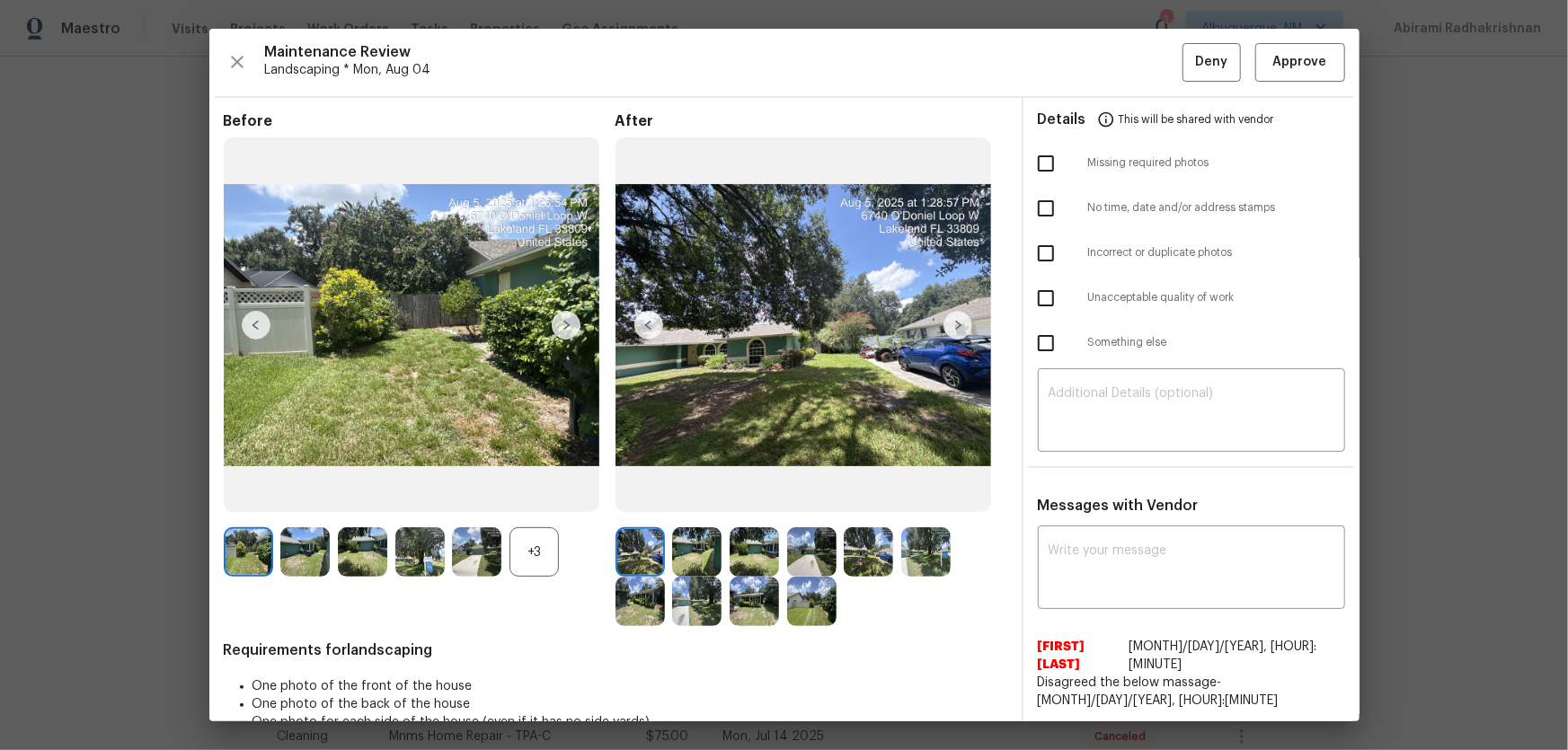 click on "+3" at bounding box center (534, 551) 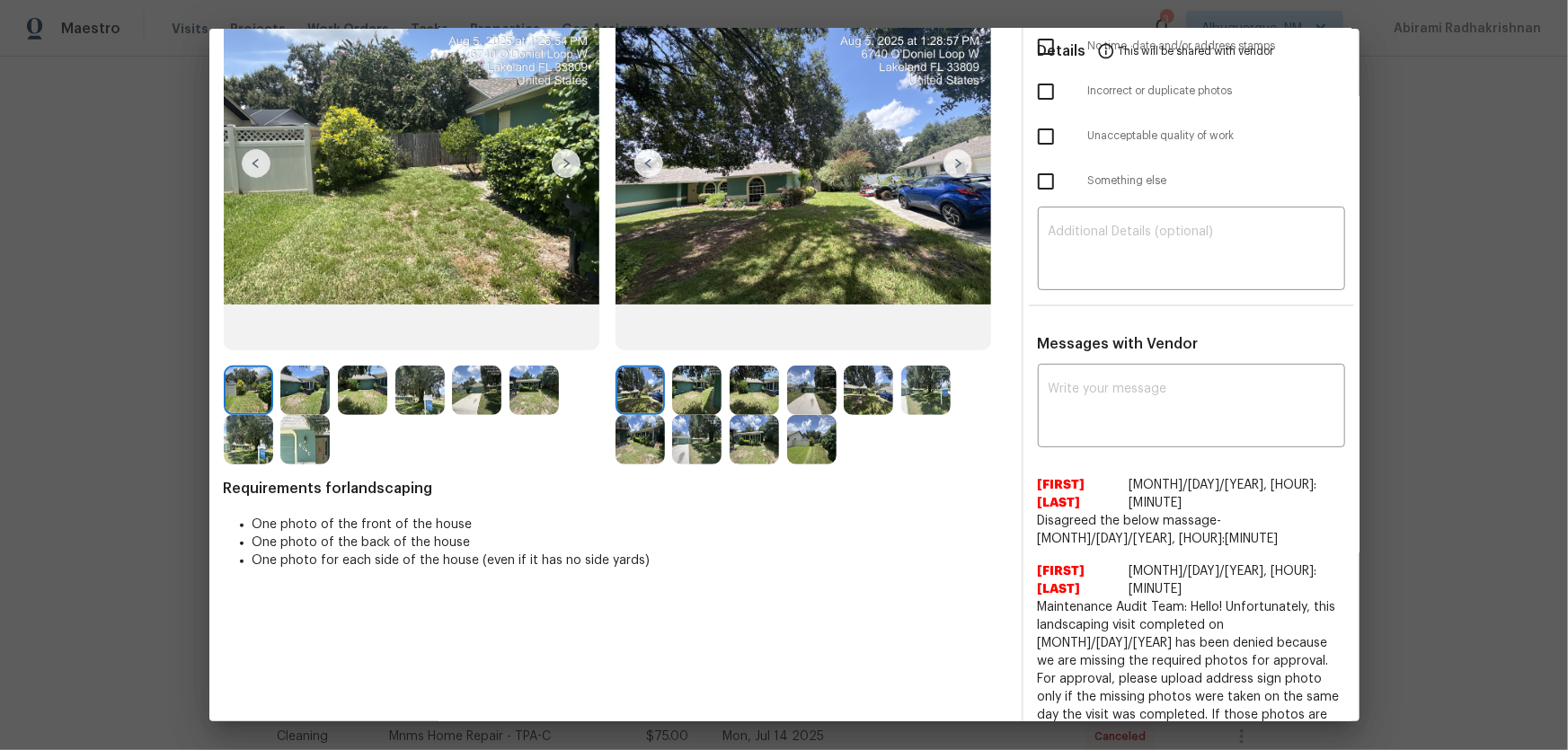scroll, scrollTop: 163, scrollLeft: 0, axis: vertical 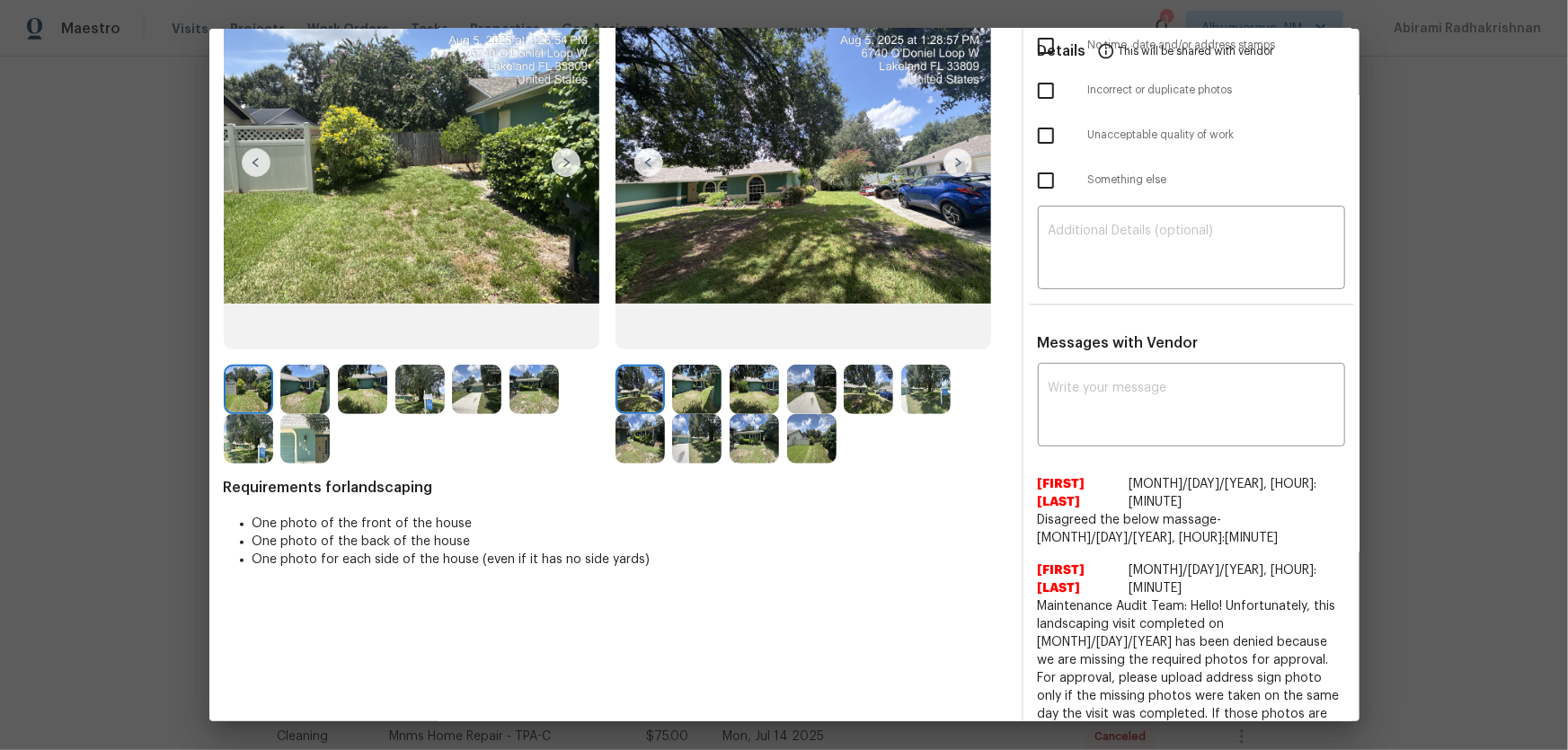 click at bounding box center (696, 389) 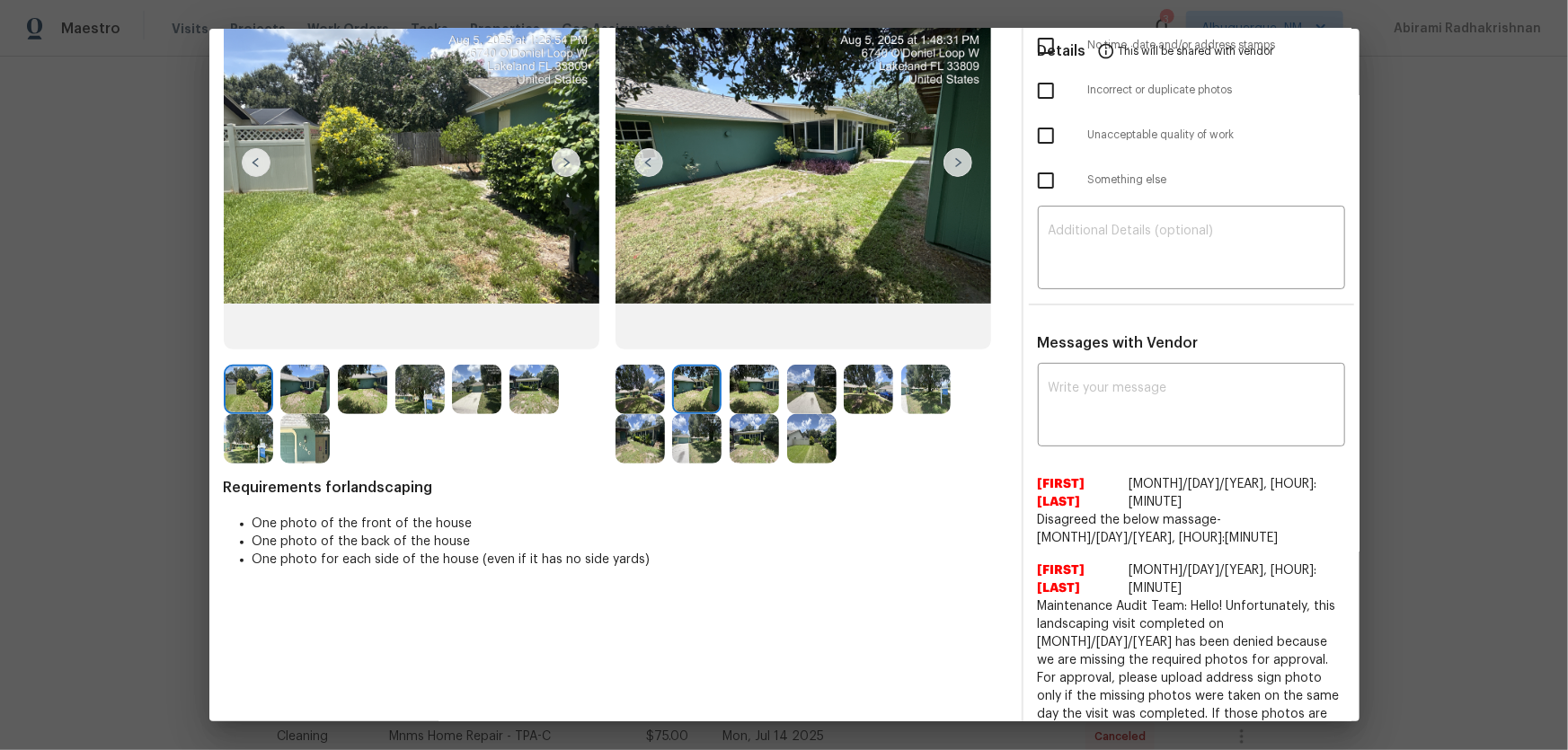 click at bounding box center (754, 389) 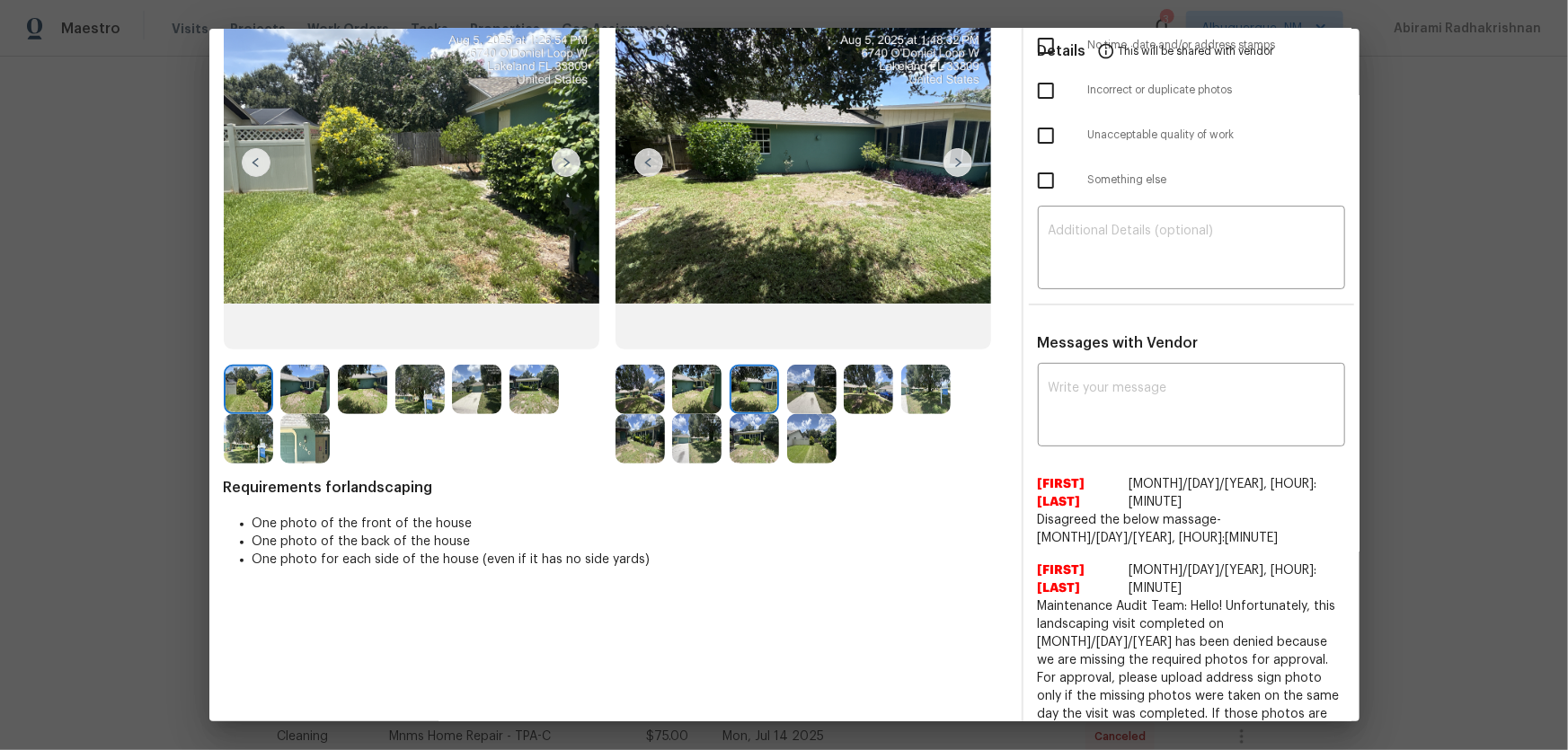 click at bounding box center [811, 389] 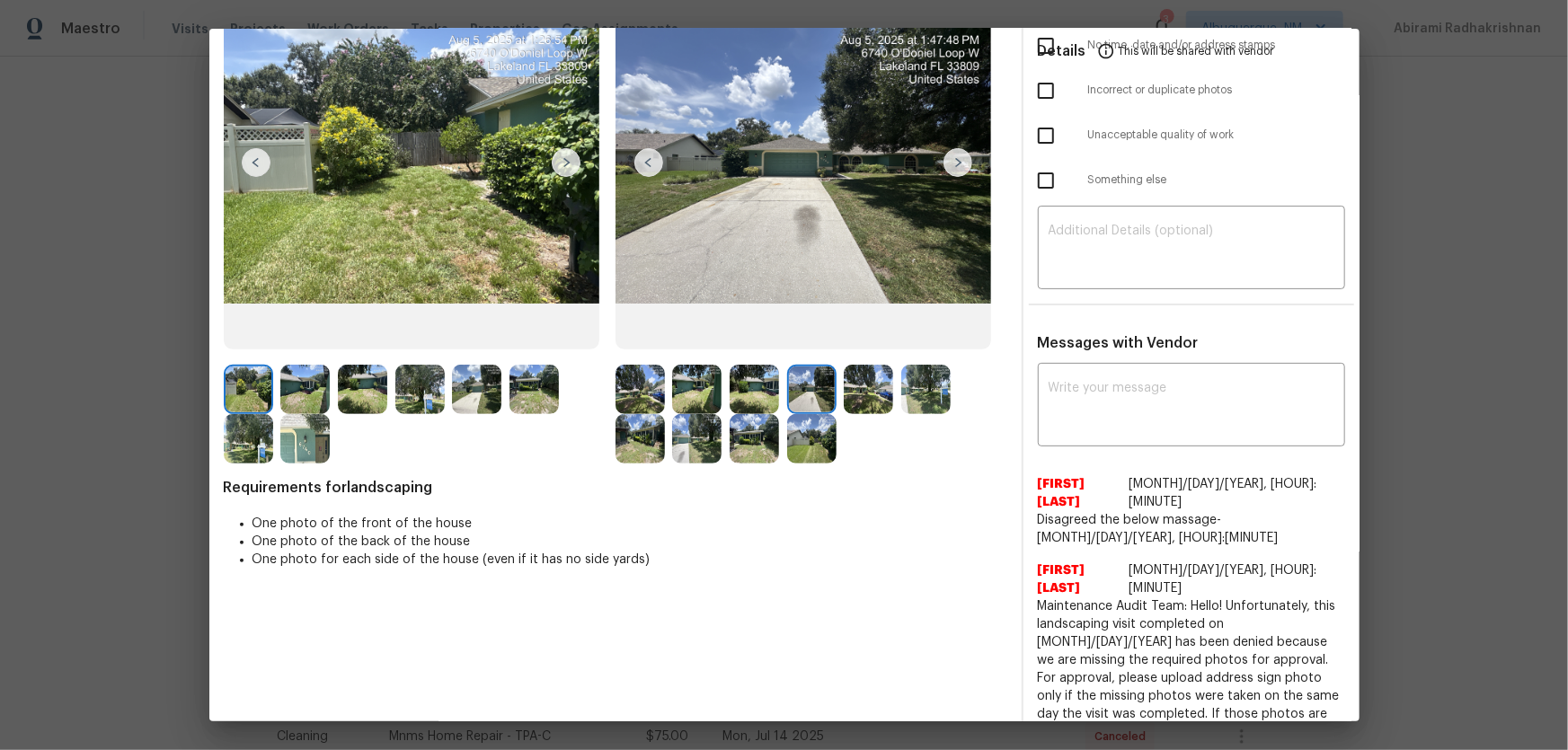 click at bounding box center [868, 389] 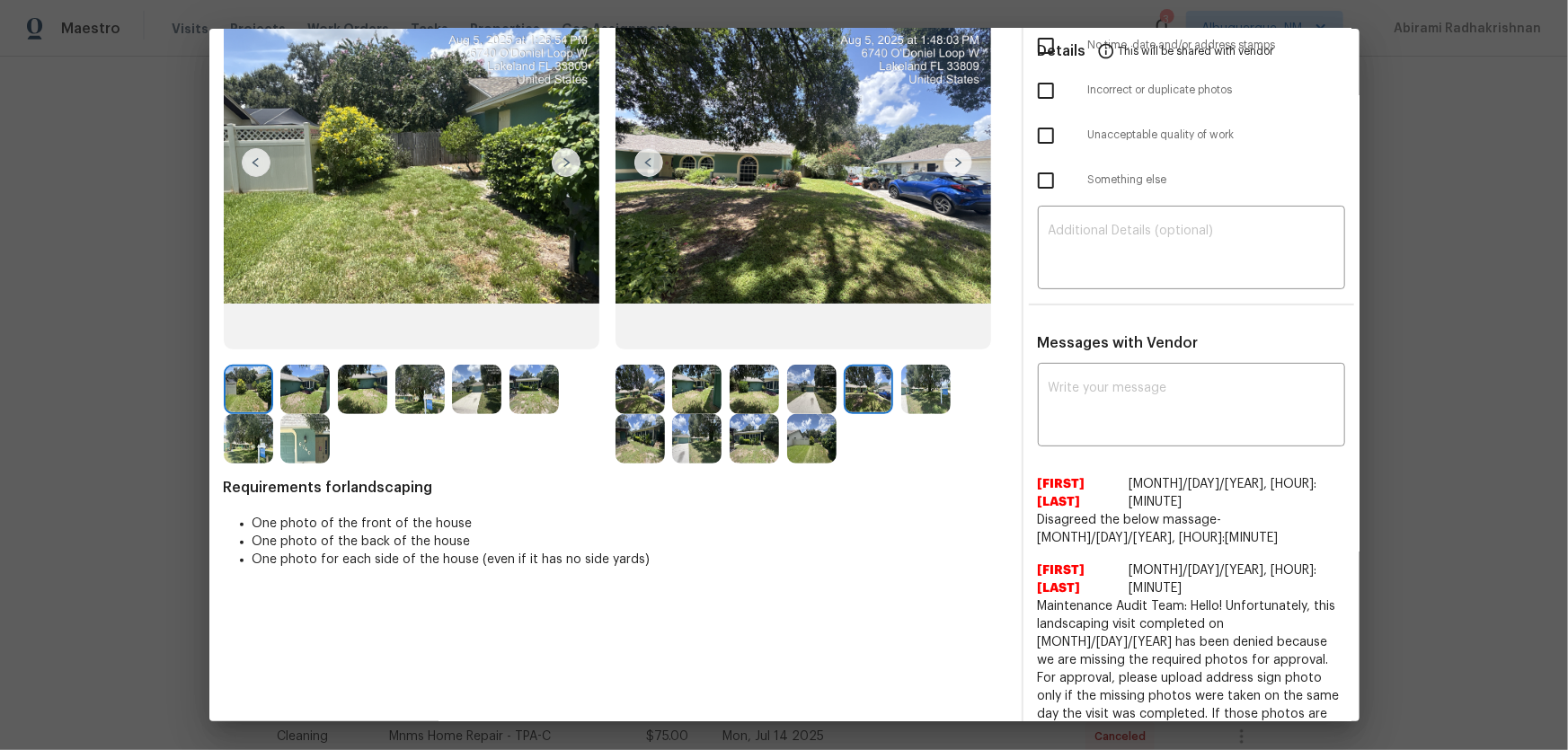 click at bounding box center (926, 389) 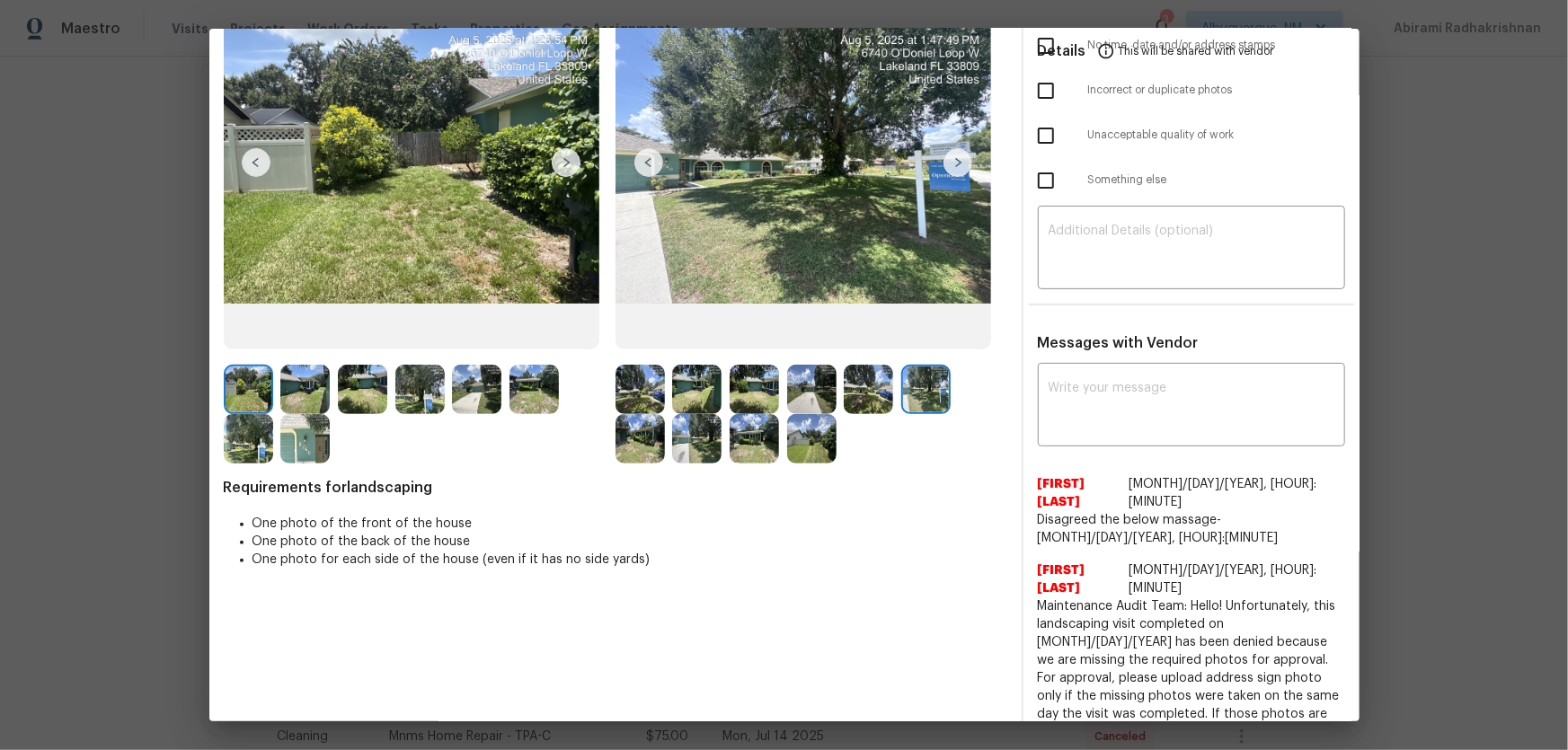 click at bounding box center [640, 438] 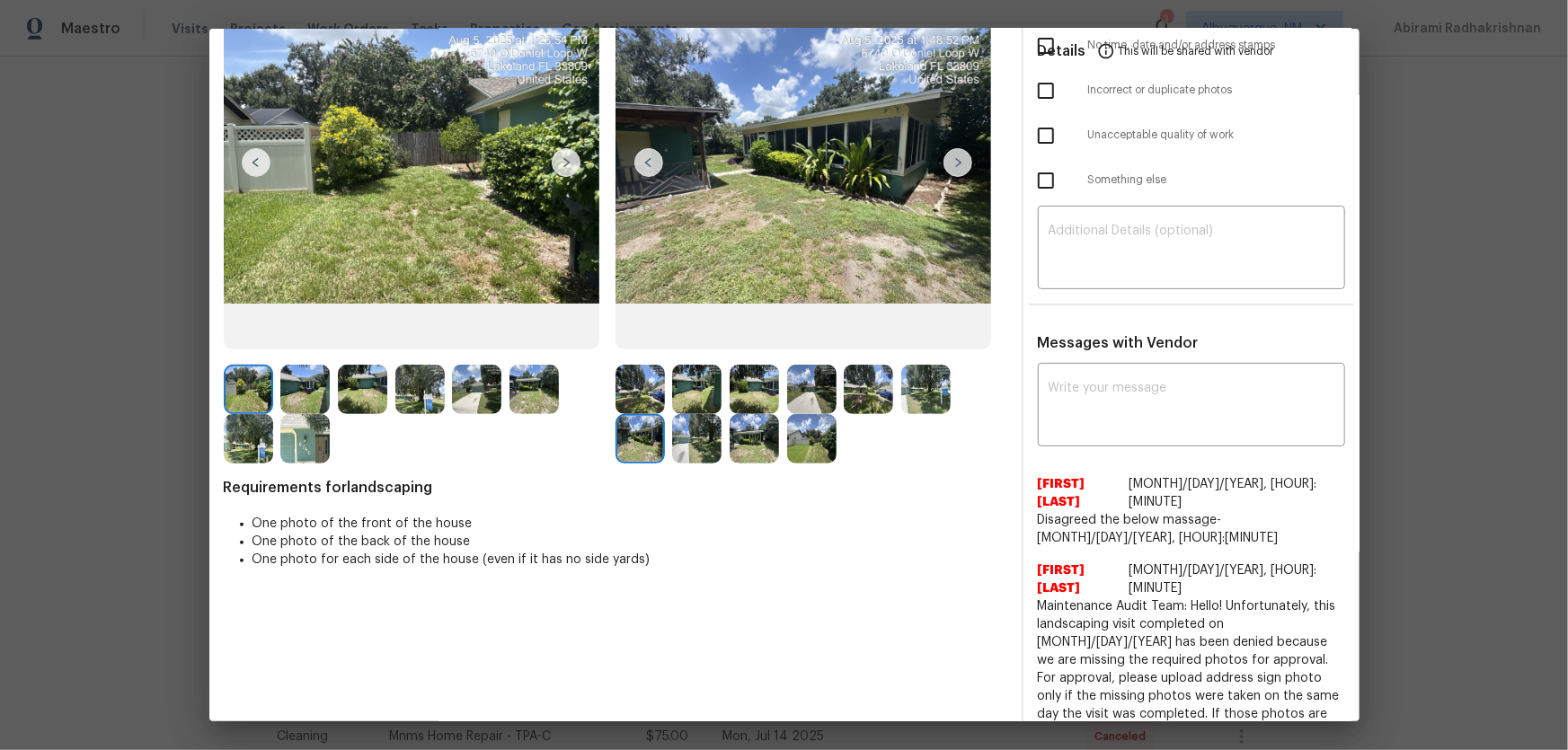 click at bounding box center (696, 438) 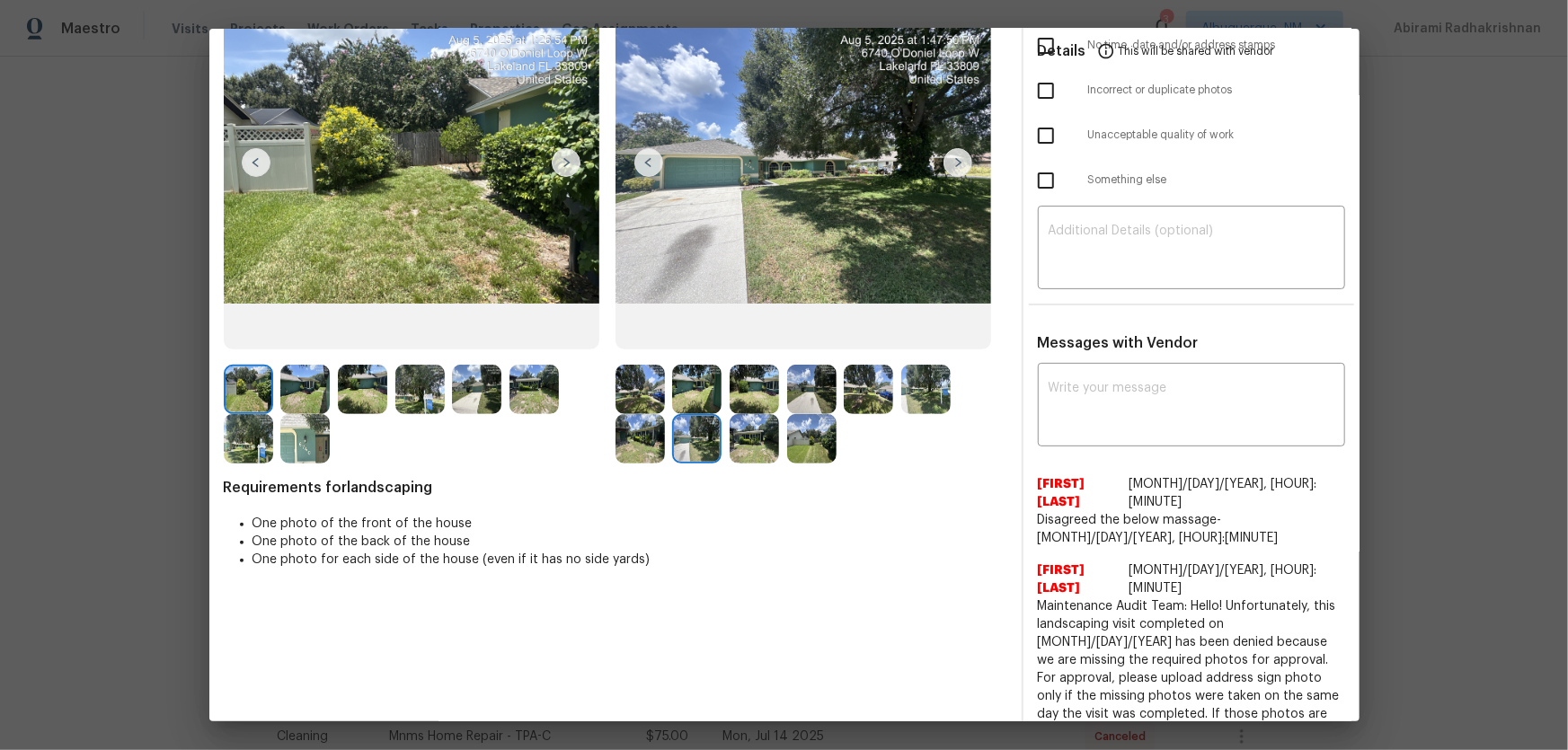 click at bounding box center [754, 438] 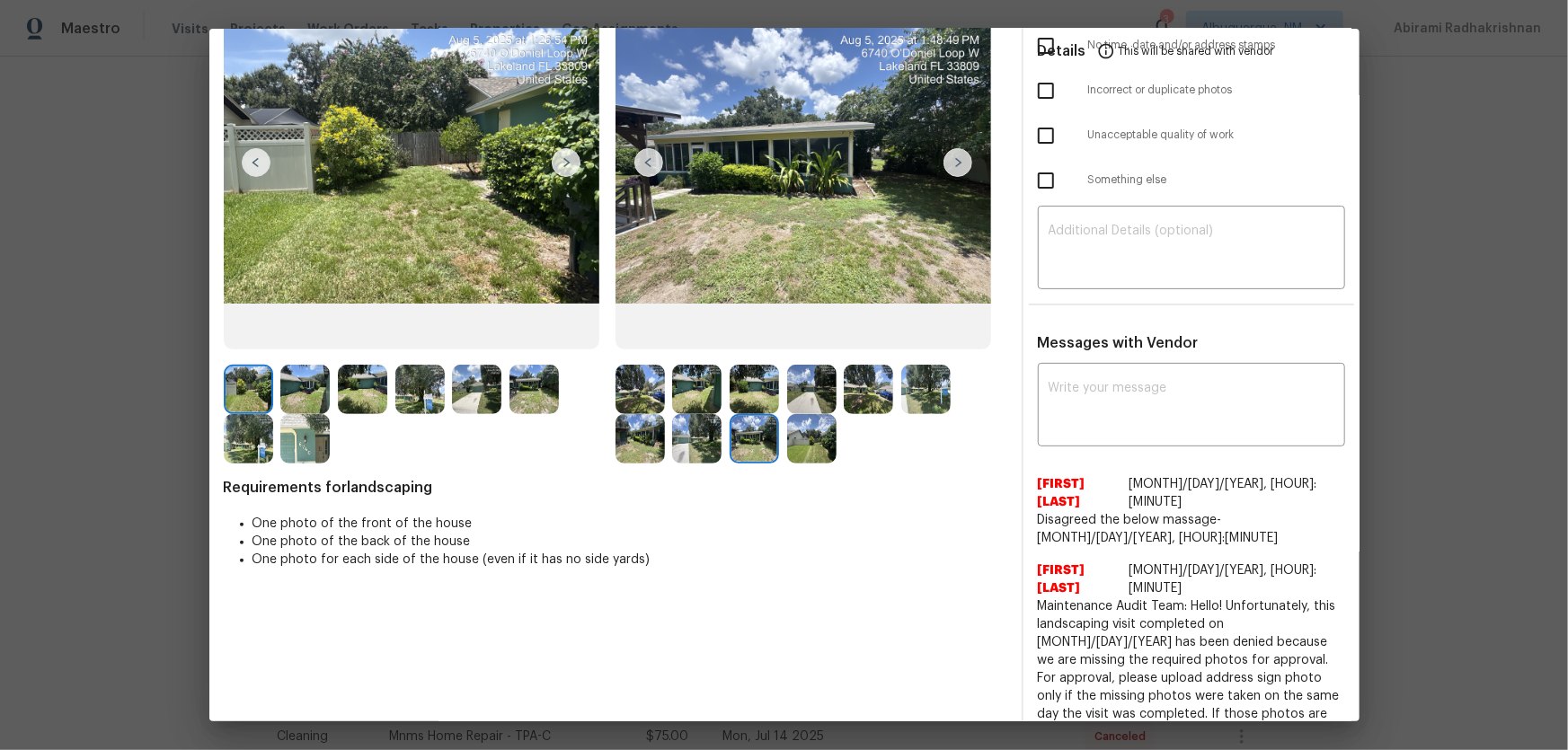 click at bounding box center (811, 438) 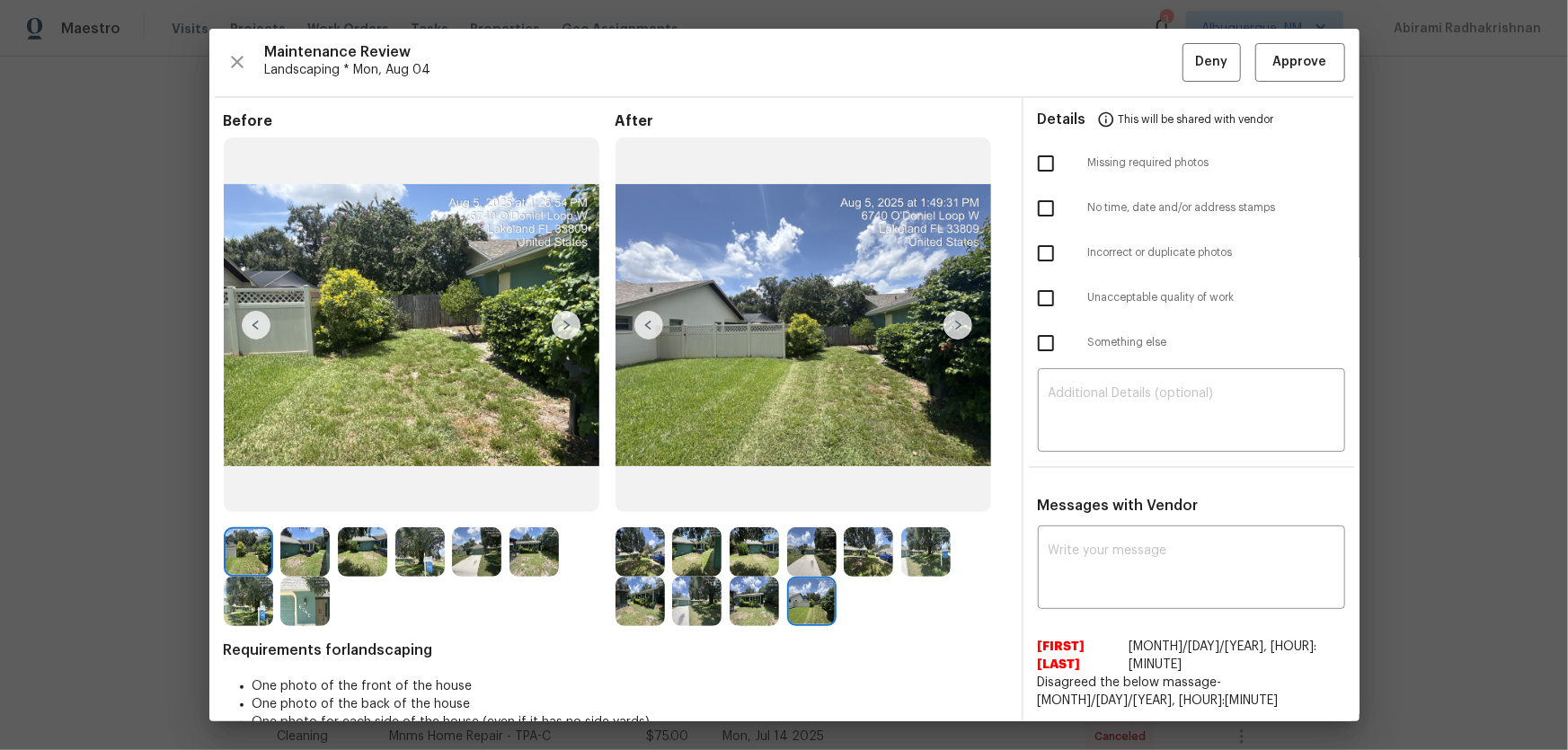 scroll, scrollTop: 0, scrollLeft: 0, axis: both 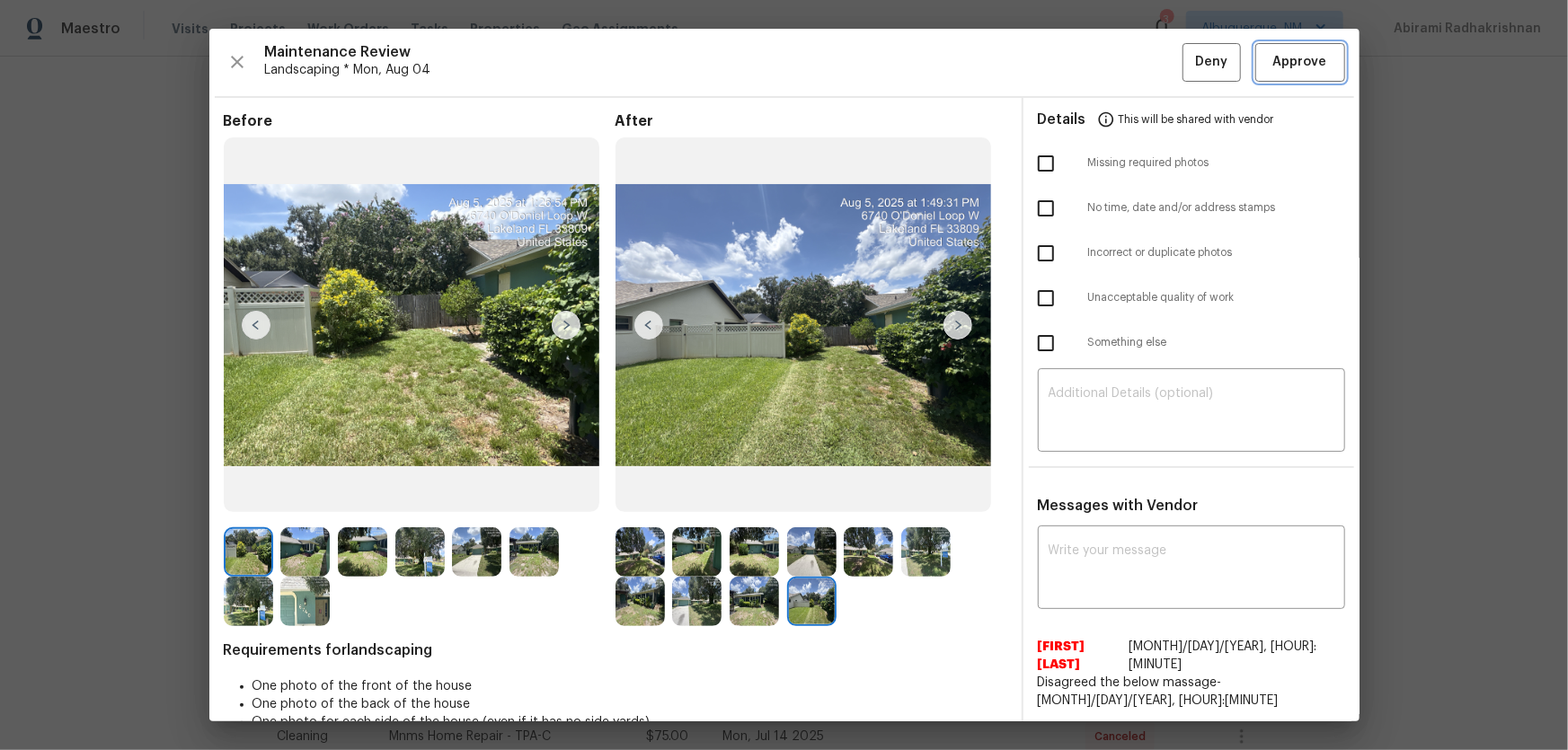 click on "Approve" at bounding box center [1300, 62] 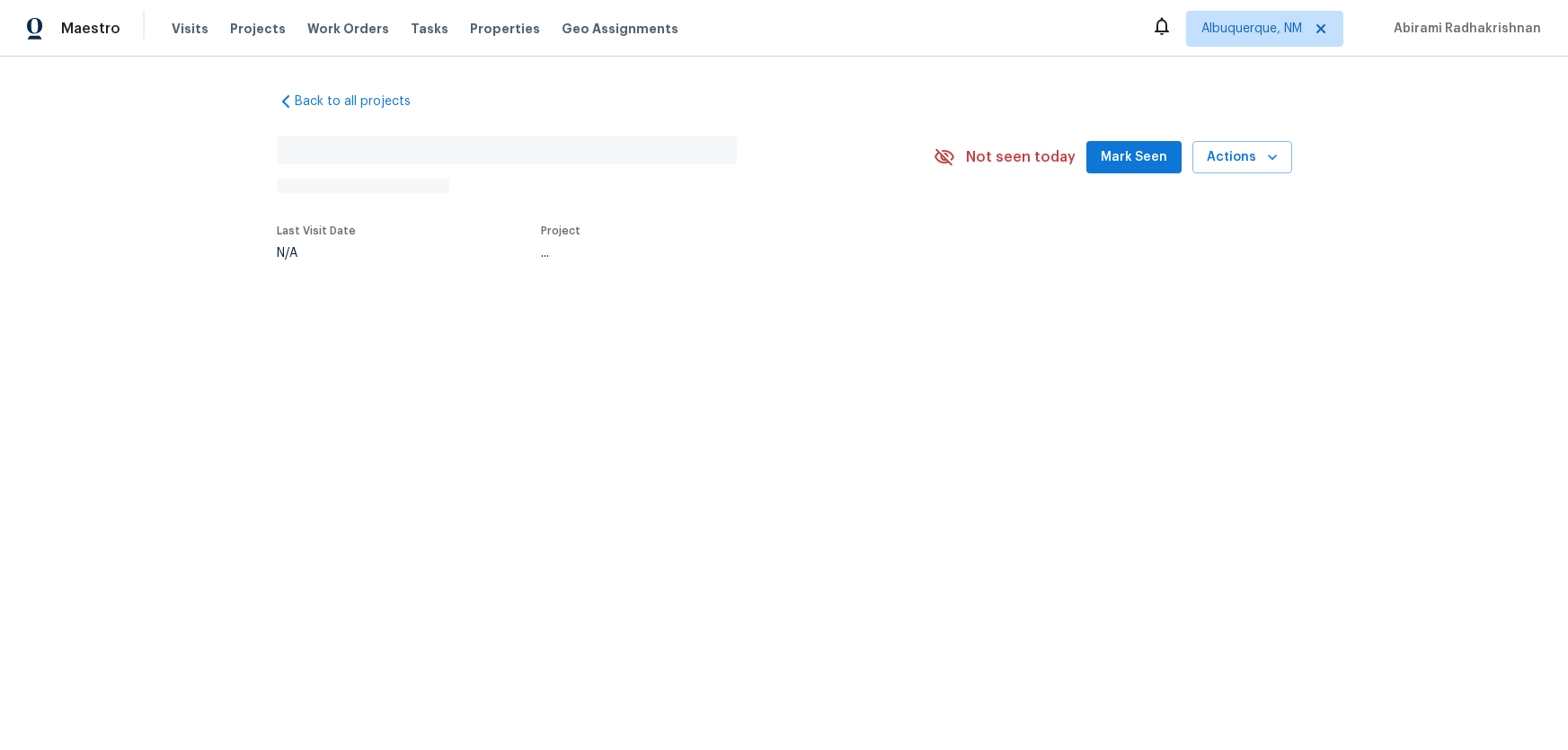 scroll, scrollTop: 0, scrollLeft: 0, axis: both 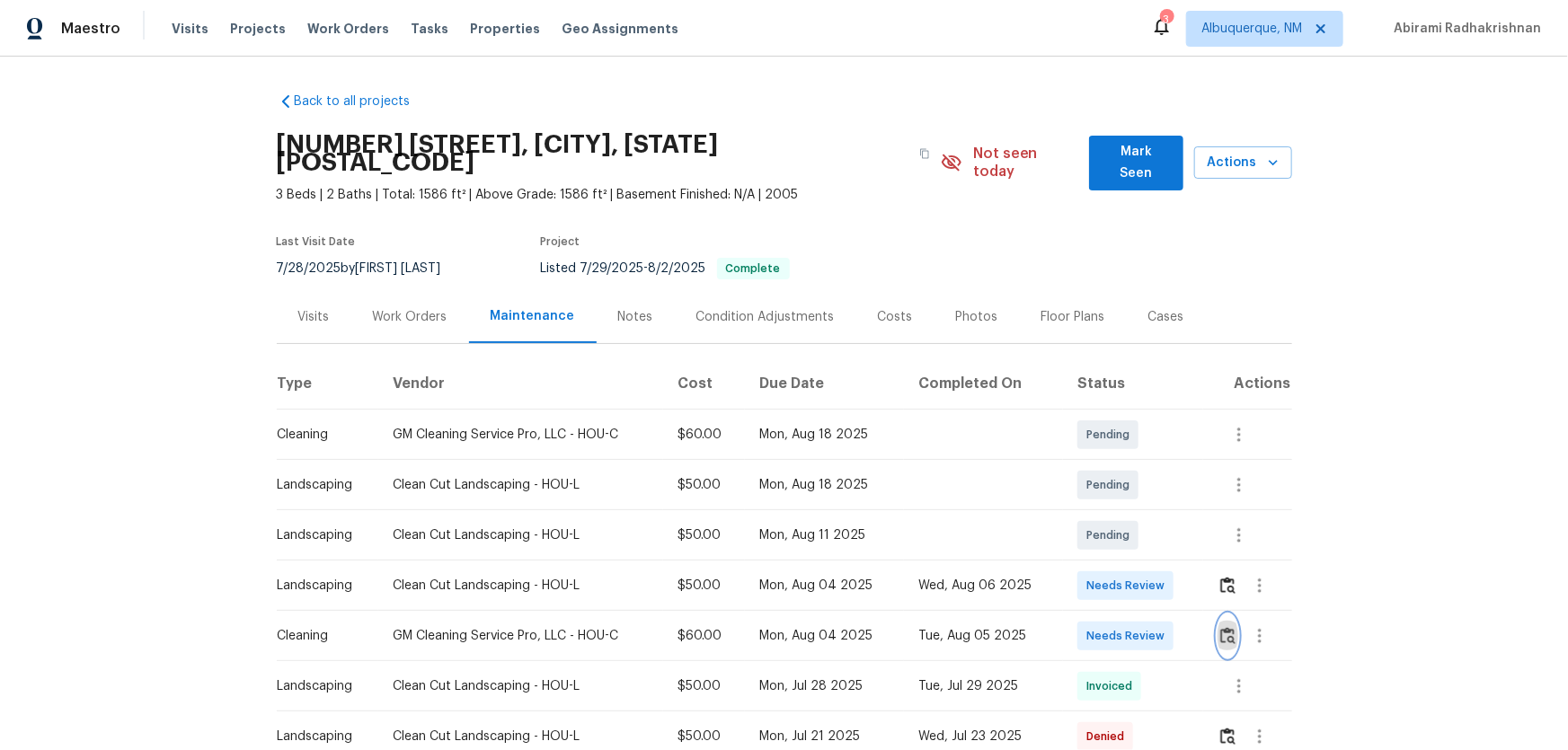 click at bounding box center [1227, 636] 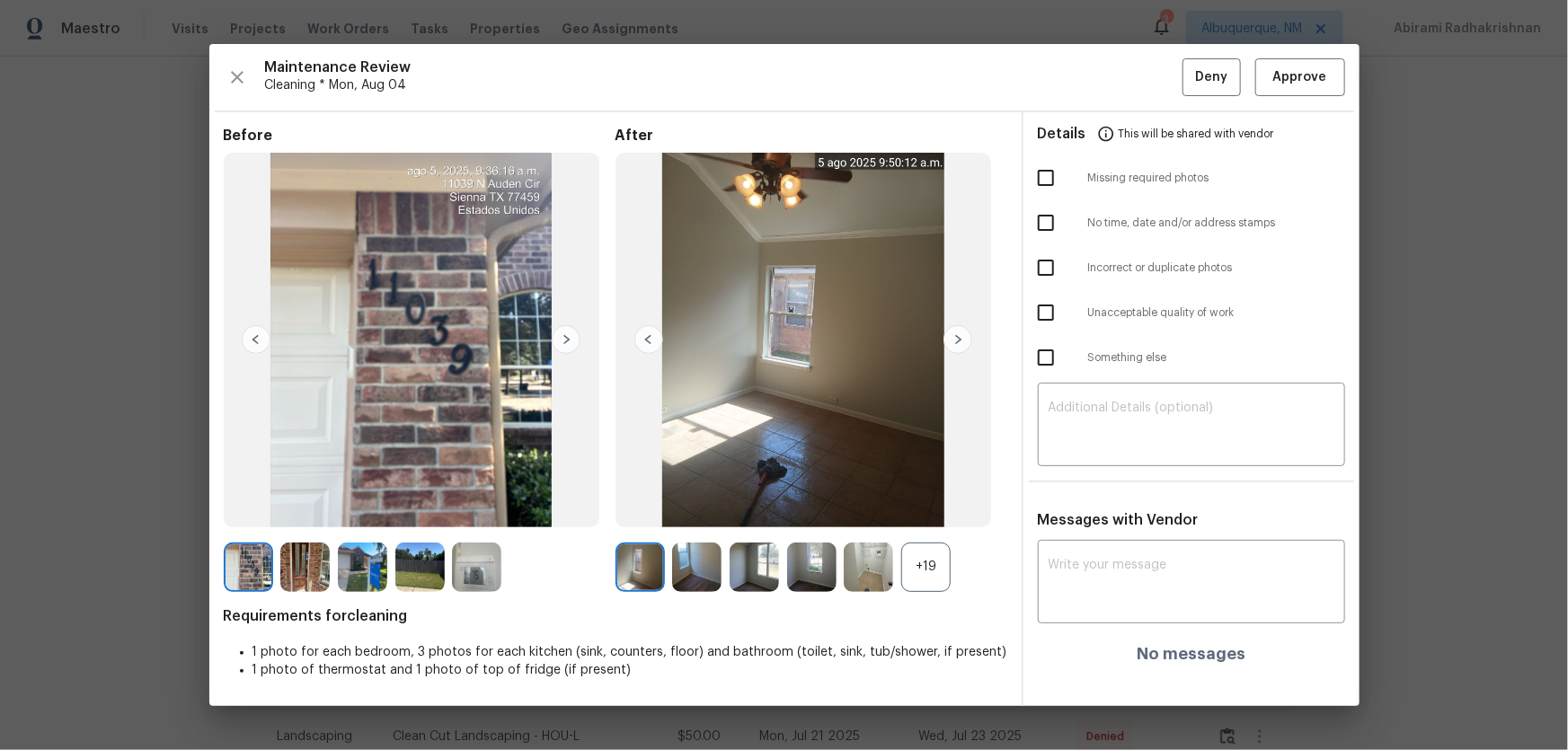 click on "+19" at bounding box center (926, 567) 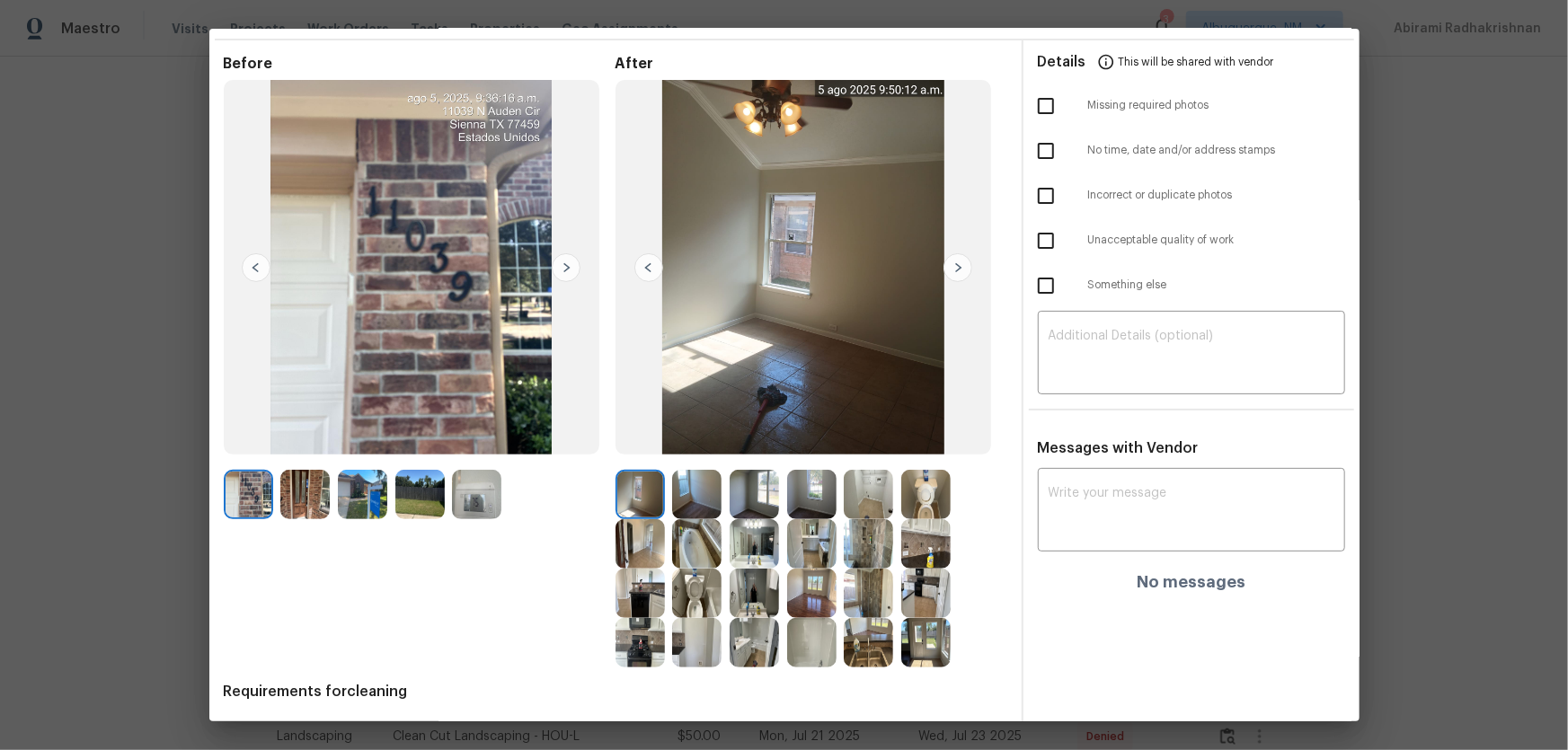 scroll, scrollTop: 117, scrollLeft: 0, axis: vertical 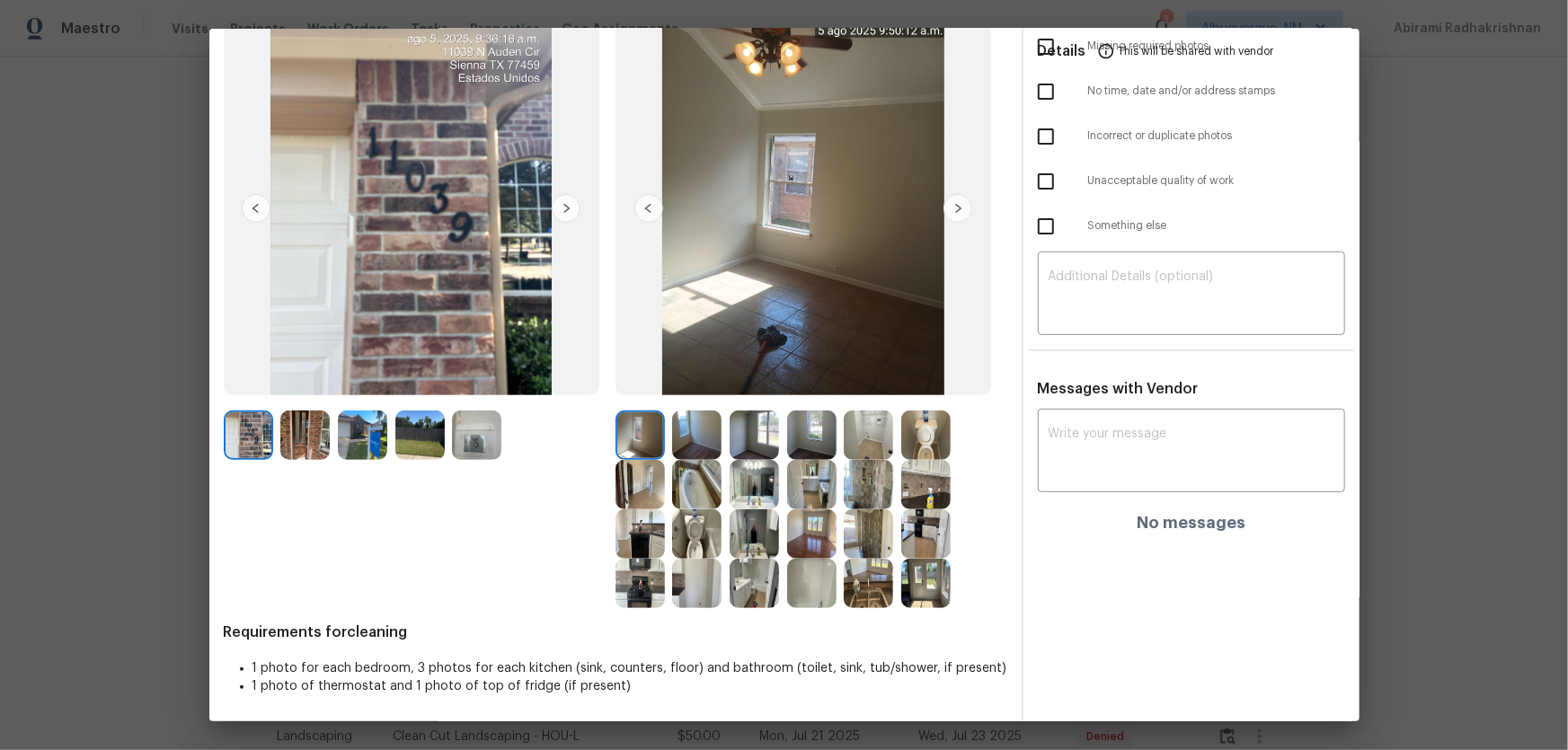 click at bounding box center (696, 534) 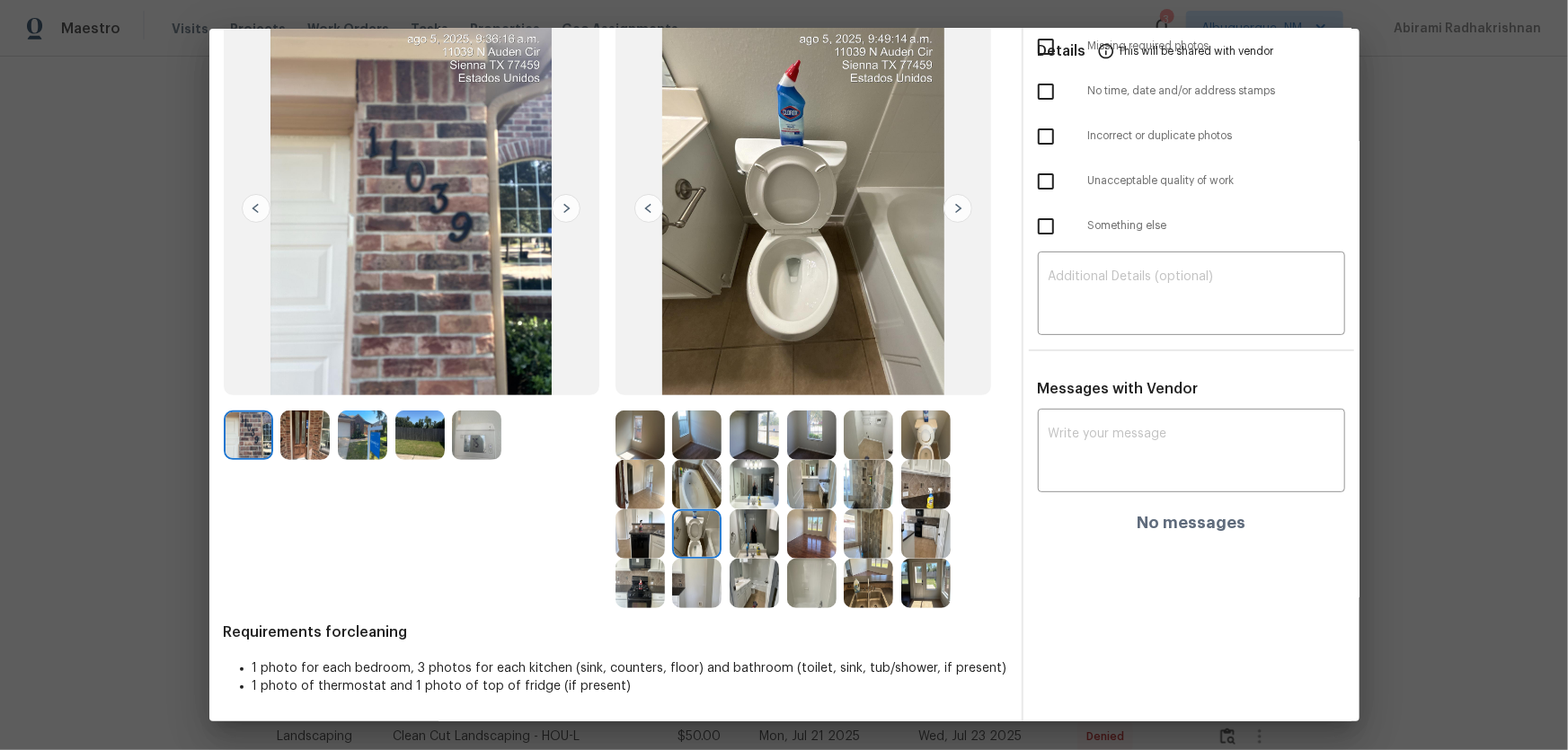 click at bounding box center [926, 435] 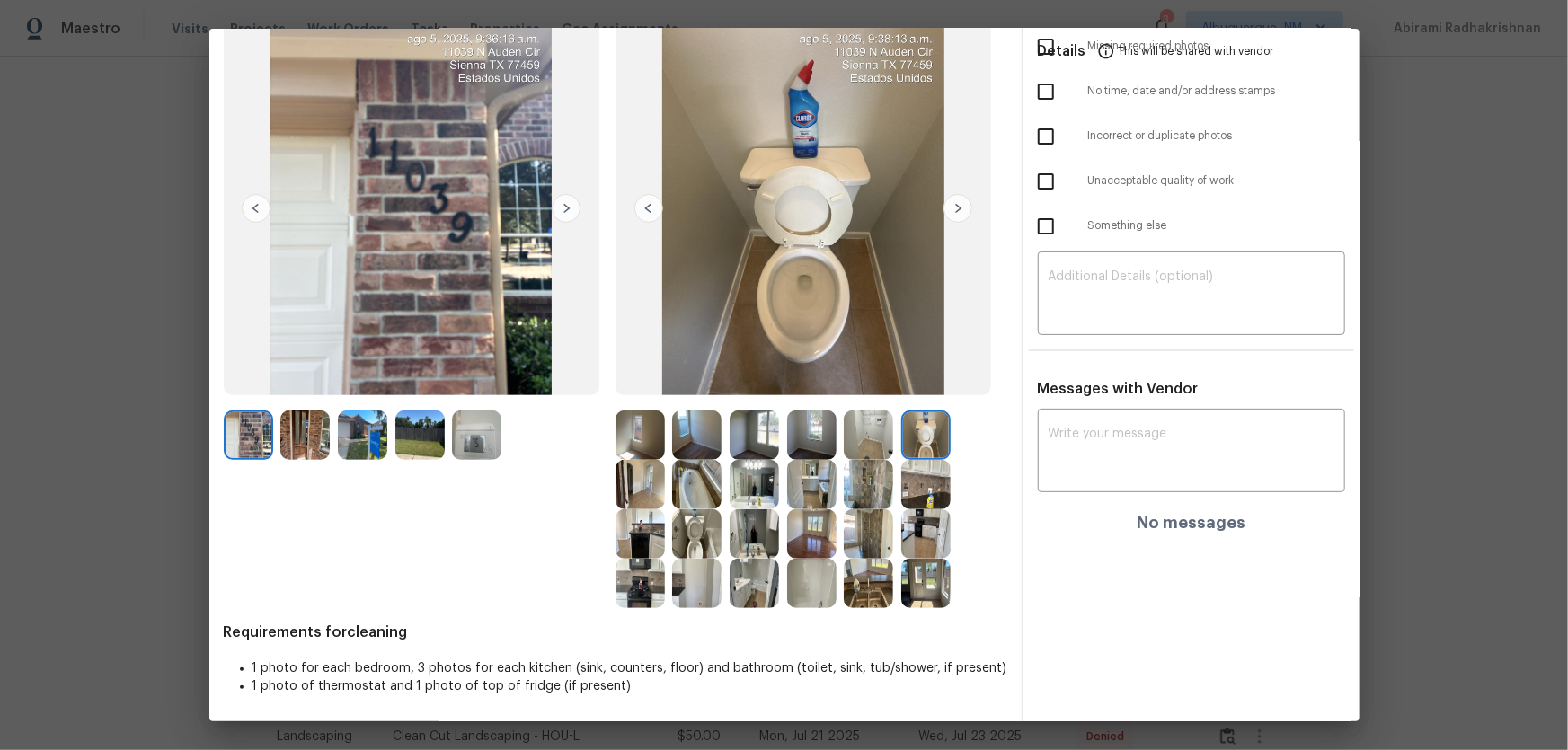 click at bounding box center (754, 534) 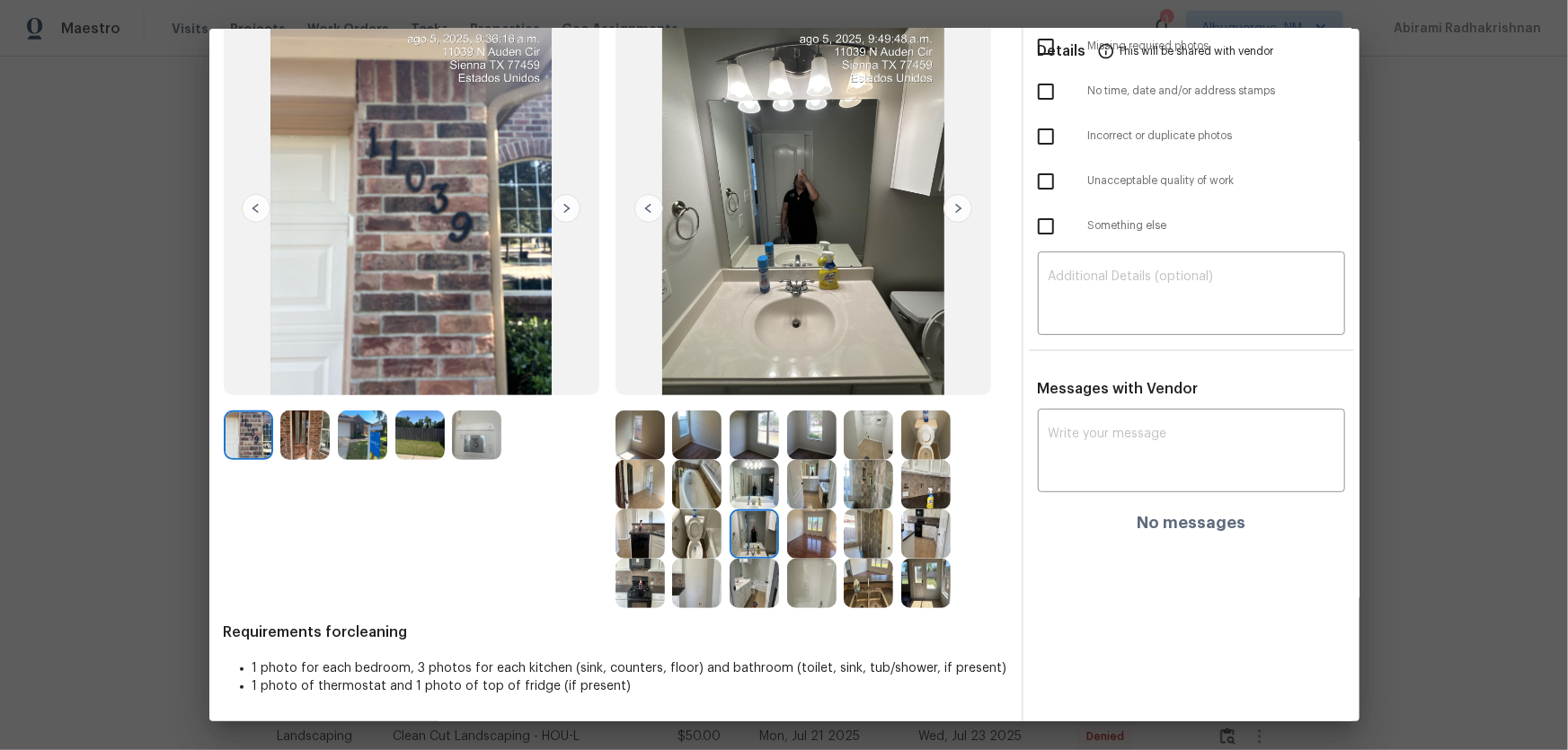 click at bounding box center [754, 484] 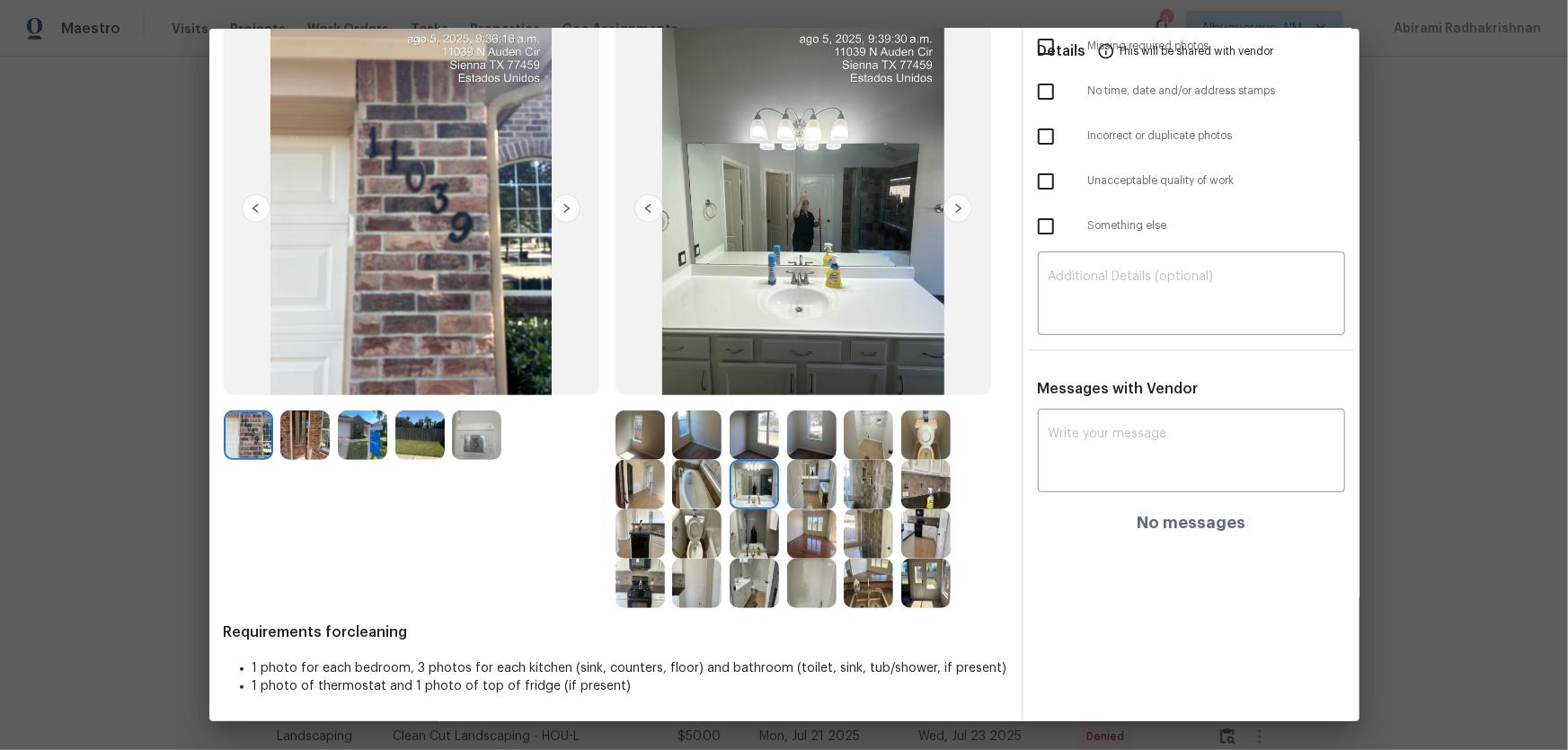 click at bounding box center (811, 583) 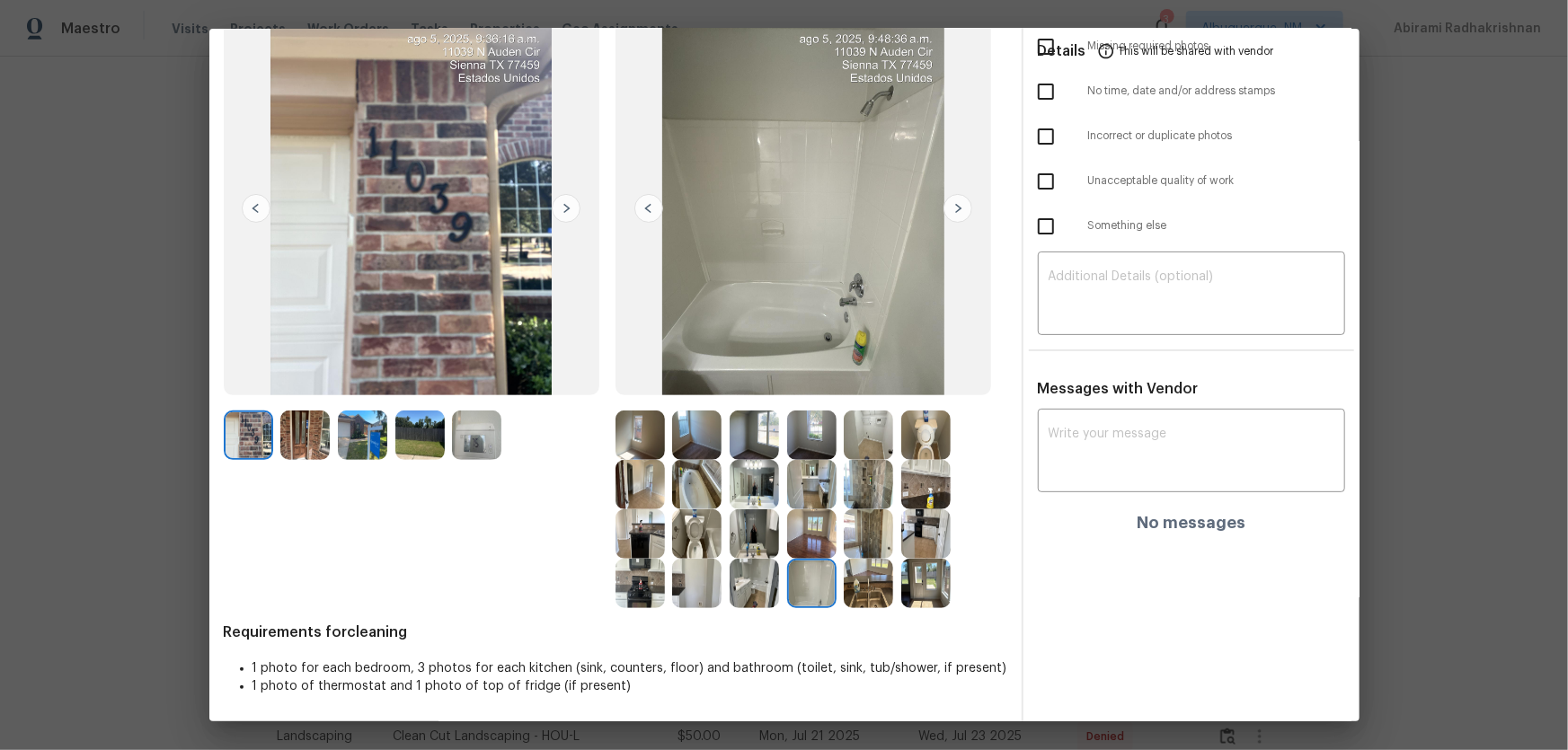 click at bounding box center [696, 484] 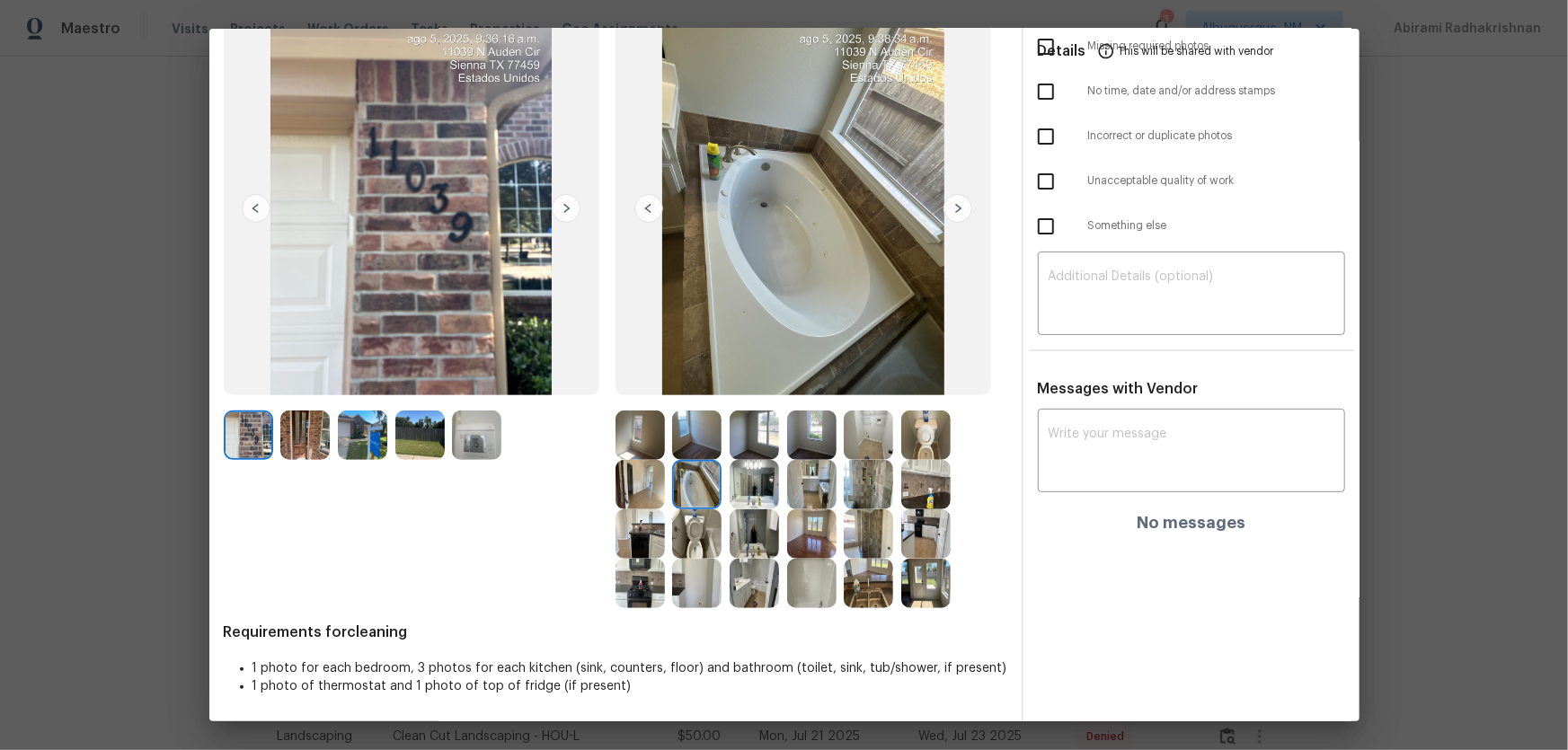 click at bounding box center [868, 484] 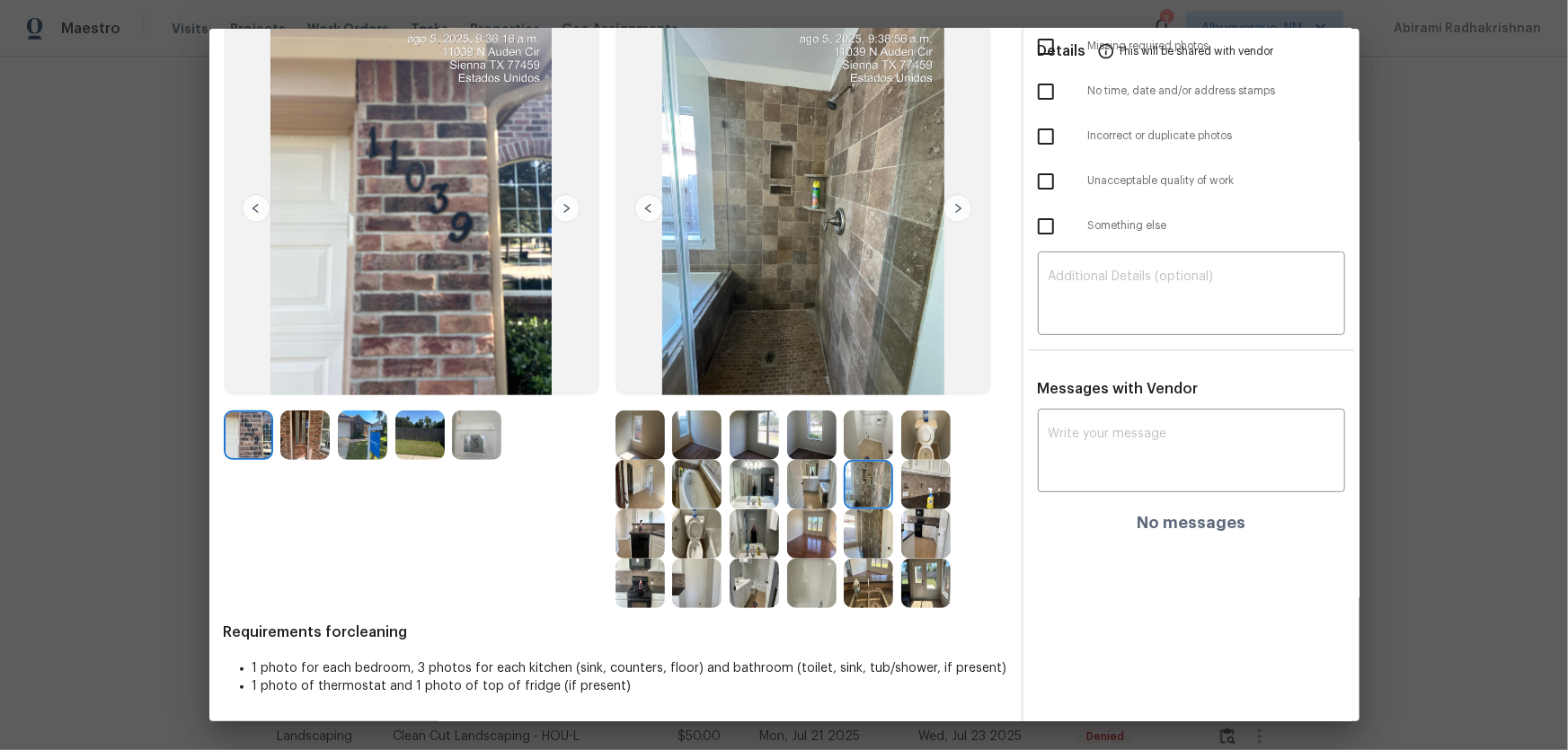 click at bounding box center [926, 484] 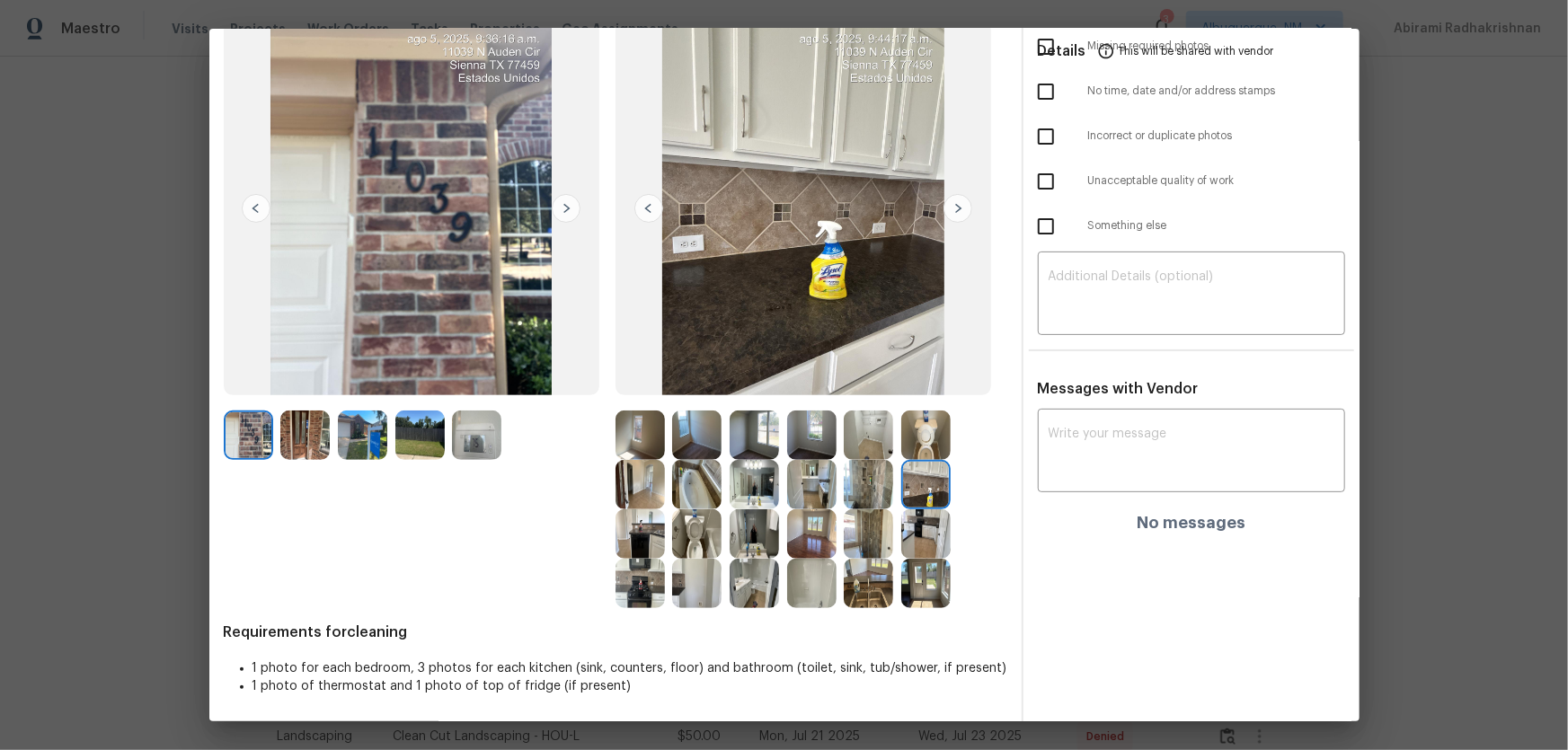 click at bounding box center (926, 534) 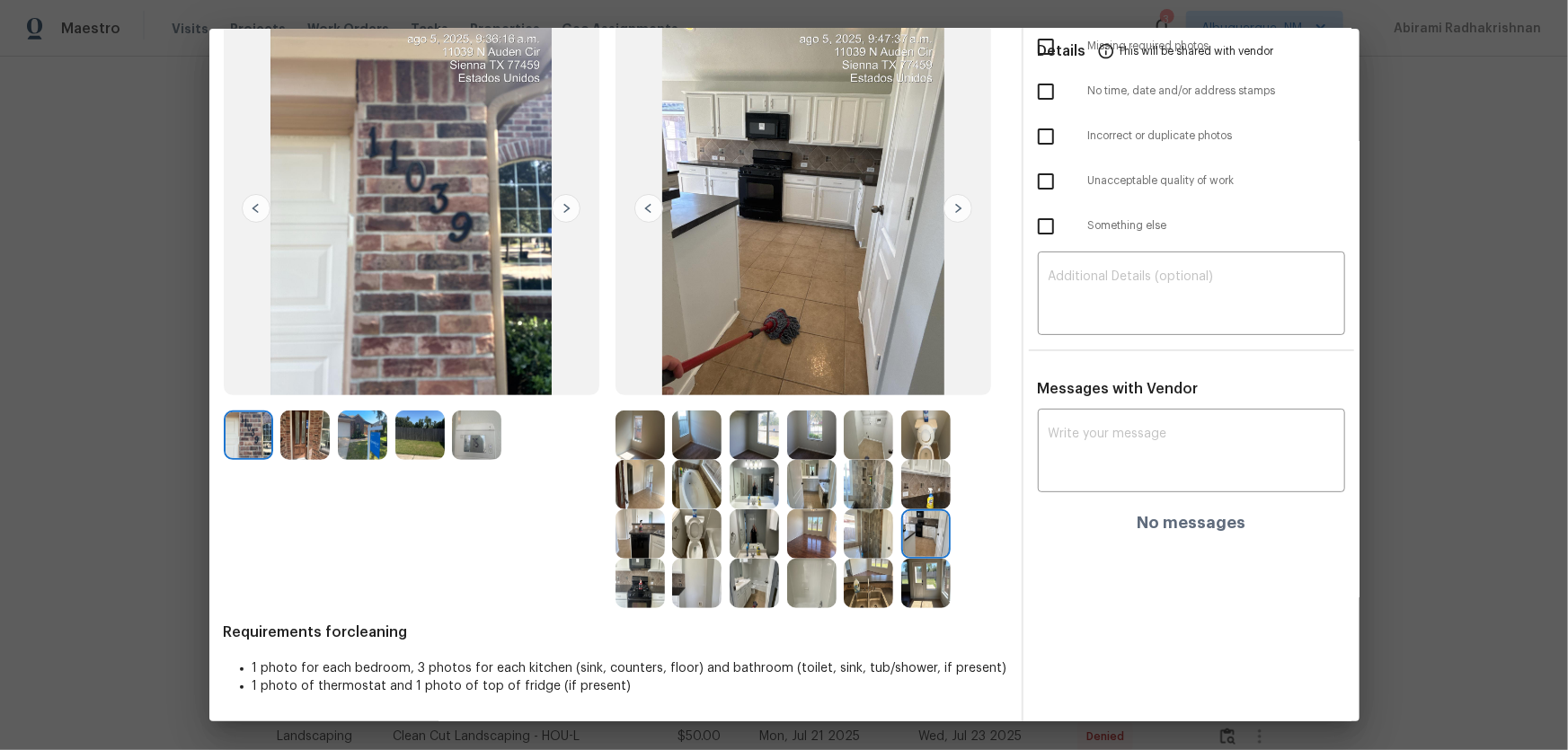 click at bounding box center (926, 583) 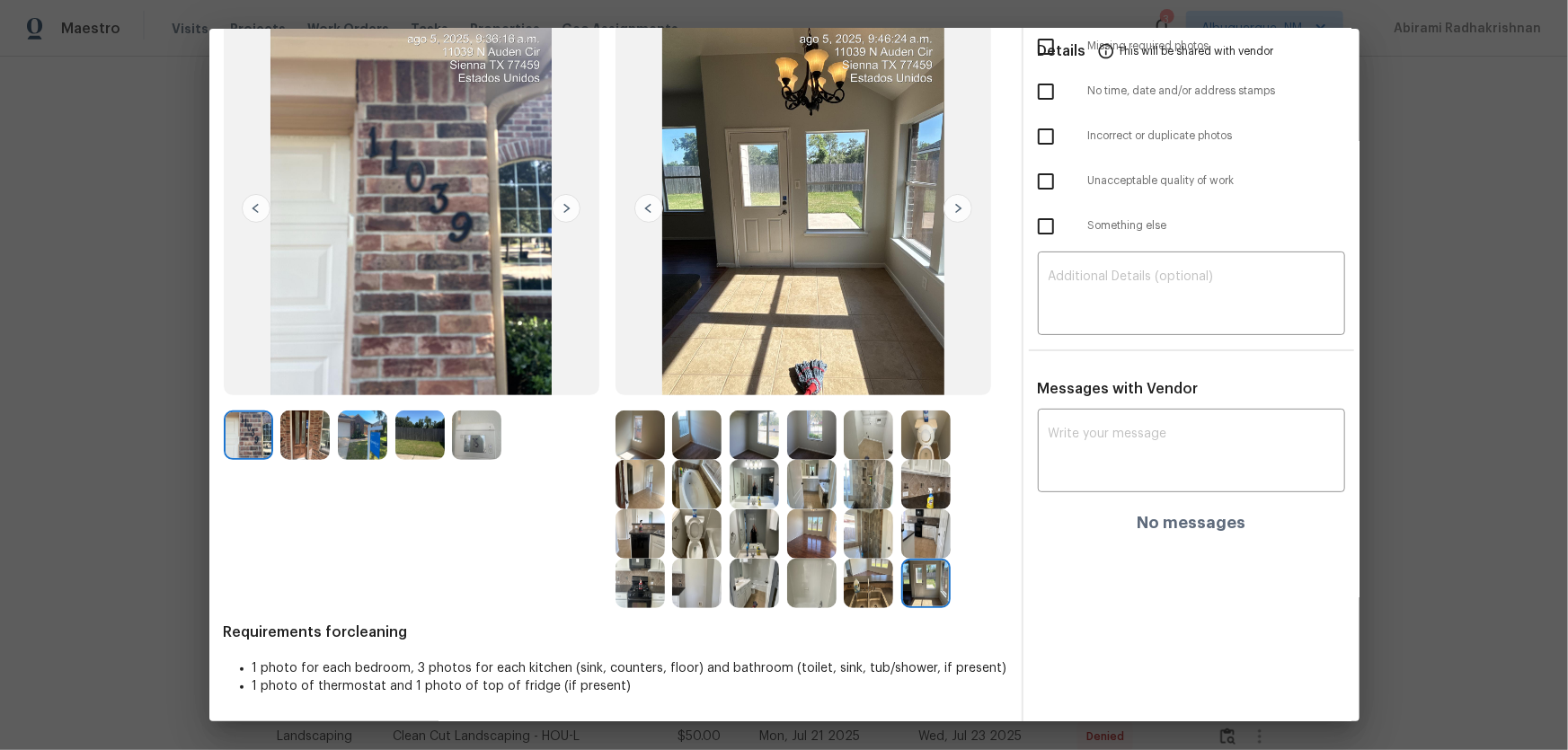 click at bounding box center (640, 583) 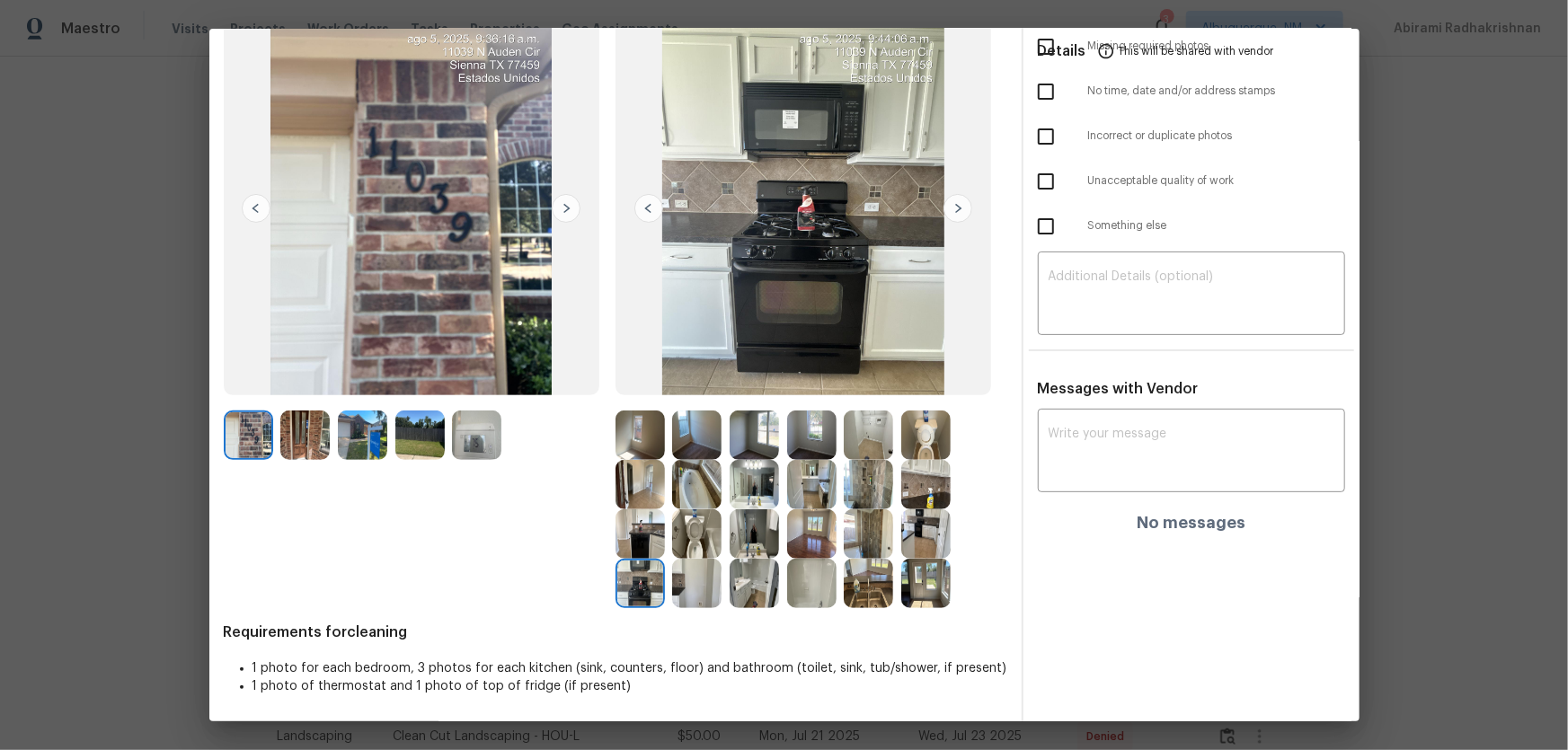 click at bounding box center (696, 583) 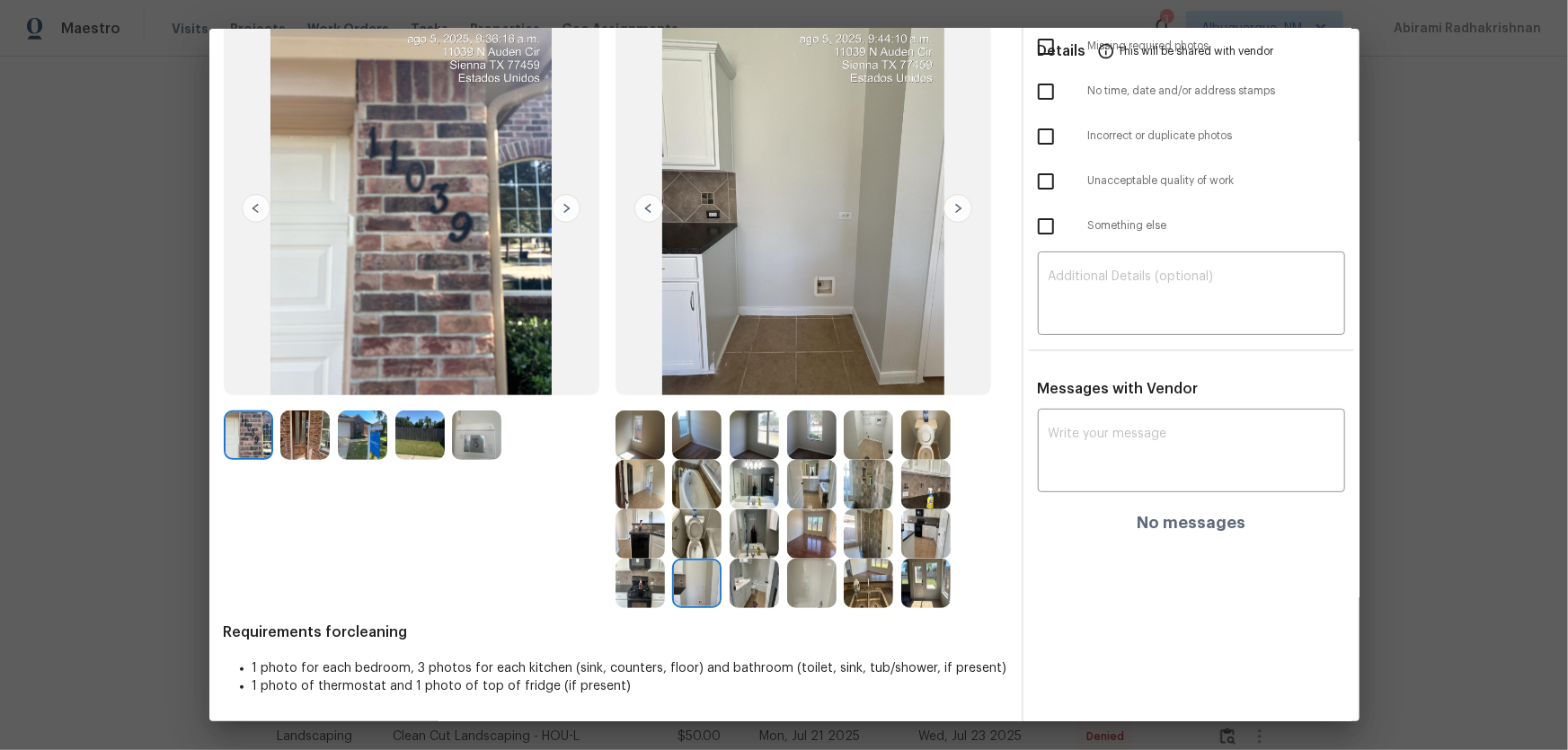 click at bounding box center (640, 534) 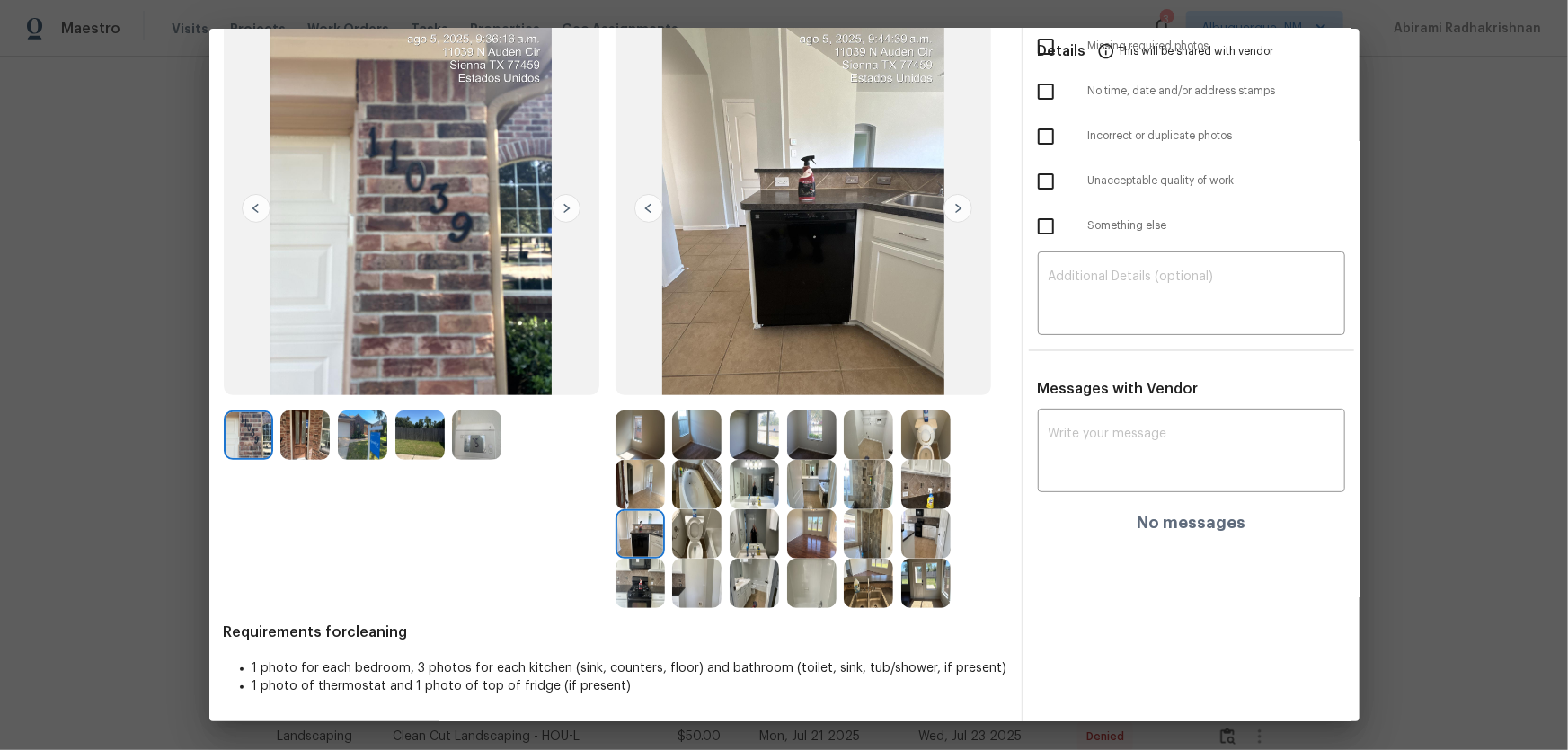 click at bounding box center [640, 435] 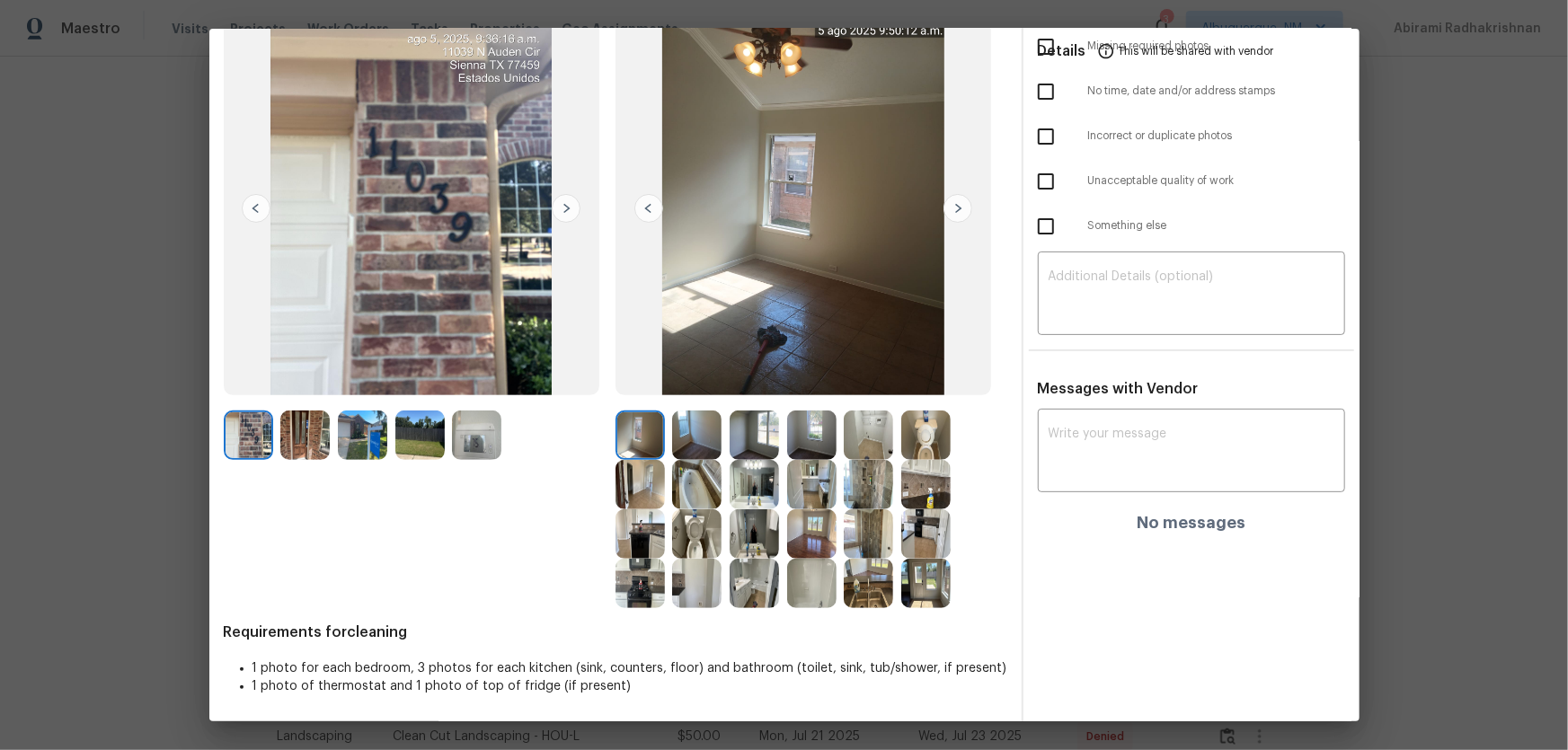 click at bounding box center (696, 435) 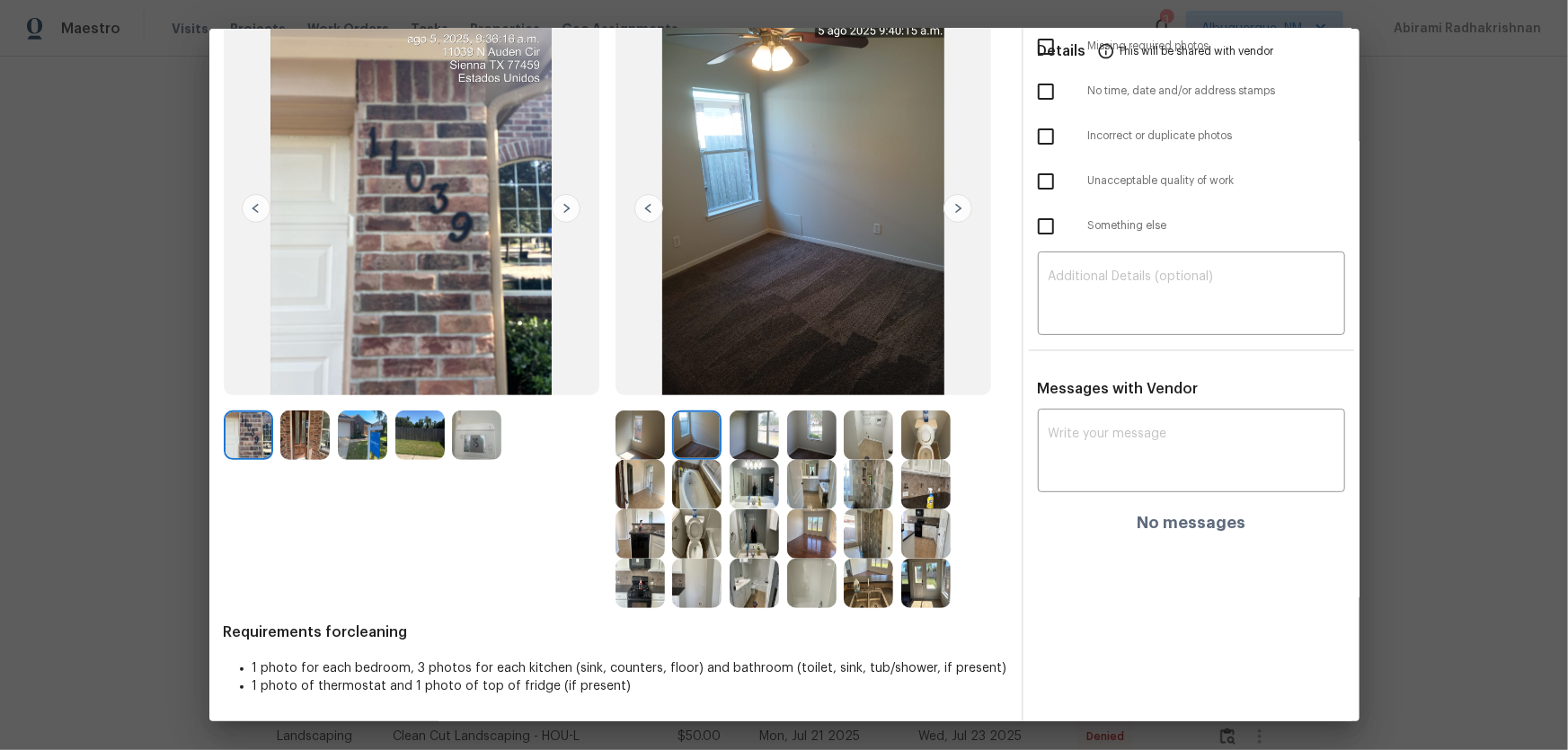 click at bounding box center (754, 435) 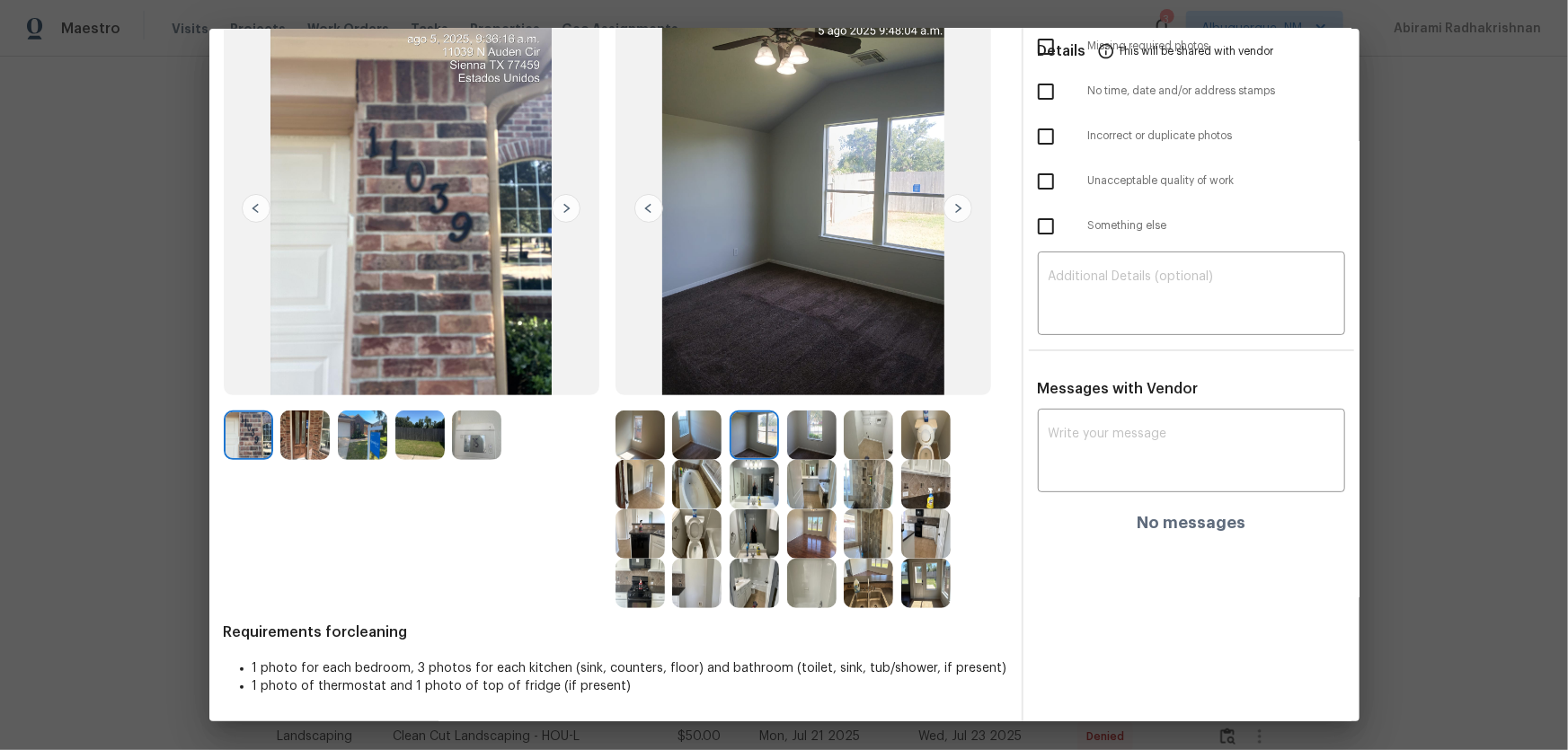 click at bounding box center (811, 435) 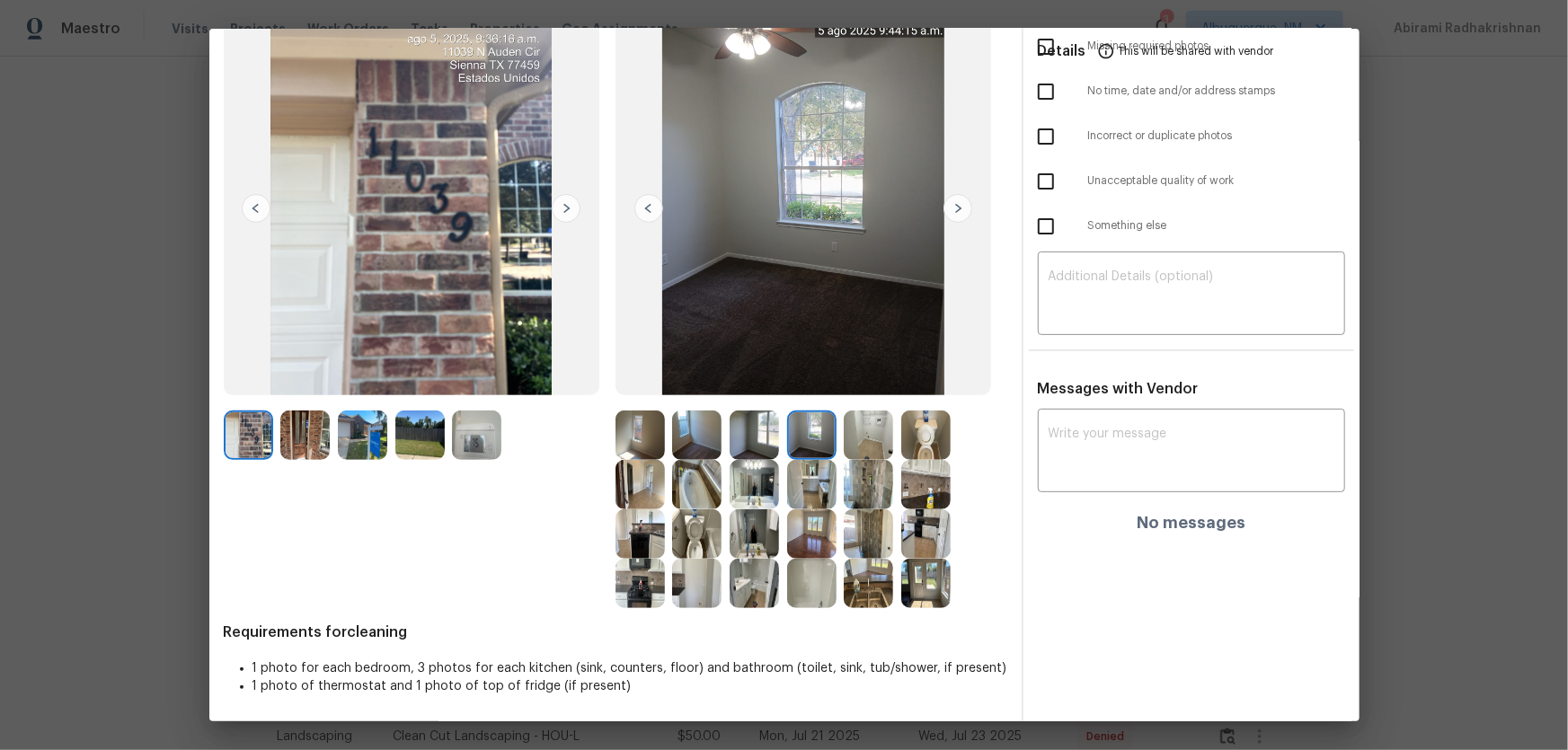 click at bounding box center (811, 484) 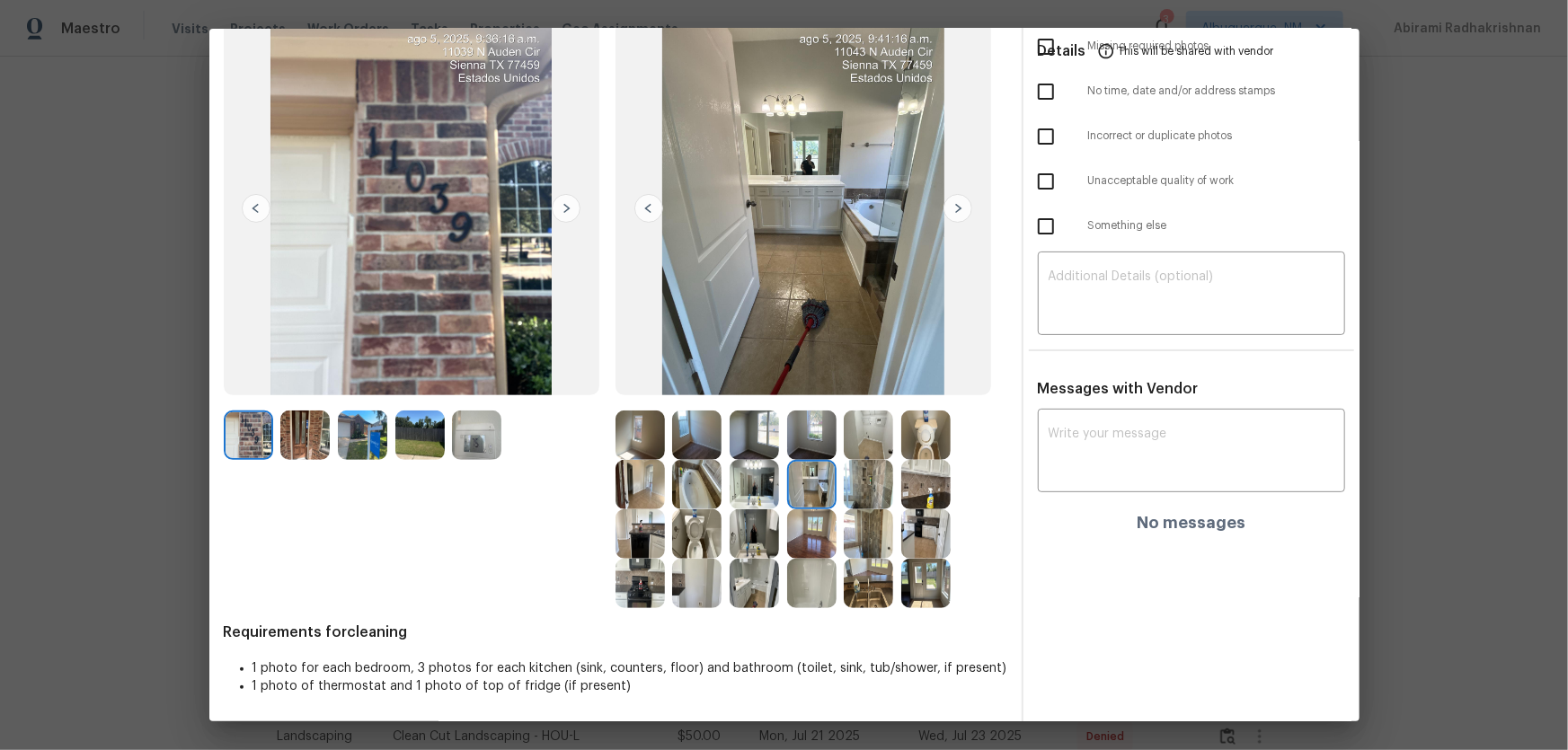 click at bounding box center (754, 484) 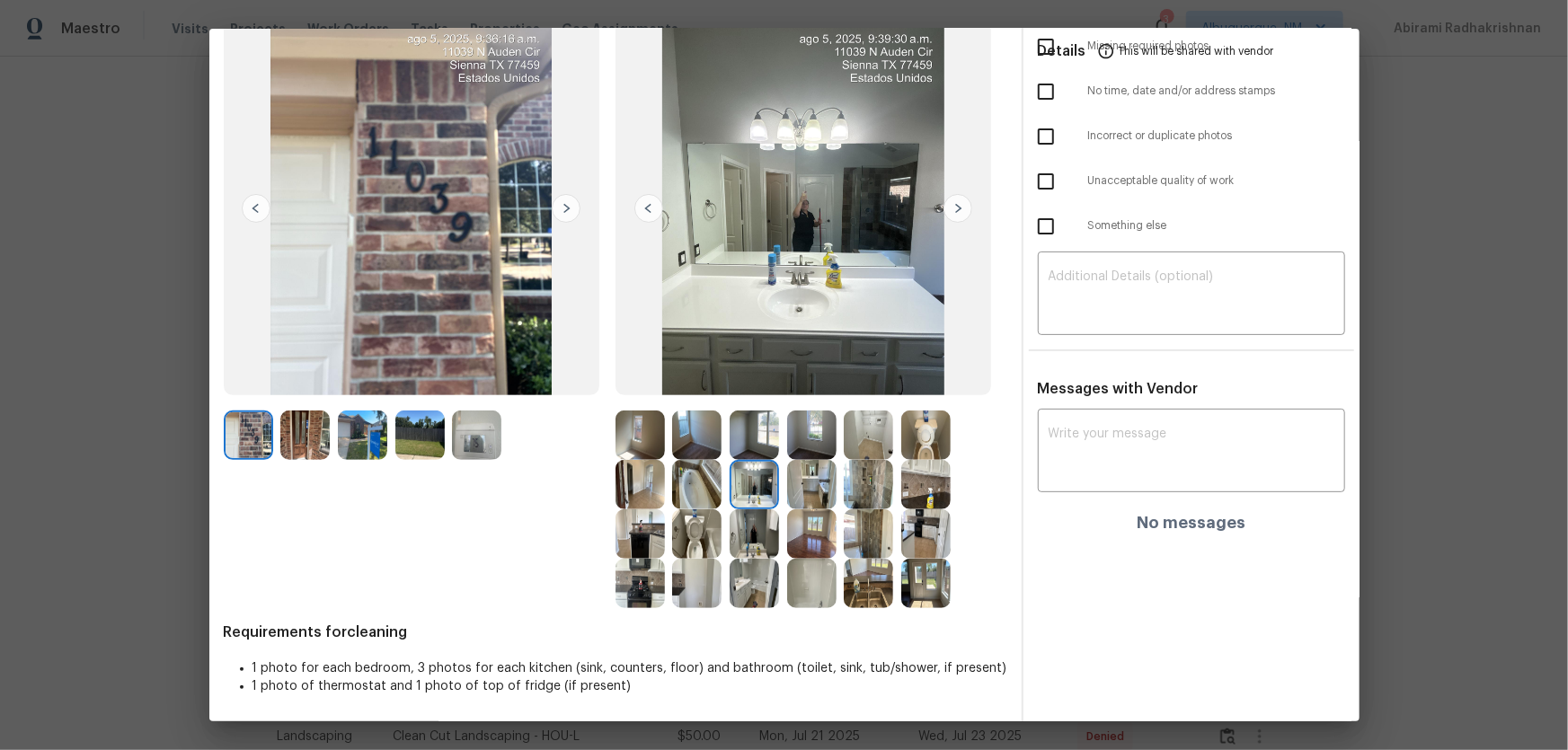 click at bounding box center (696, 484) 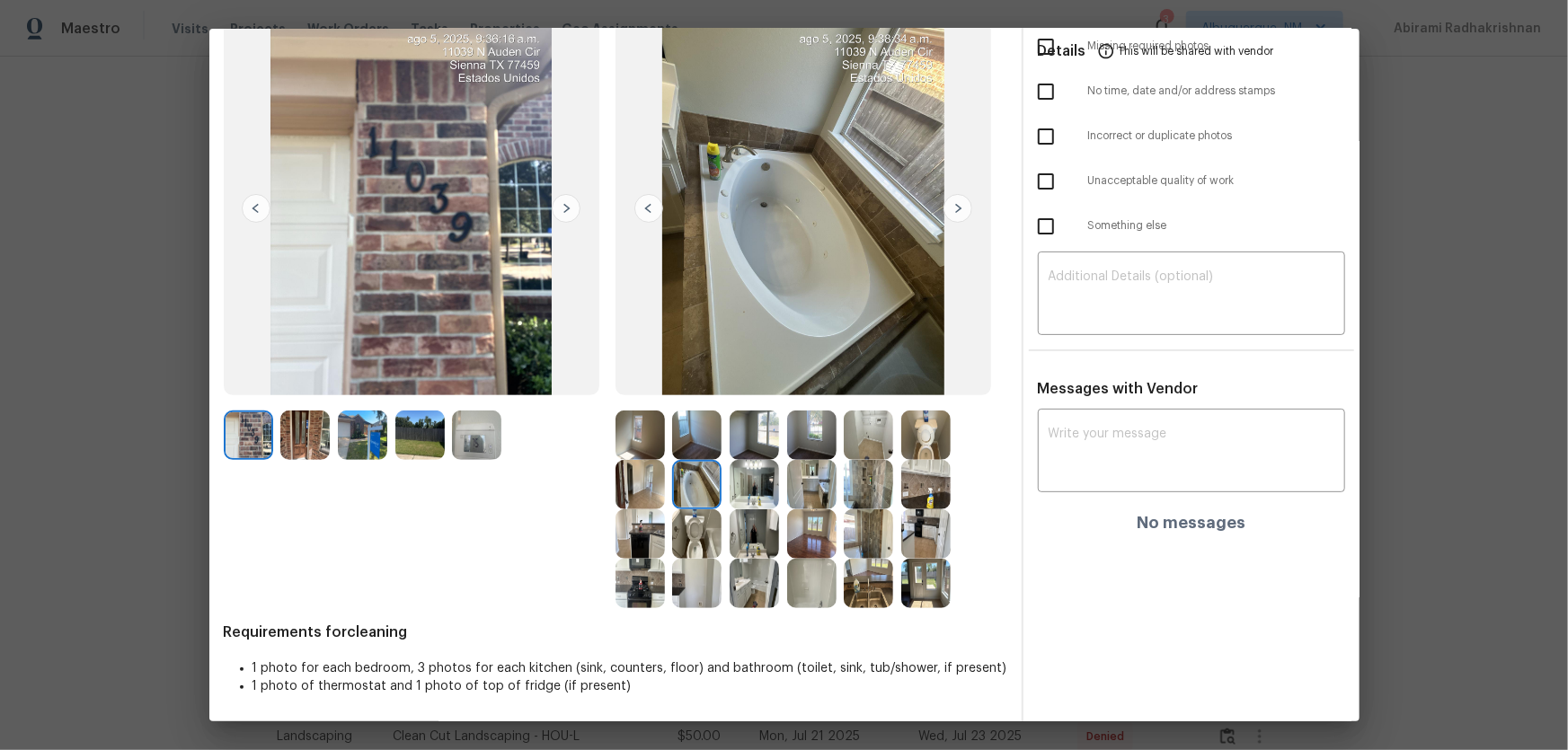 click at bounding box center [476, 435] 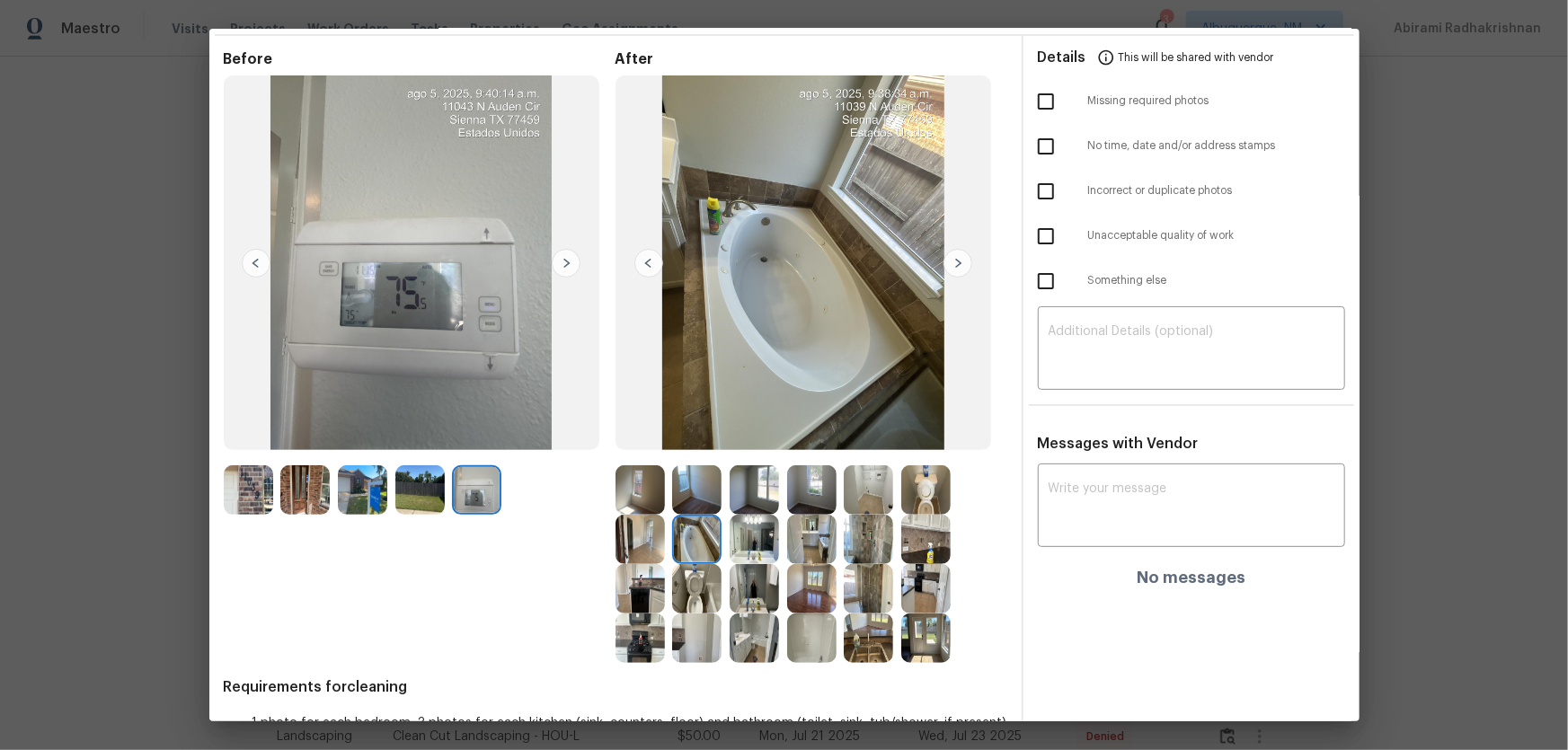 scroll, scrollTop: 0, scrollLeft: 0, axis: both 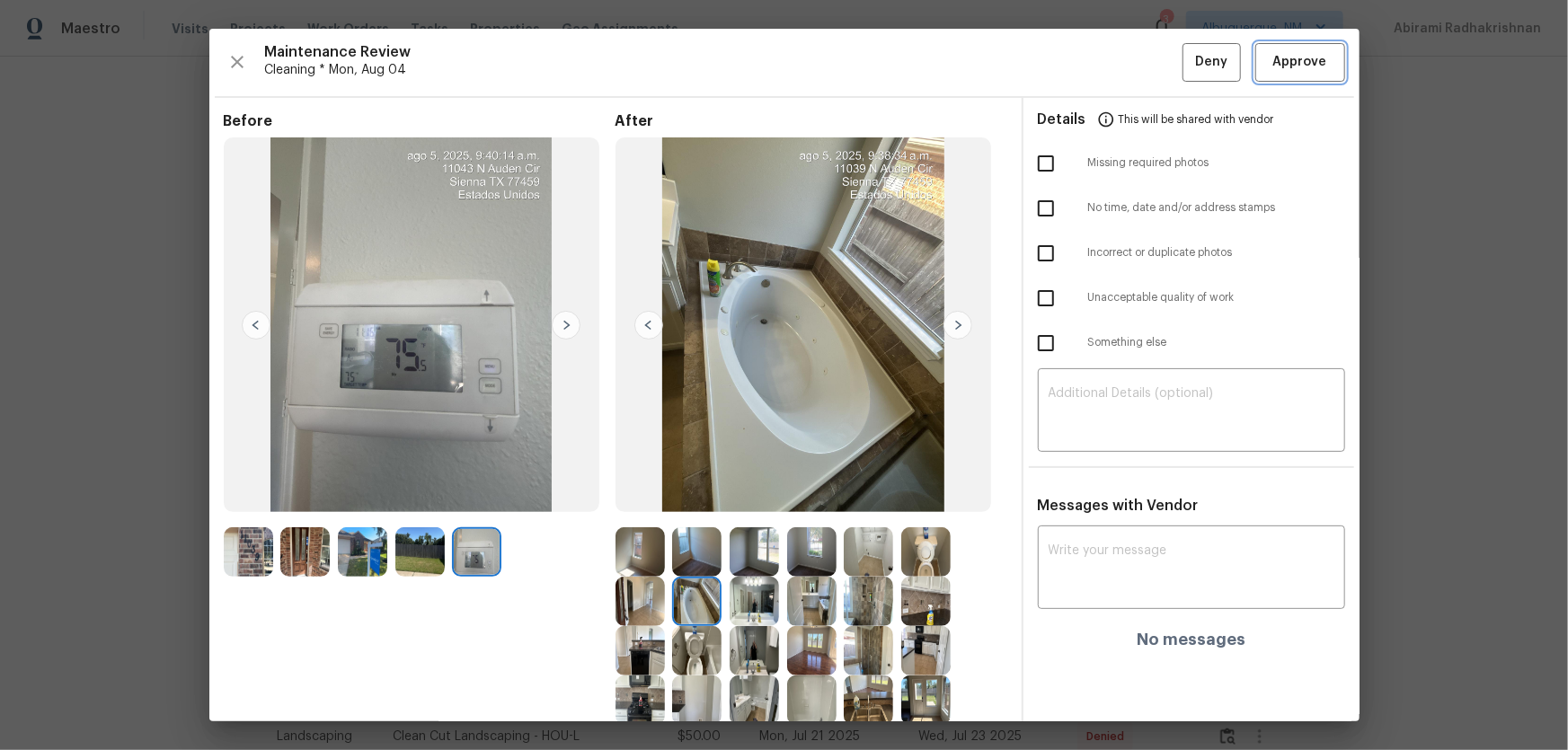 click on "Approve" at bounding box center (1300, 62) 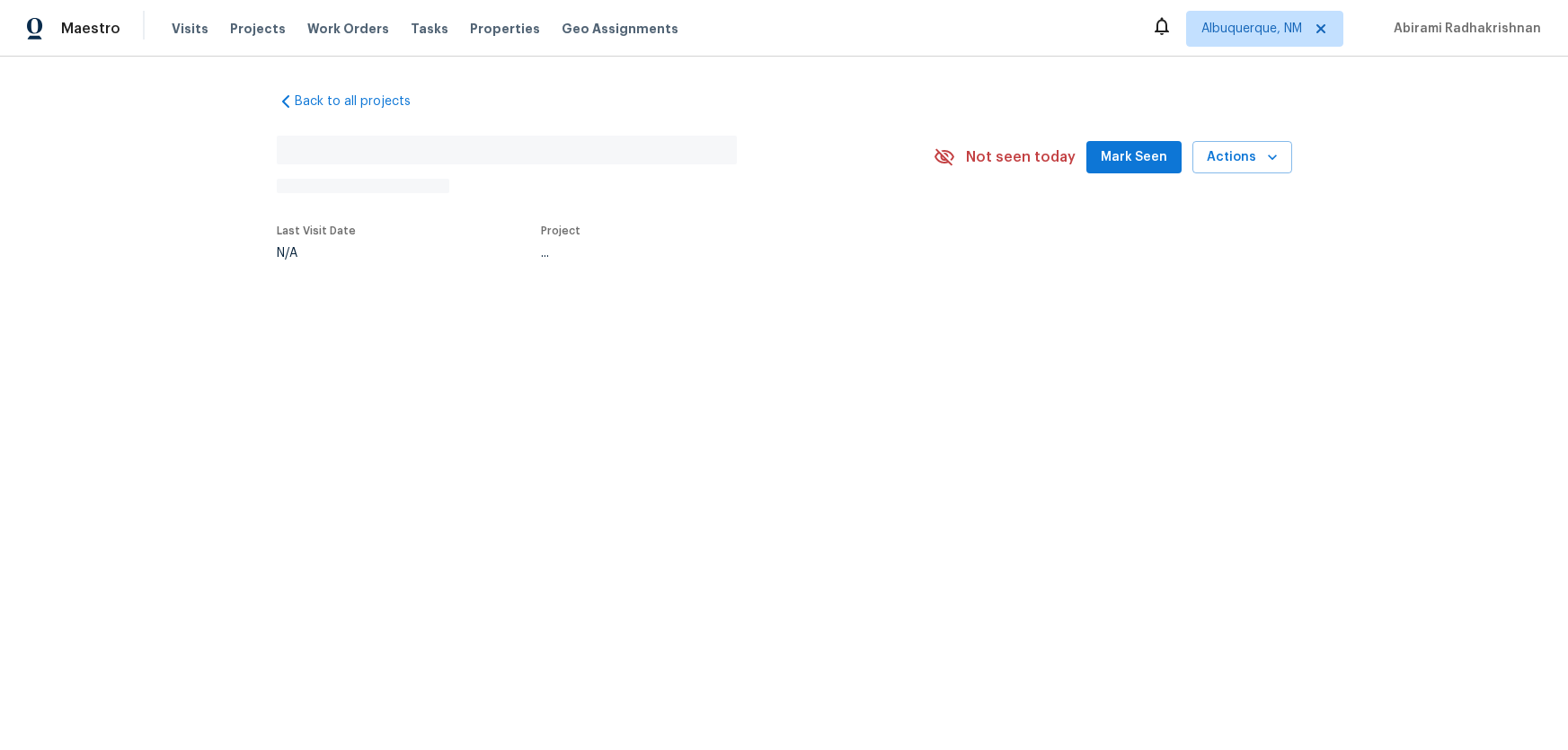 scroll, scrollTop: 0, scrollLeft: 0, axis: both 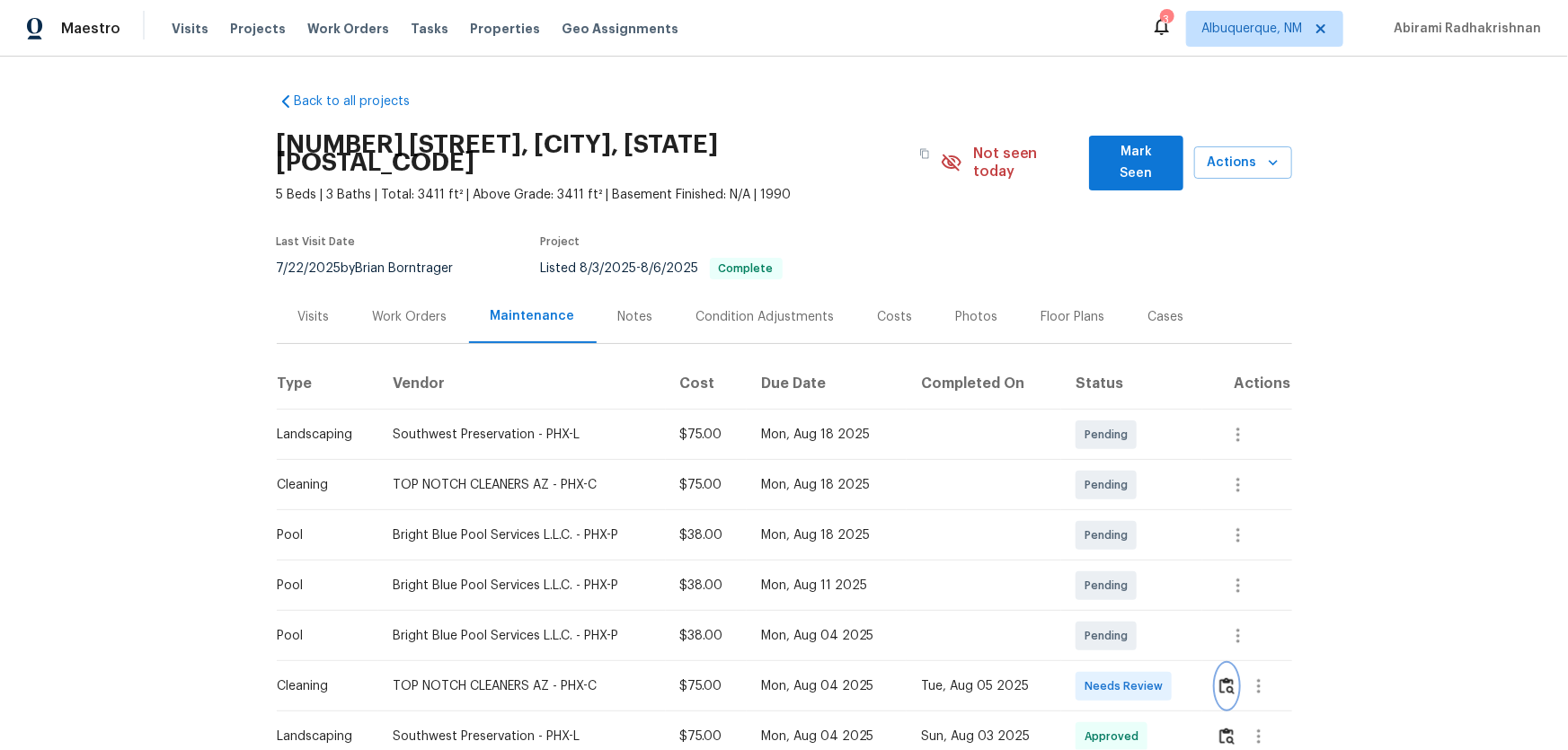 click at bounding box center (1227, 685) 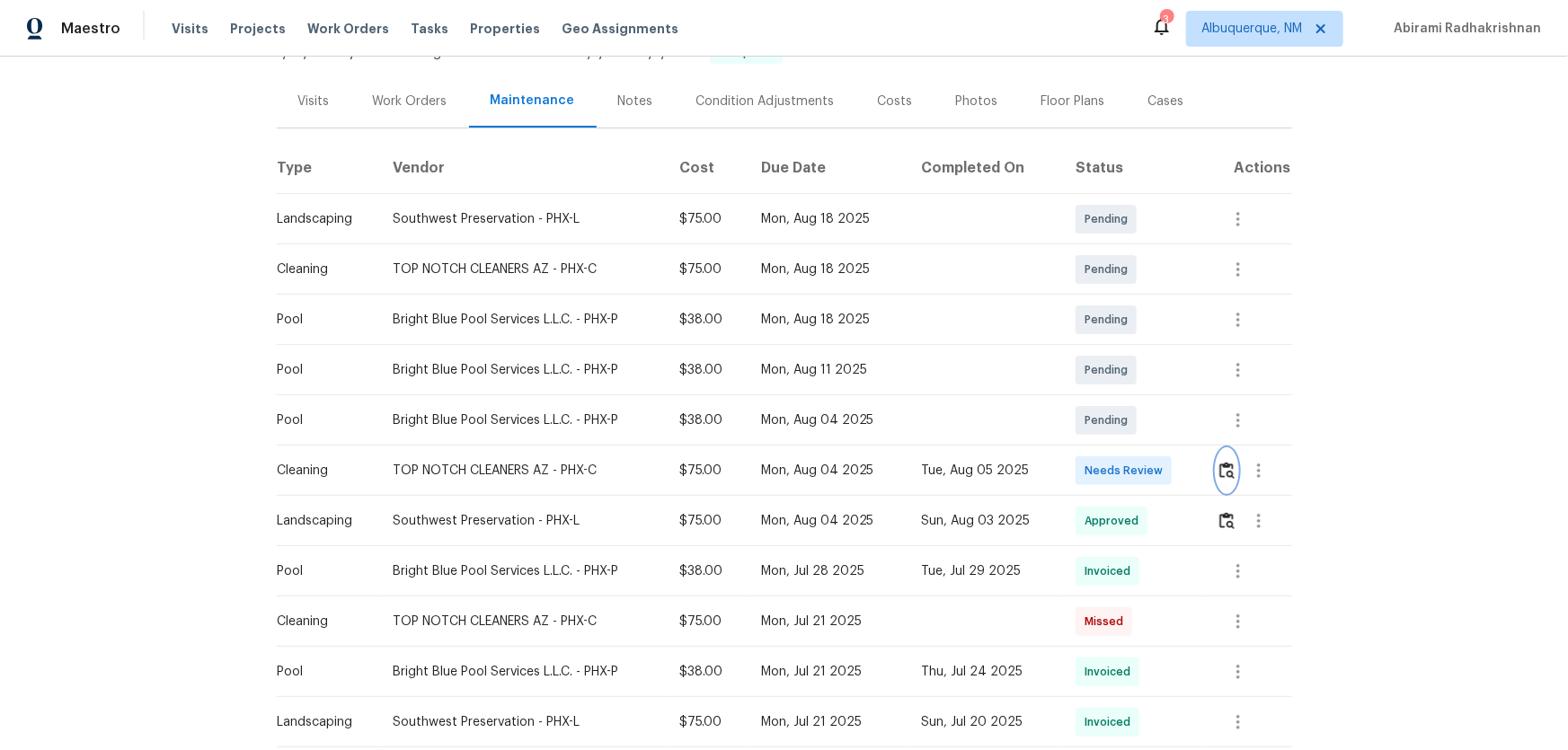 scroll, scrollTop: 244, scrollLeft: 0, axis: vertical 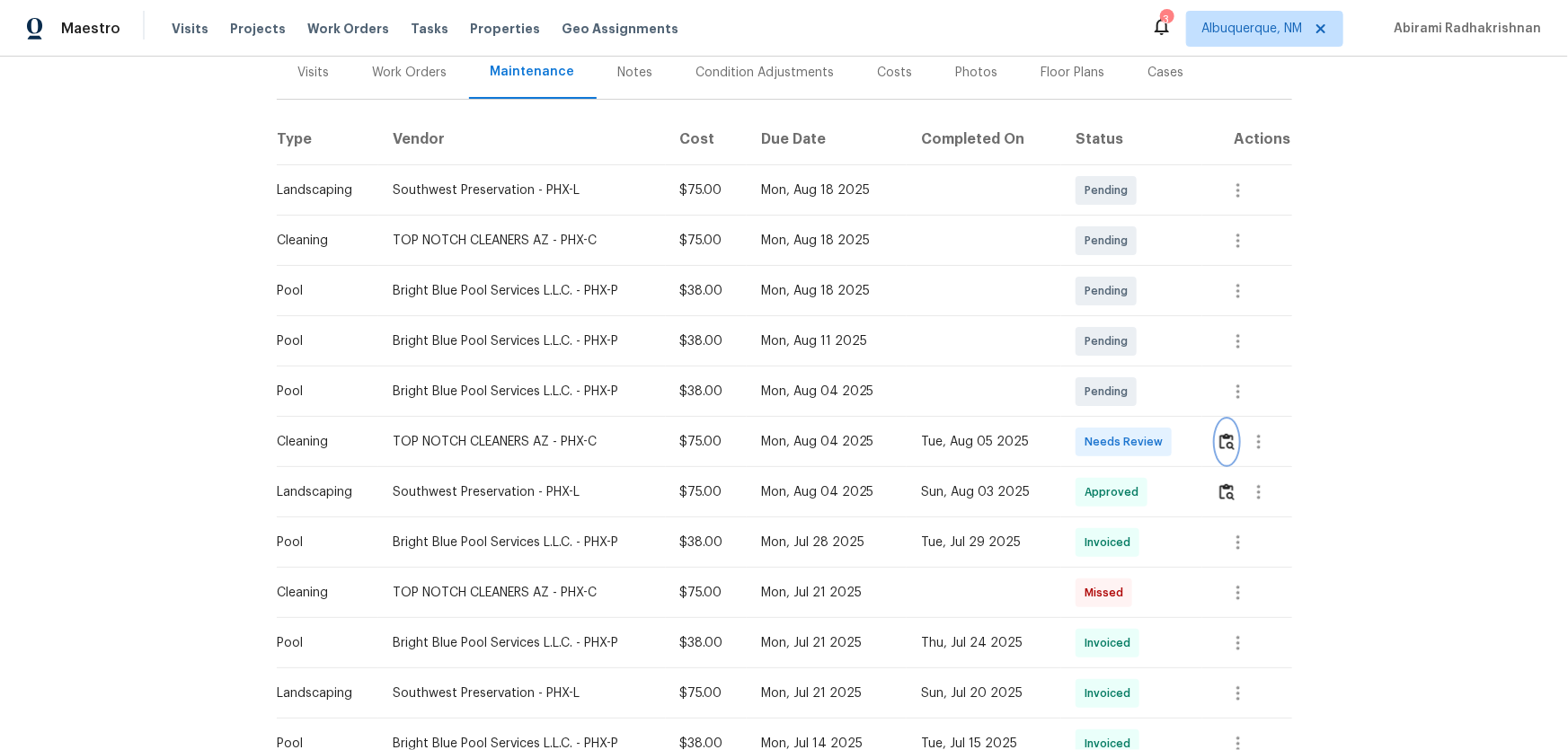 click at bounding box center [1227, 441] 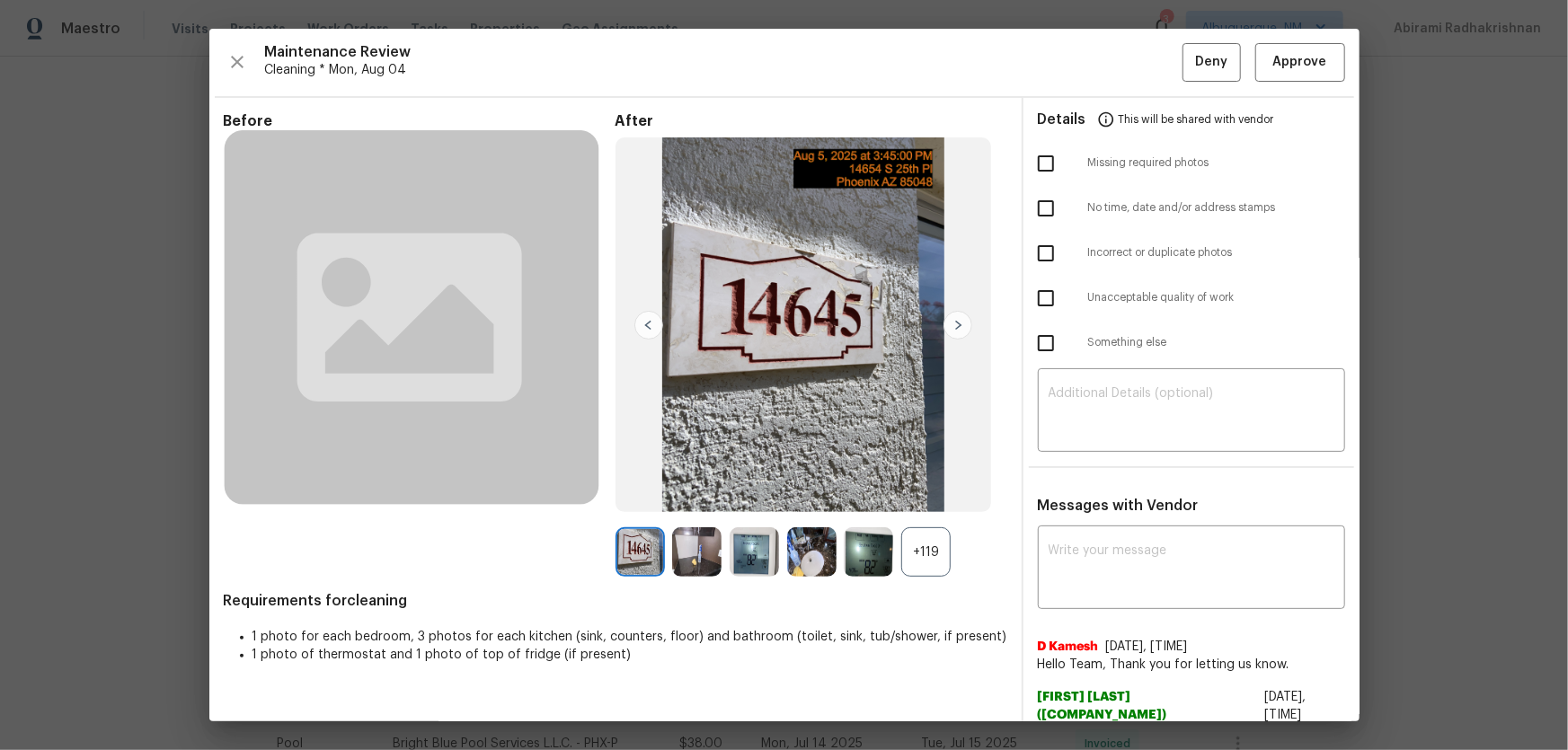 click on "+119" at bounding box center (926, 551) 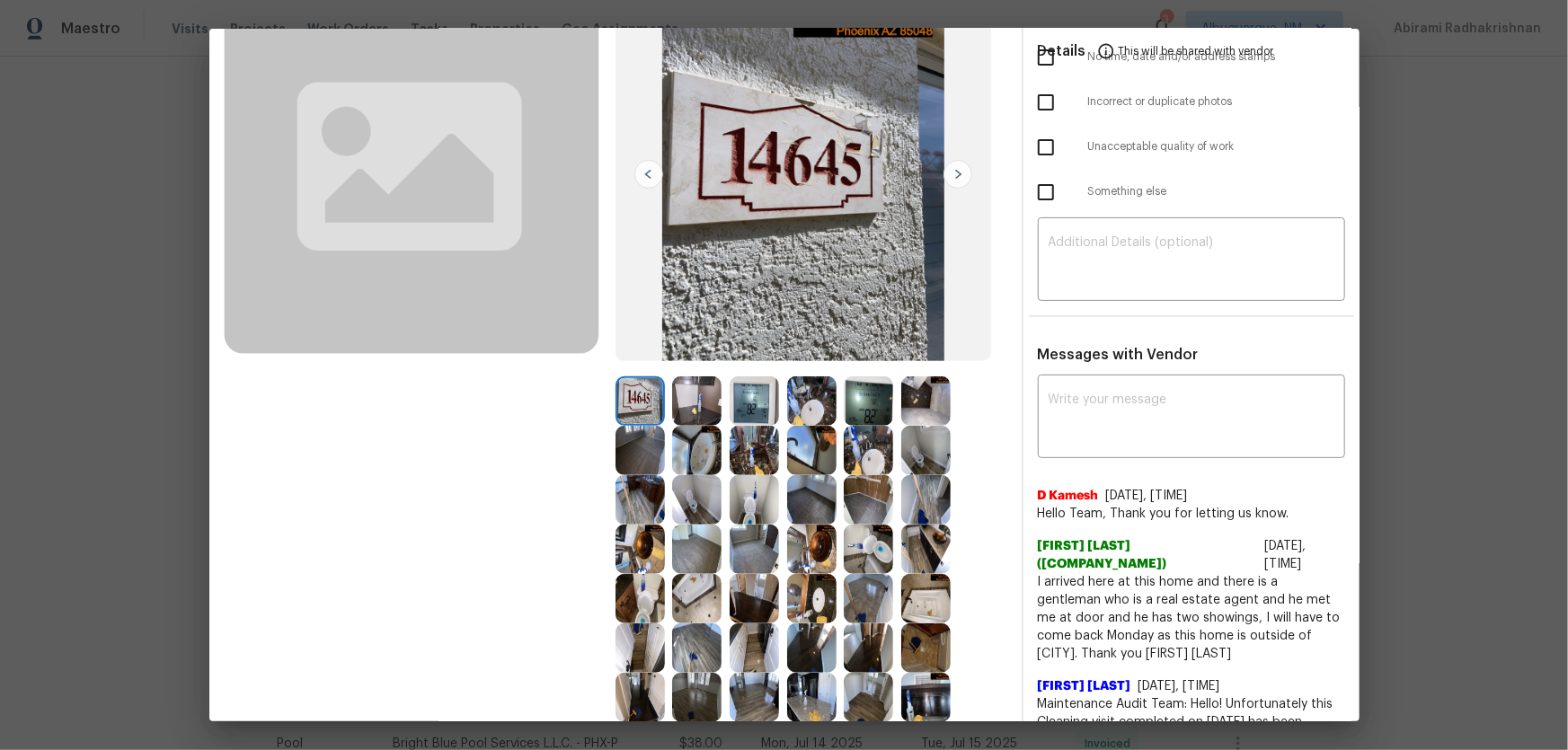 scroll, scrollTop: 244, scrollLeft: 0, axis: vertical 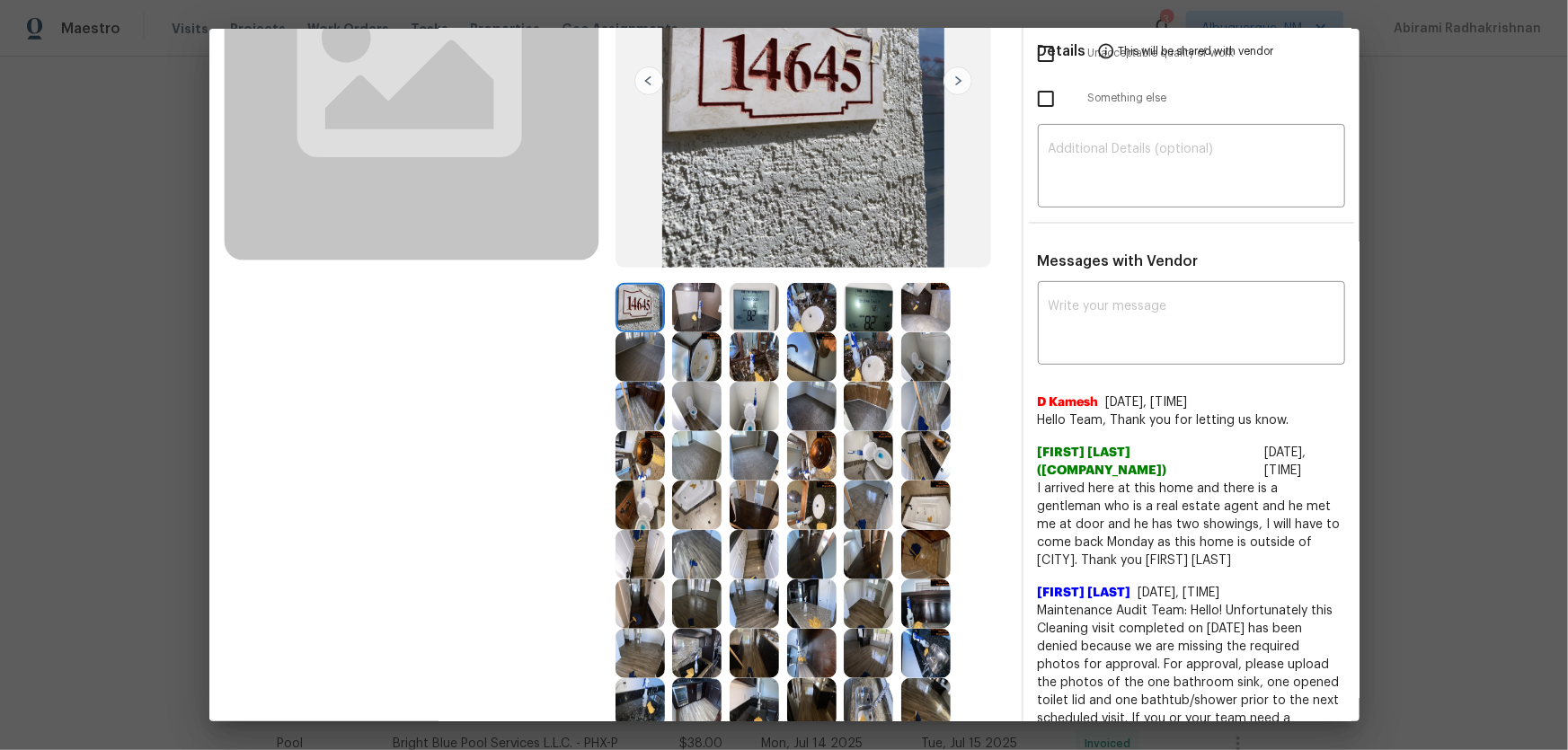click at bounding box center [640, 505] 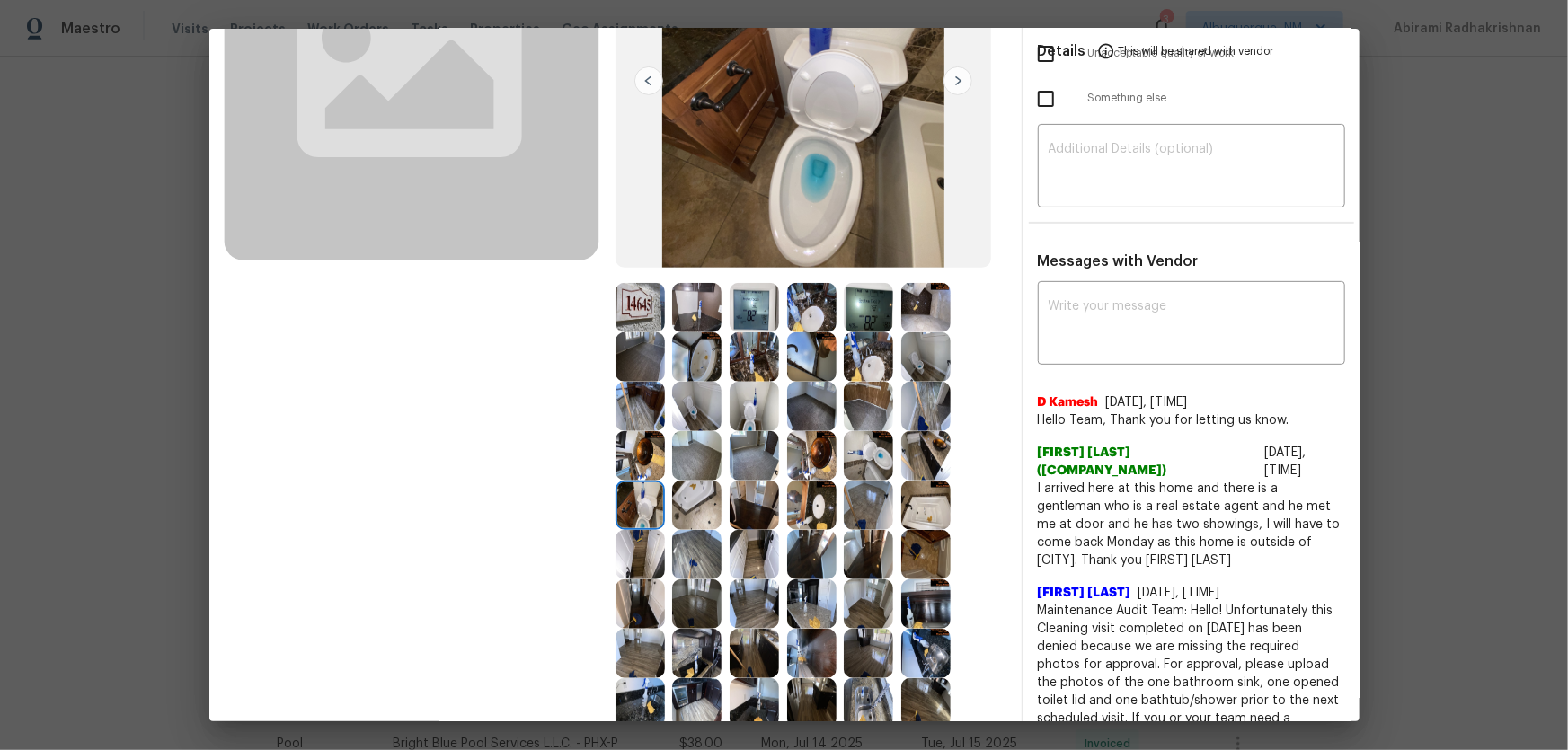 click at bounding box center (754, 406) 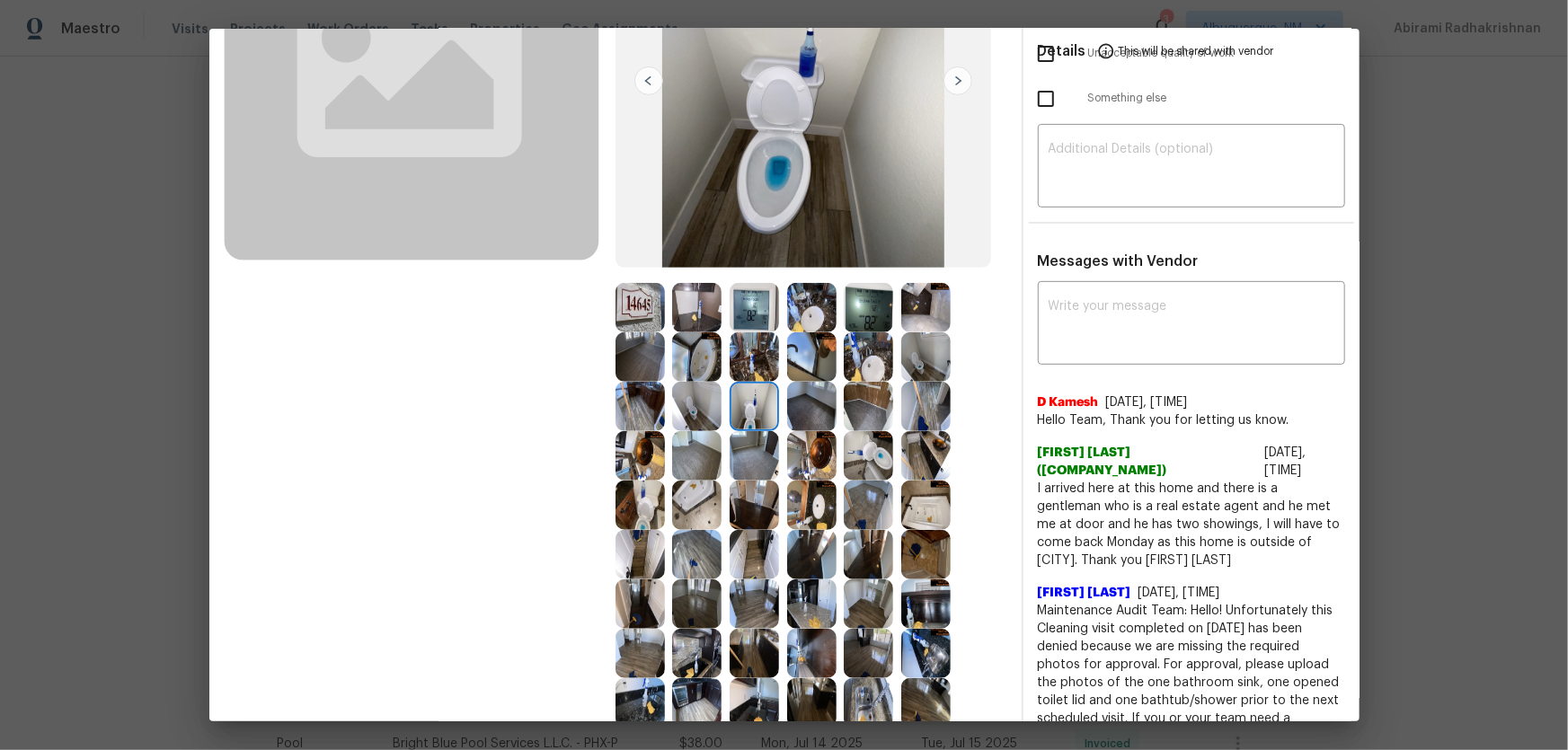 click at bounding box center [868, 455] 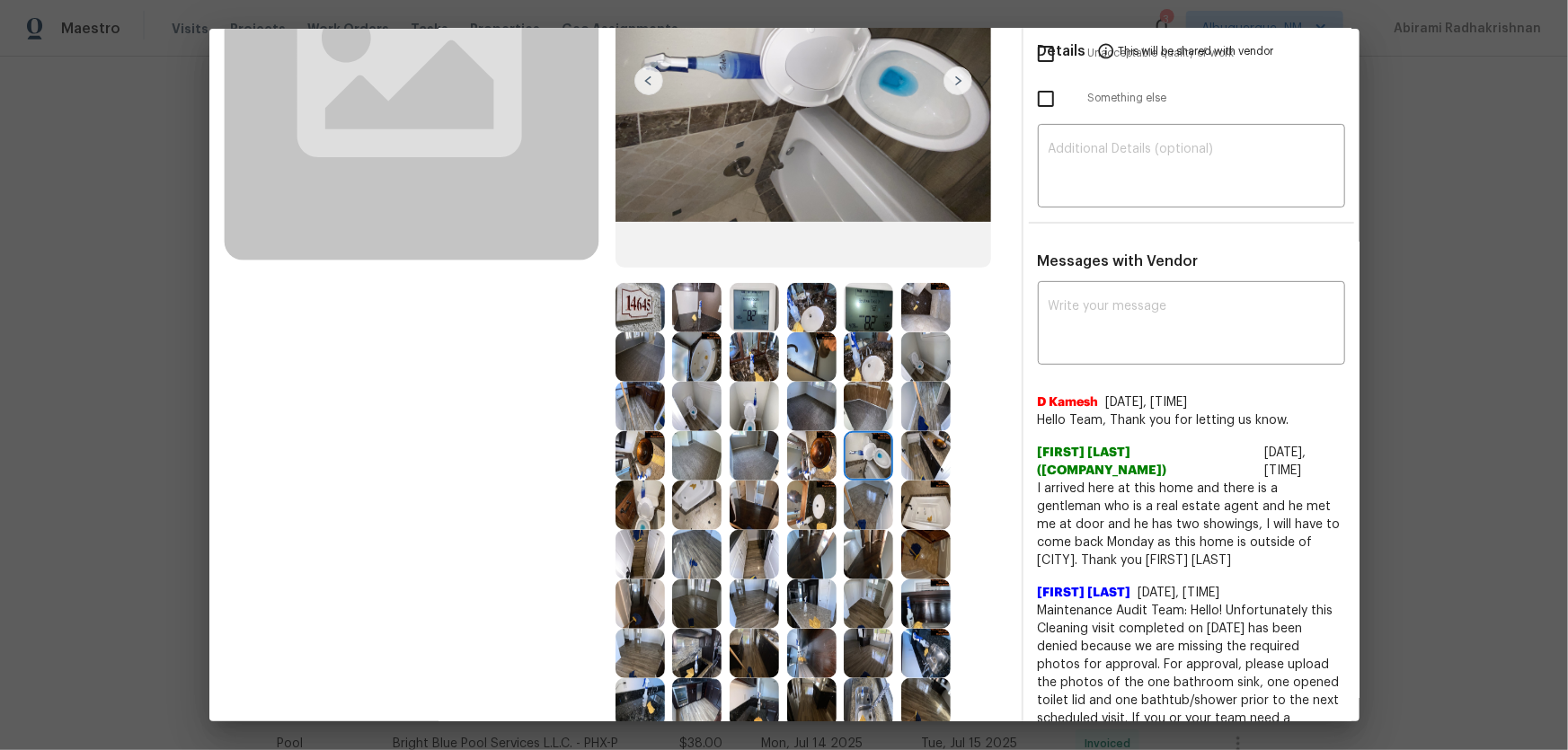 click at bounding box center (811, 505) 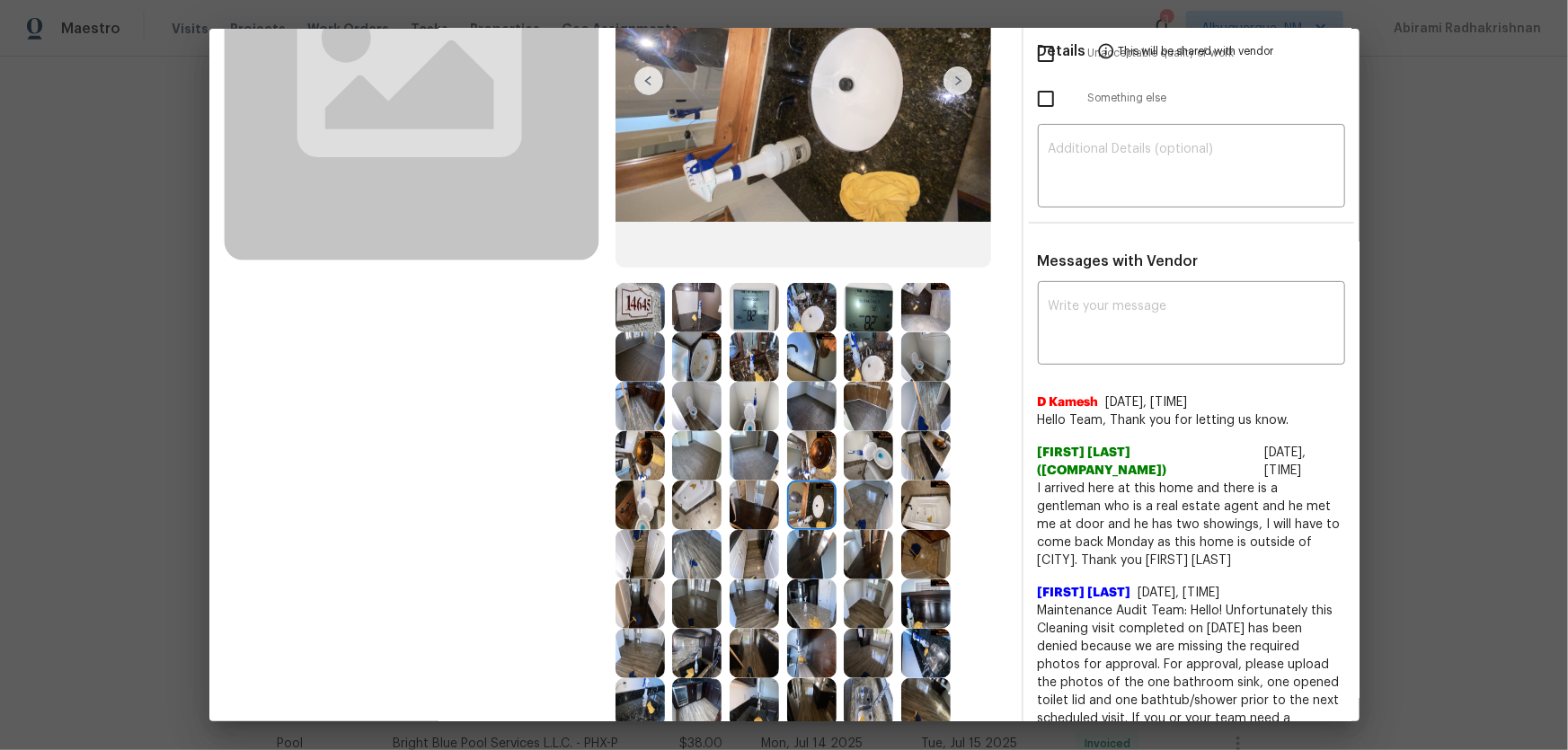 click at bounding box center [811, 455] 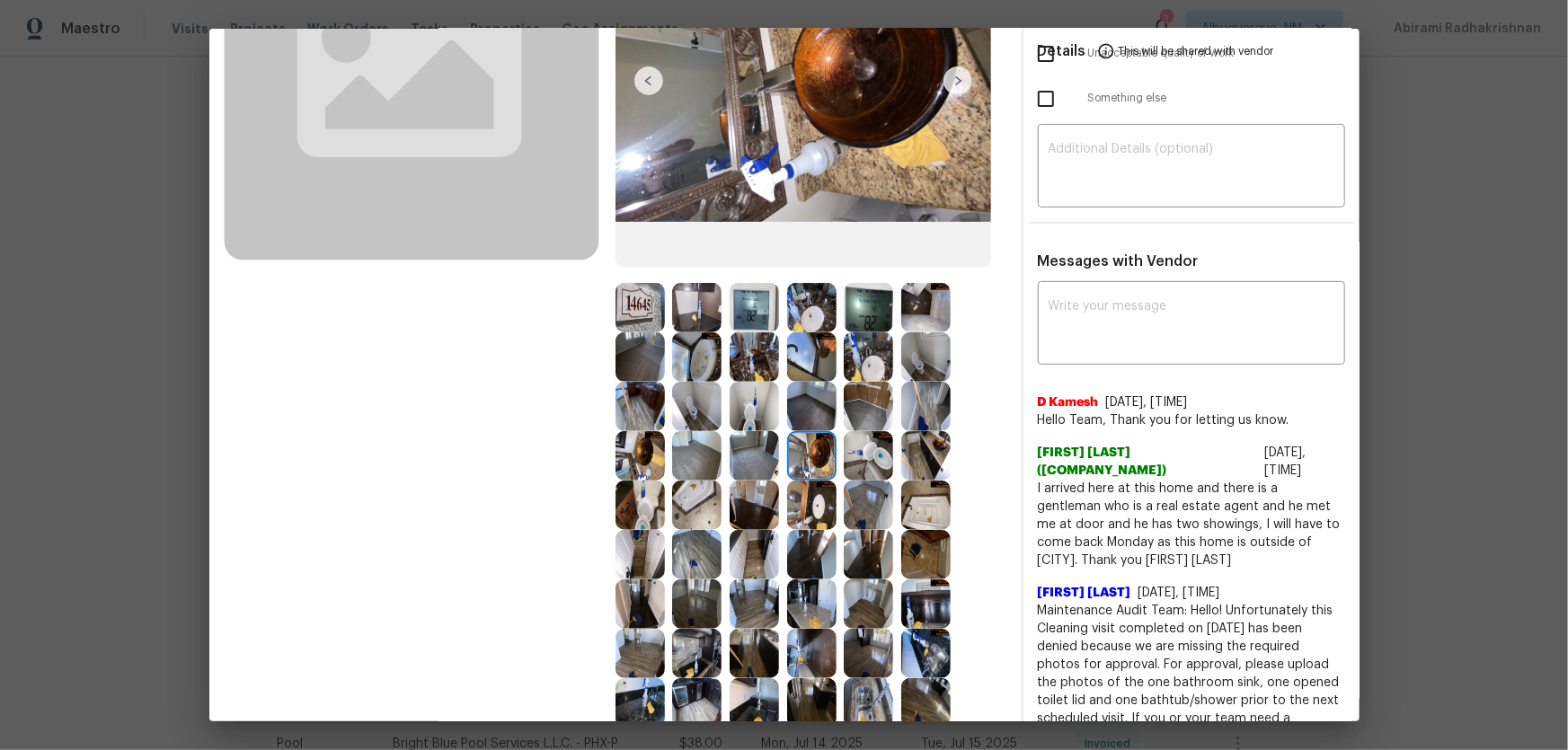click at bounding box center [640, 455] 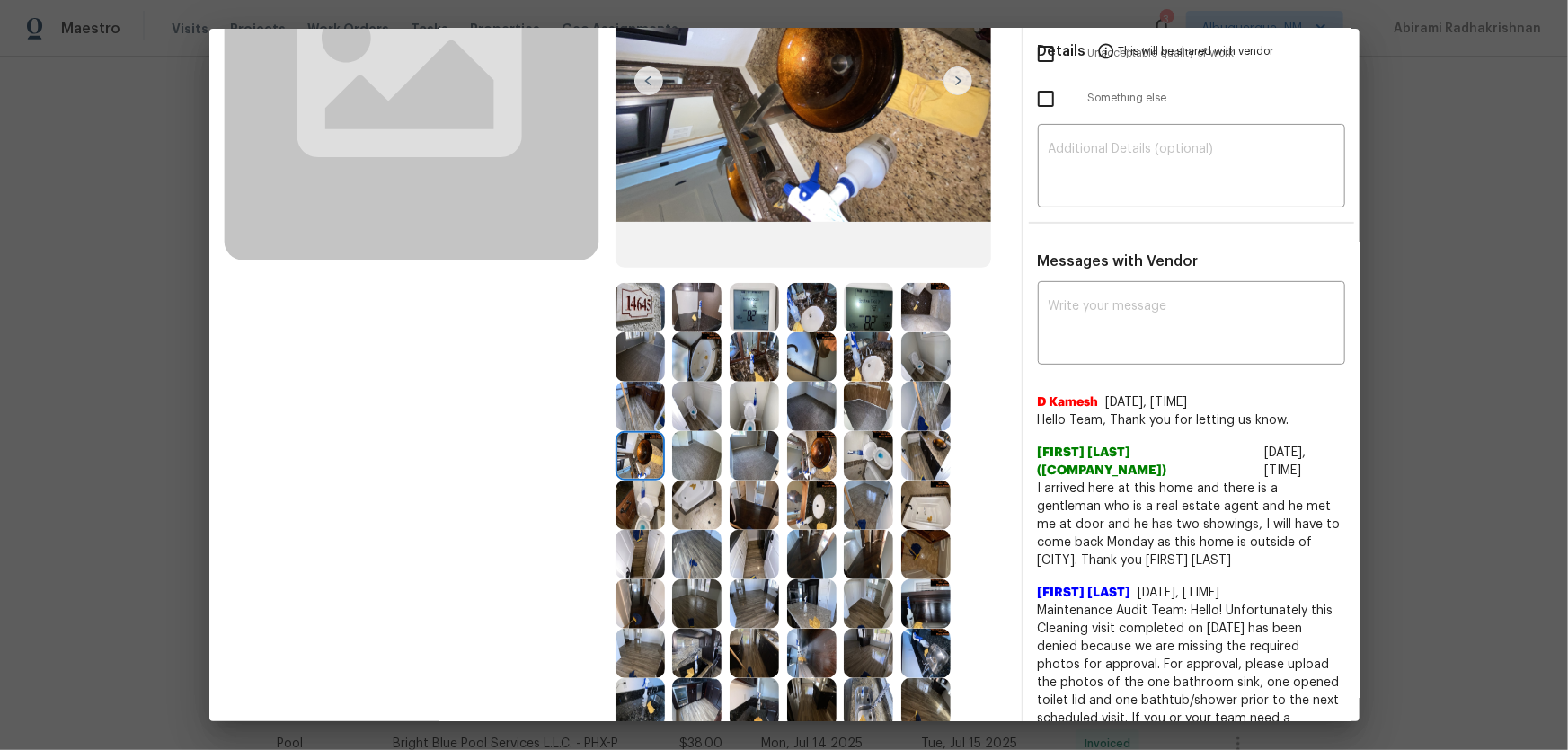 click at bounding box center (696, 357) 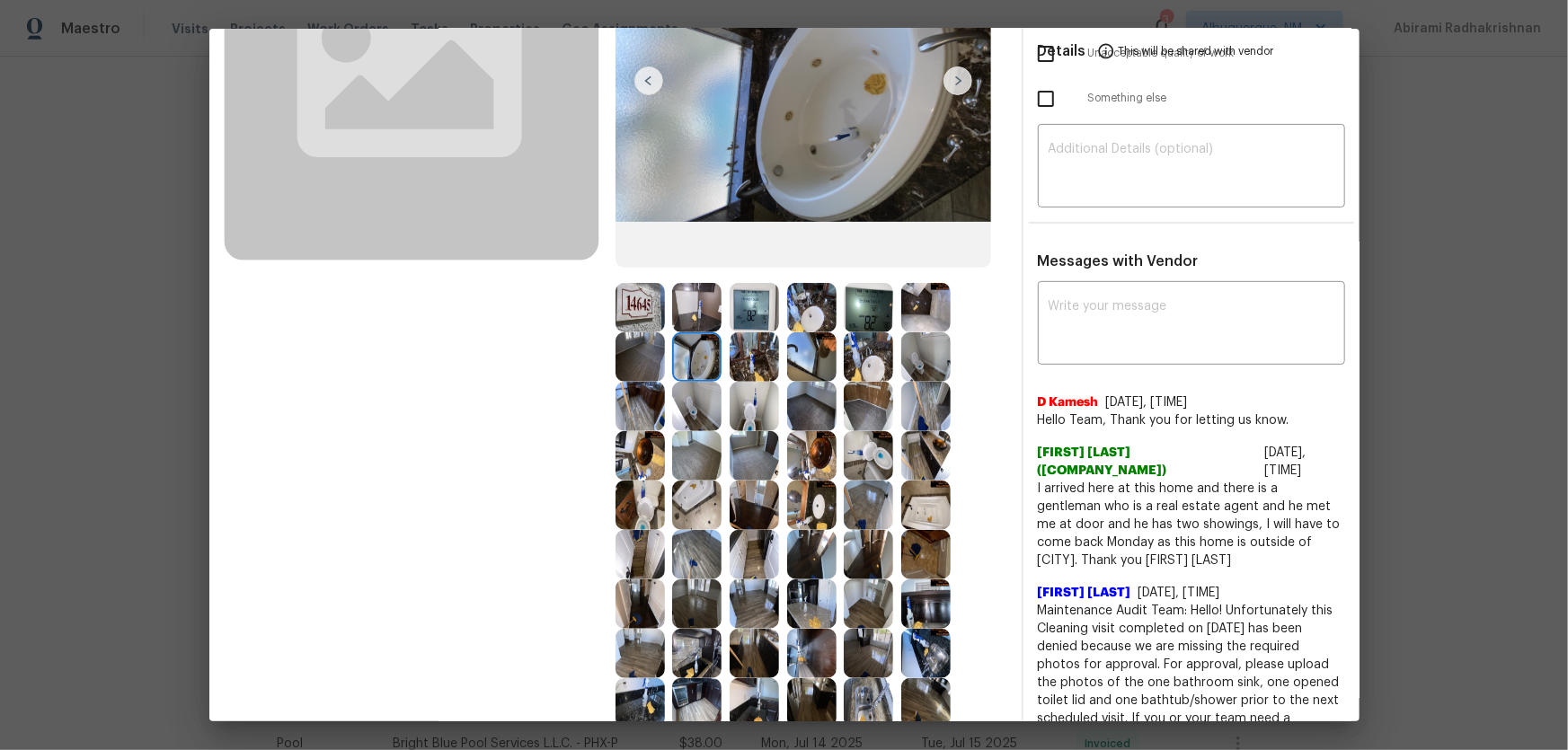 click at bounding box center [696, 505] 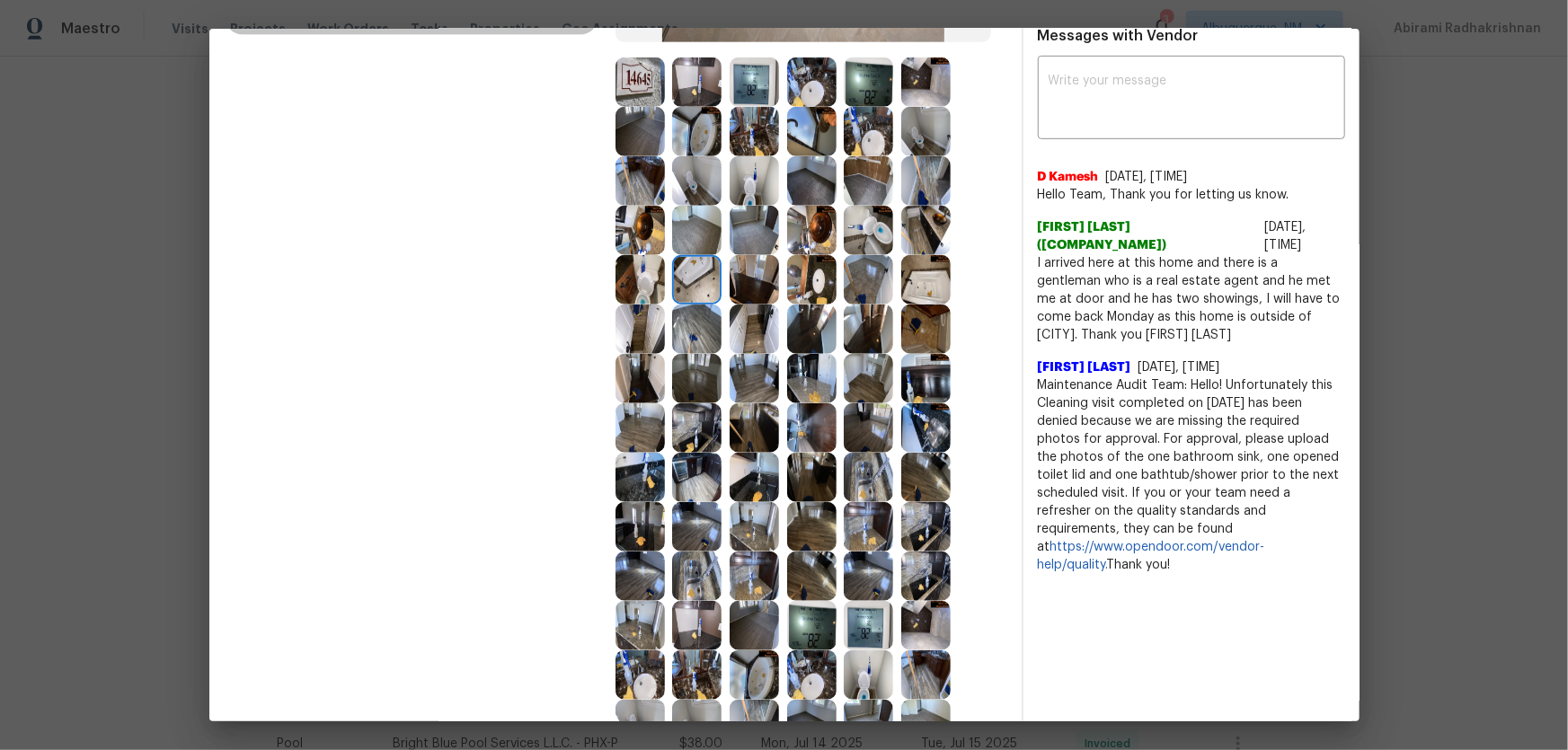 scroll, scrollTop: 490, scrollLeft: 0, axis: vertical 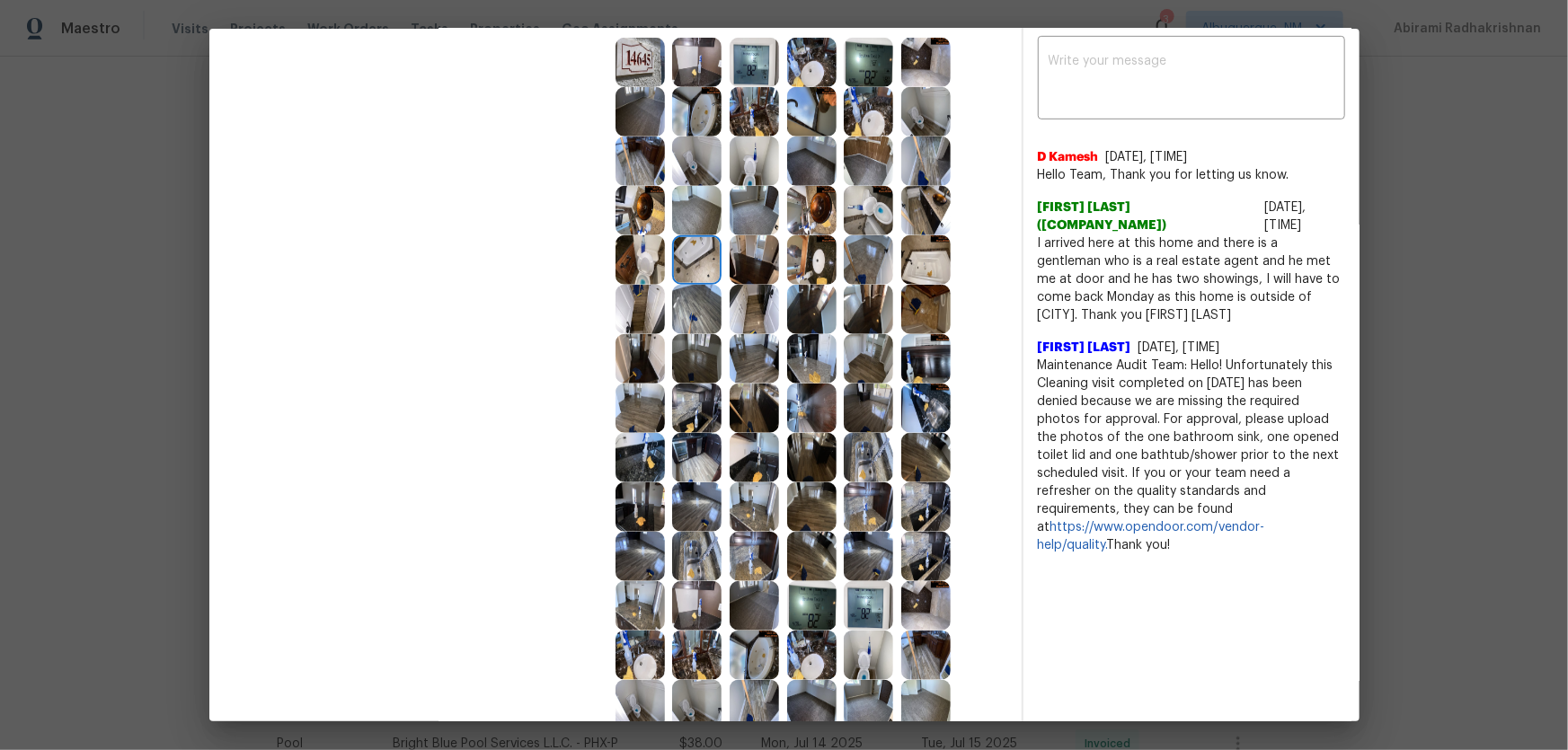 click at bounding box center [926, 260] 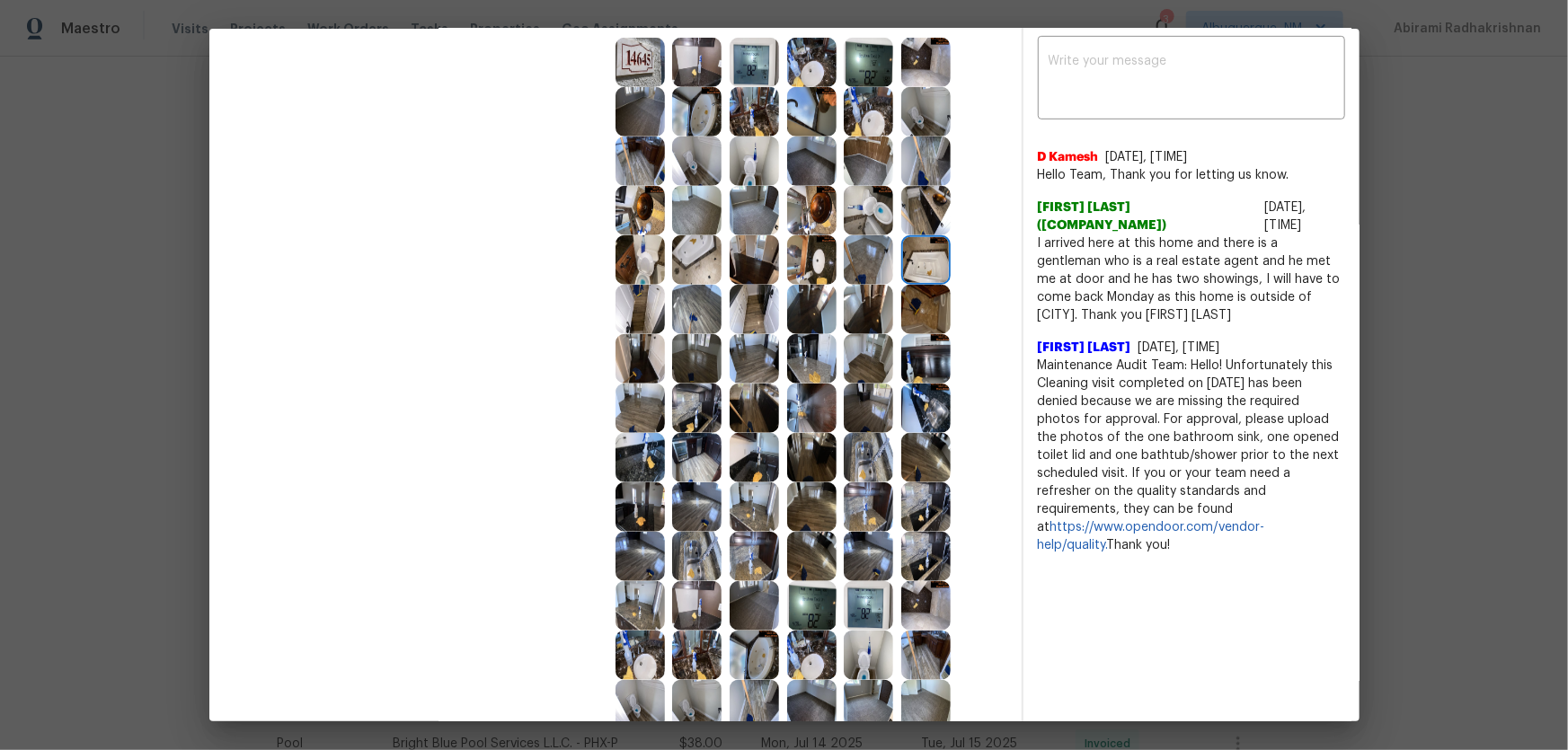 click at bounding box center (926, 309) 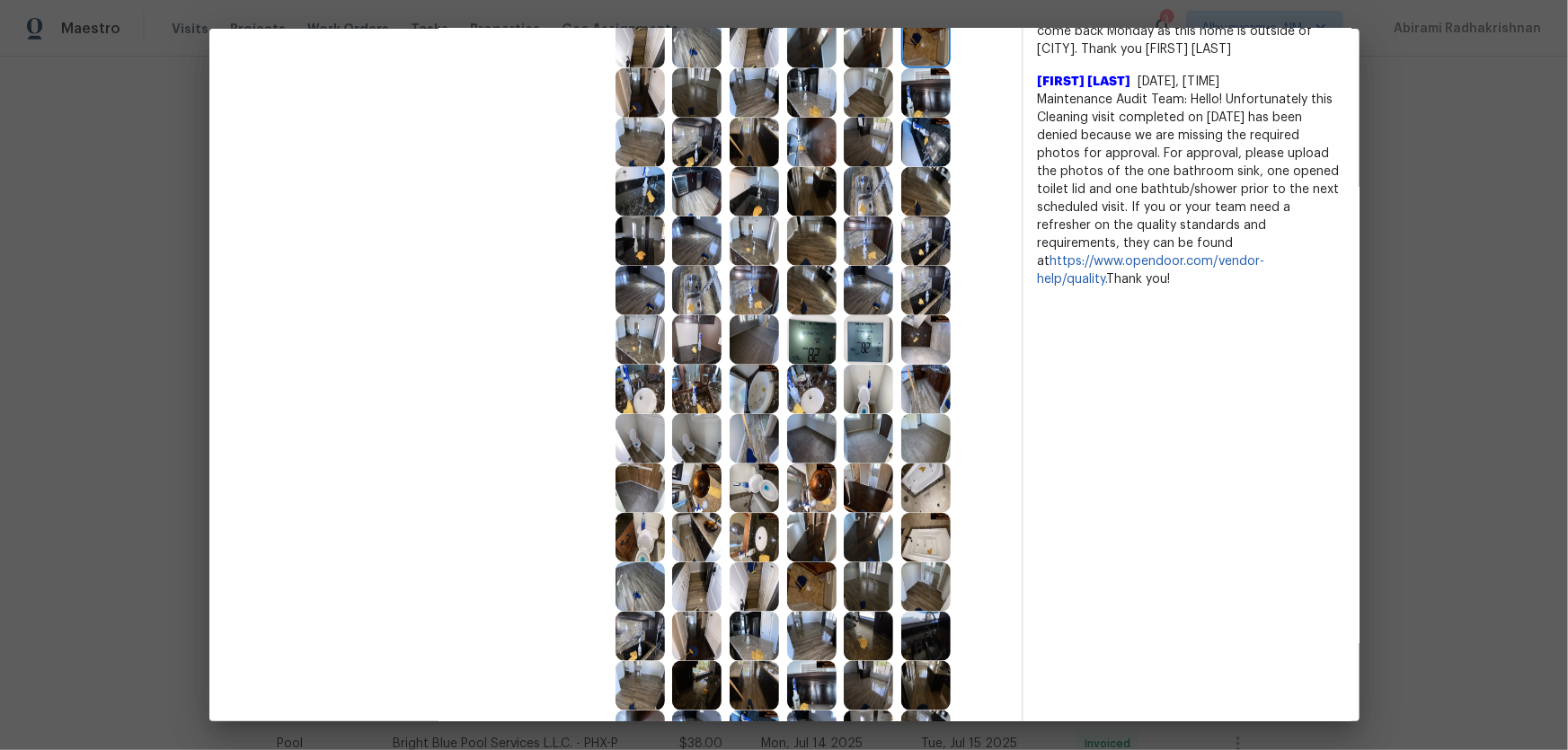 scroll, scrollTop: 816, scrollLeft: 0, axis: vertical 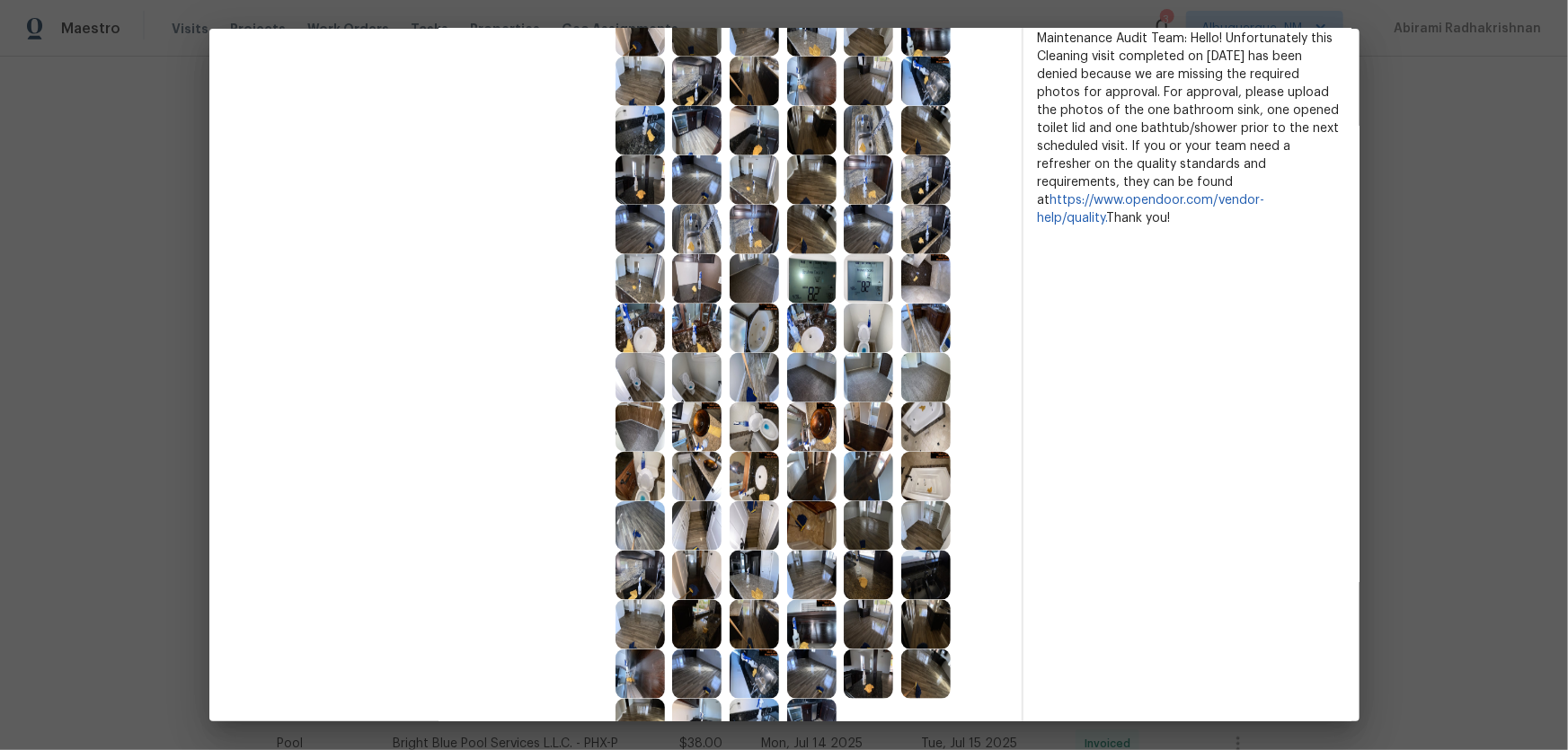 click at bounding box center [811, 377] 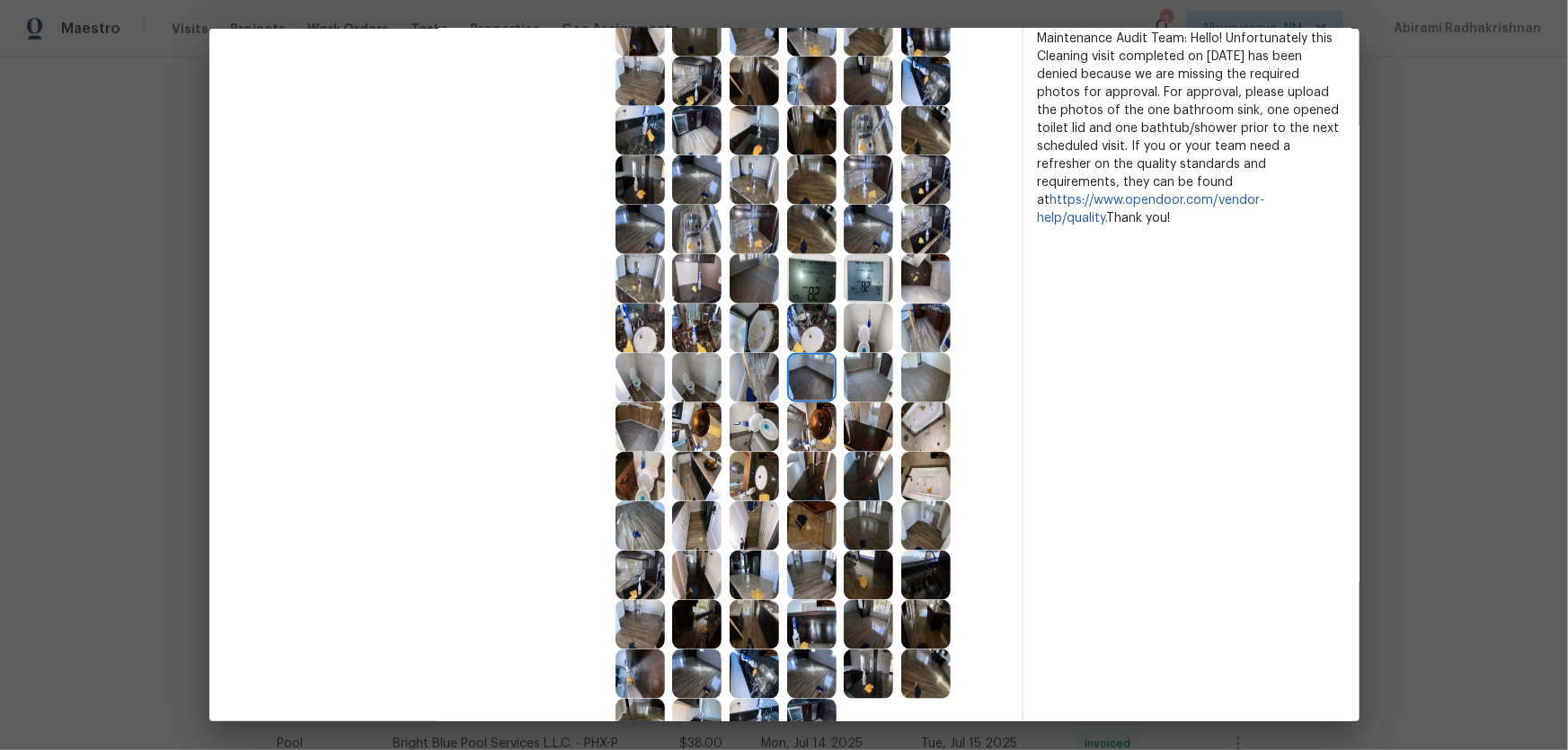 click at bounding box center (868, 377) 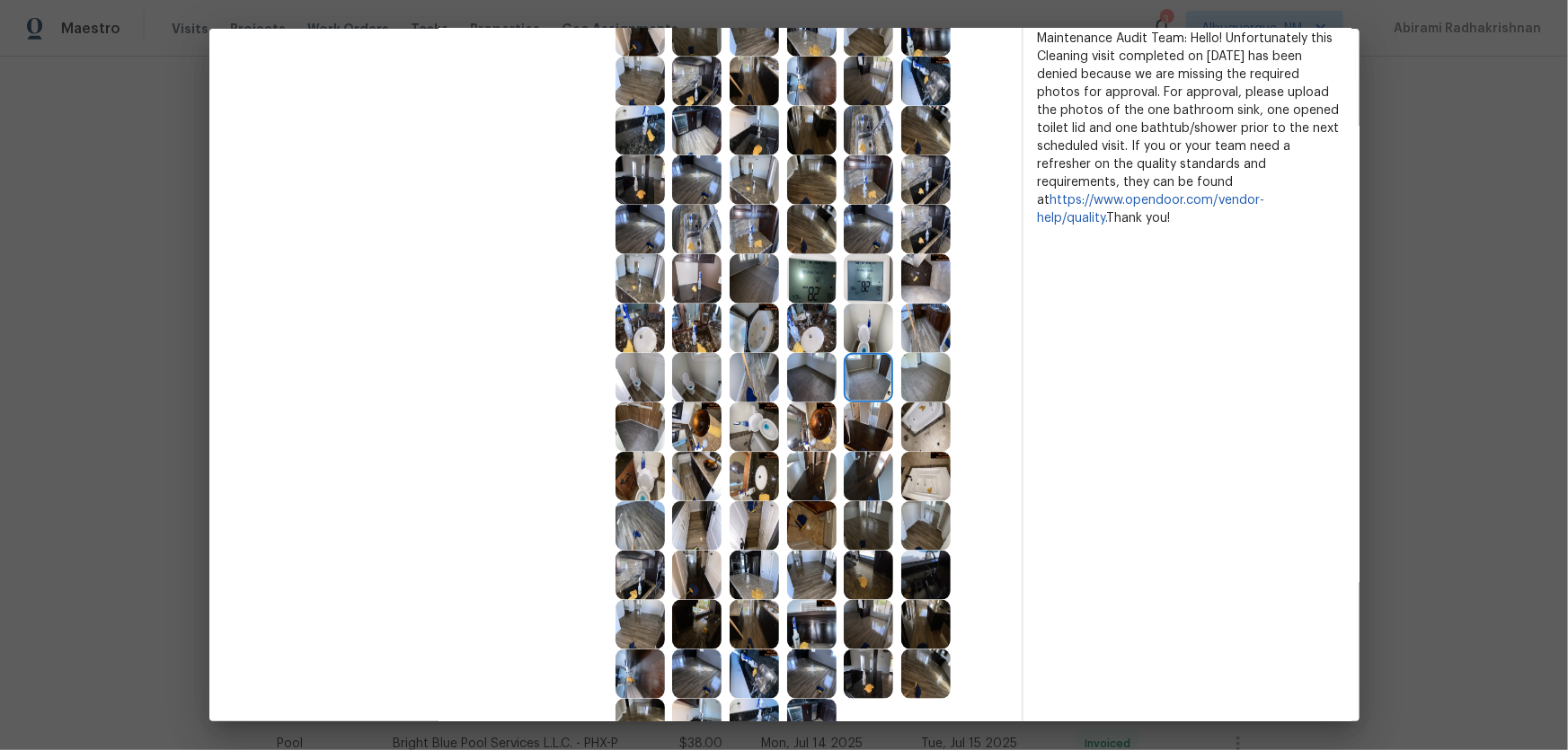 click at bounding box center [926, 377] 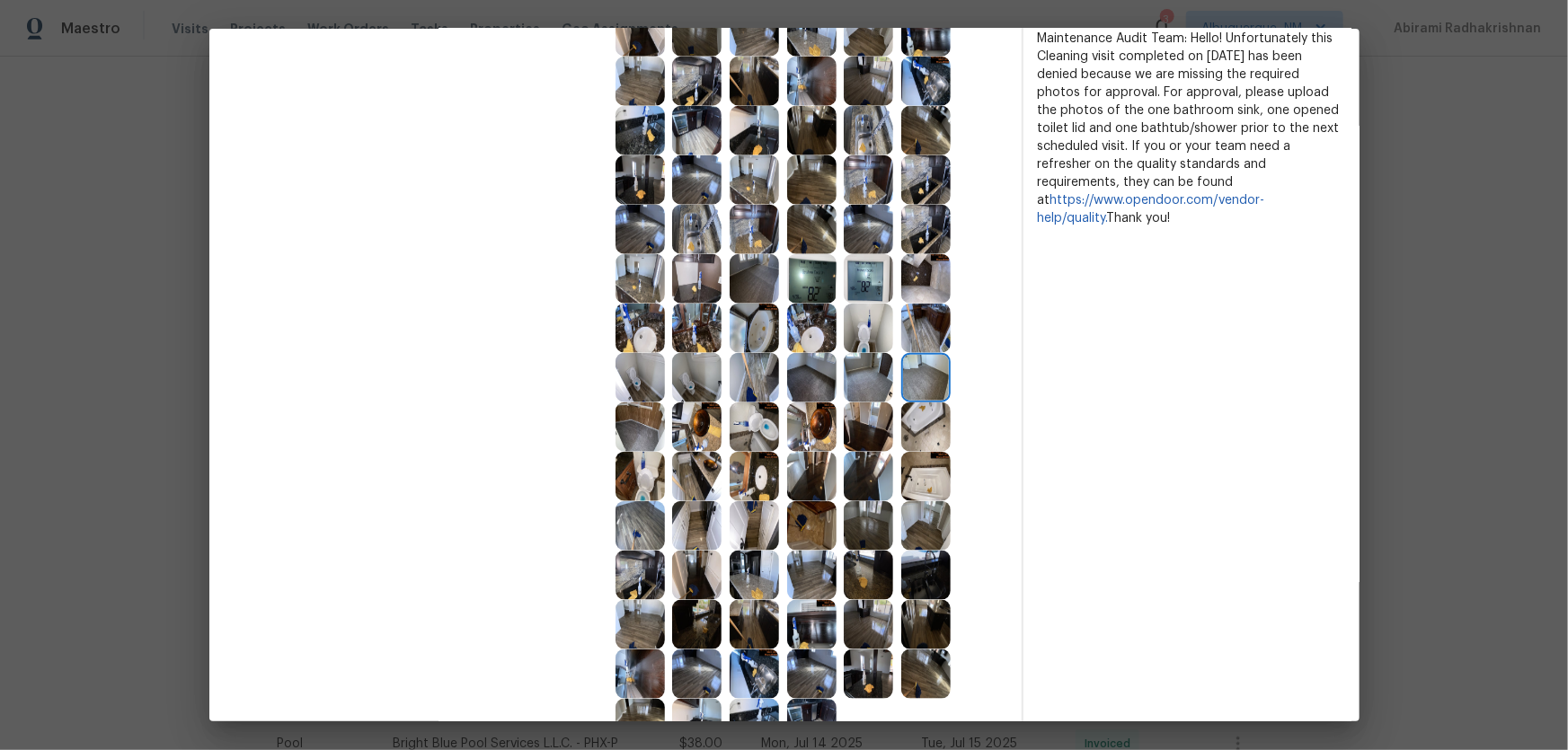 click at bounding box center (640, 427) 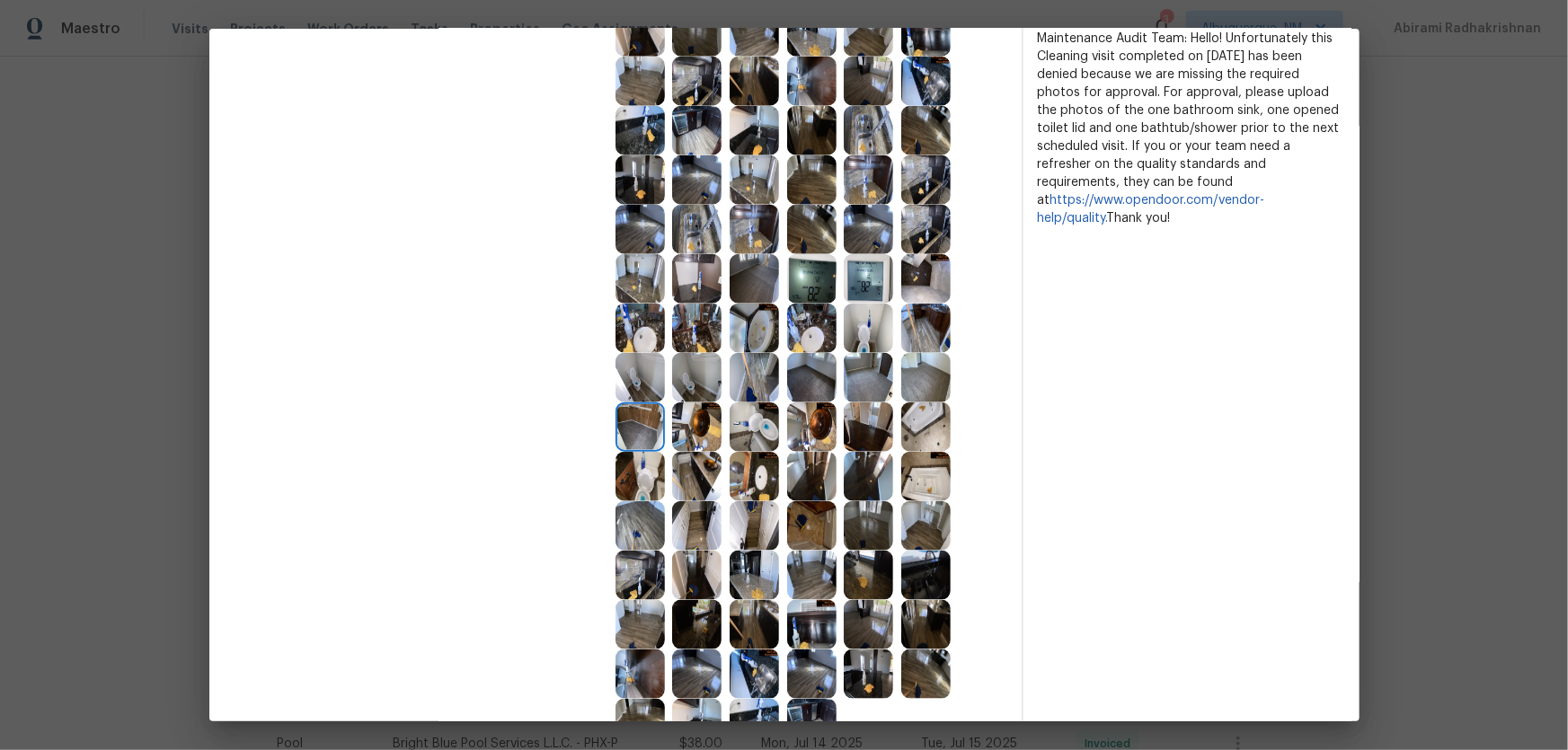 click at bounding box center (754, 278) 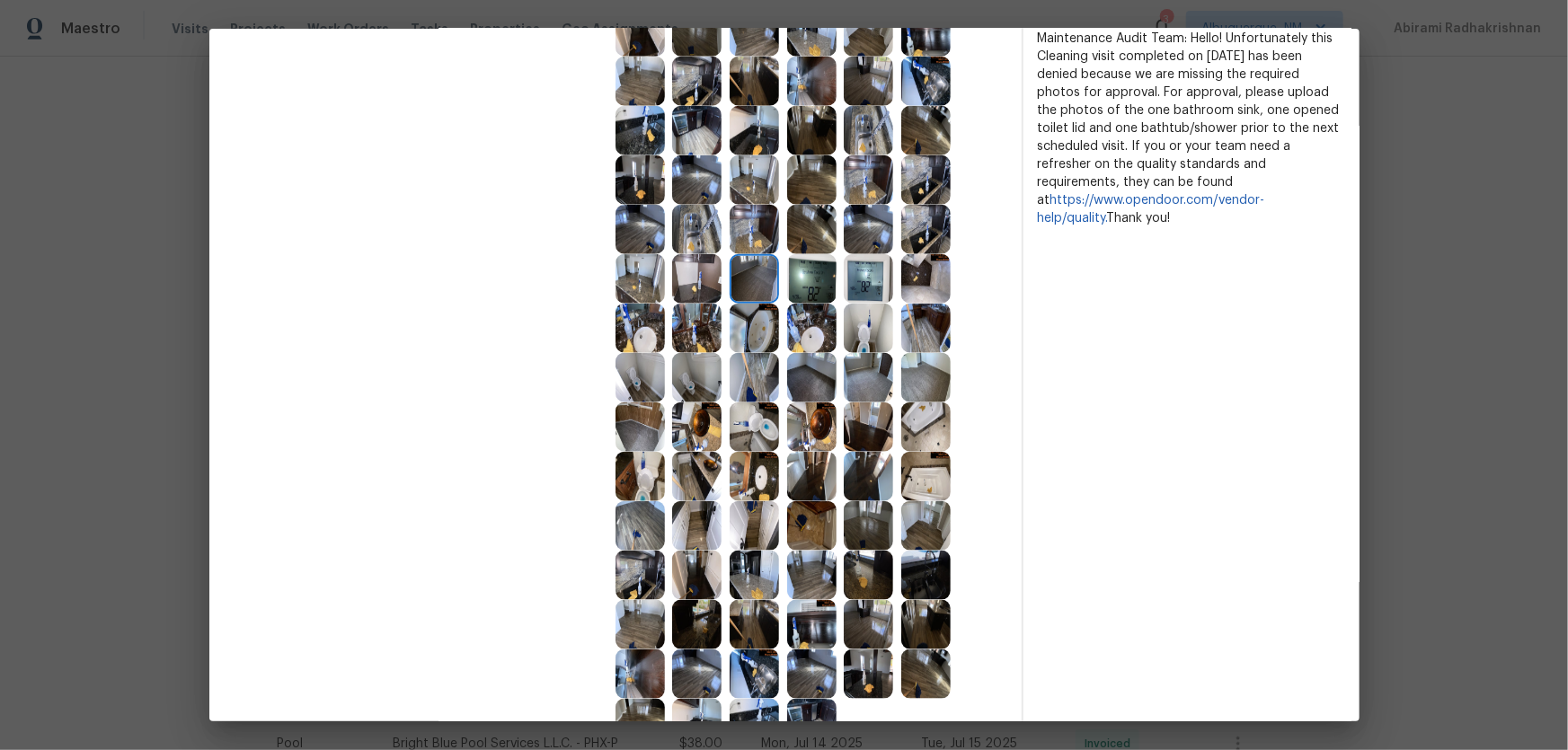 click at bounding box center (811, 278) 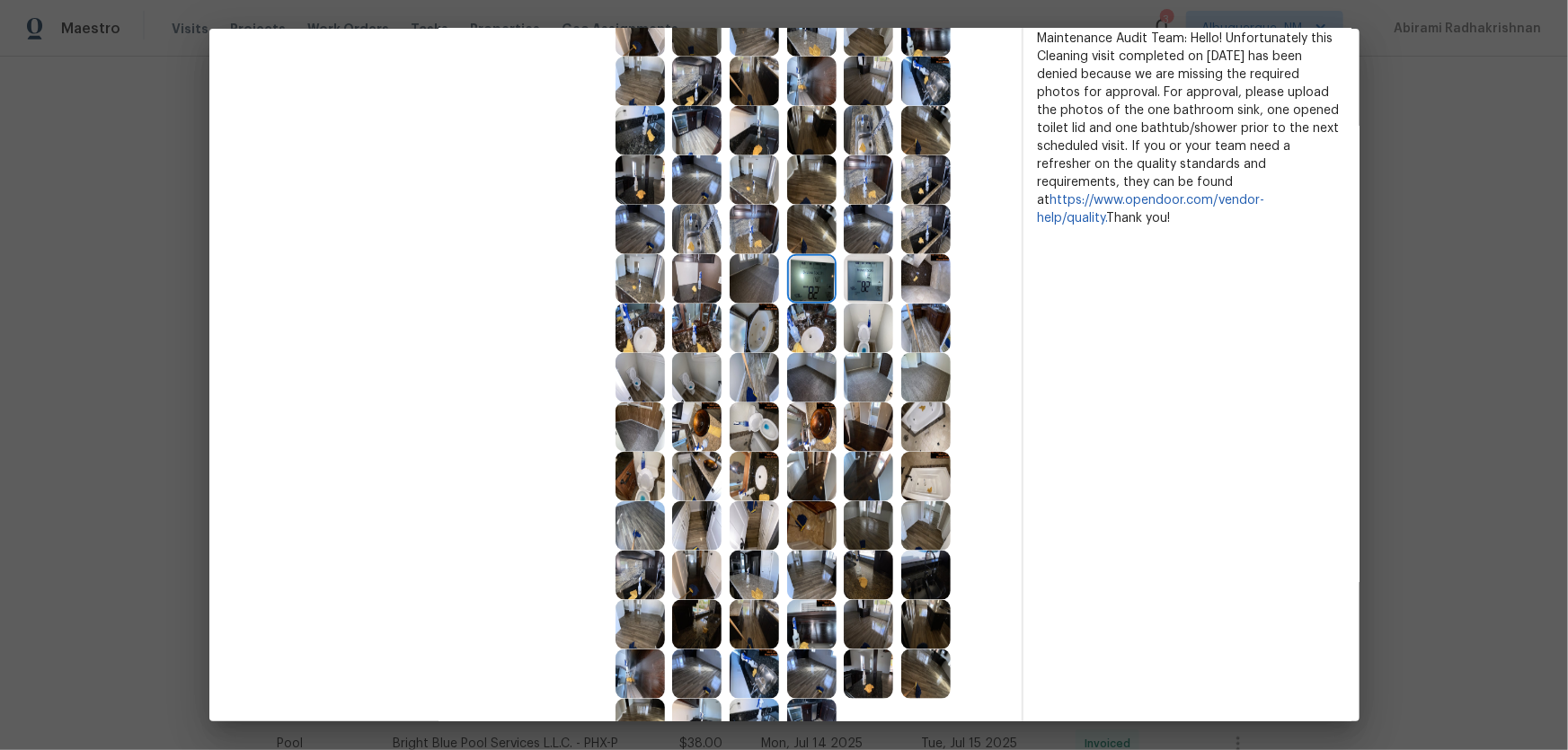 click at bounding box center [868, 278] 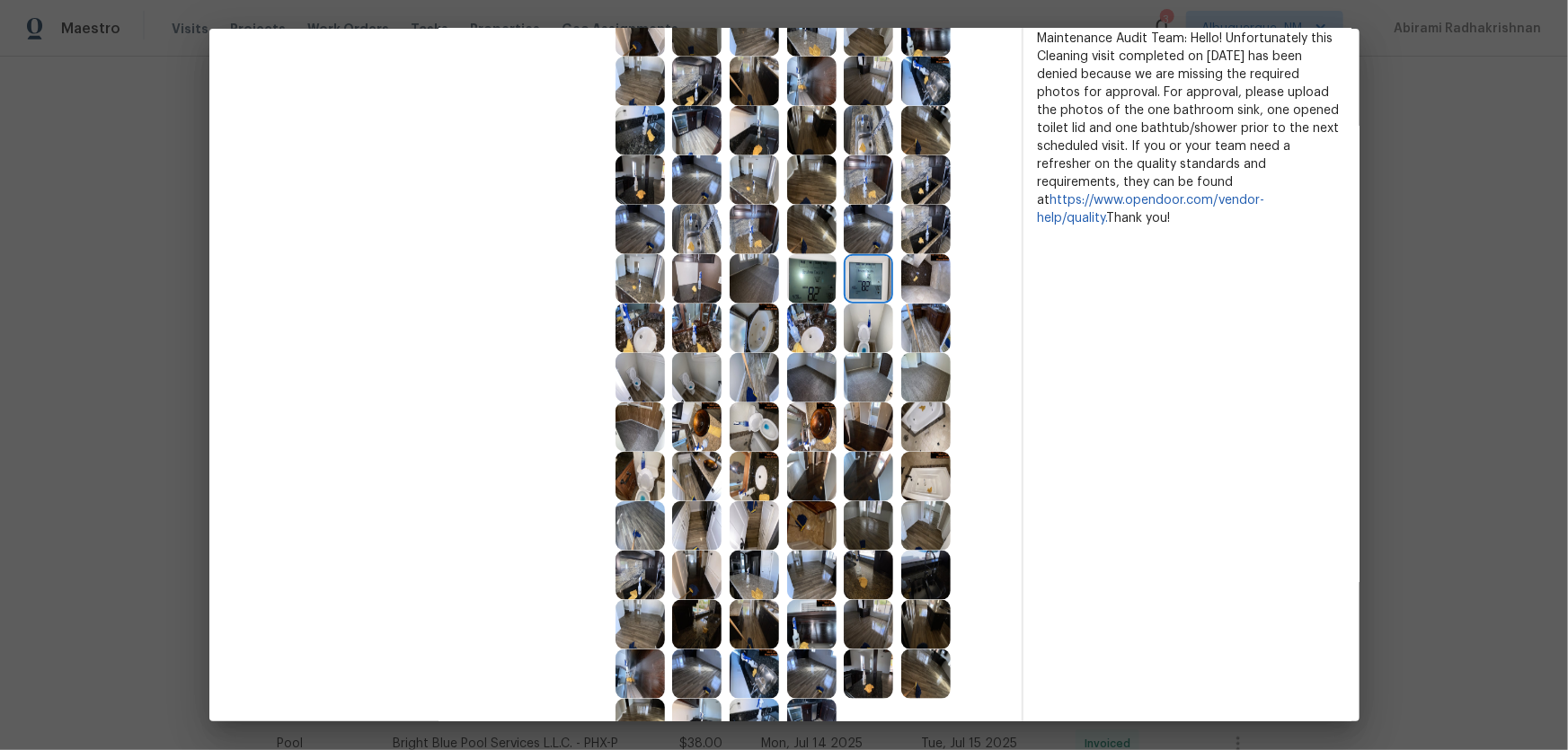 click at bounding box center [926, 278] 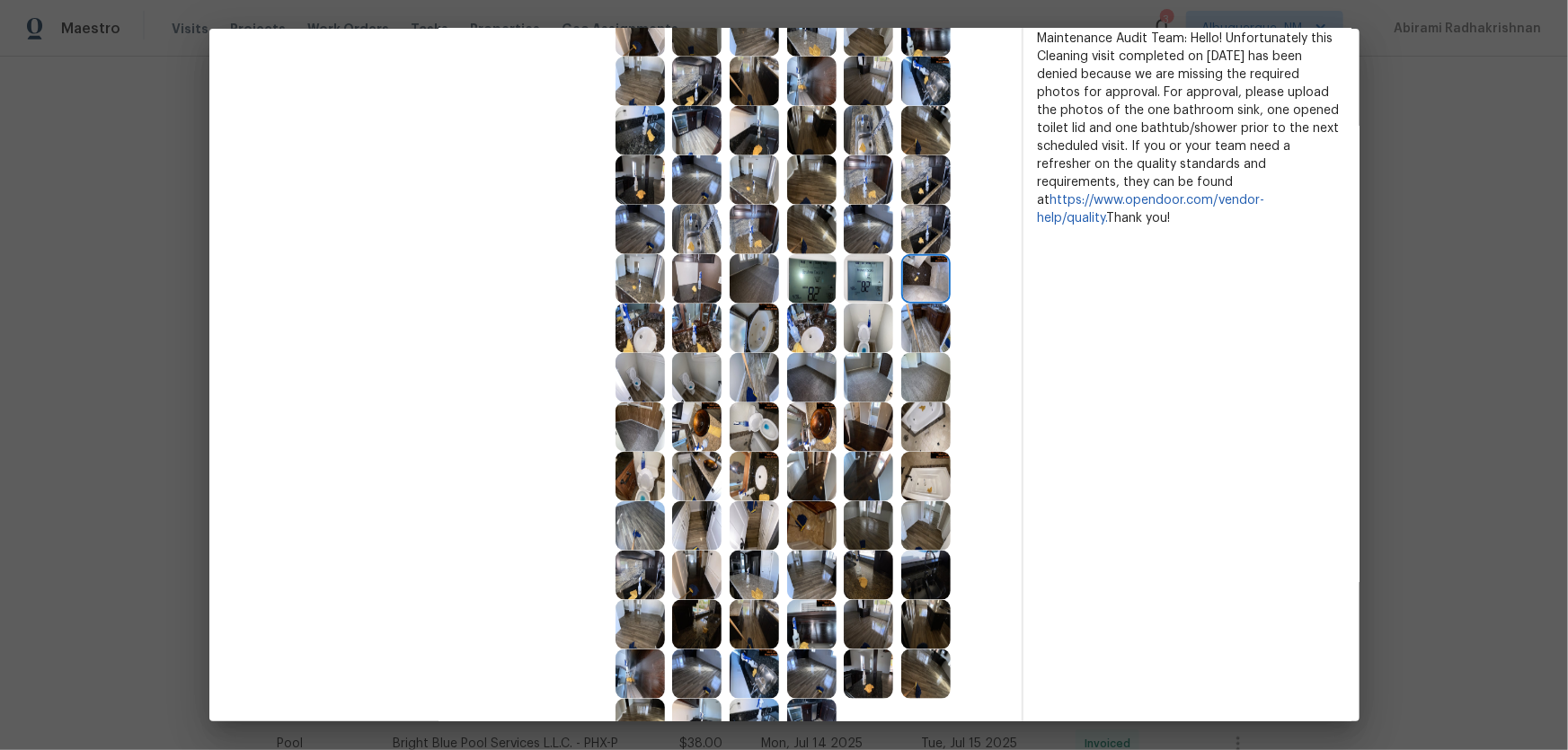 click at bounding box center [926, 229] 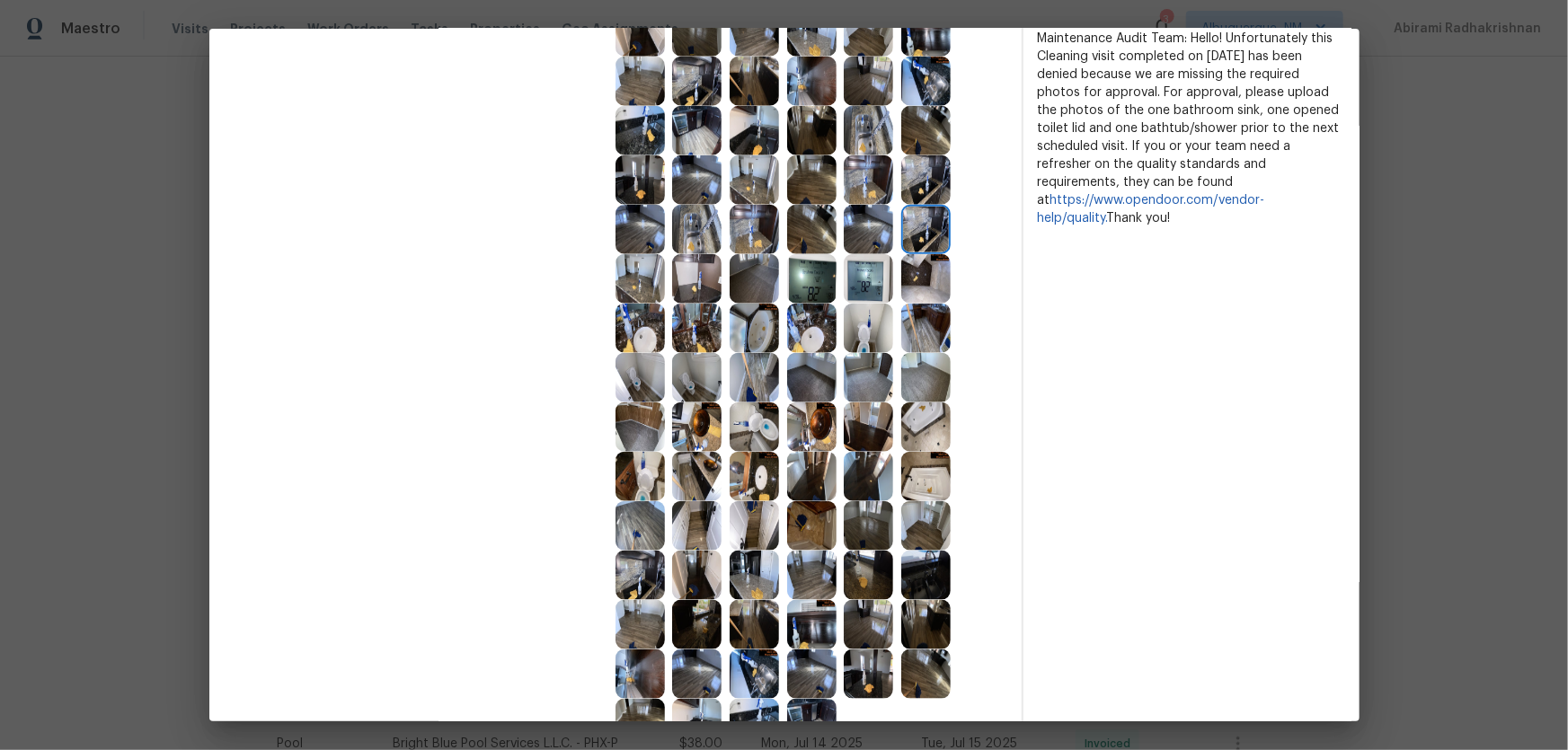 click at bounding box center [696, 229] 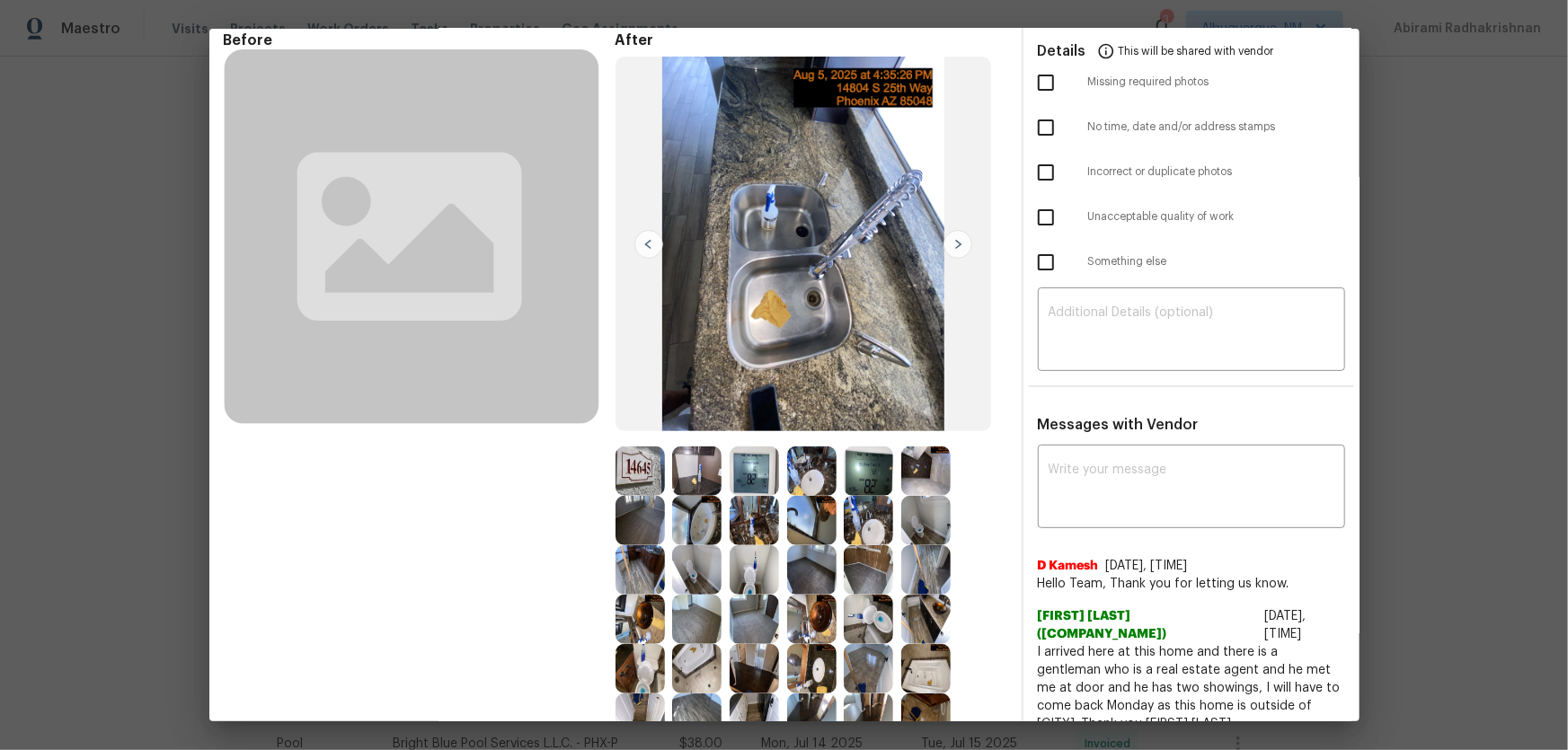 click at bounding box center [754, 471] 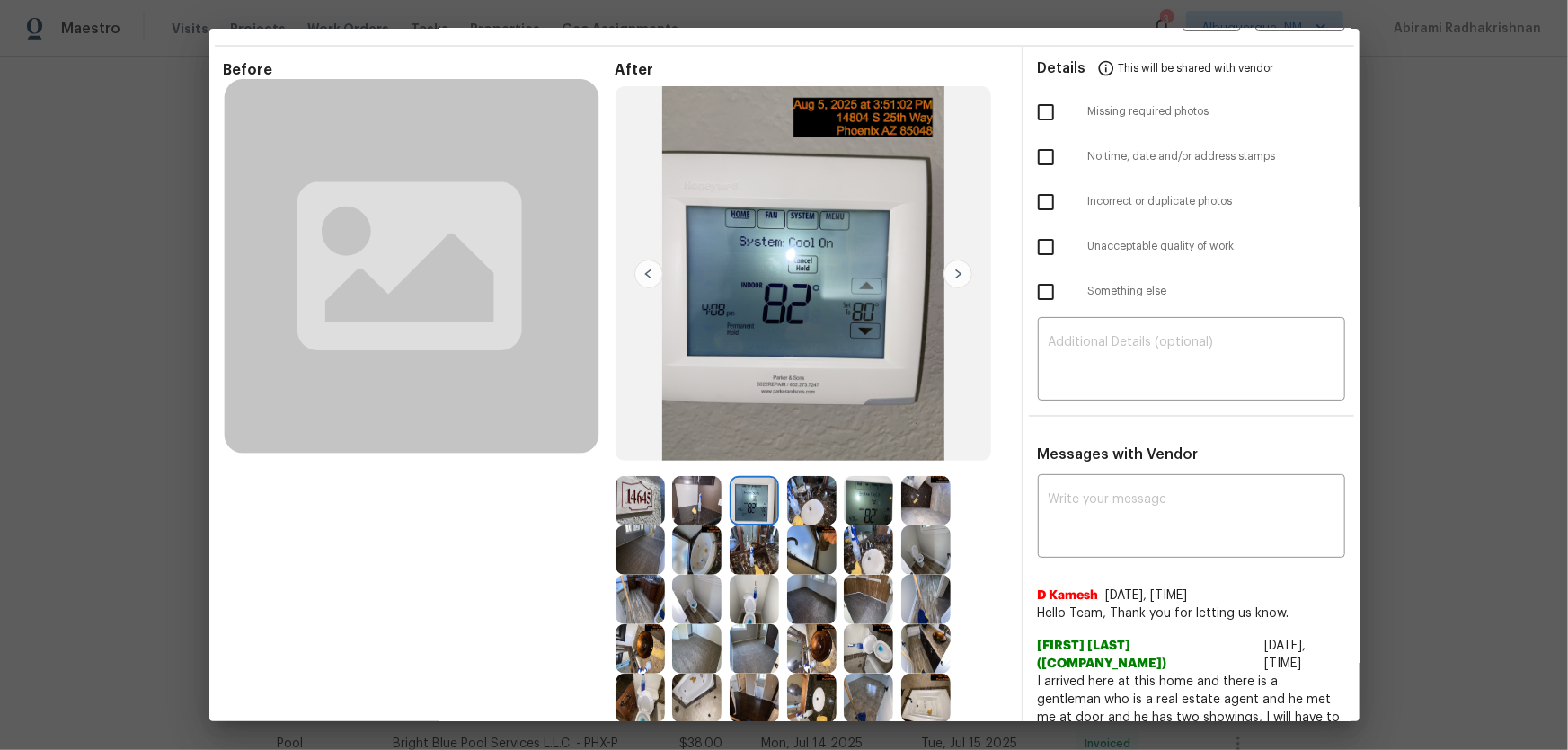 scroll, scrollTop: 0, scrollLeft: 0, axis: both 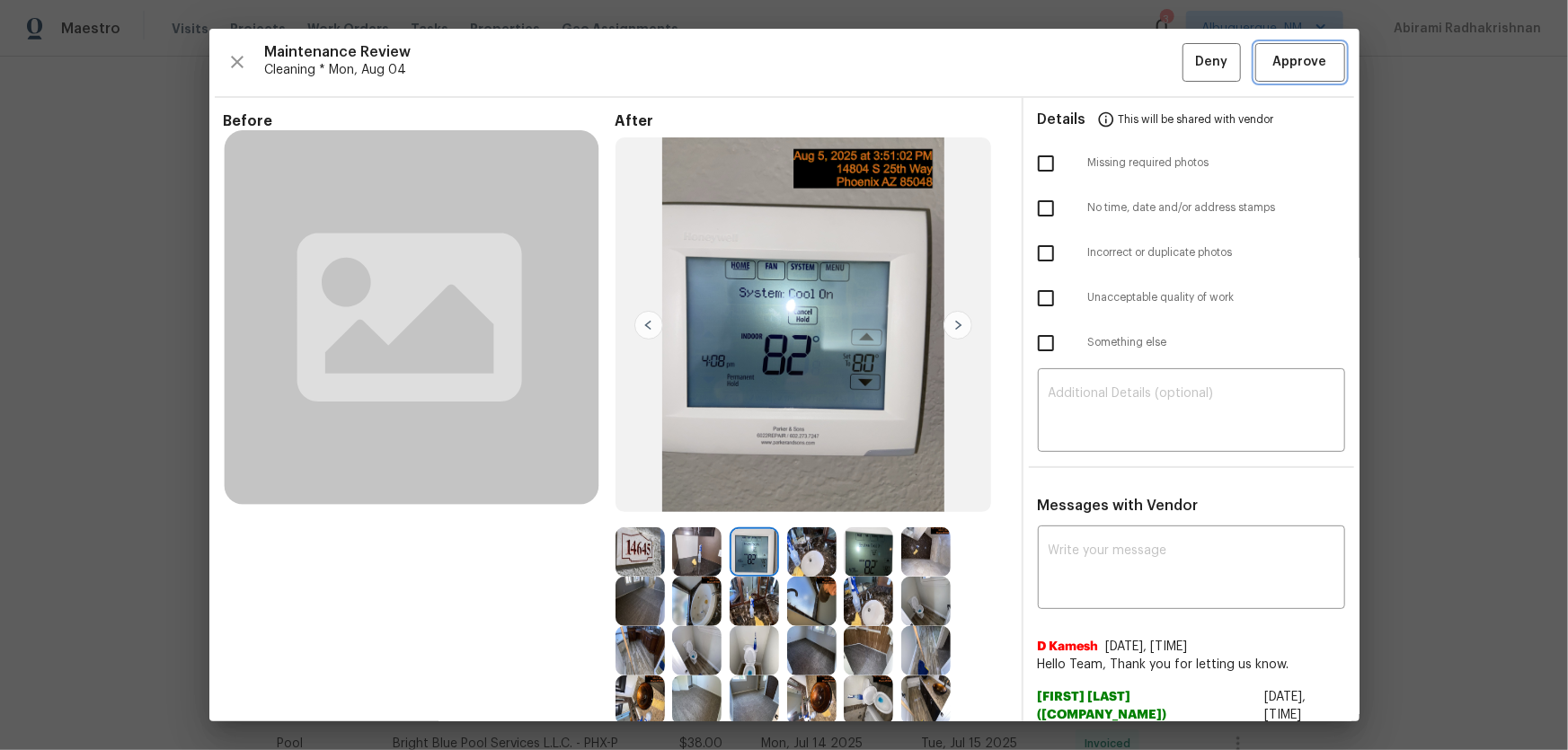 click on "Approve" at bounding box center [1300, 62] 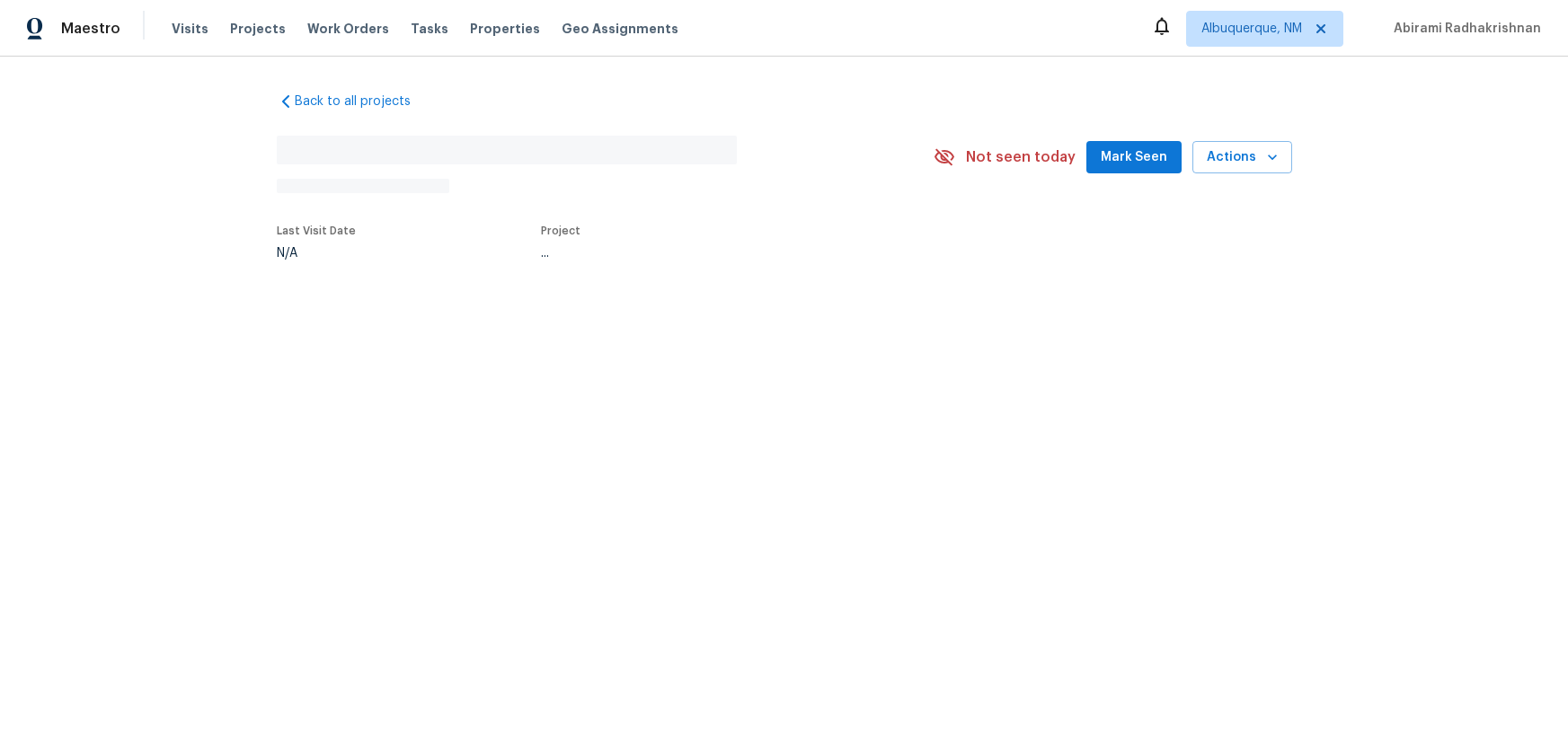 scroll, scrollTop: 0, scrollLeft: 0, axis: both 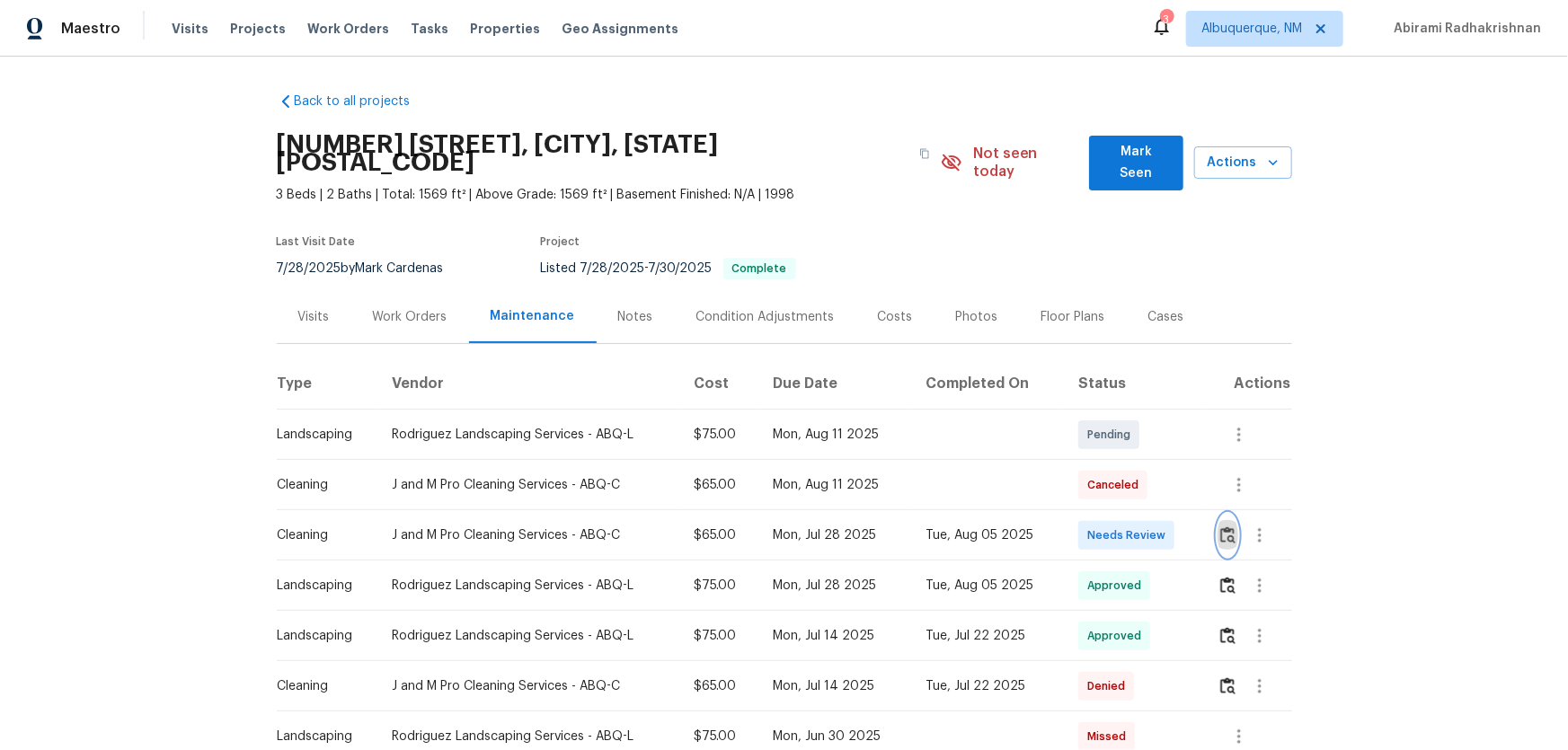 click at bounding box center (1227, 534) 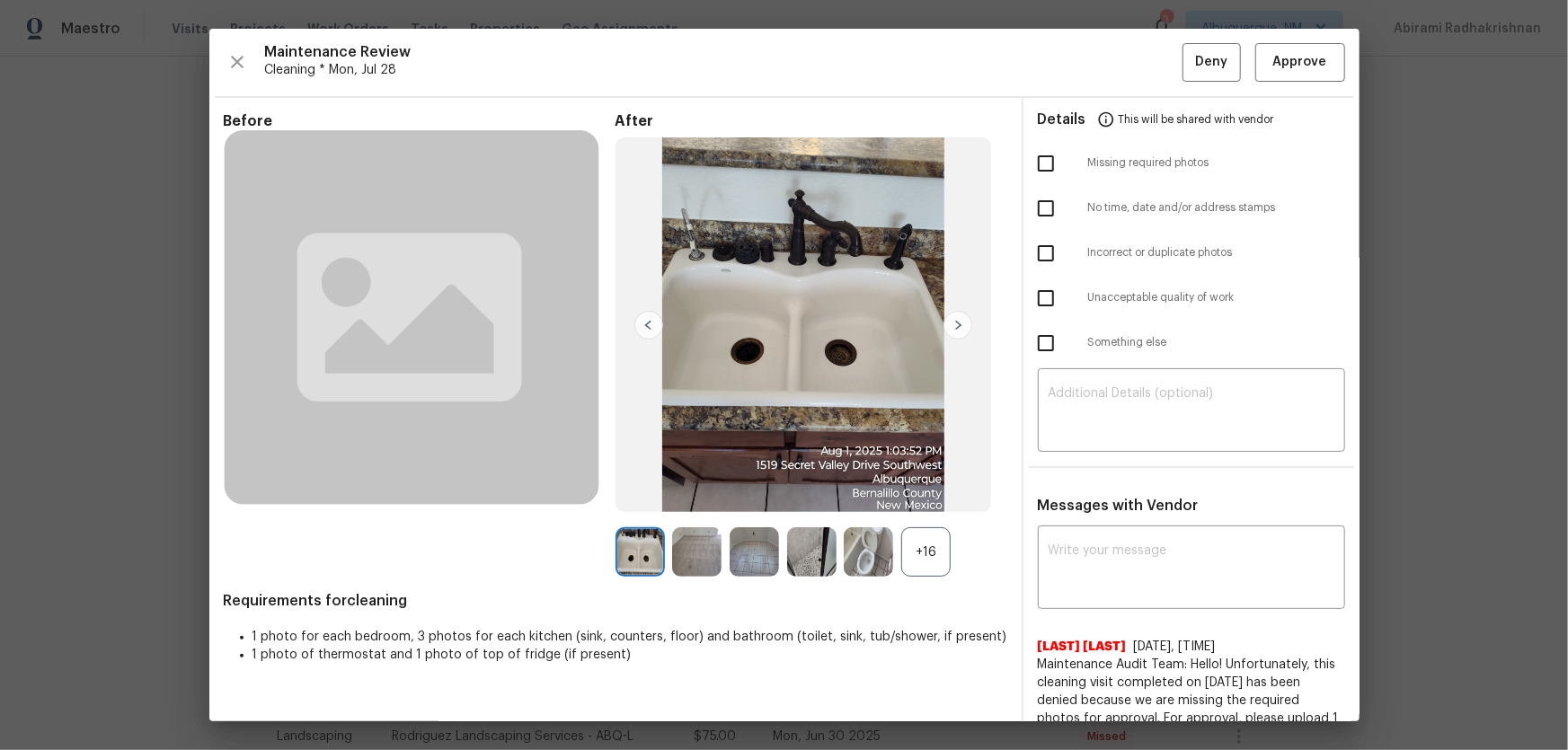 click on "+16" at bounding box center [926, 551] 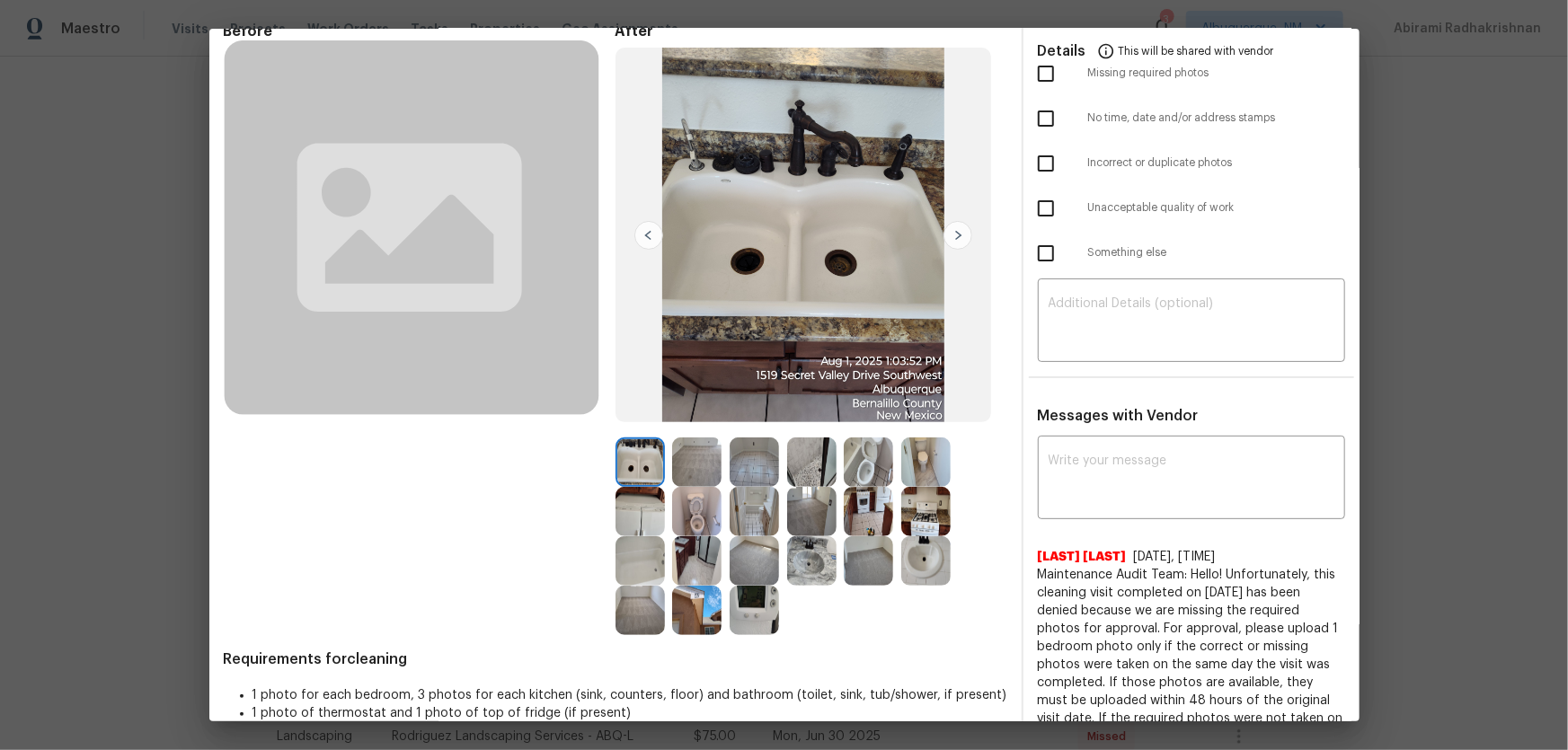scroll, scrollTop: 198, scrollLeft: 0, axis: vertical 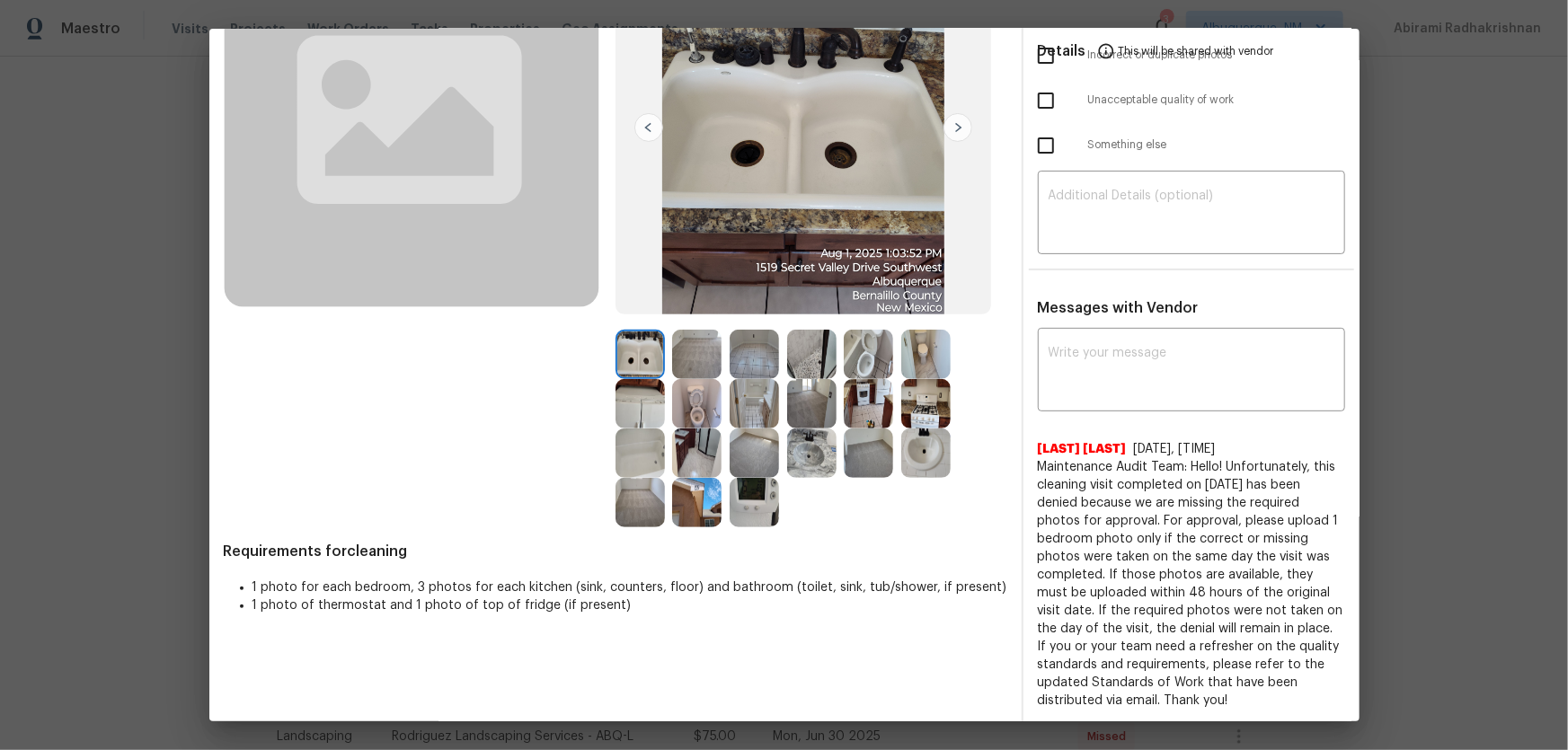 click at bounding box center [868, 354] 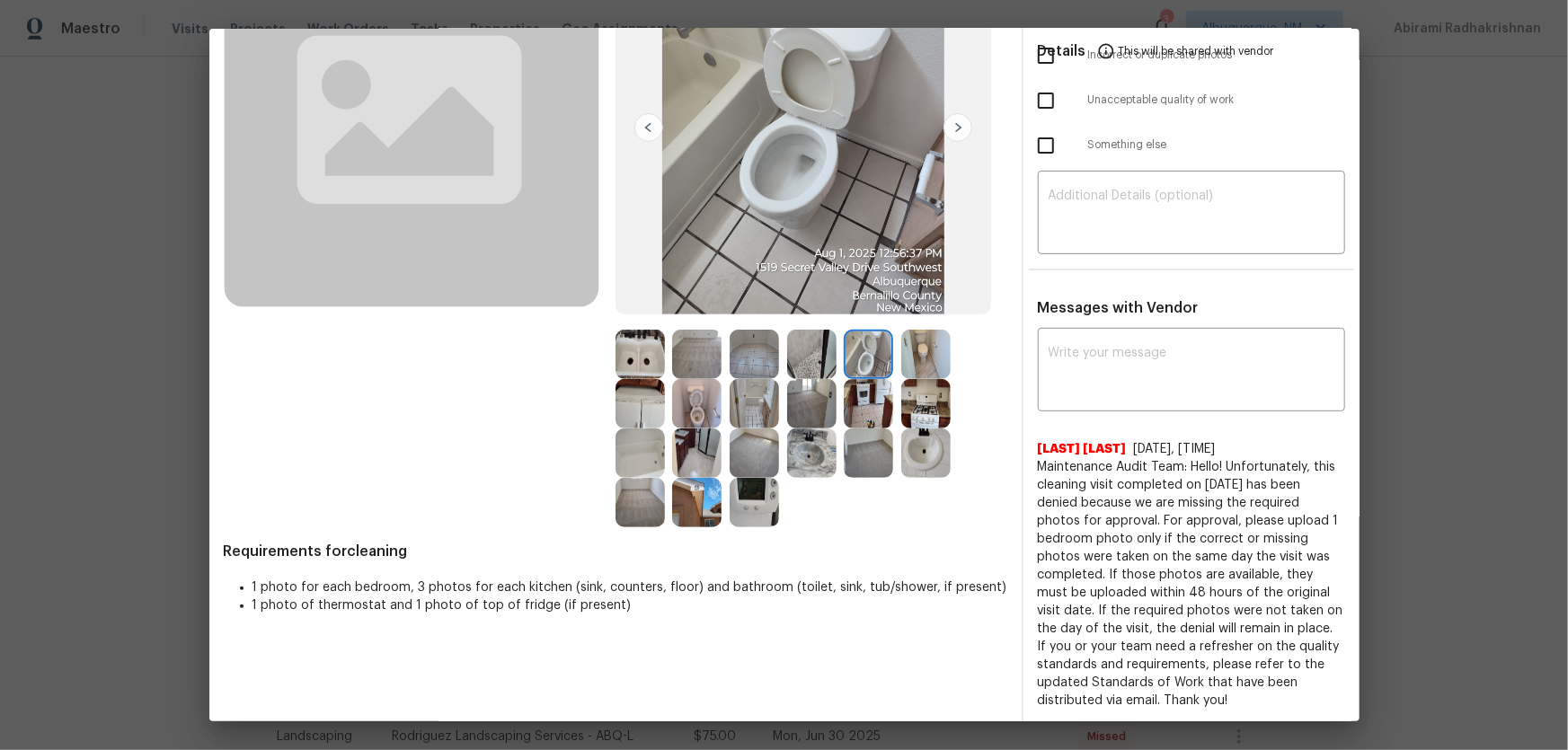 click at bounding box center [696, 403] 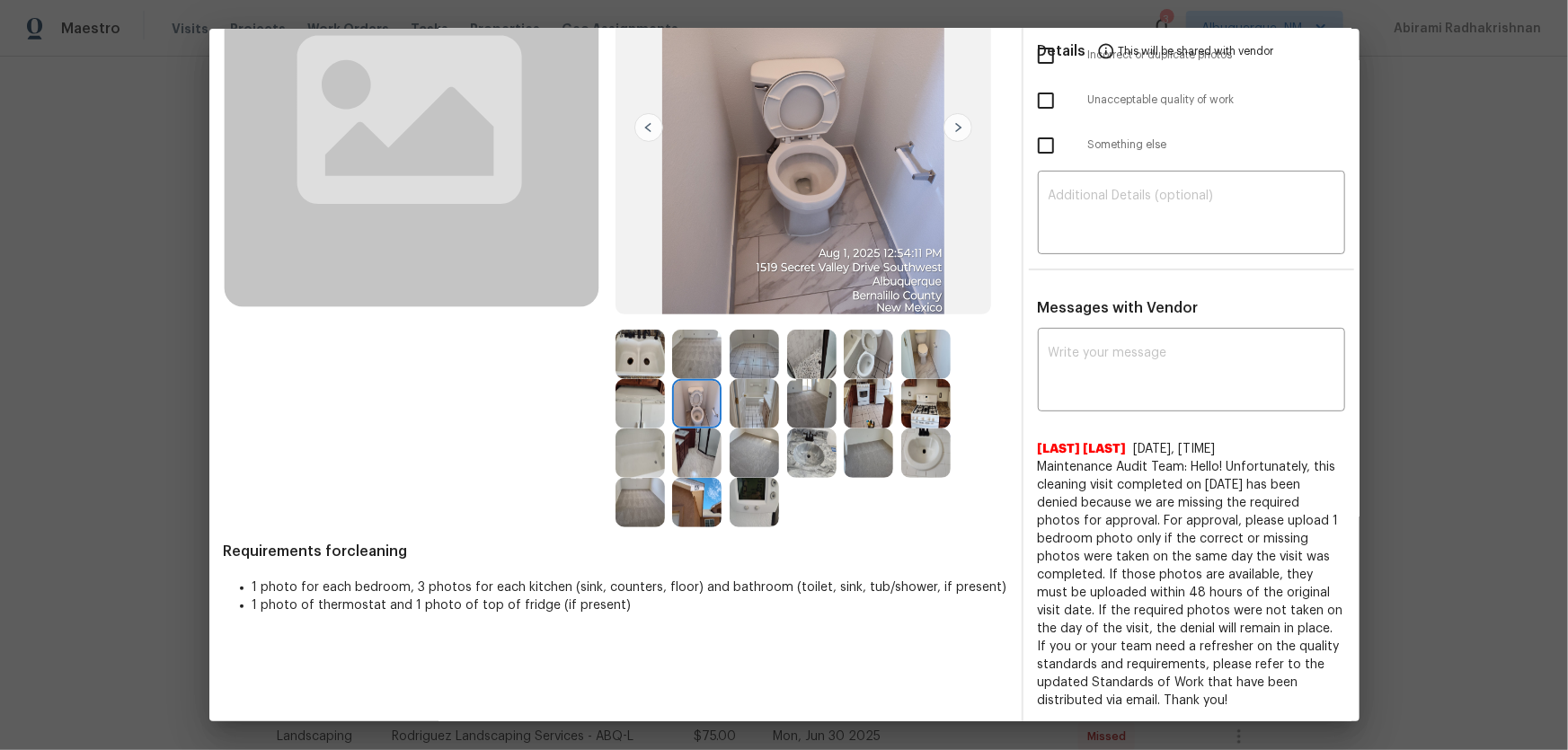 click at bounding box center (811, 453) 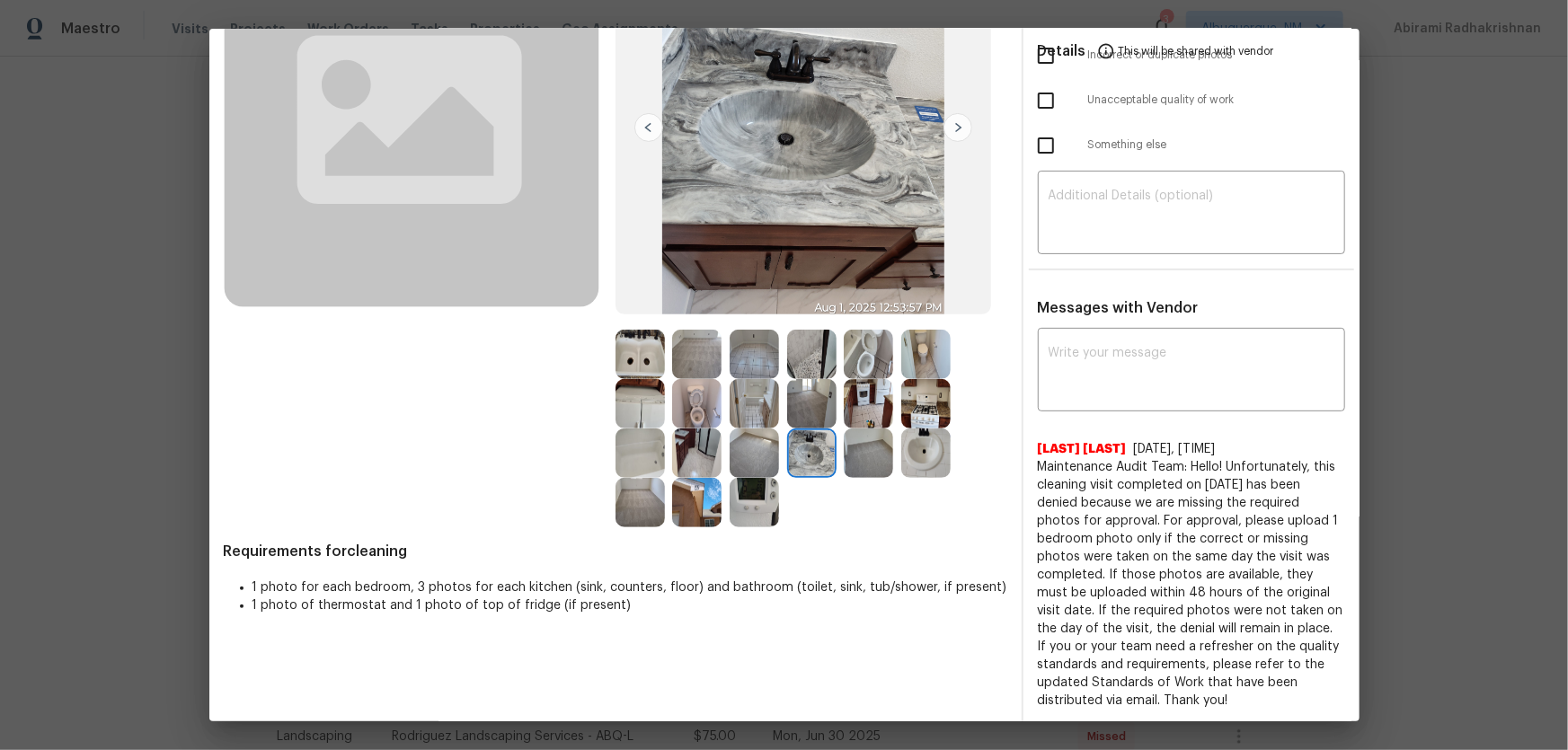 click at bounding box center (873, 453) 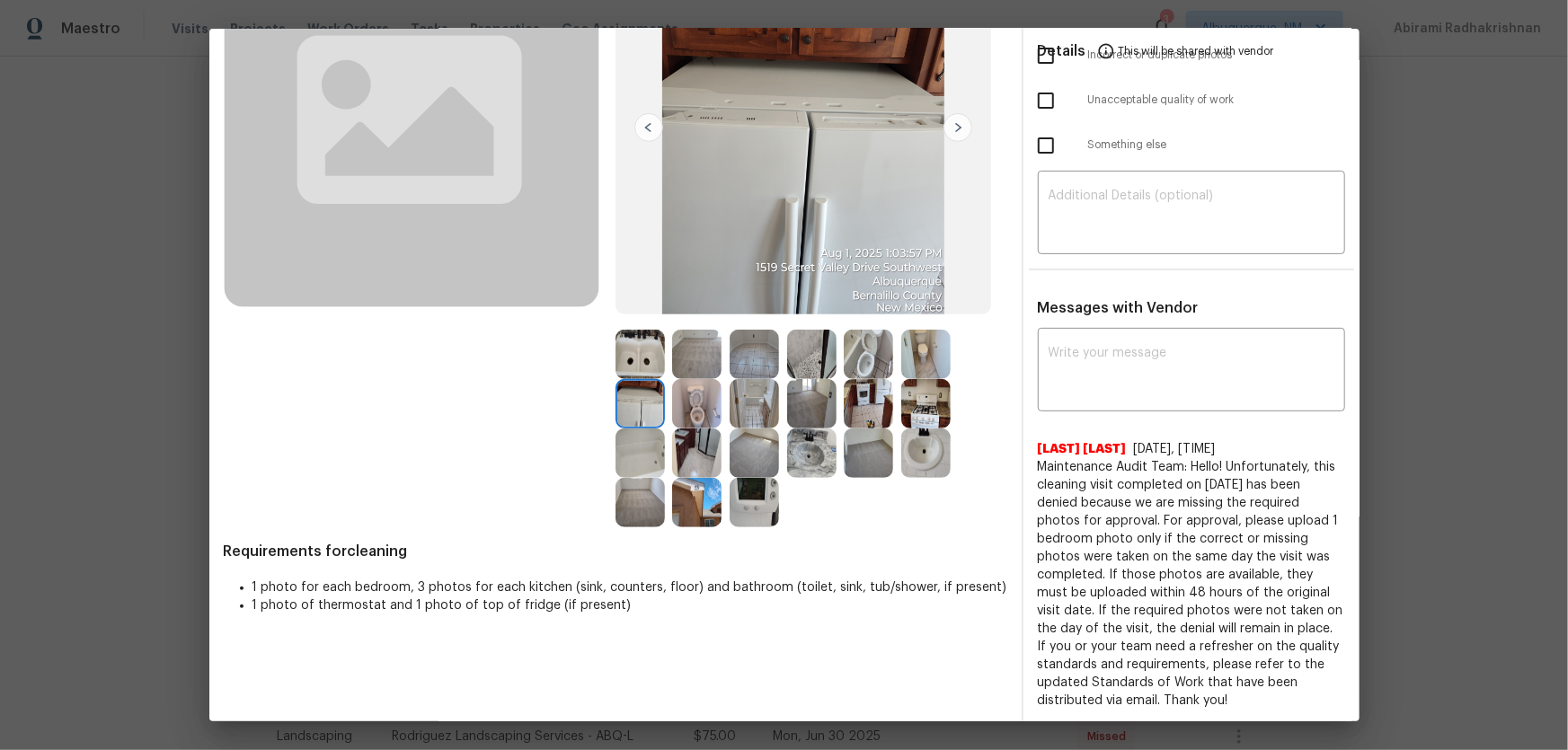 click at bounding box center [640, 453] 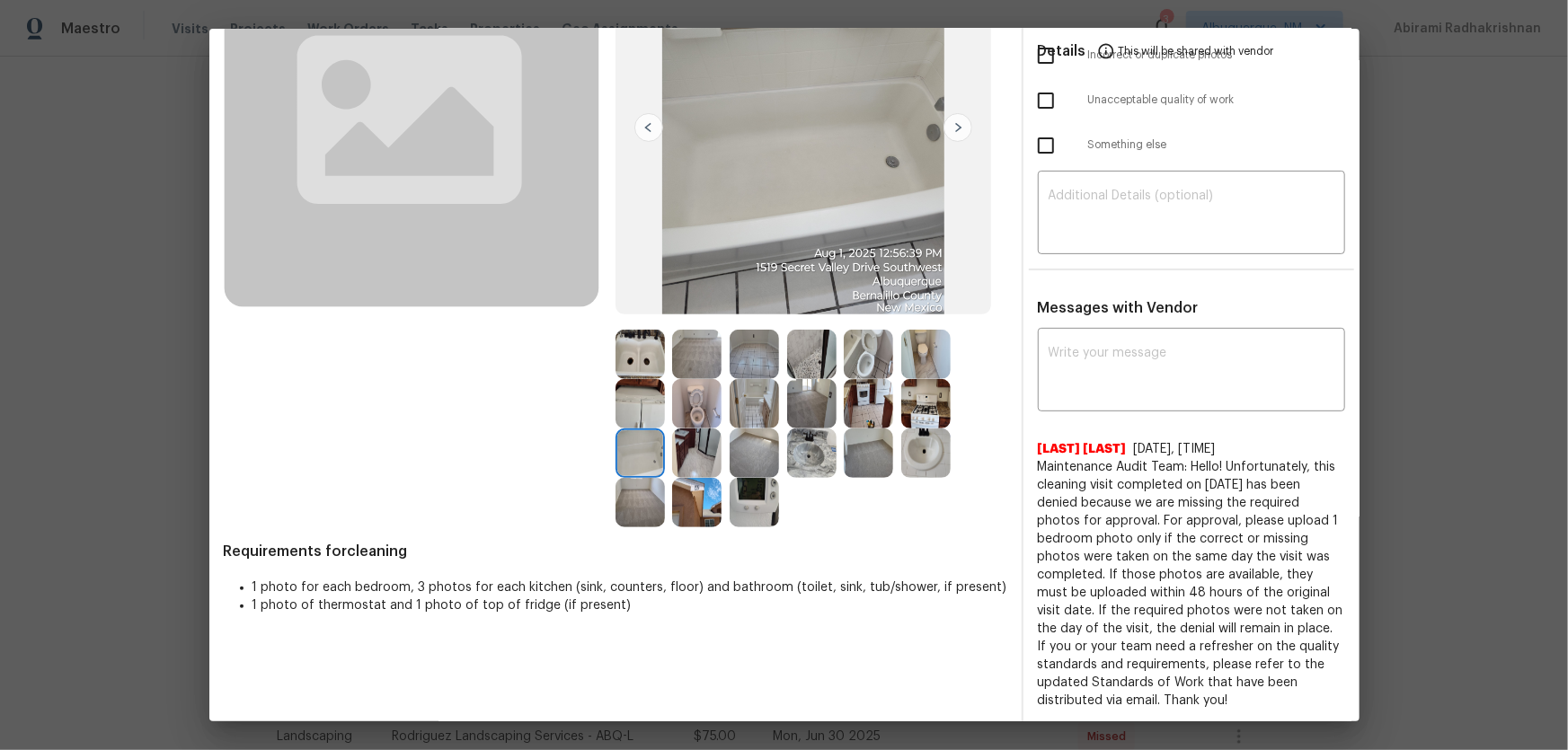 click at bounding box center [811, 354] 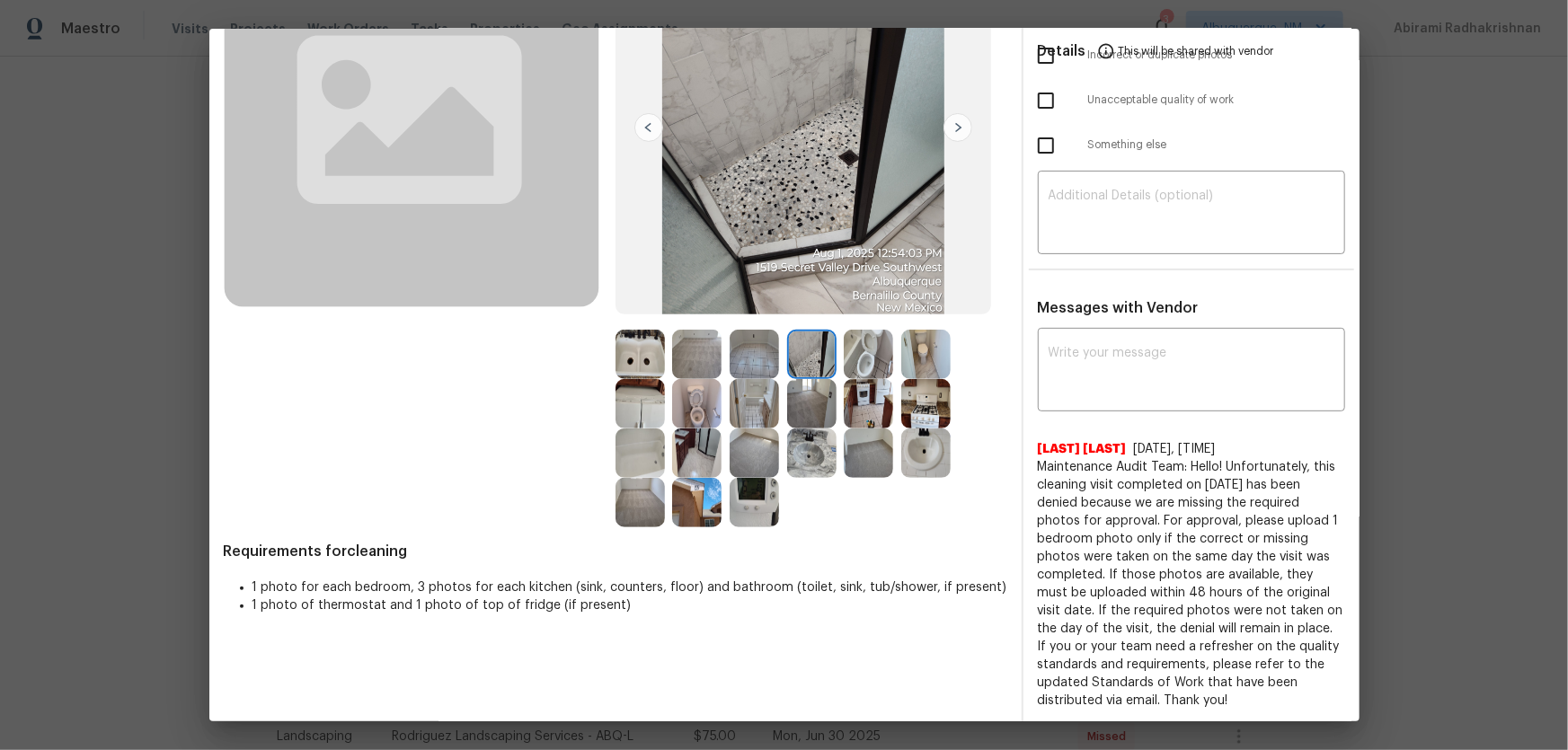 click at bounding box center [926, 403] 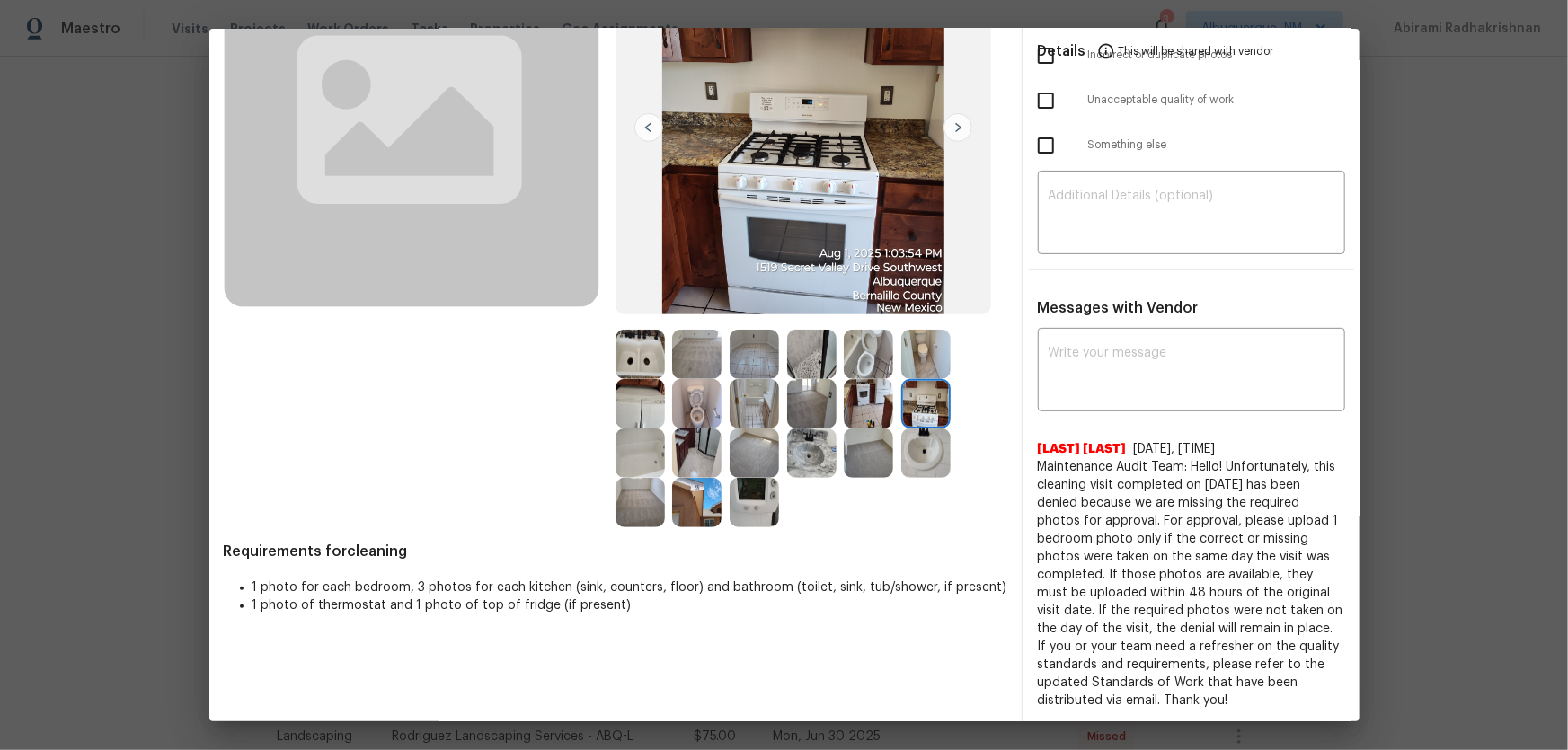 click at bounding box center [811, 403] 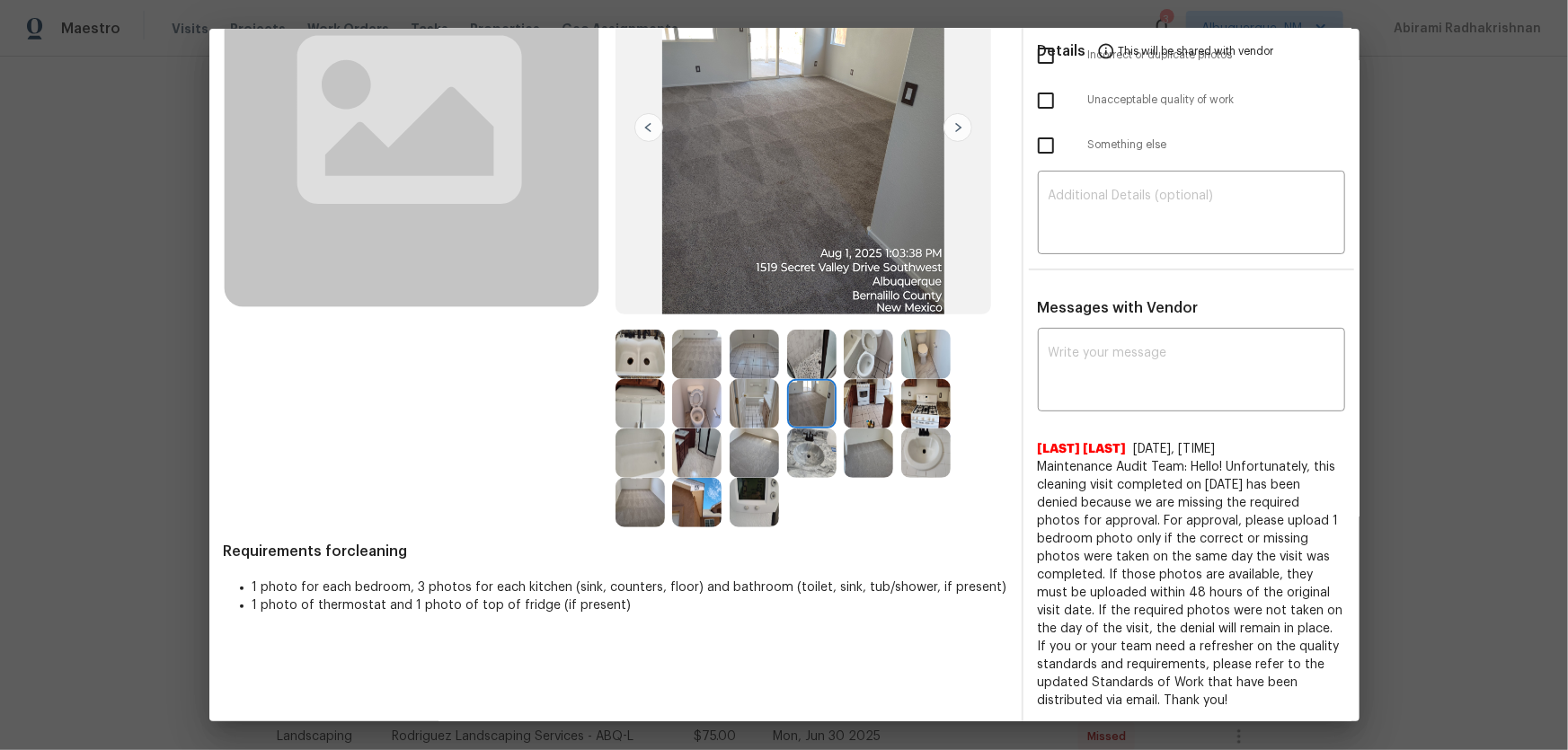 click at bounding box center (811, 453) 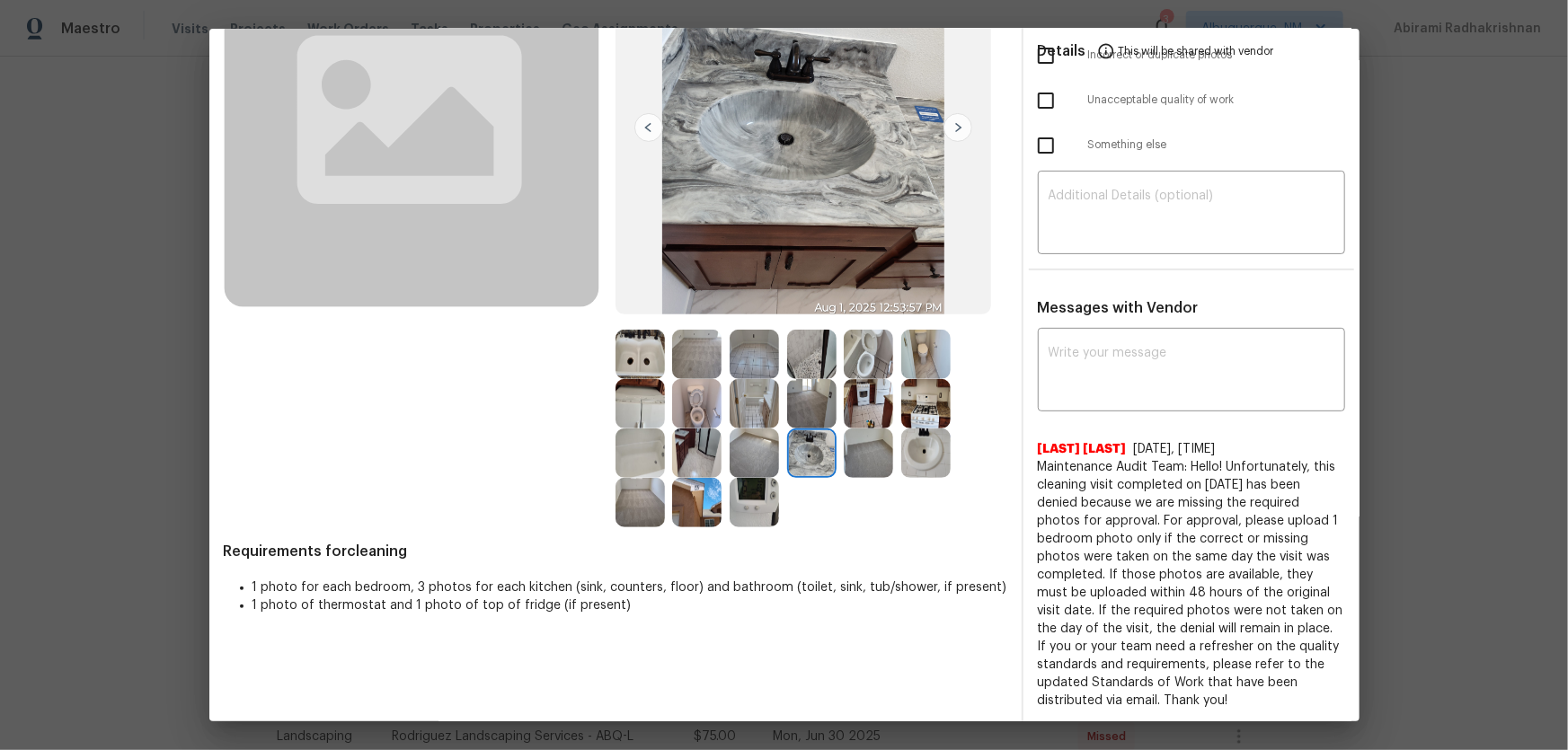 click at bounding box center [754, 502] 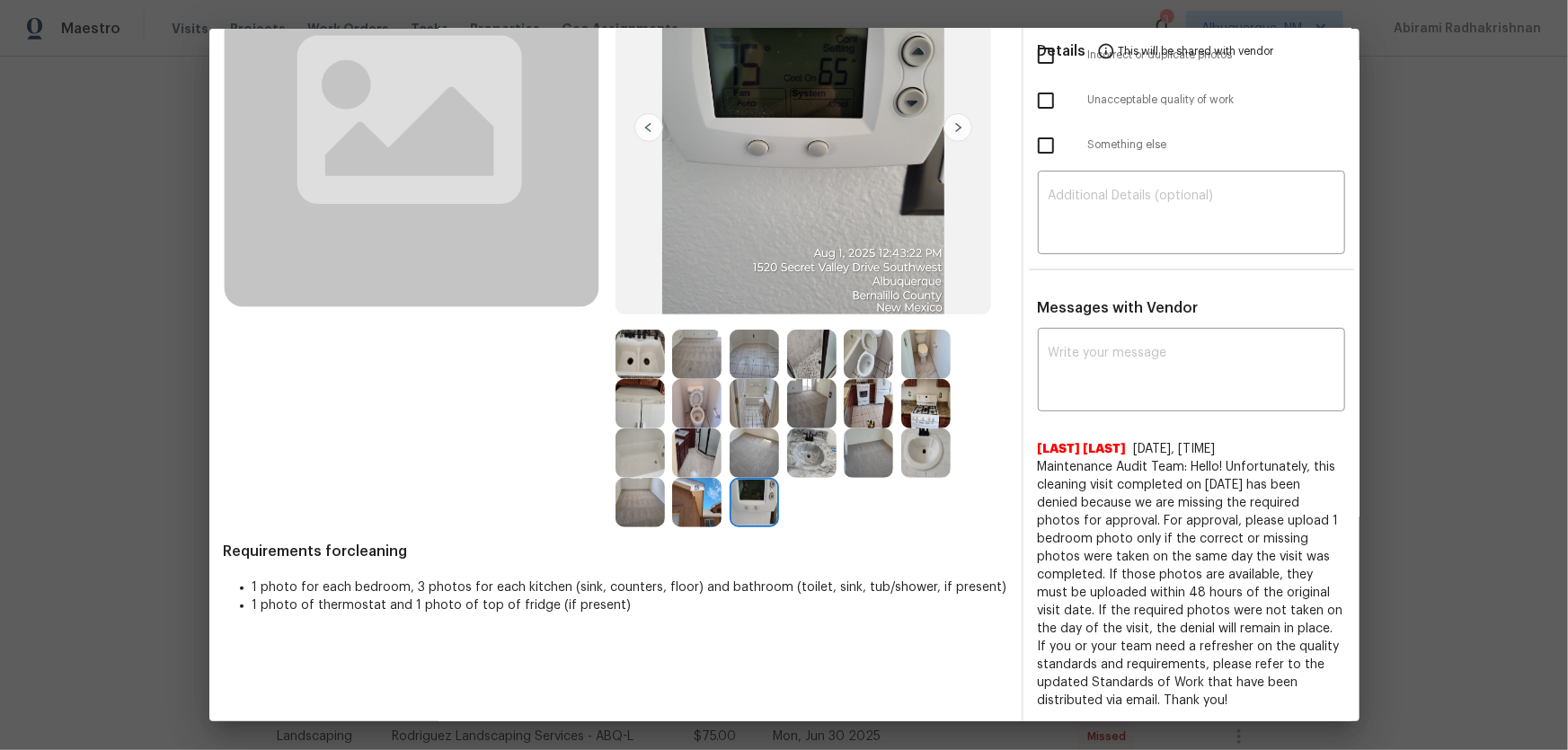 scroll, scrollTop: 116, scrollLeft: 0, axis: vertical 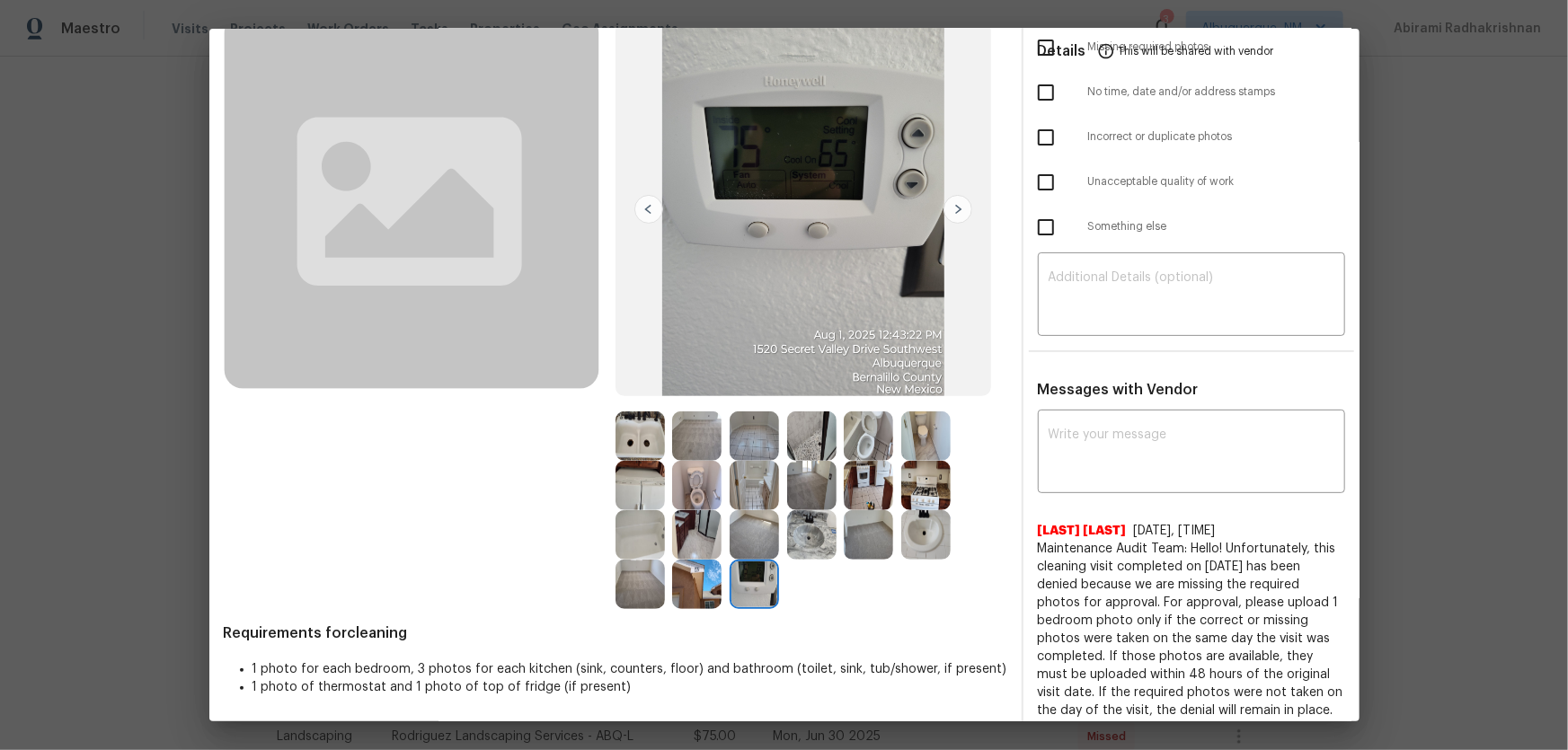 click at bounding box center [754, 534] 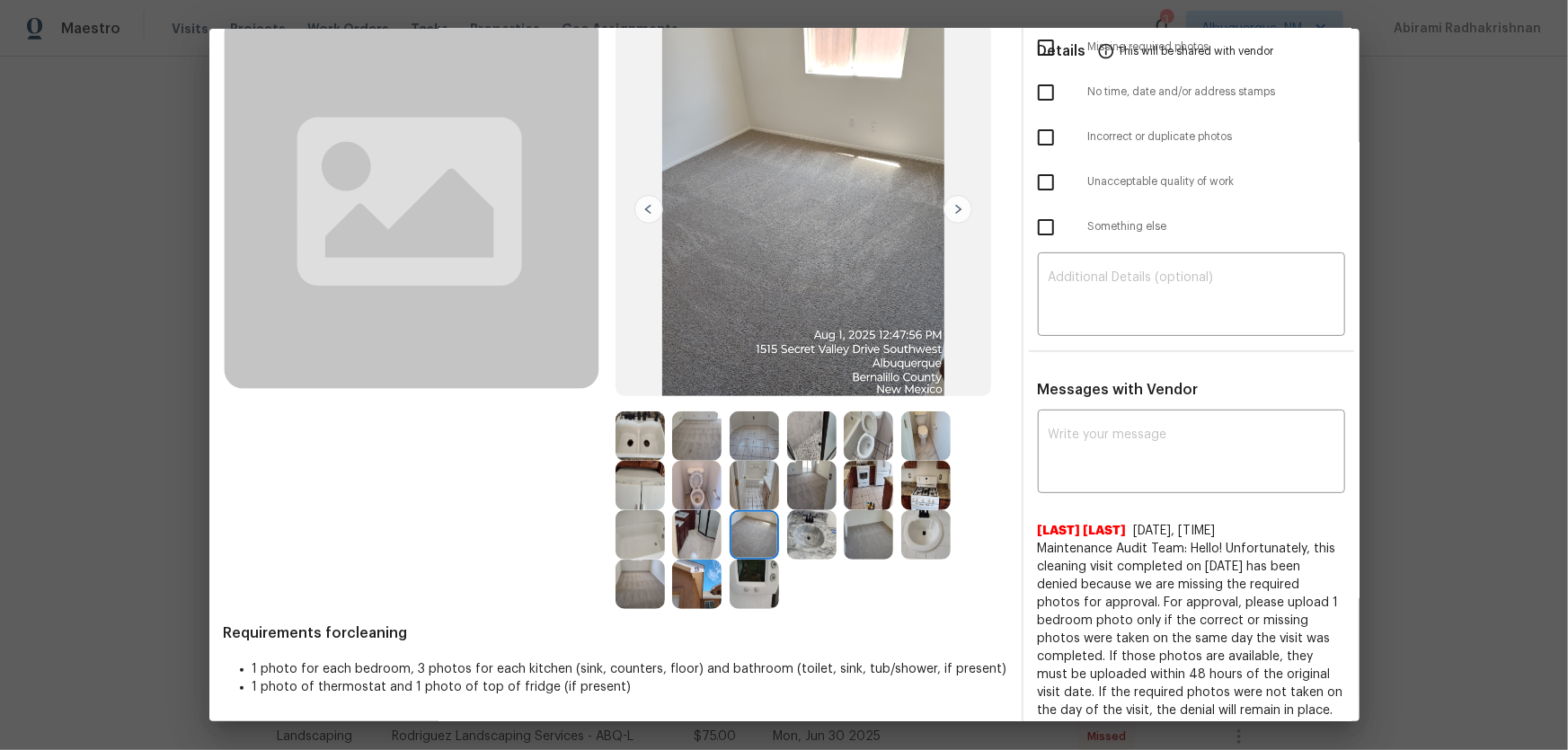 click at bounding box center (640, 584) 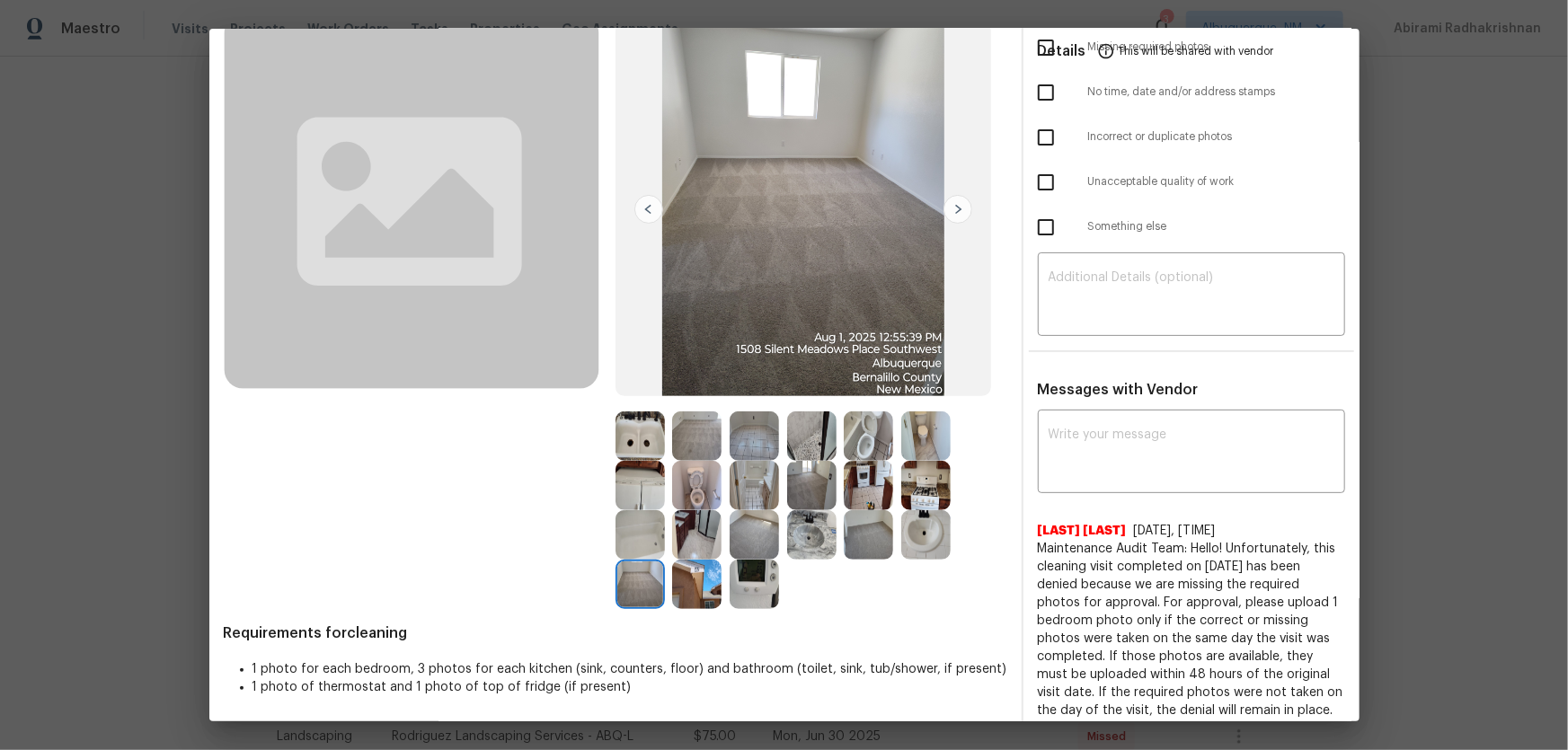 click at bounding box center (868, 534) 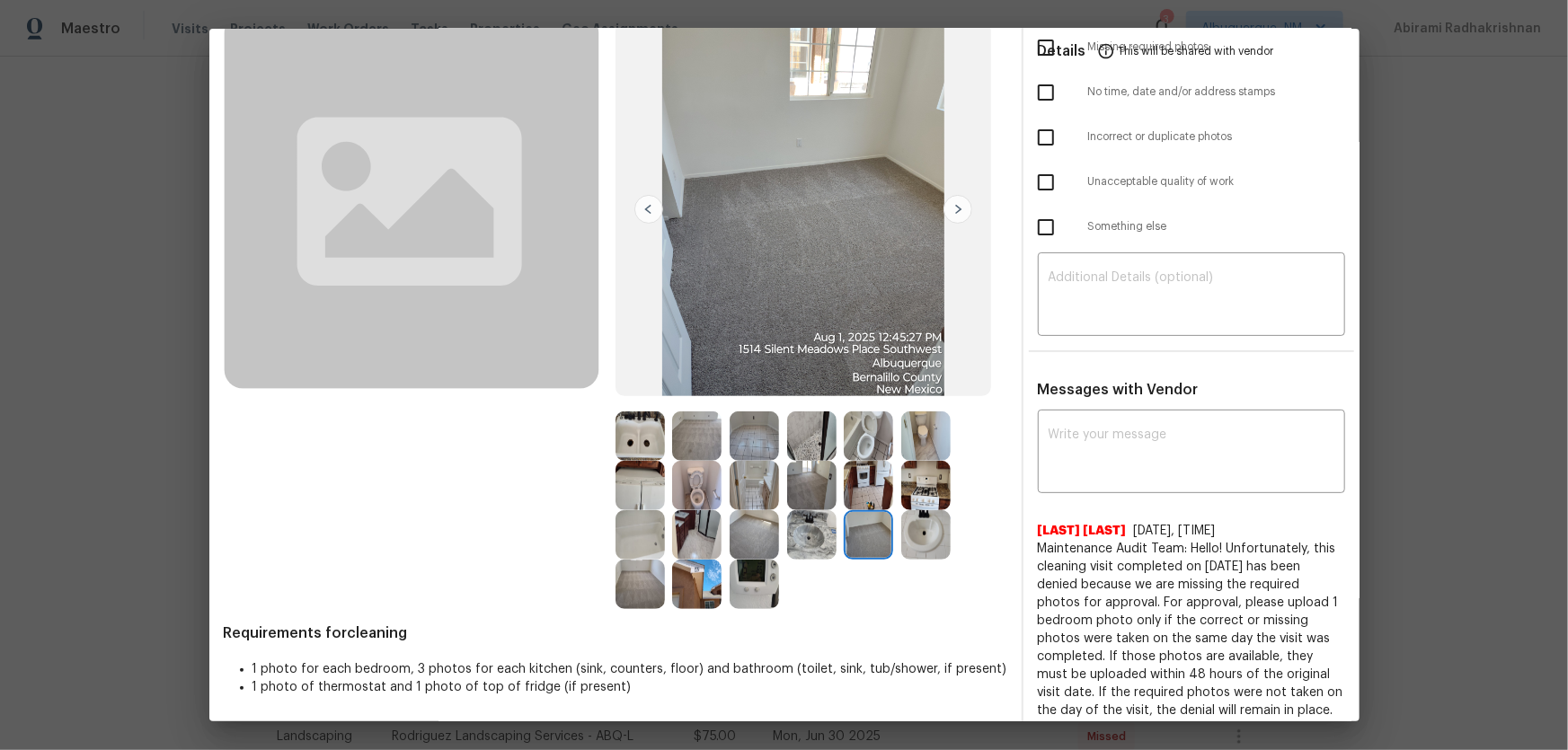 click at bounding box center (640, 485) 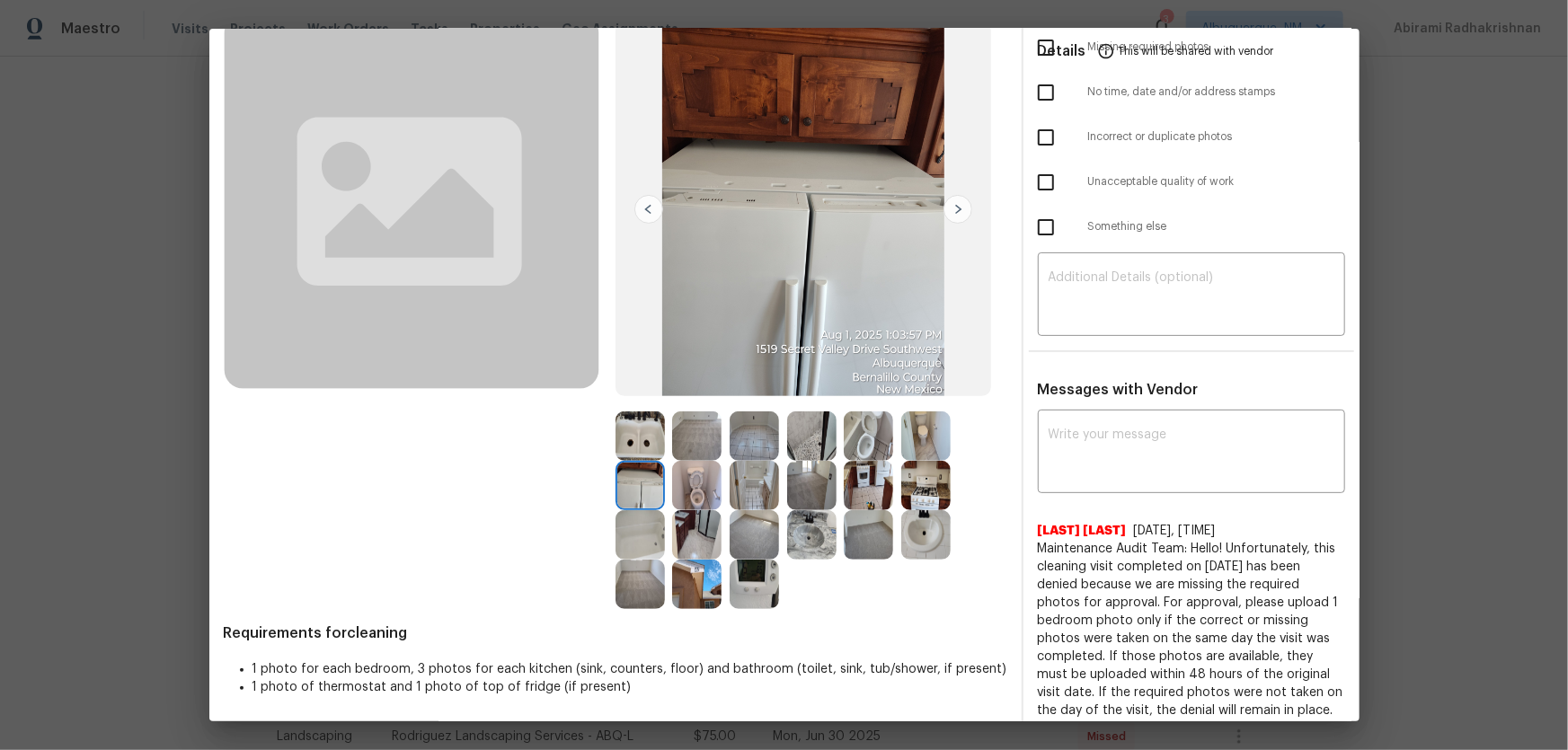 click at bounding box center [640, 436] 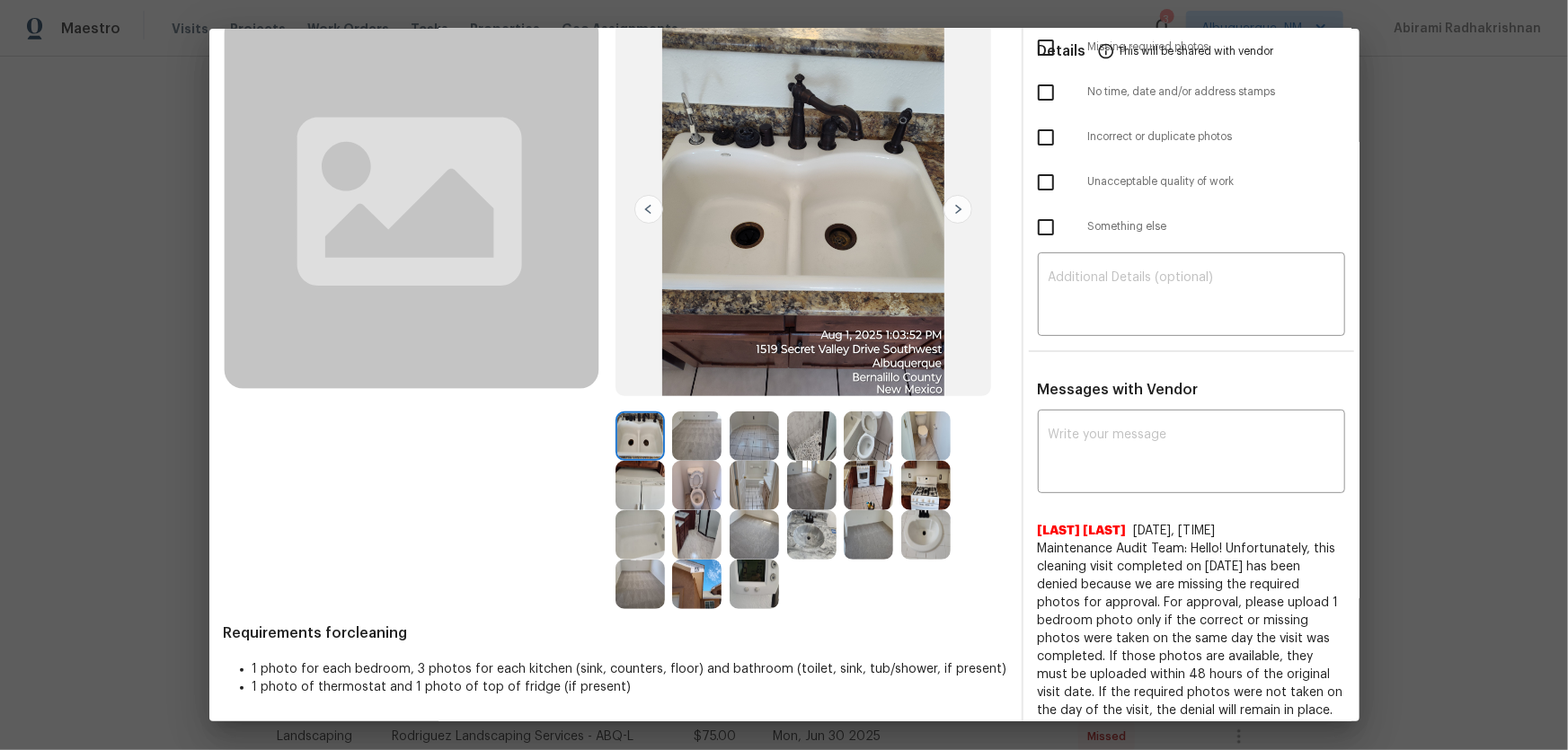 click at bounding box center (754, 584) 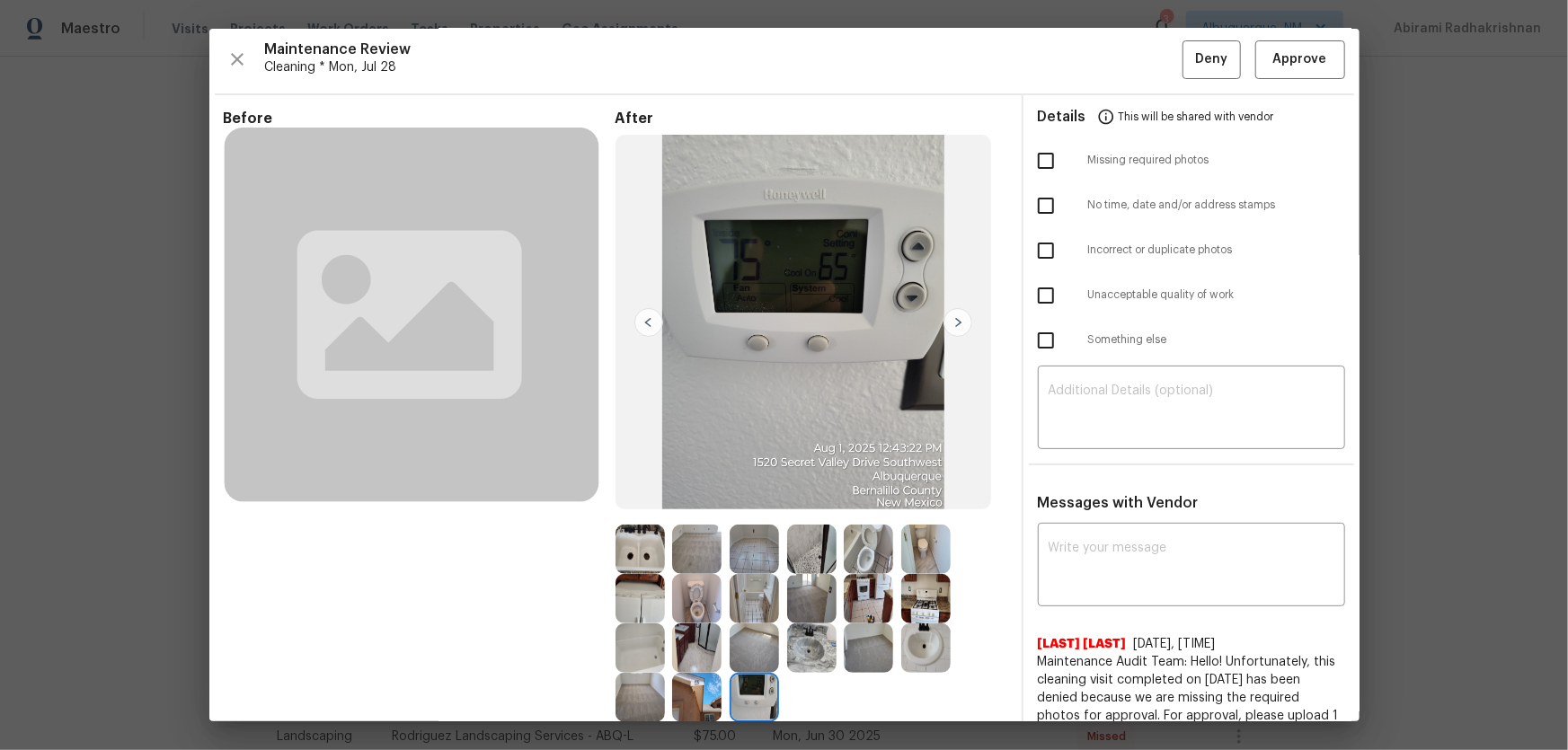 scroll, scrollTop: 0, scrollLeft: 0, axis: both 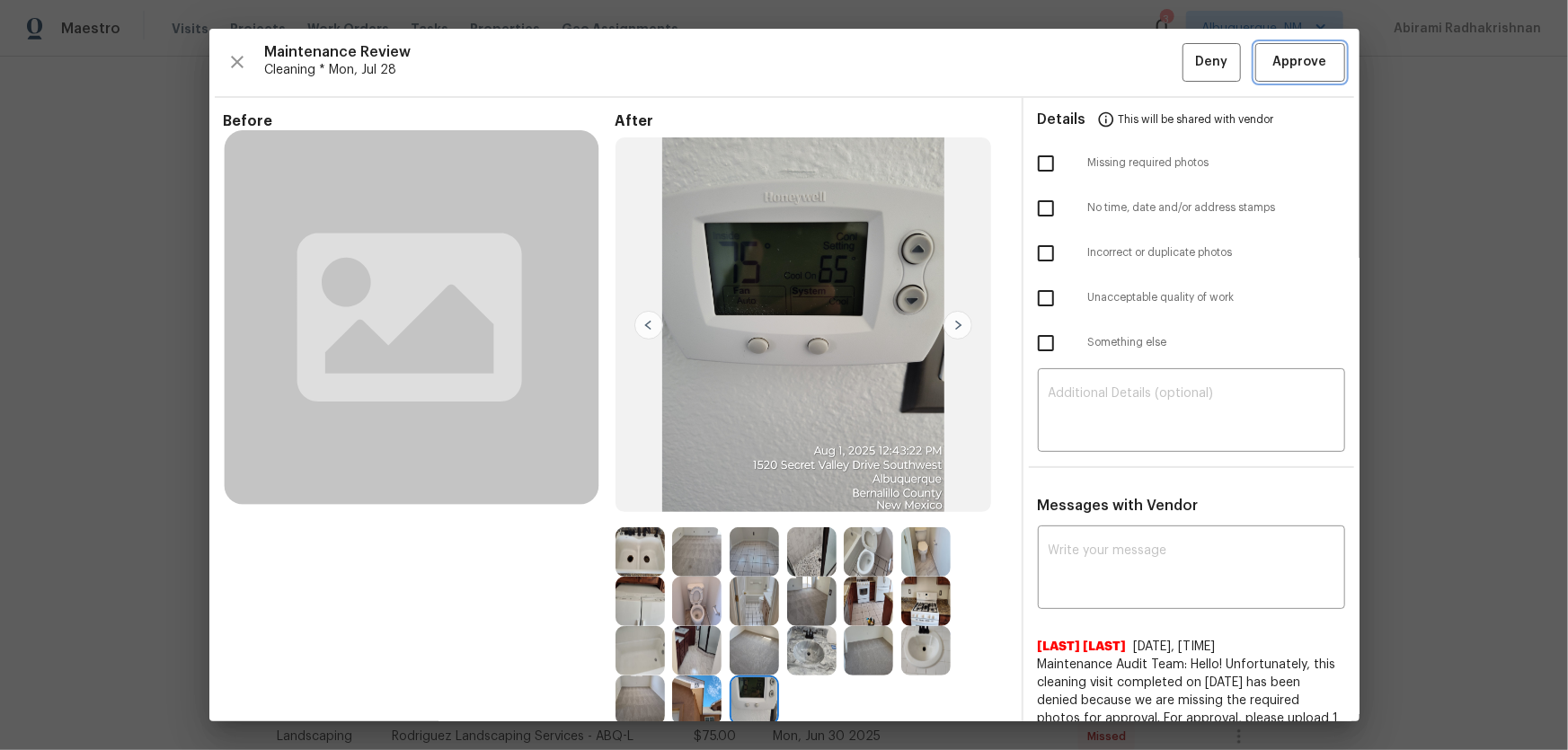click on "Approve" at bounding box center (1300, 62) 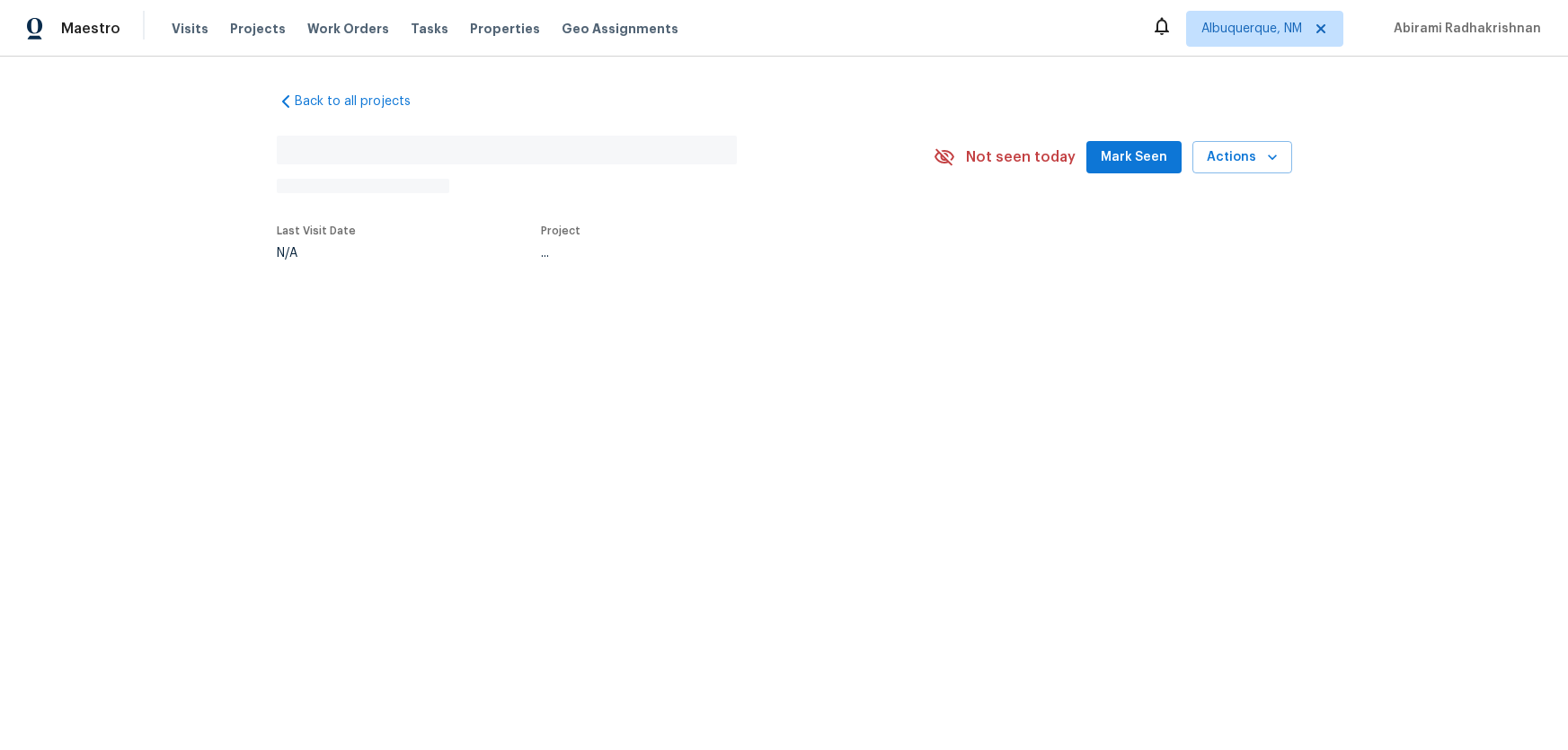 scroll, scrollTop: 0, scrollLeft: 0, axis: both 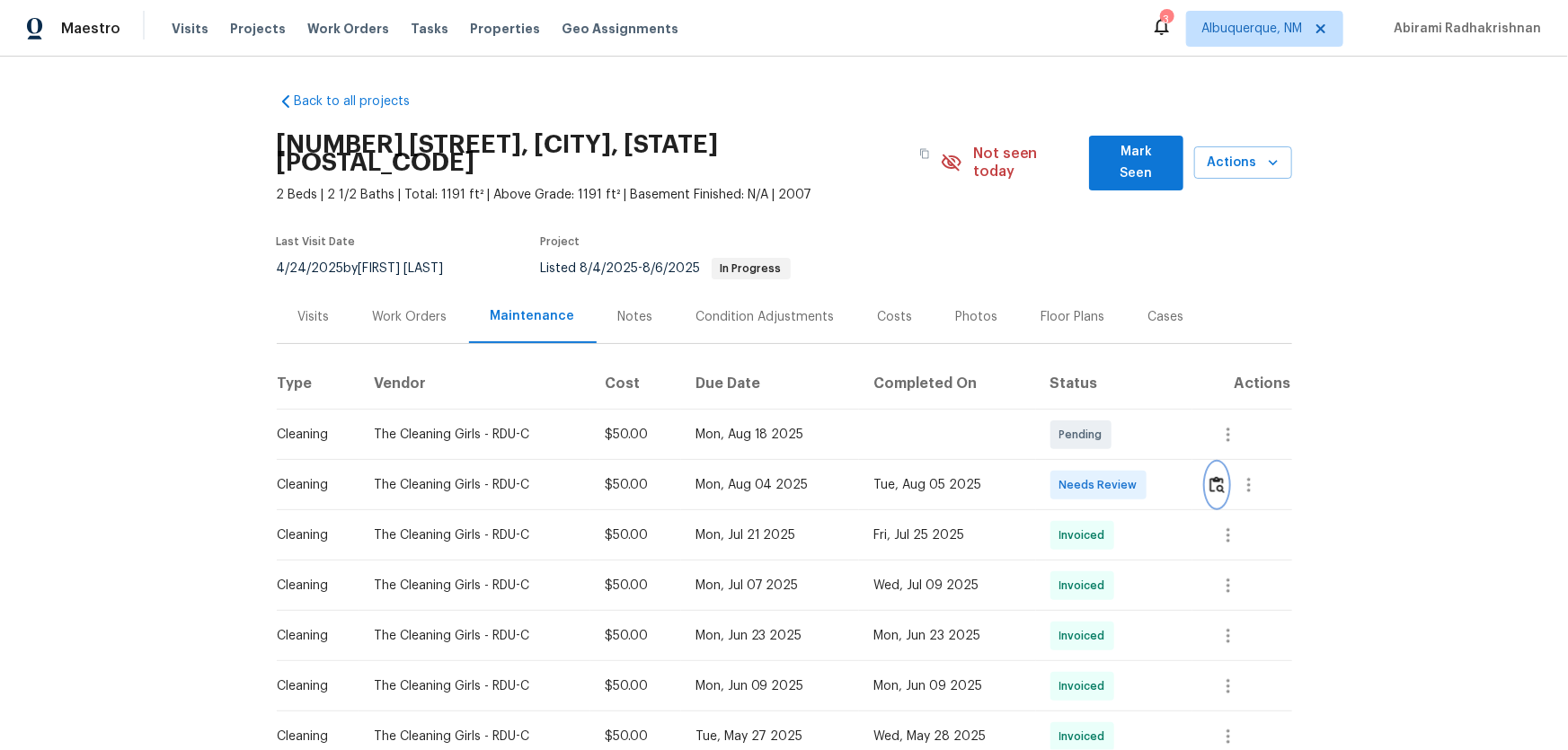 click at bounding box center (1217, 484) 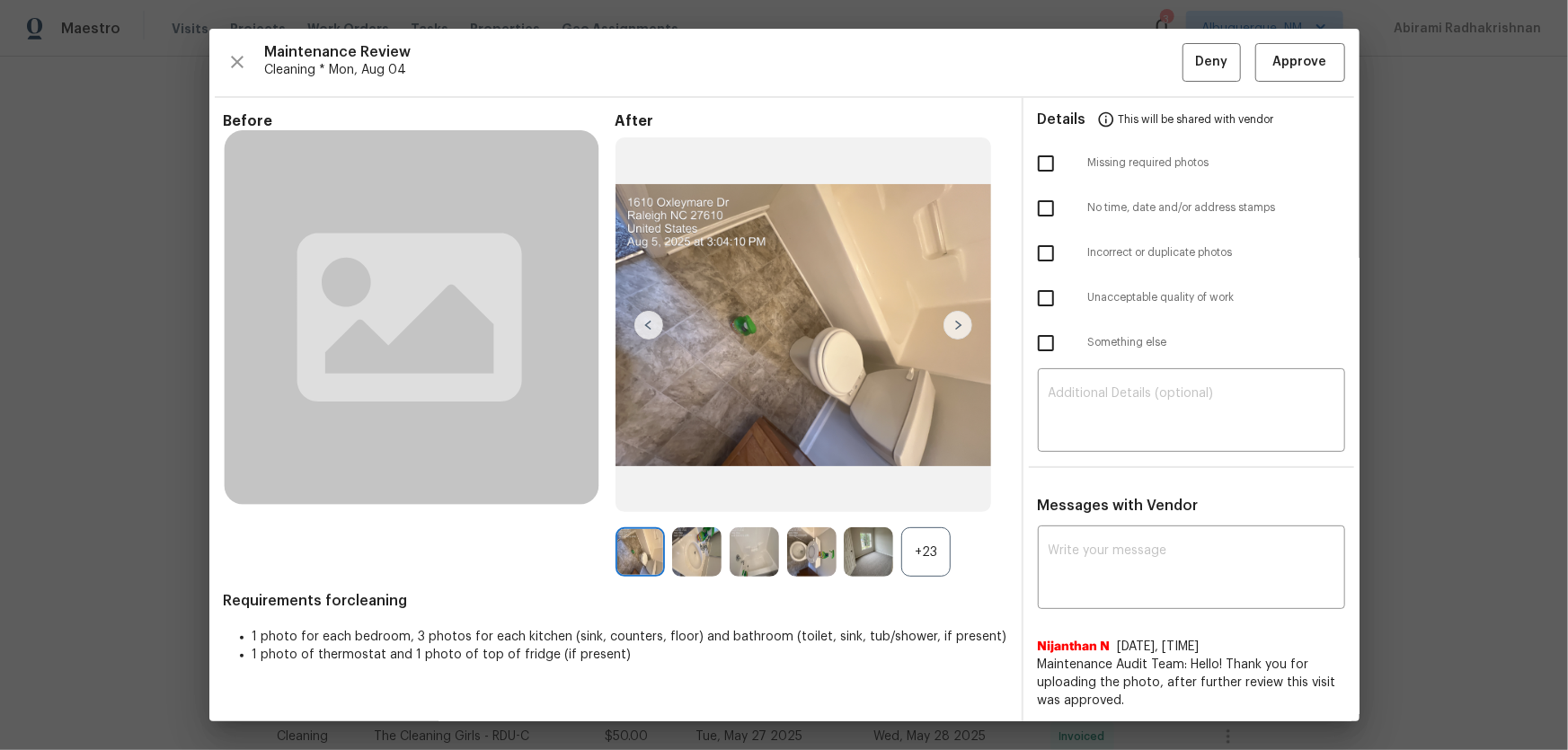 click on "+23" at bounding box center [926, 551] 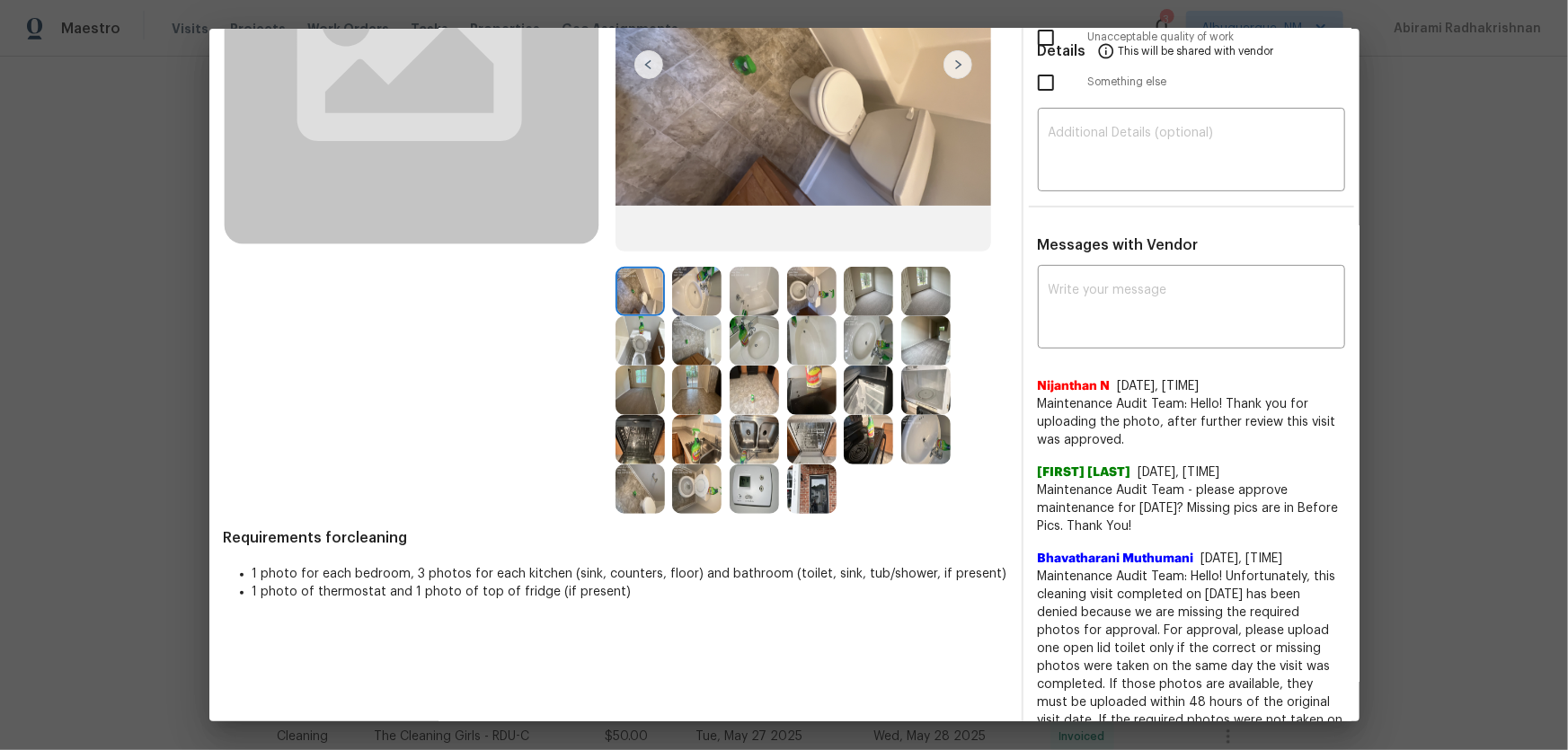 scroll, scrollTop: 326, scrollLeft: 0, axis: vertical 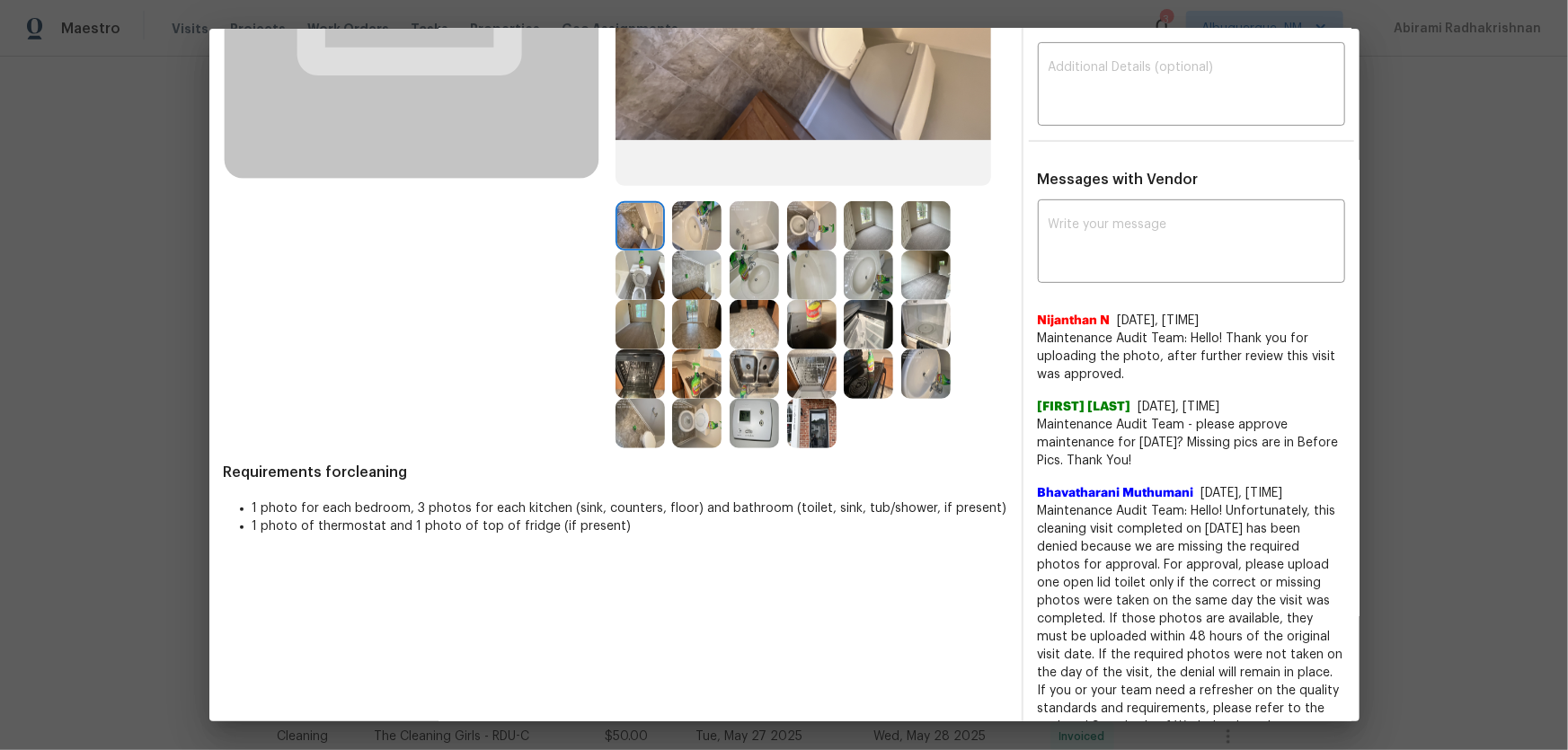 click at bounding box center (696, 423) 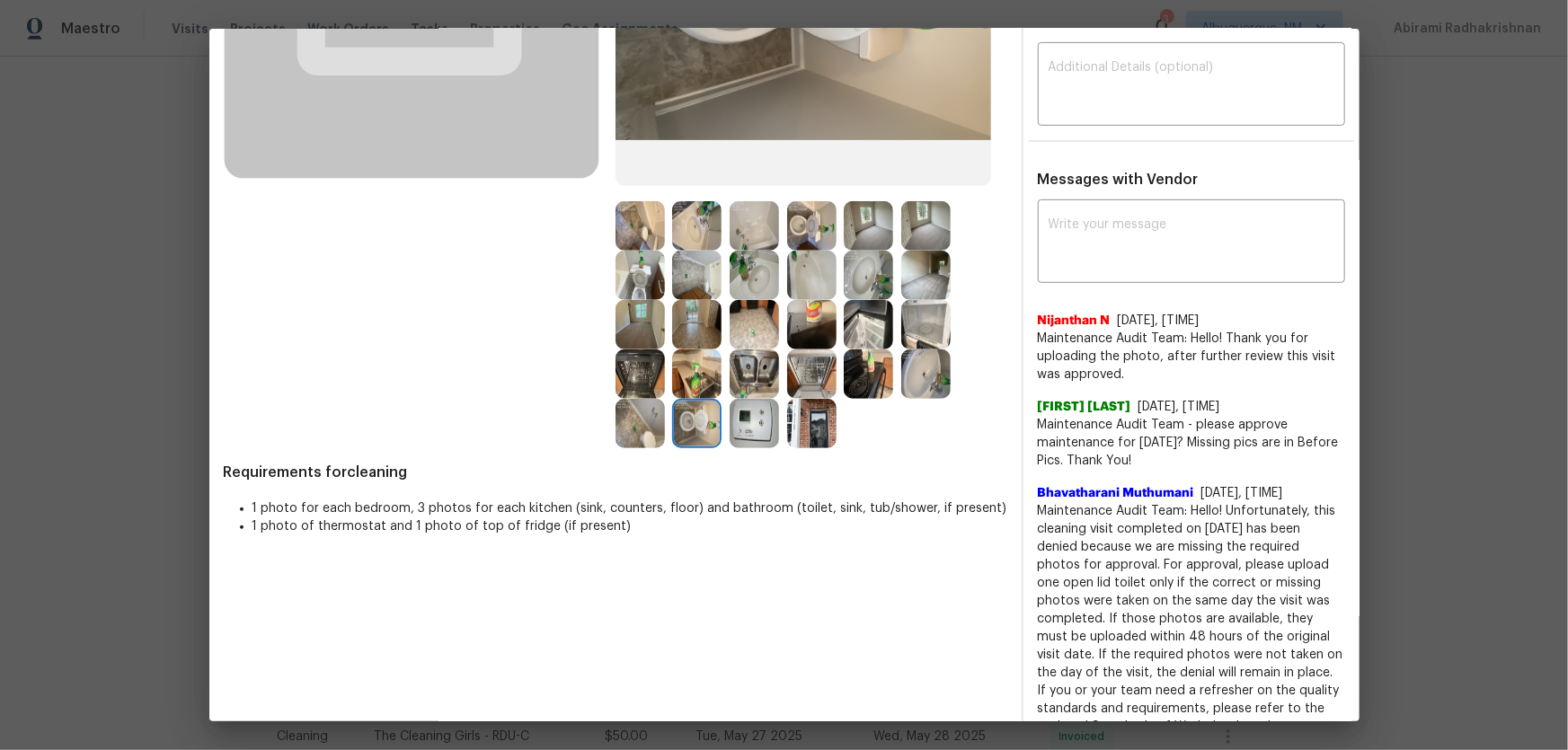 click at bounding box center [640, 275] 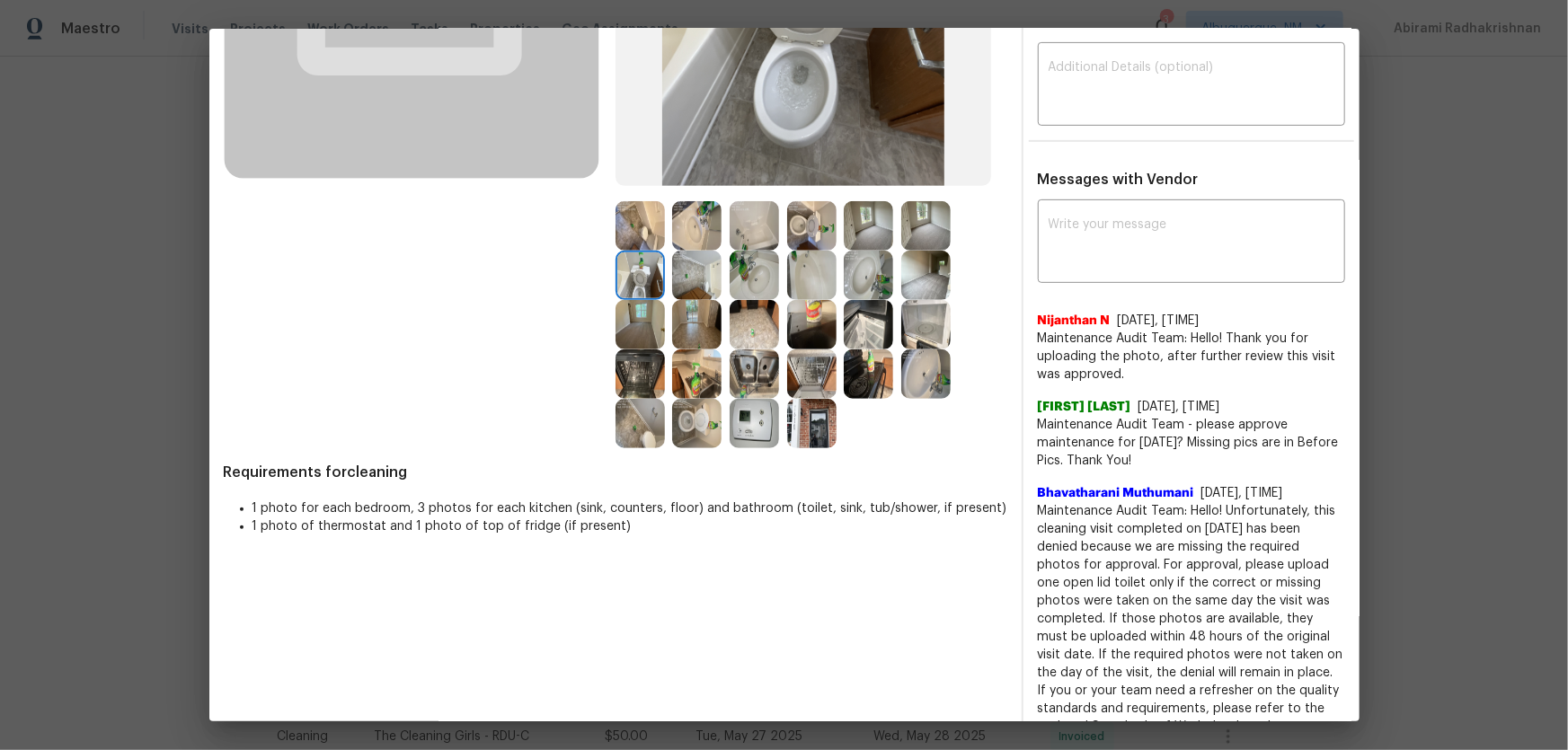 click at bounding box center (811, 225) 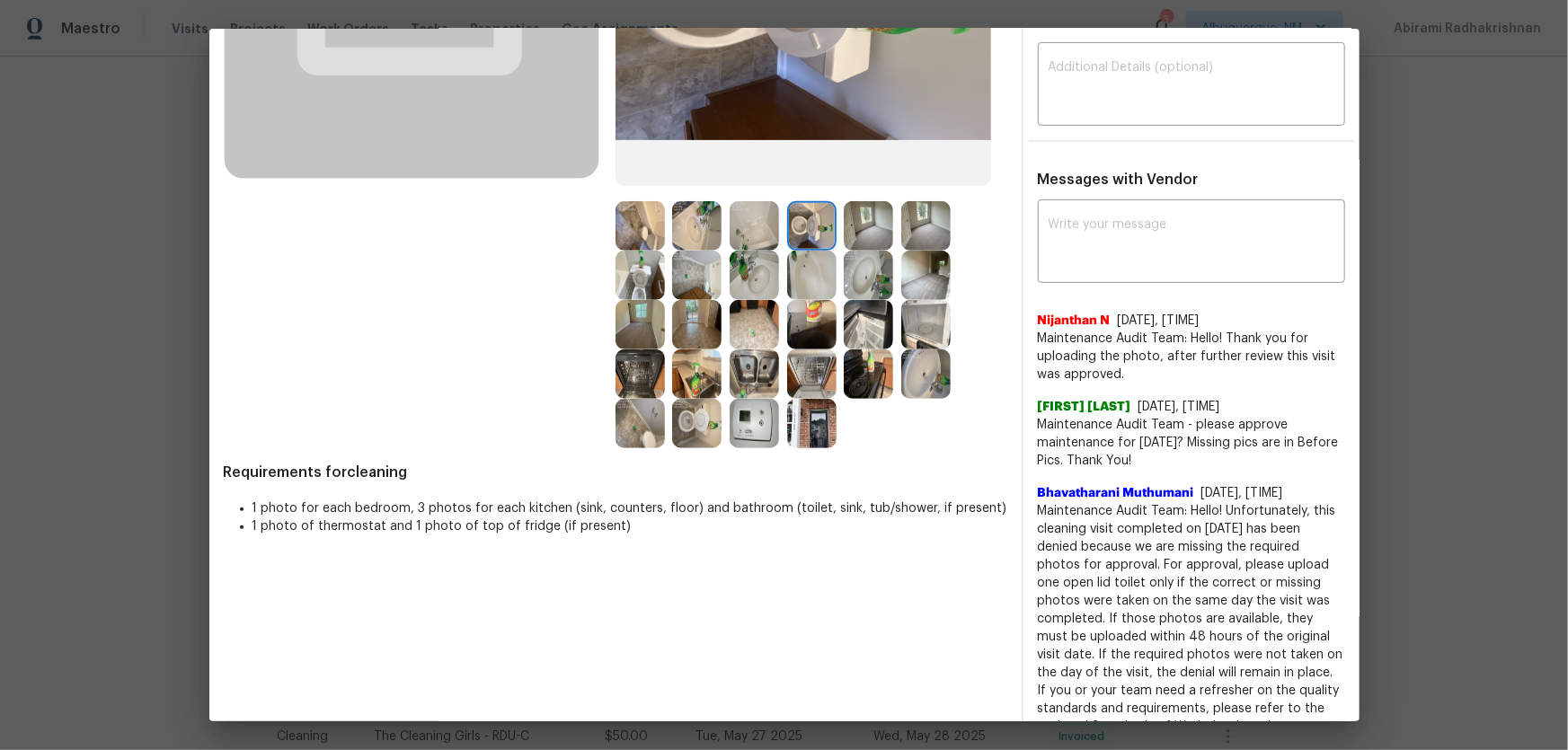click at bounding box center (754, 275) 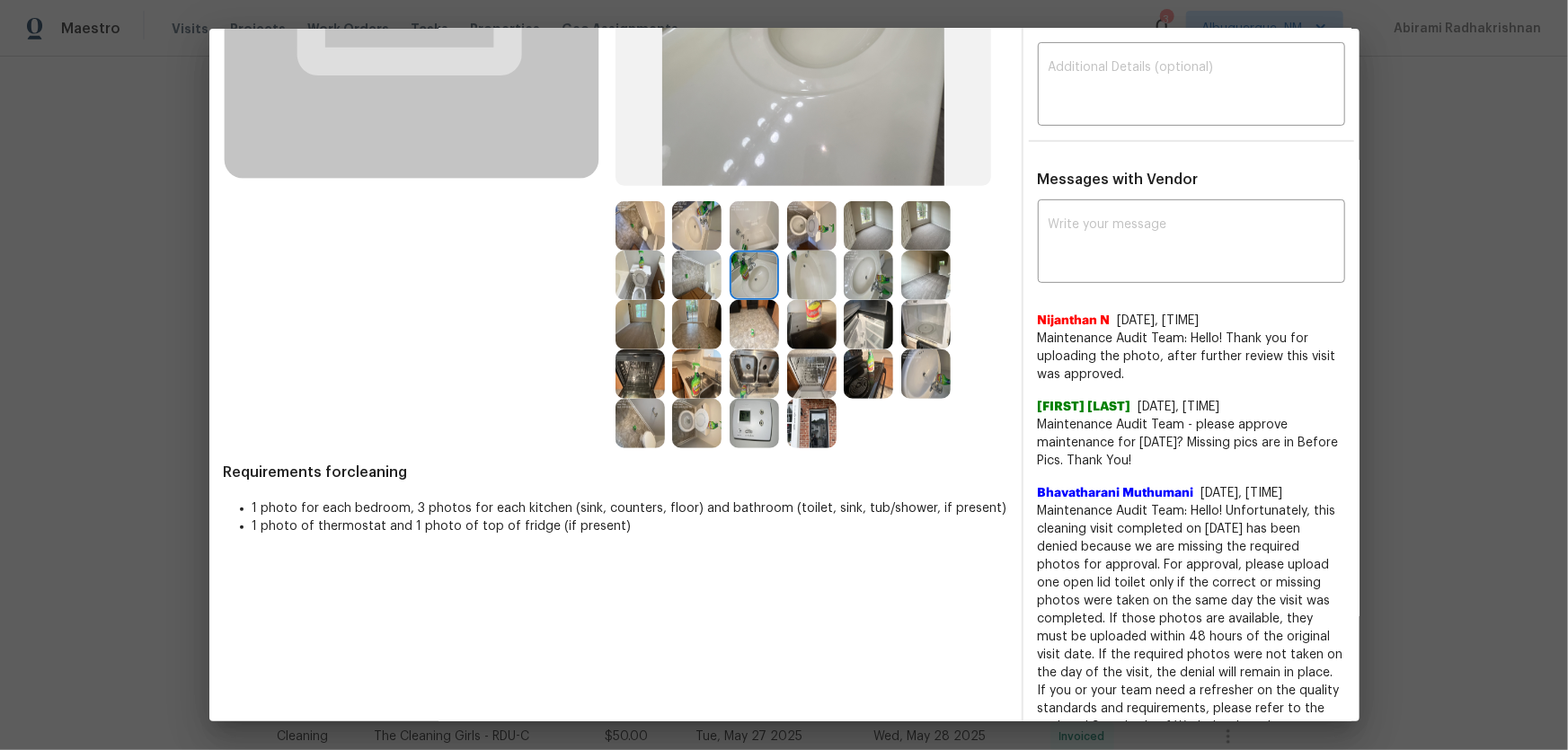 click at bounding box center [696, 225] 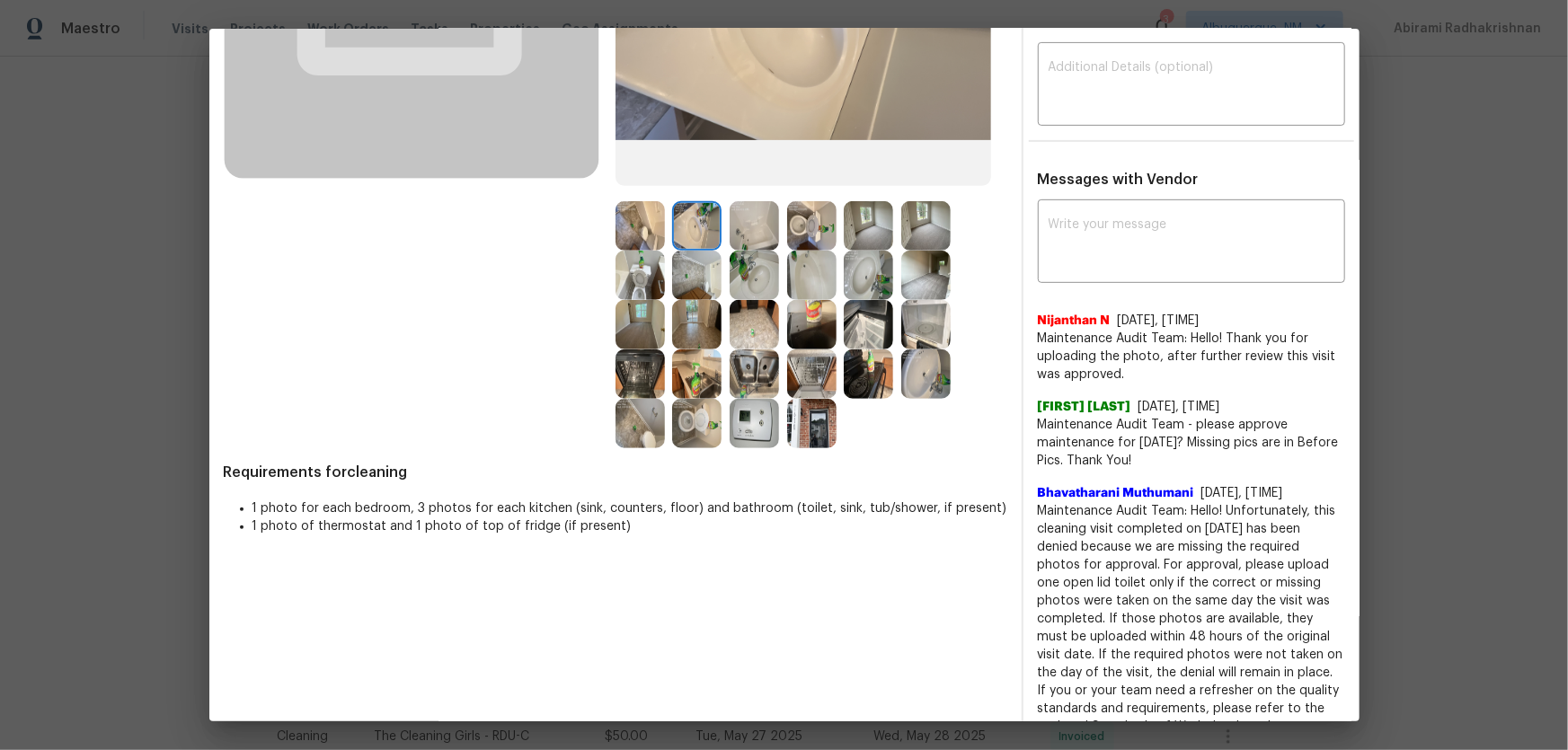 click at bounding box center [926, 275] 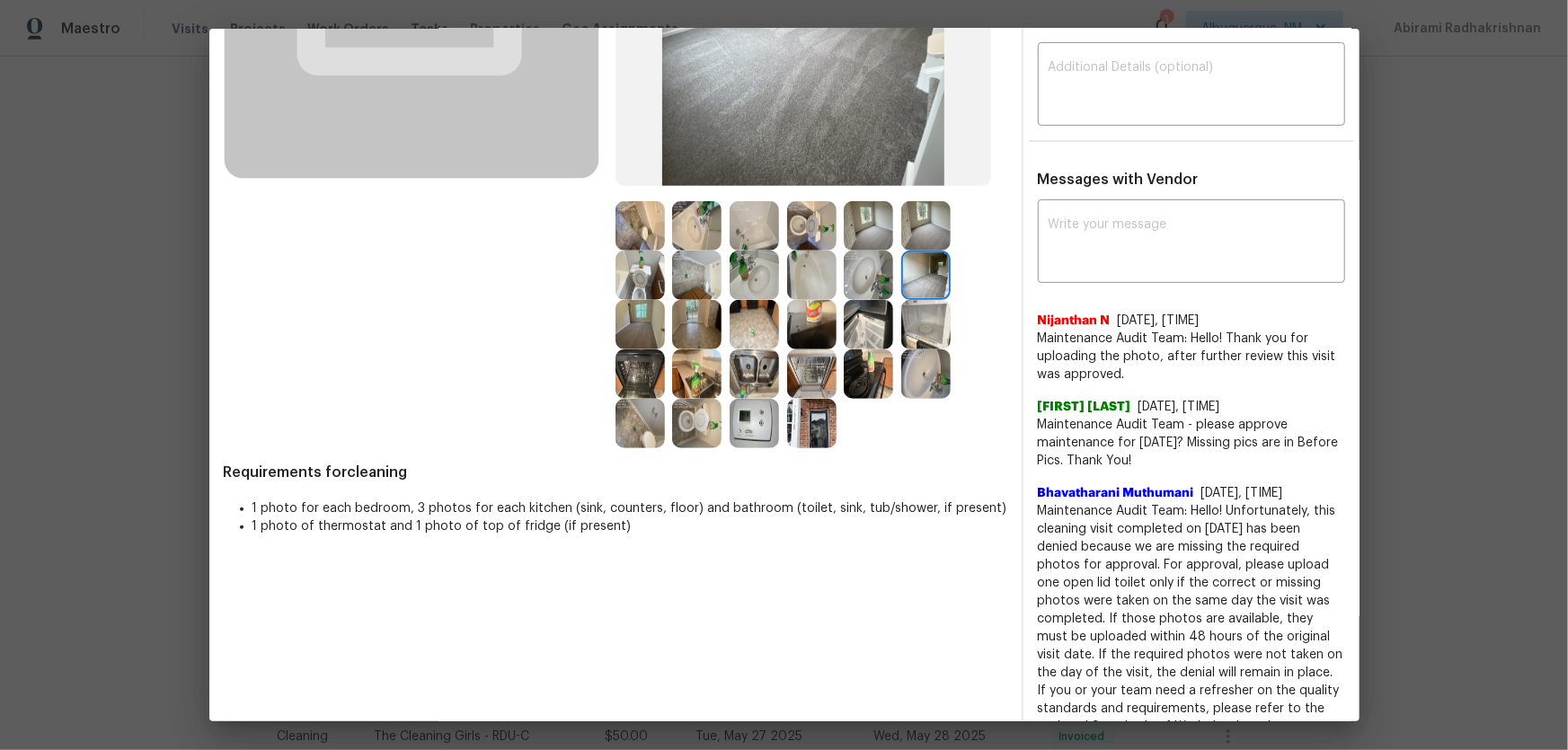 click at bounding box center (868, 275) 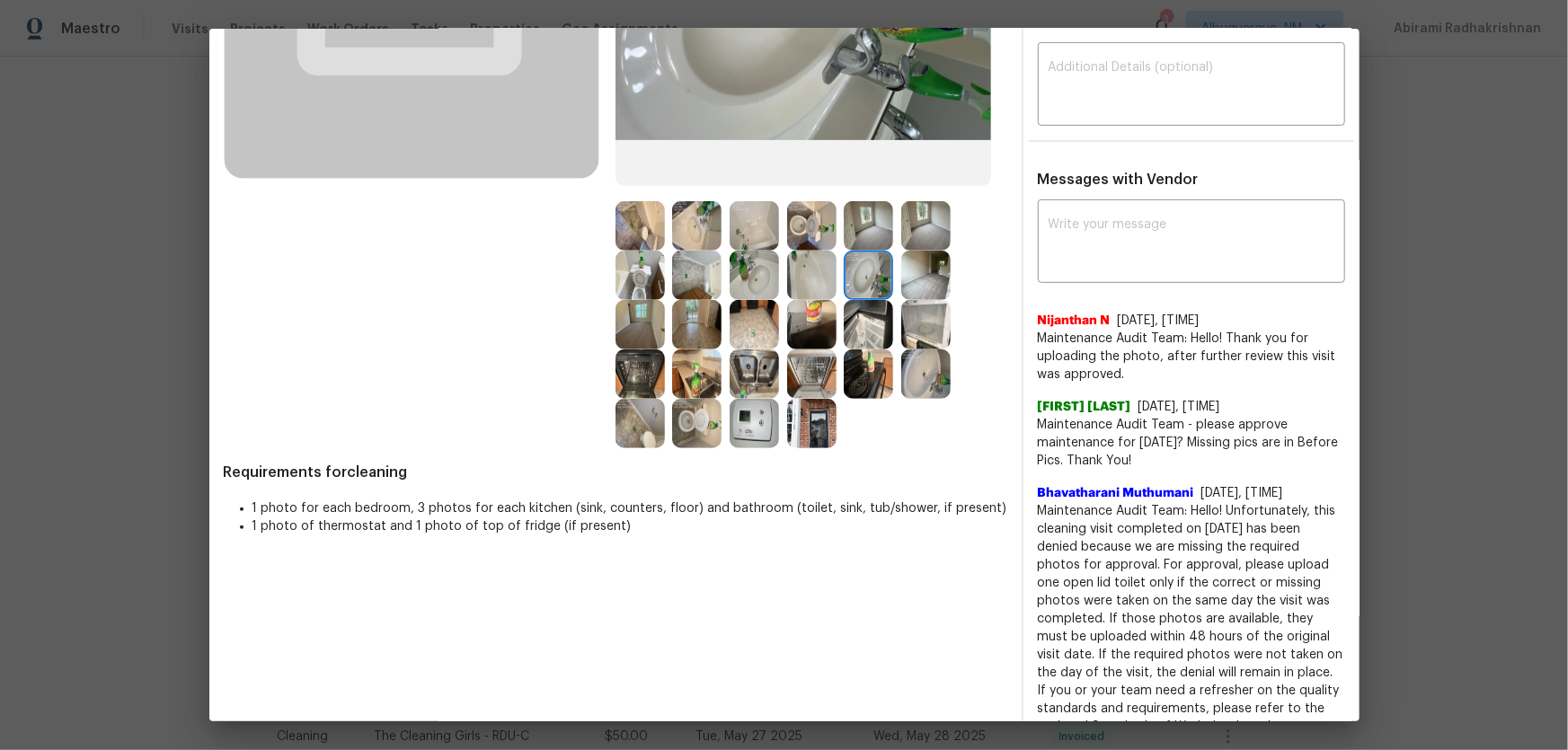 click at bounding box center [811, 275] 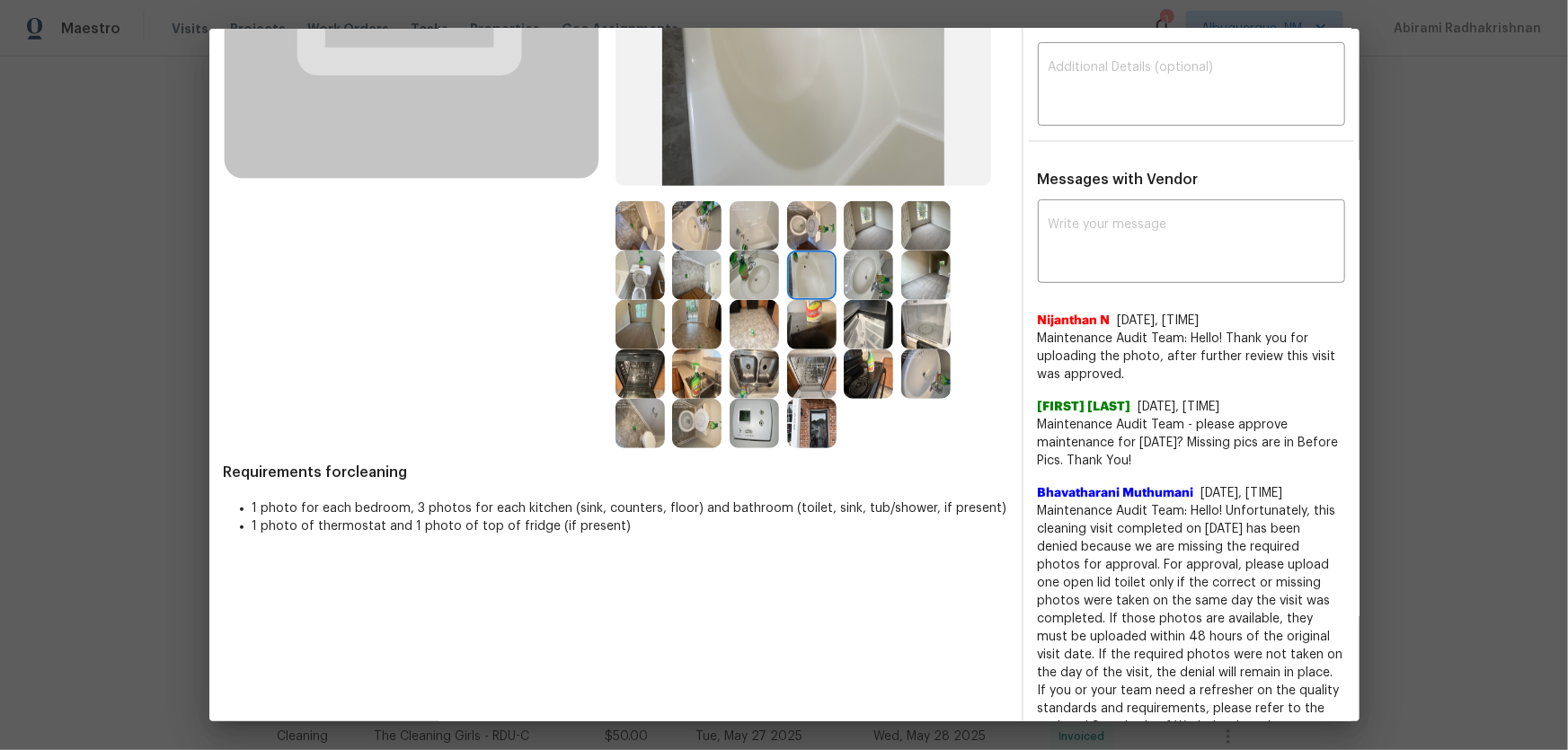 click at bounding box center (754, 225) 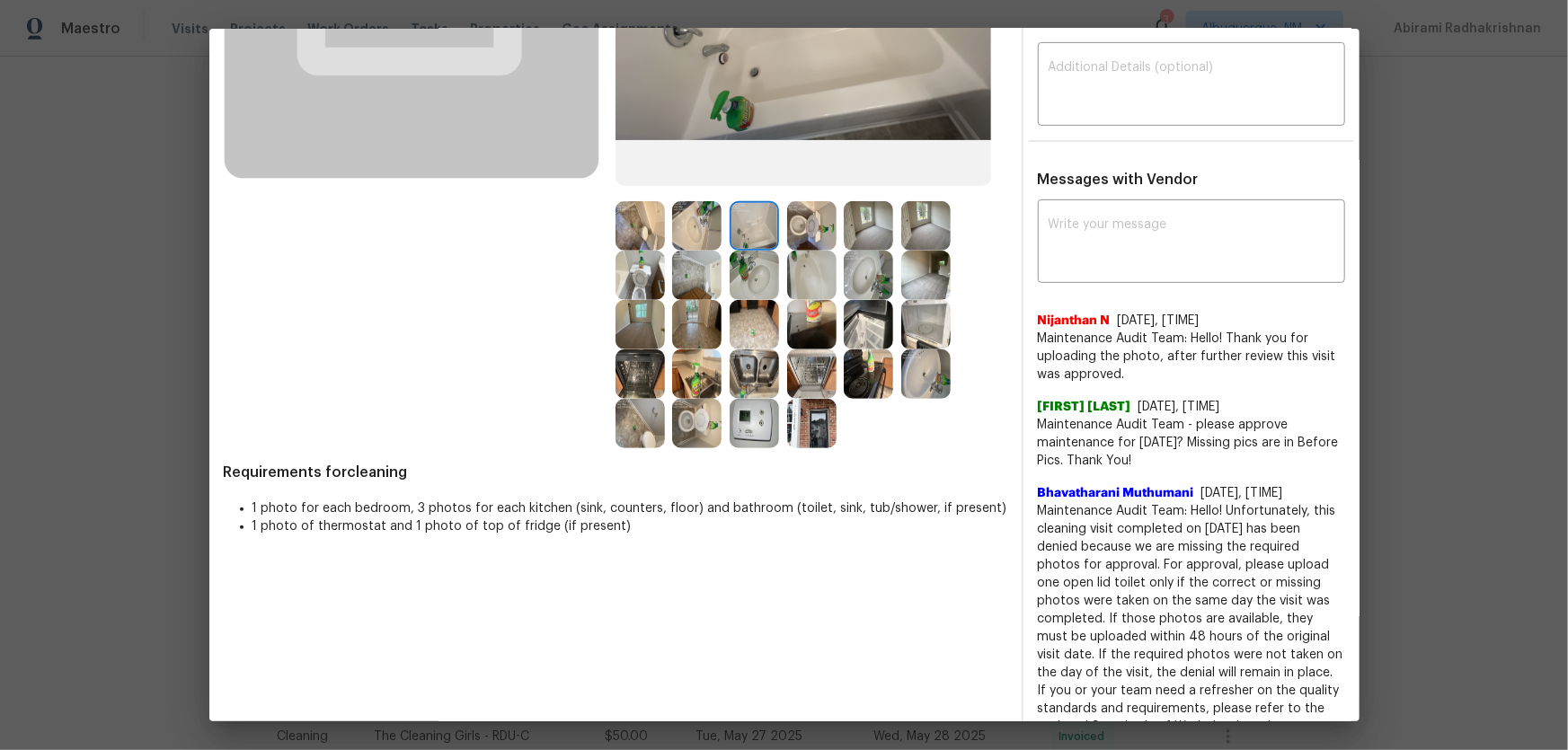 click at bounding box center [754, 374] 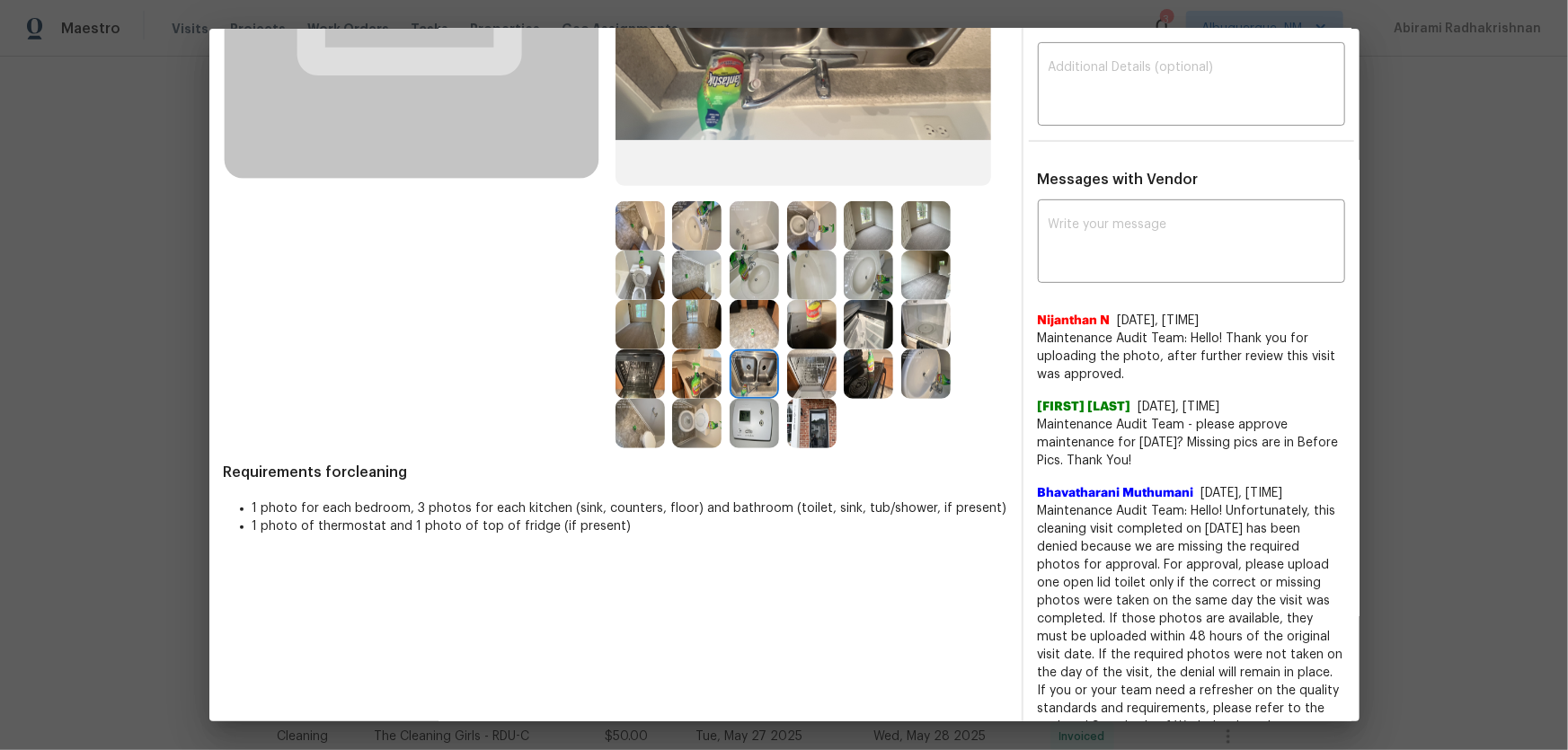 click at bounding box center [696, 374] 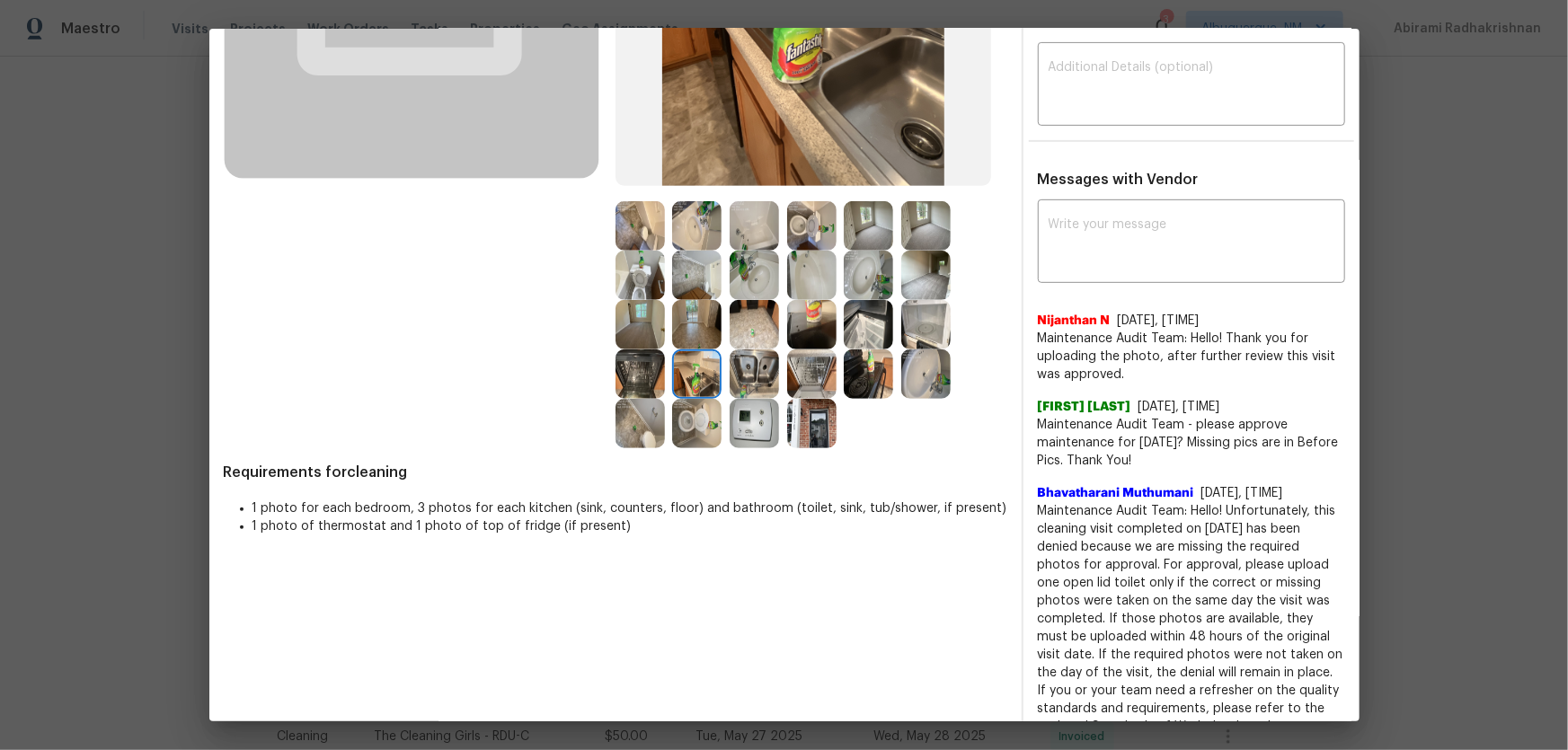 click at bounding box center (640, 374) 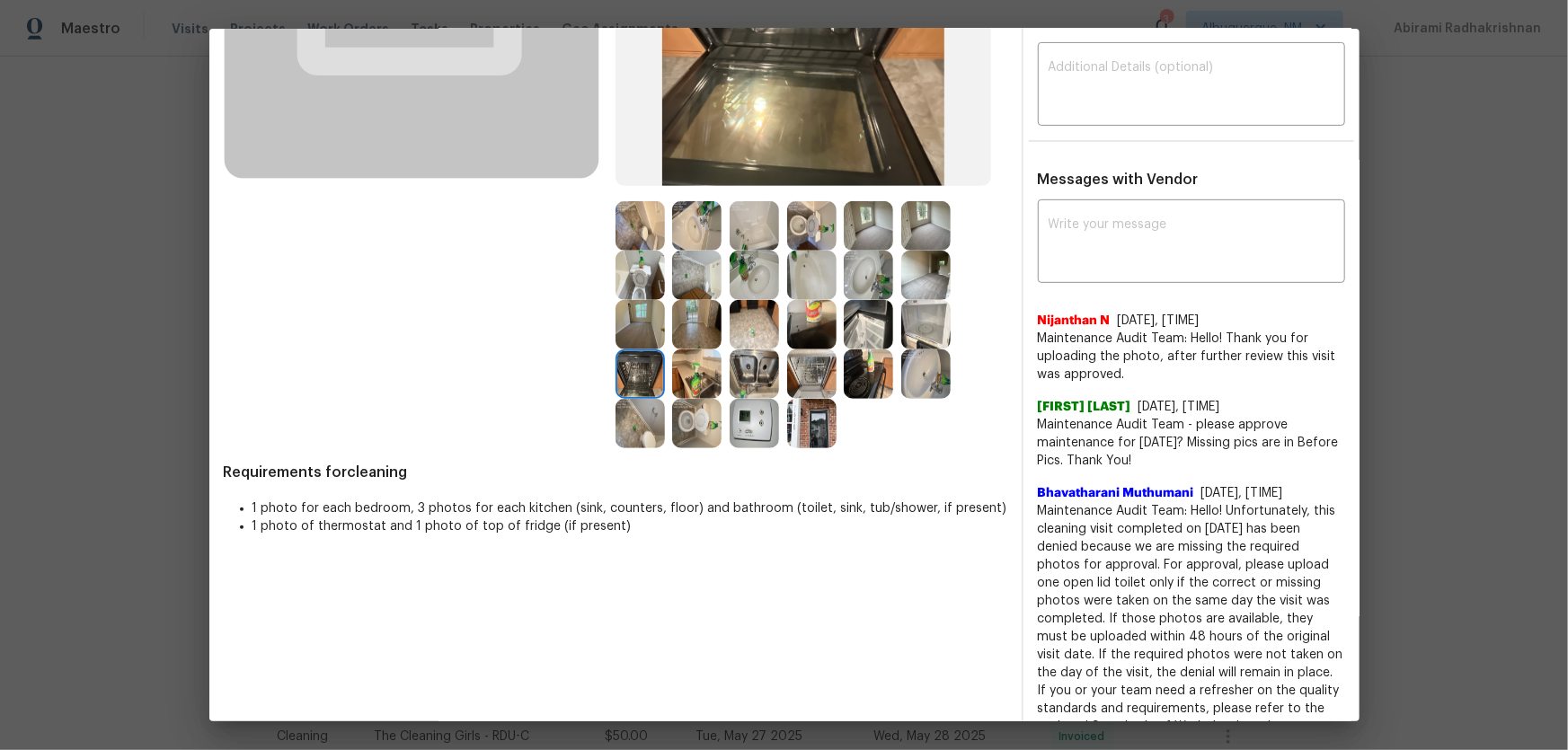click at bounding box center [640, 423] 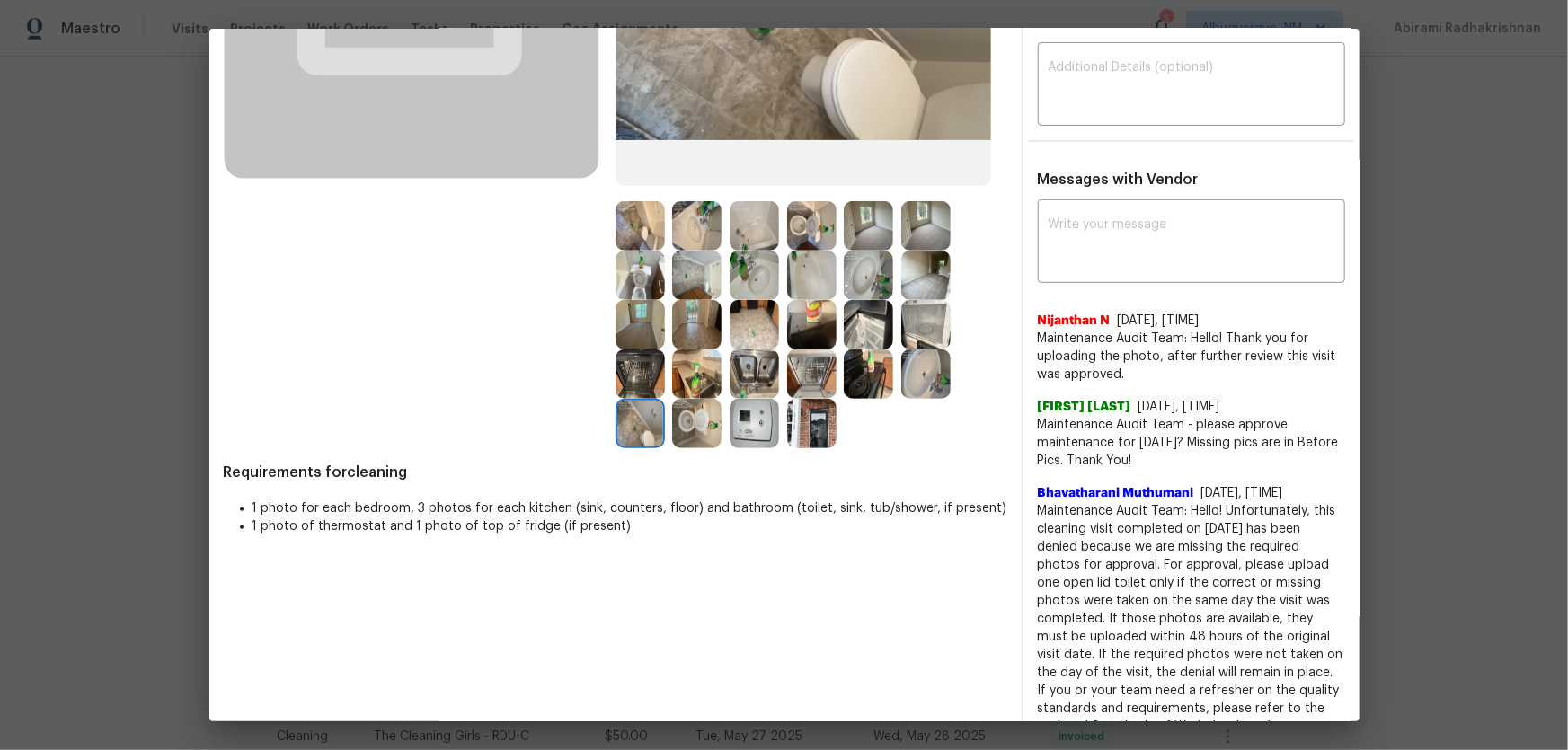 click at bounding box center (811, 374) 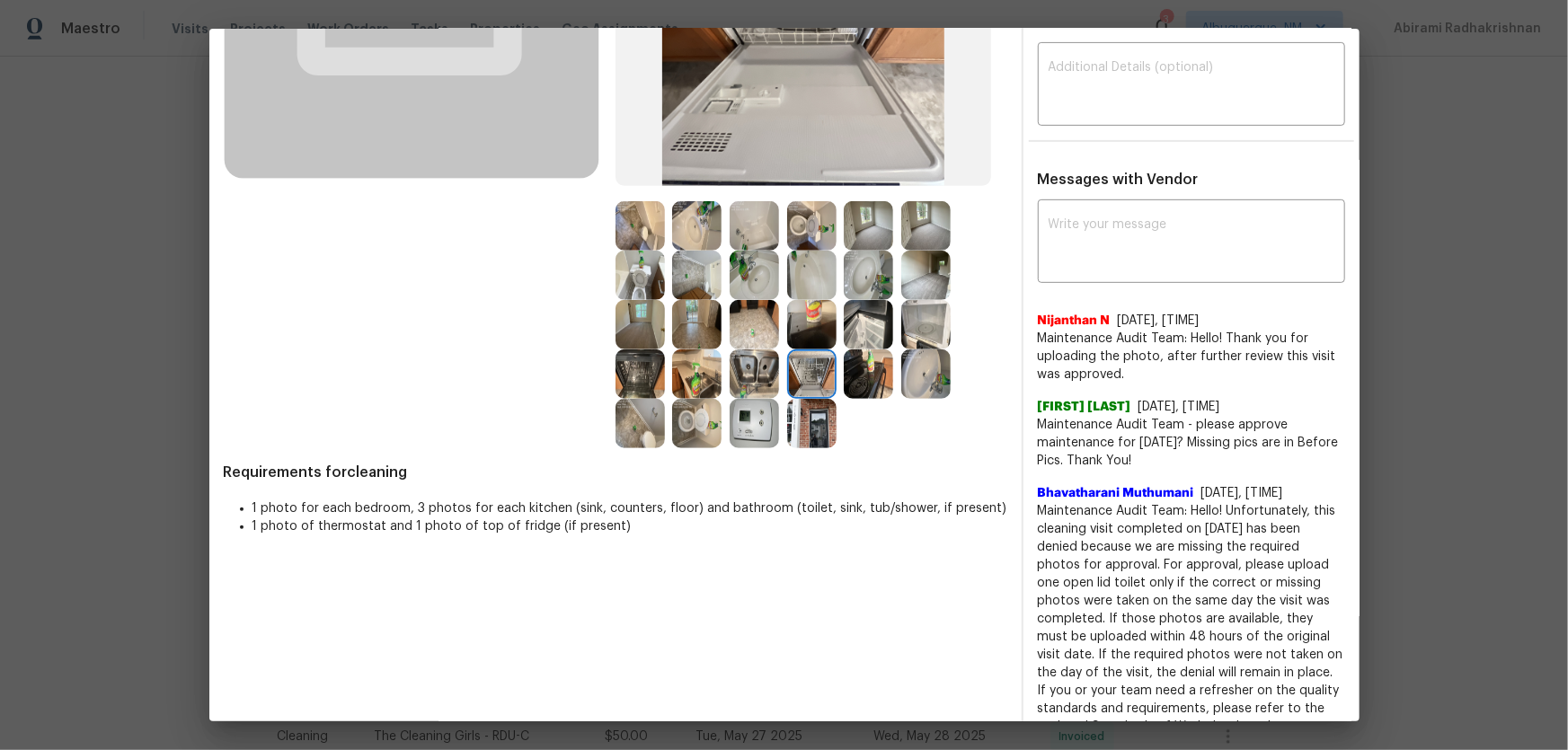 click at bounding box center (868, 374) 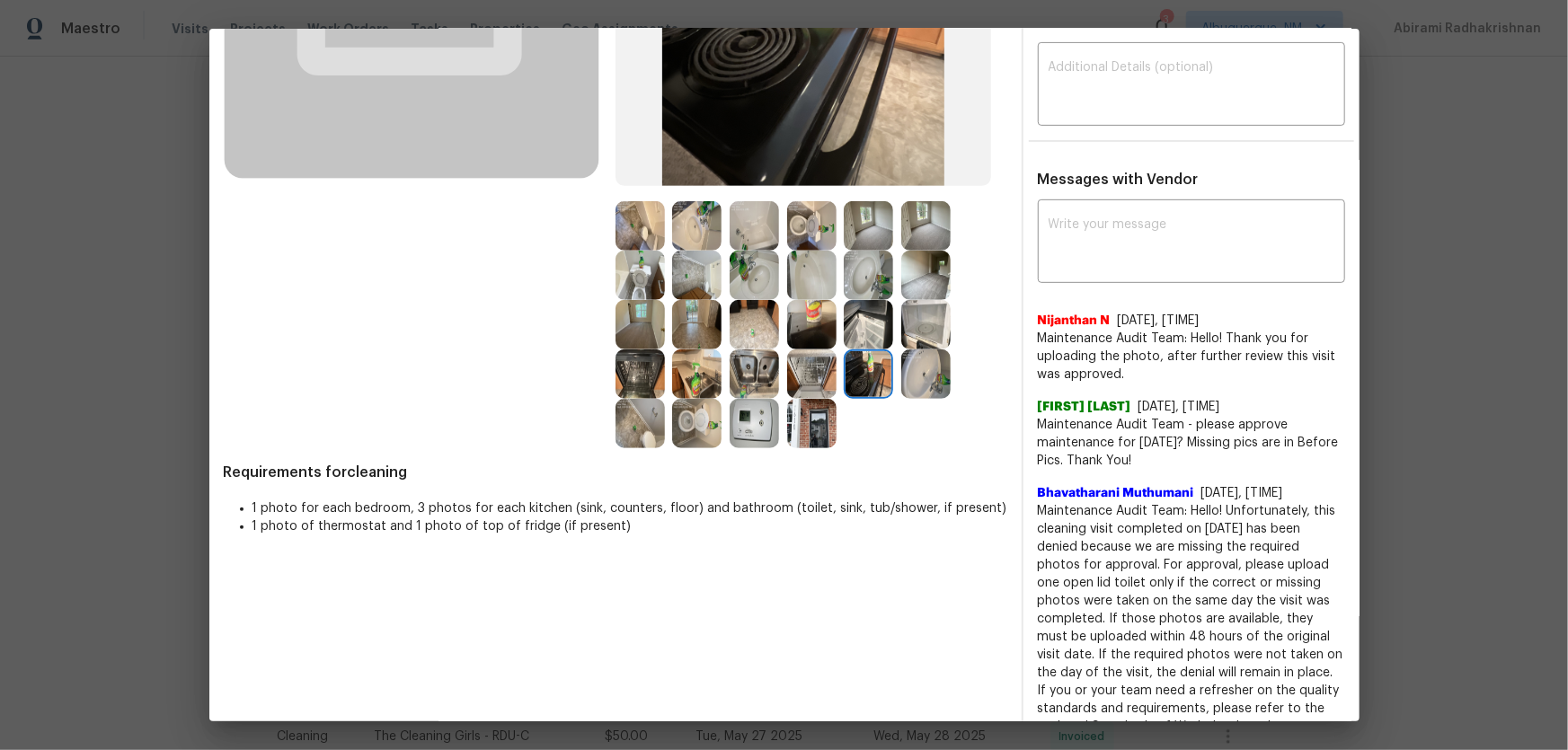 click at bounding box center [926, 374] 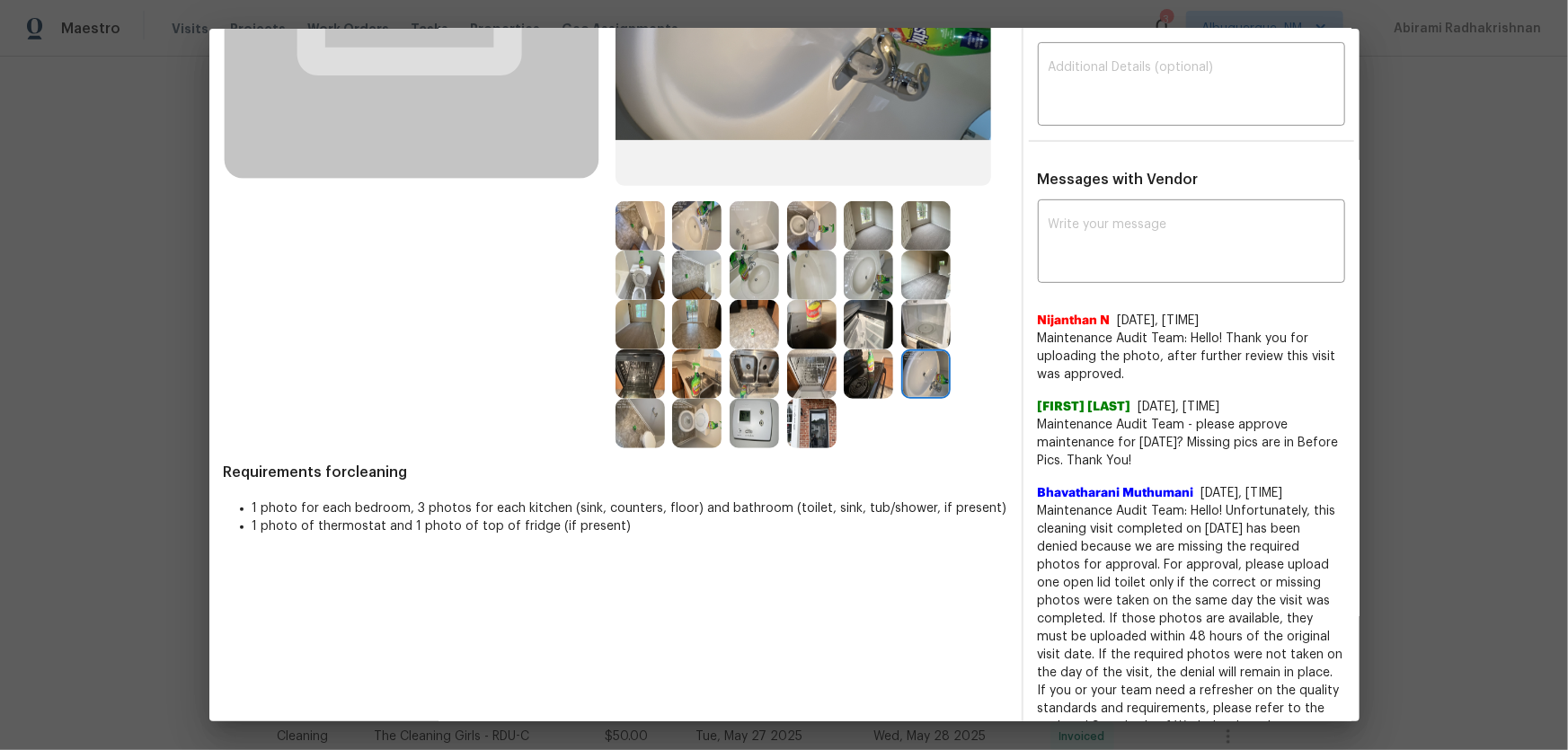 click at bounding box center [926, 324] 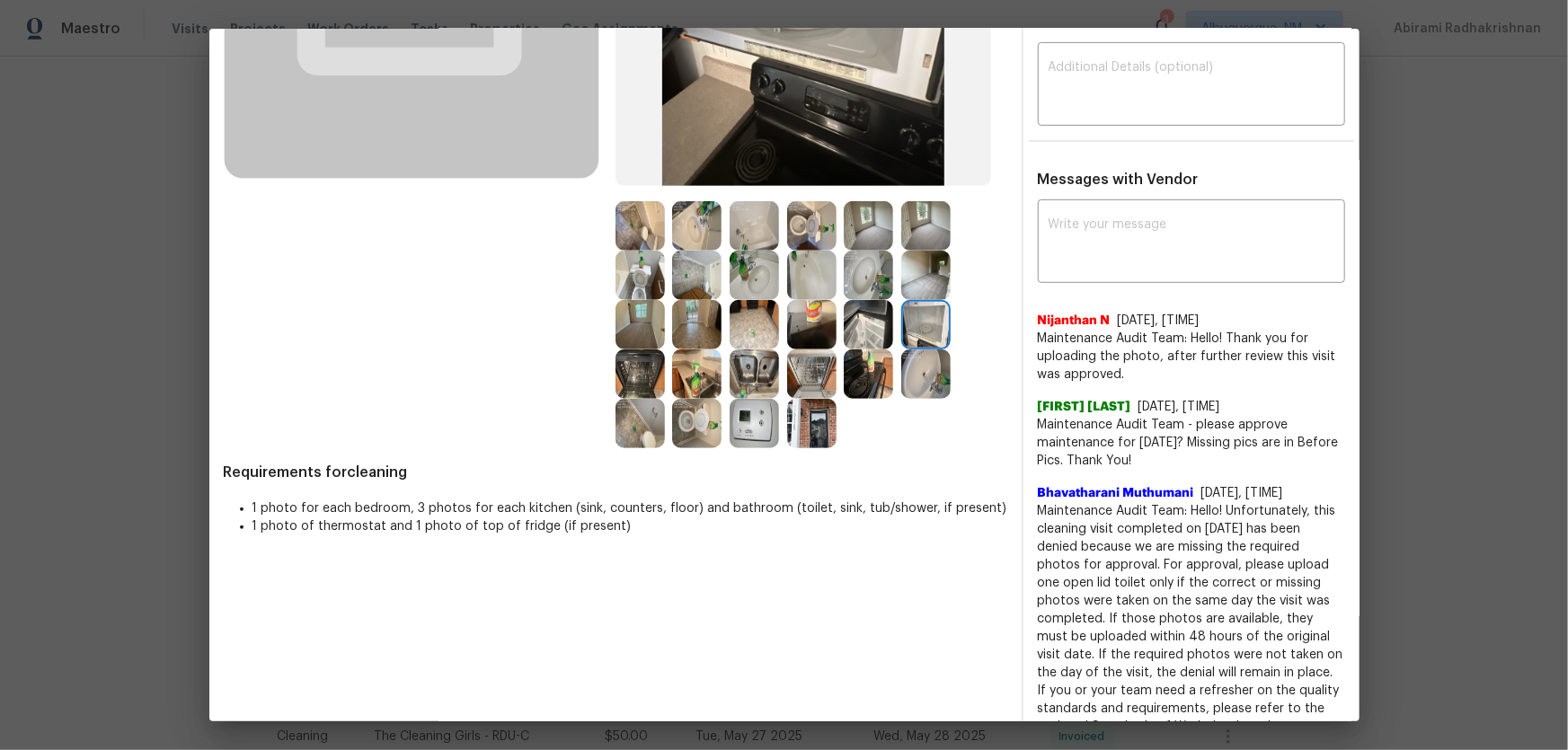 click at bounding box center (868, 324) 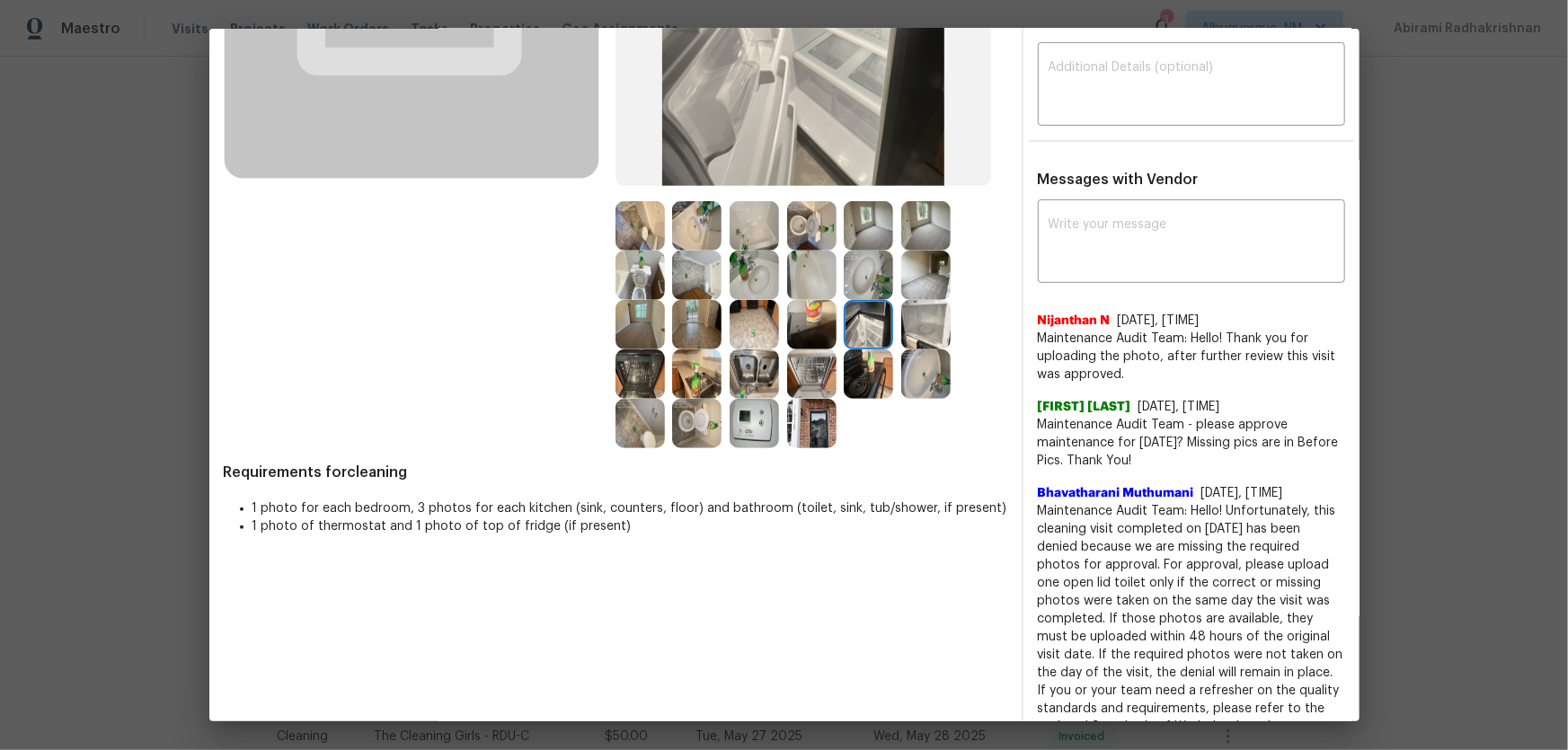 click at bounding box center (811, 324) 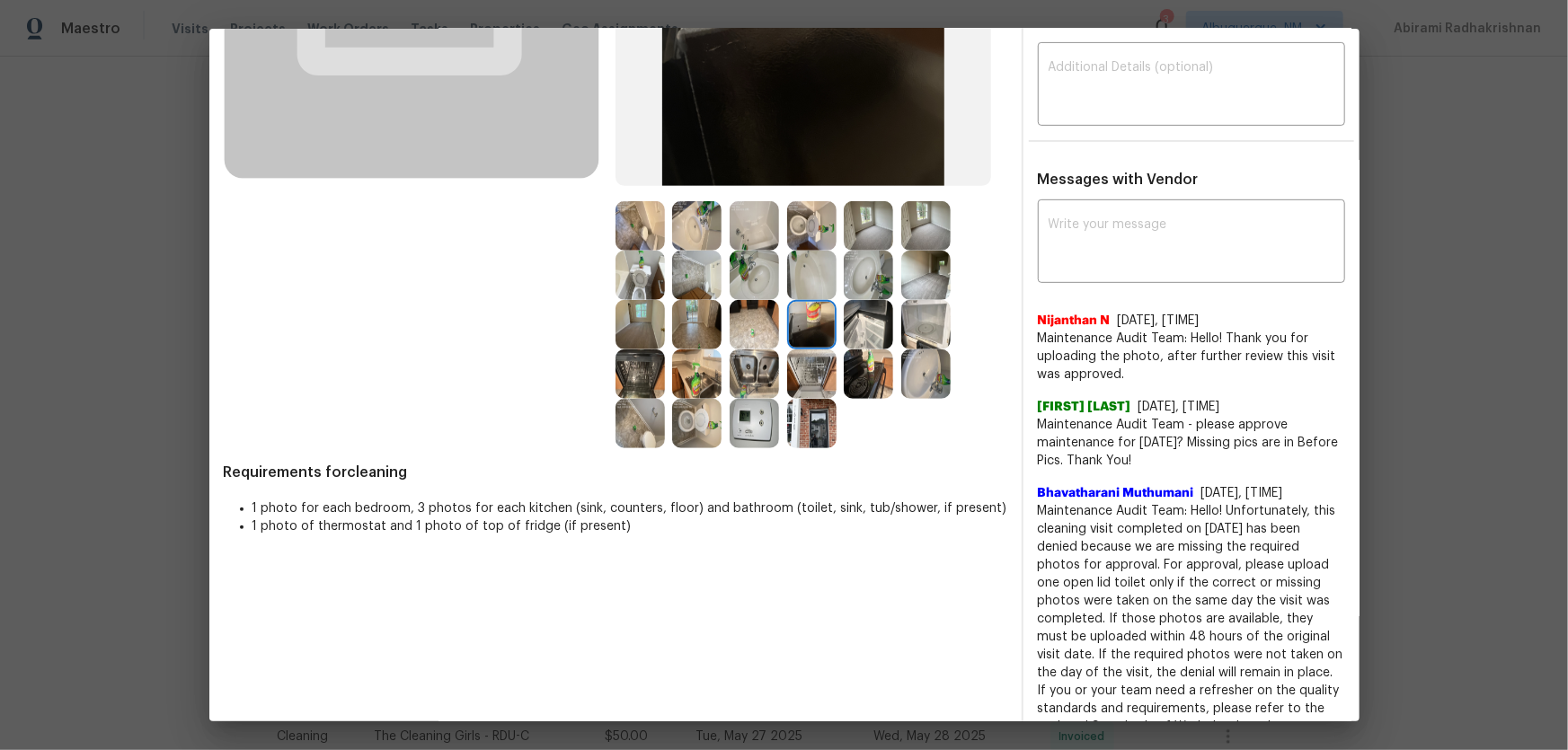 click at bounding box center (868, 225) 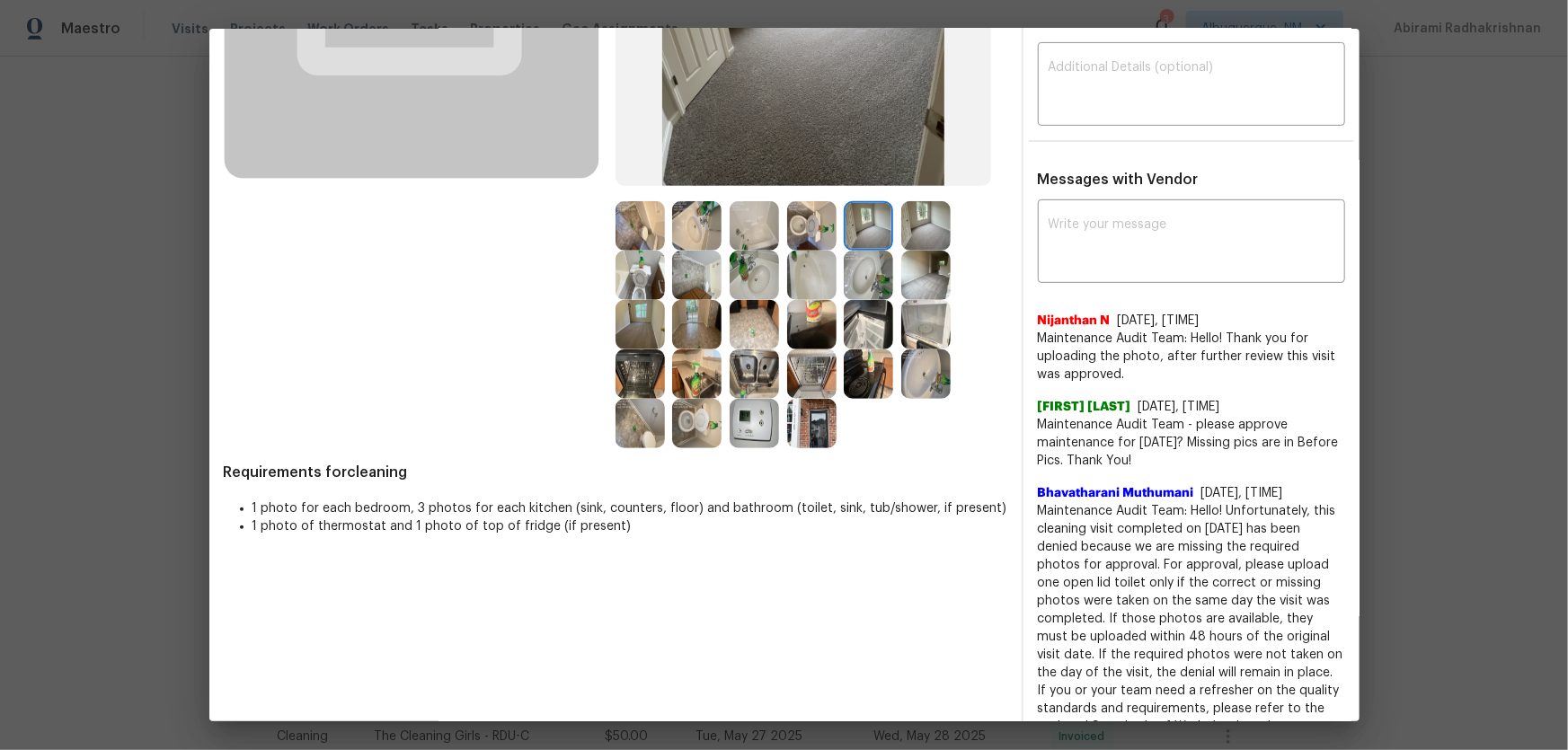 click at bounding box center [640, 324] 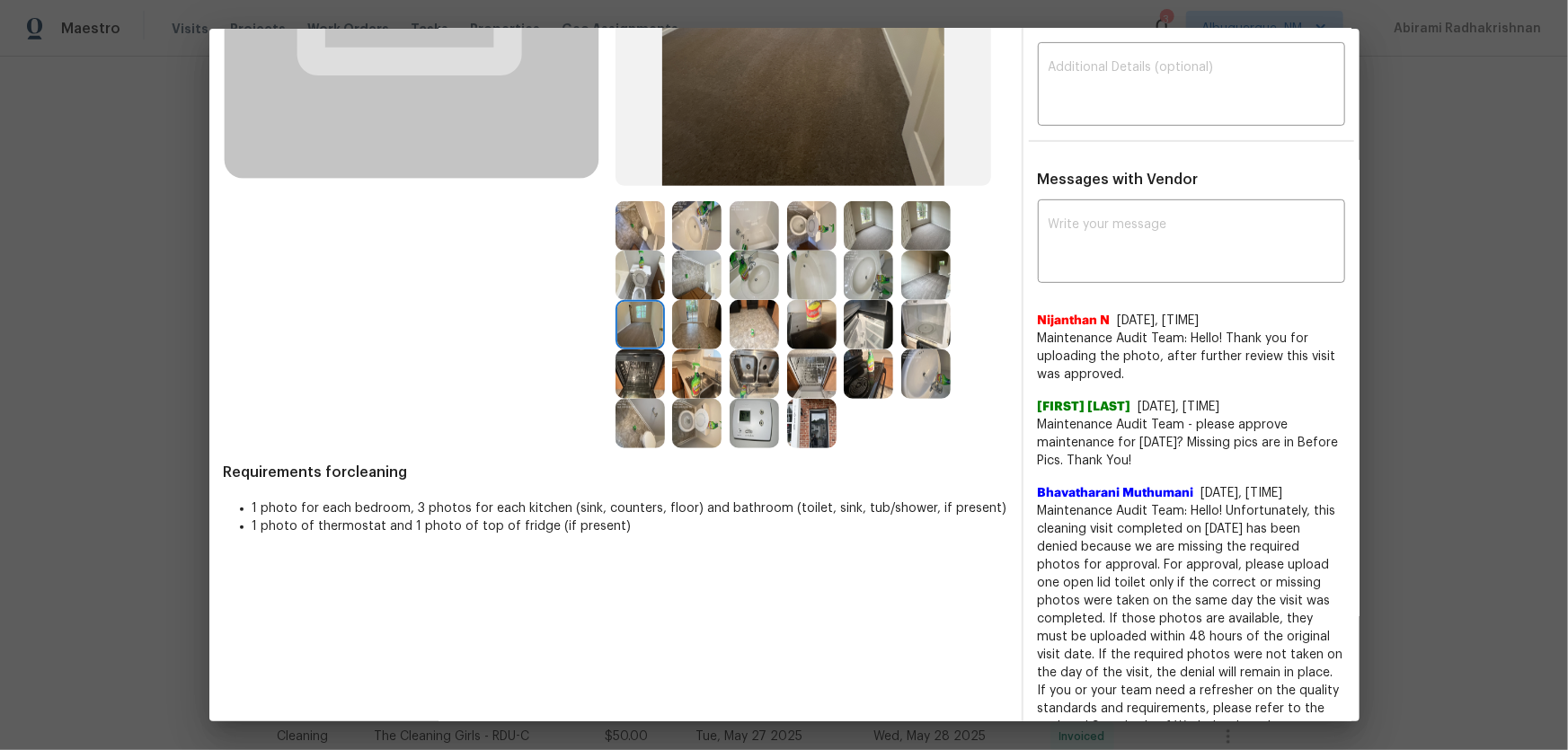 click at bounding box center (696, 324) 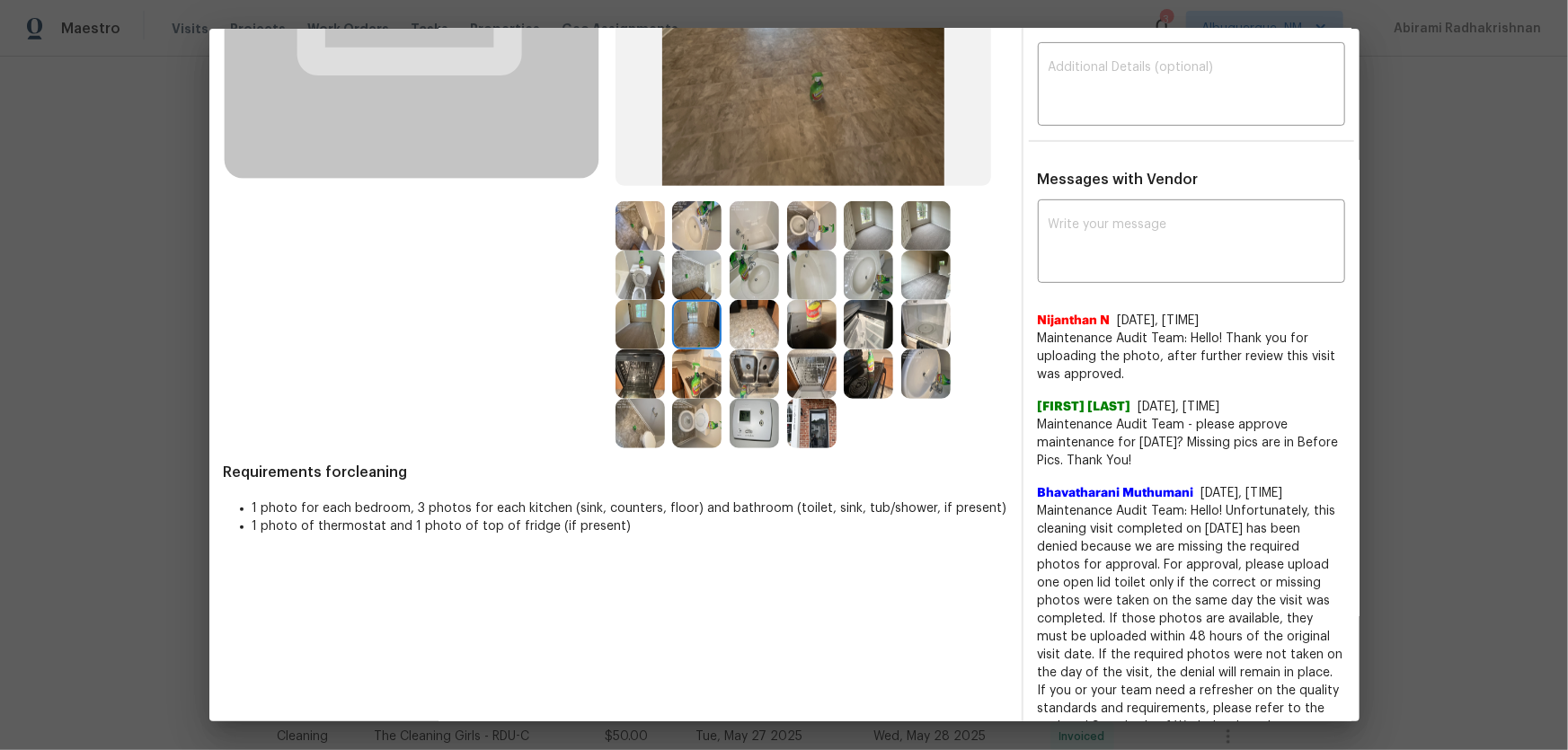 click at bounding box center (696, 275) 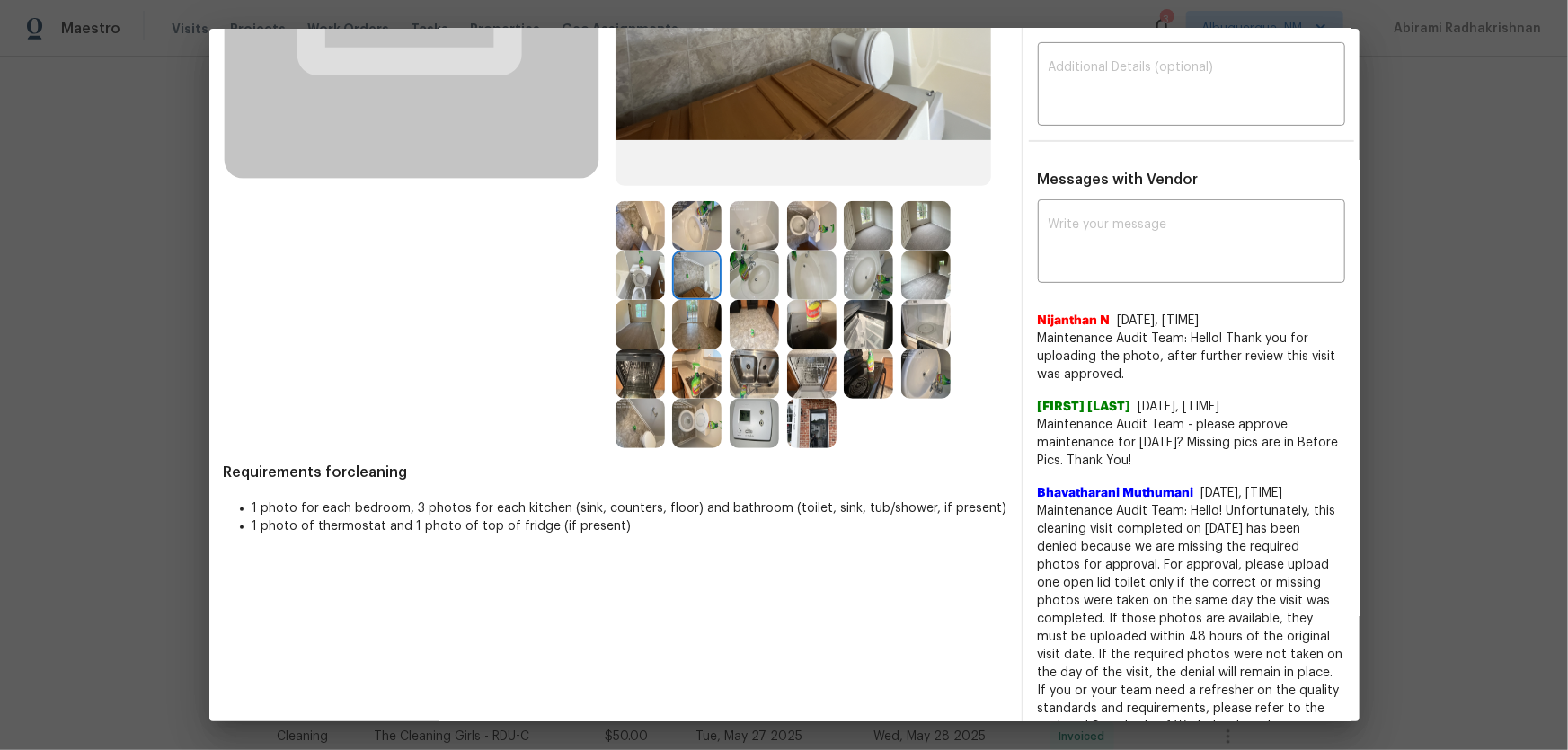click at bounding box center (754, 423) 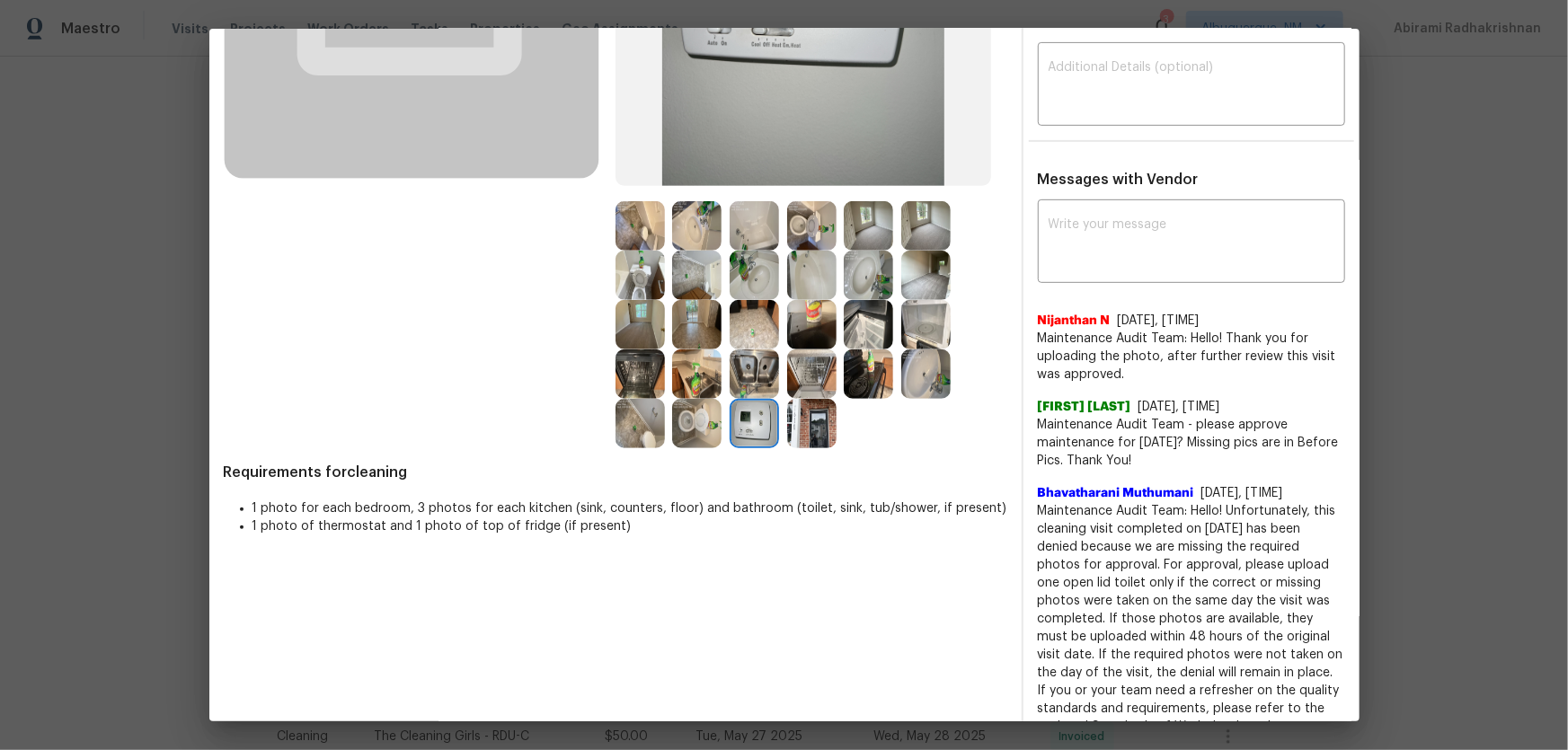 scroll, scrollTop: 0, scrollLeft: 0, axis: both 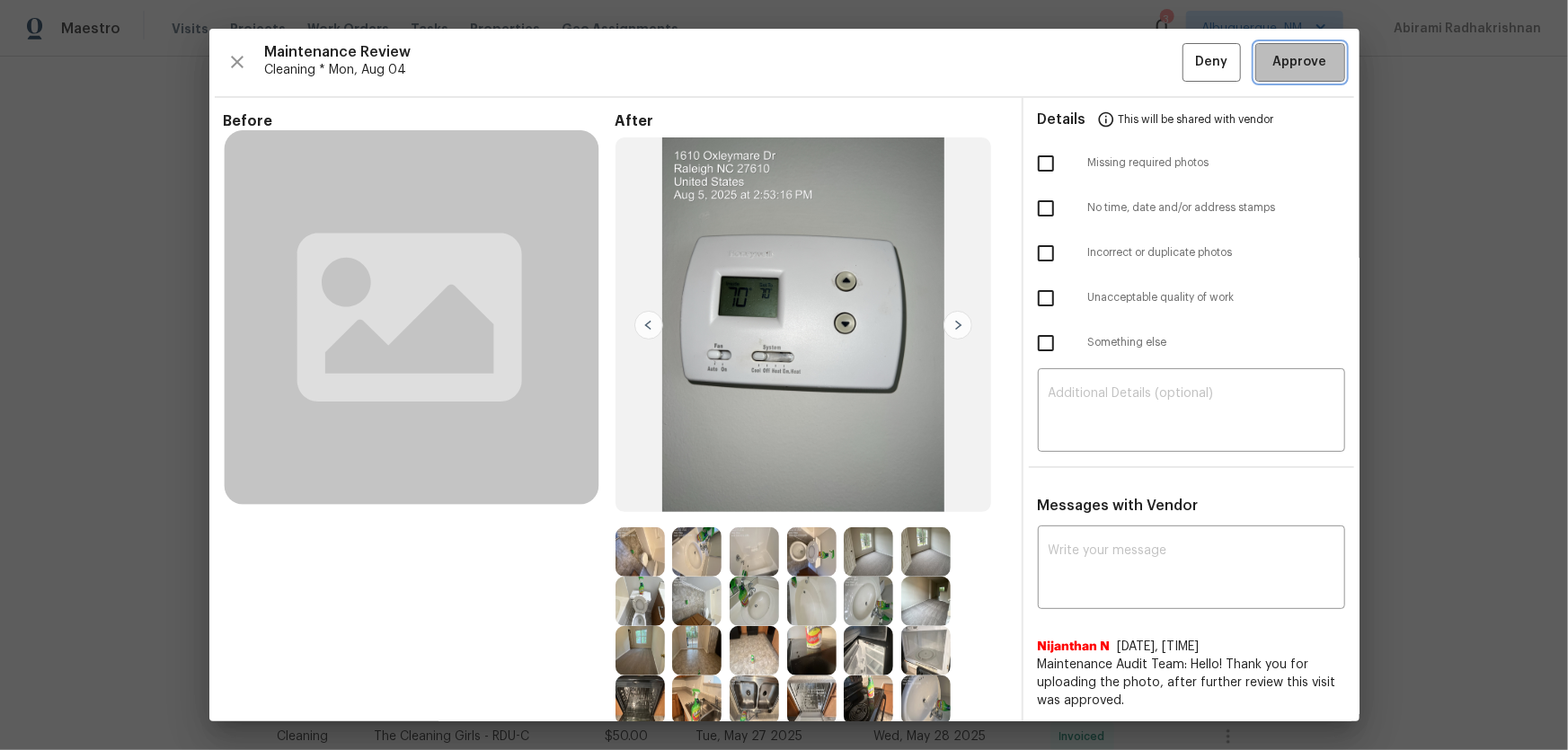click on "Approve" at bounding box center (1300, 62) 